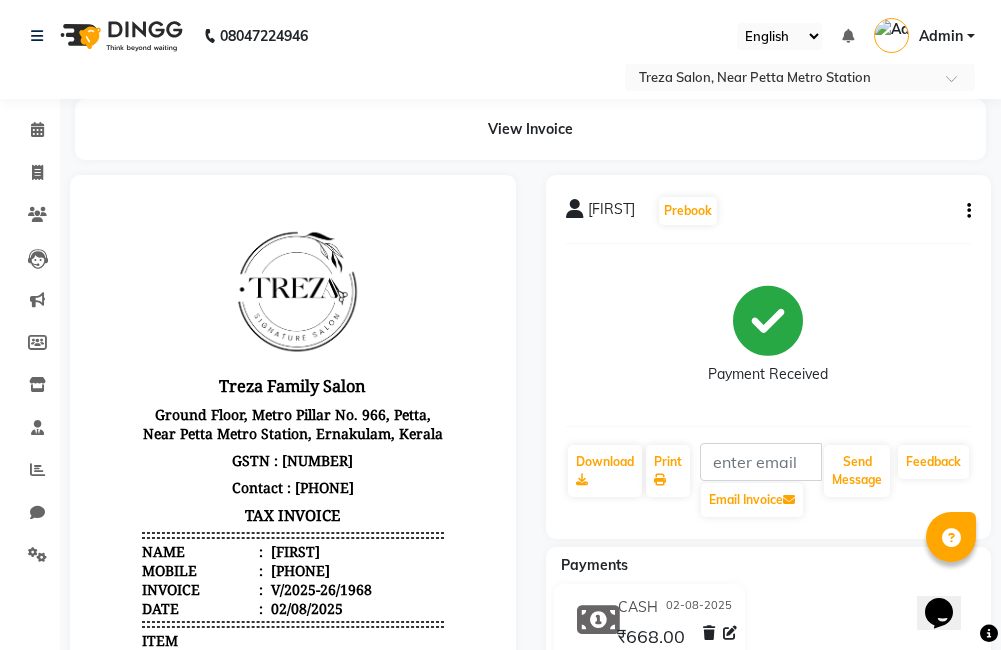 scroll, scrollTop: 0, scrollLeft: 0, axis: both 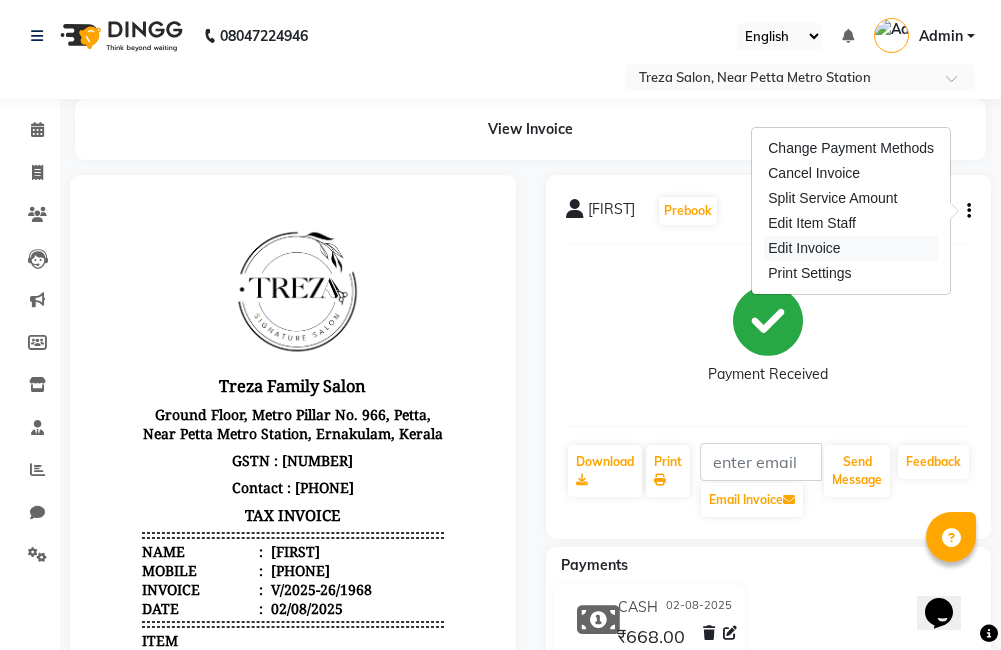 click on "Edit Invoice" at bounding box center [851, 248] 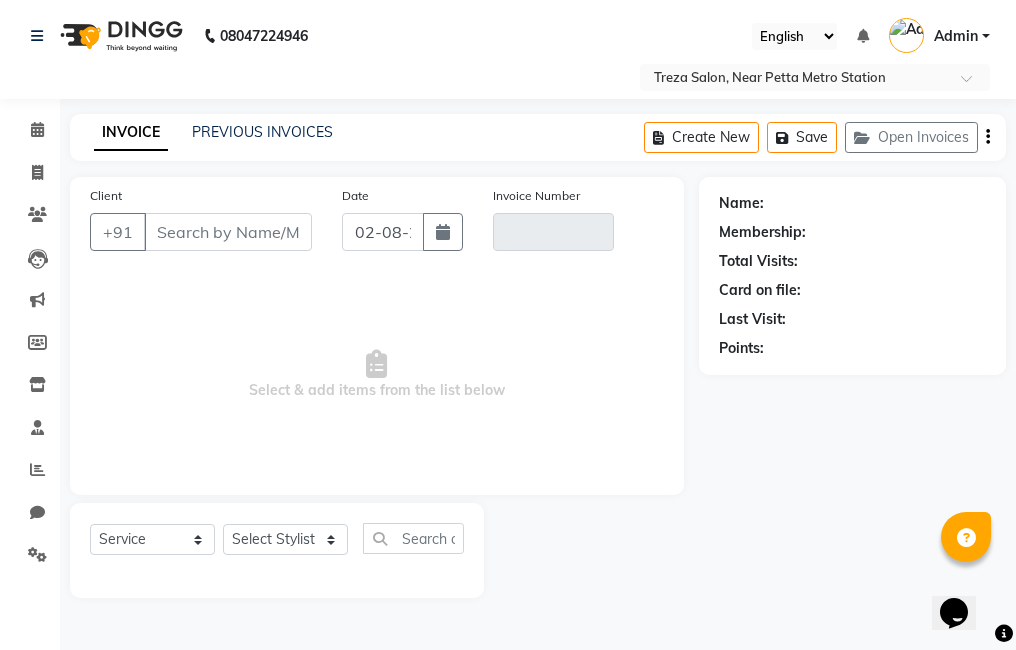 type on "9961937373" 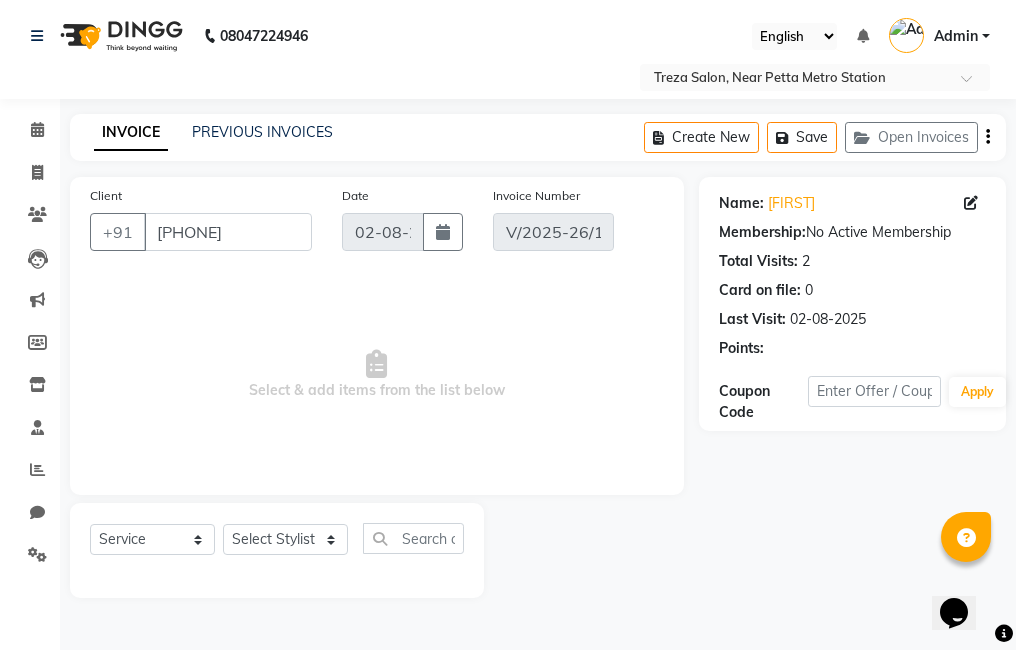 select on "select" 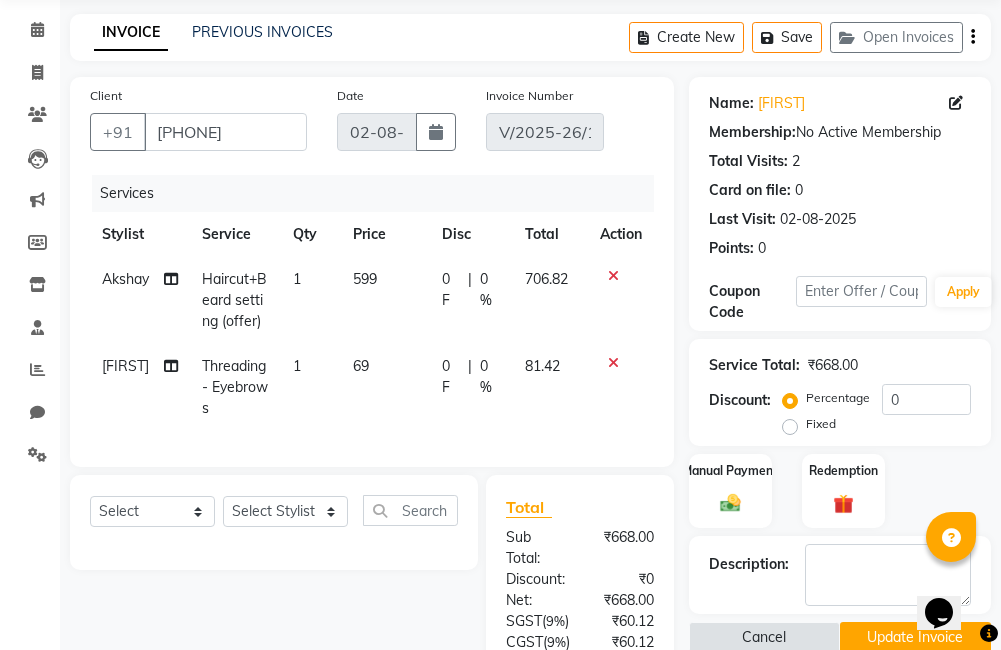 scroll, scrollTop: 0, scrollLeft: 0, axis: both 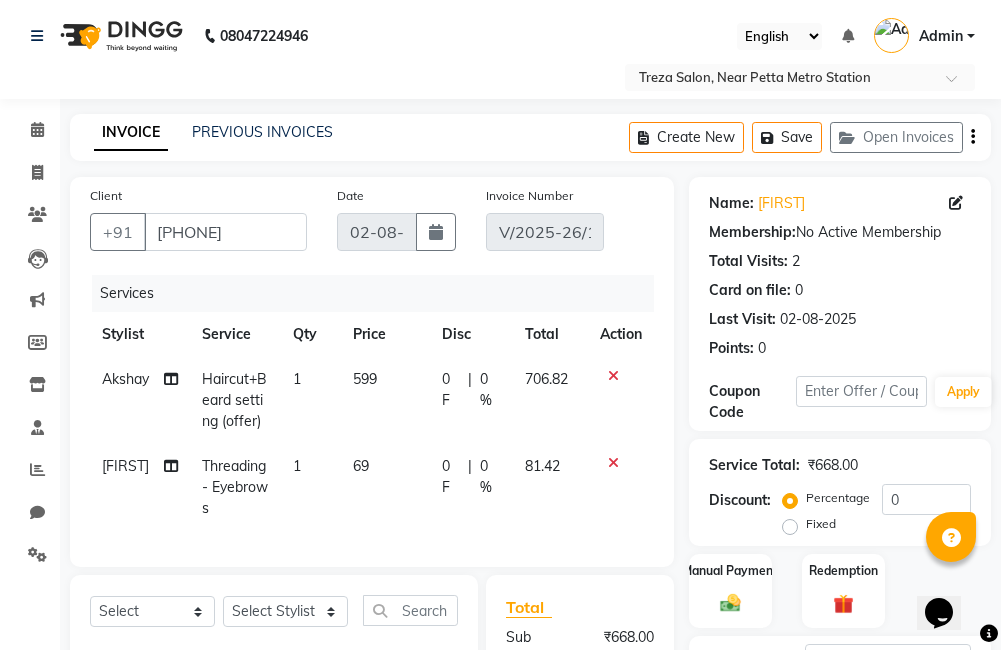 click 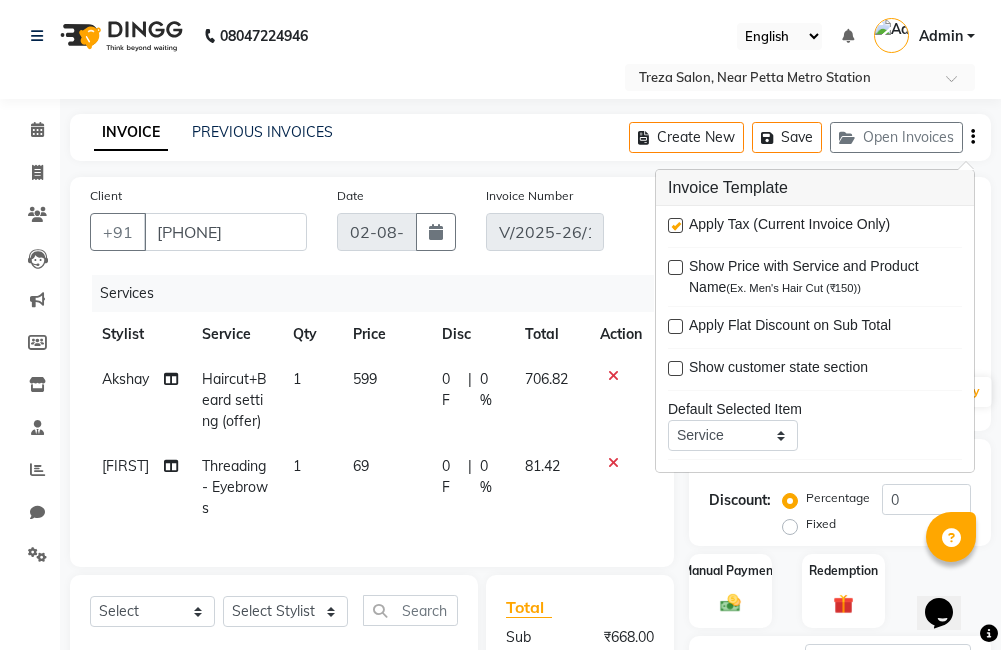 click on "Apply Tax (Current Invoice Only)" at bounding box center (815, 226) 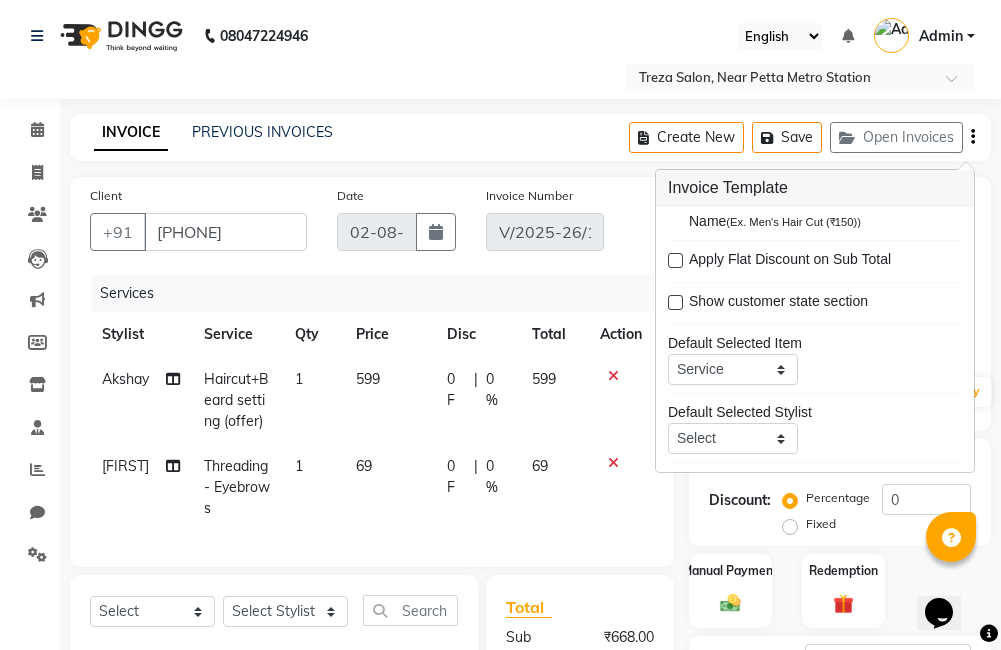 scroll, scrollTop: 98, scrollLeft: 0, axis: vertical 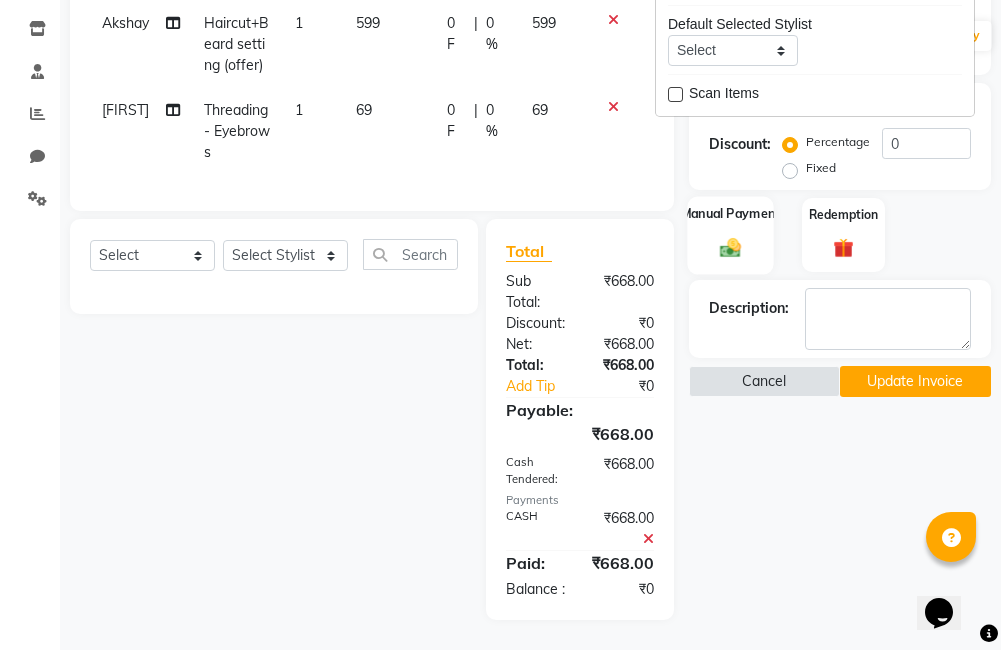 click on "Manual Payment" 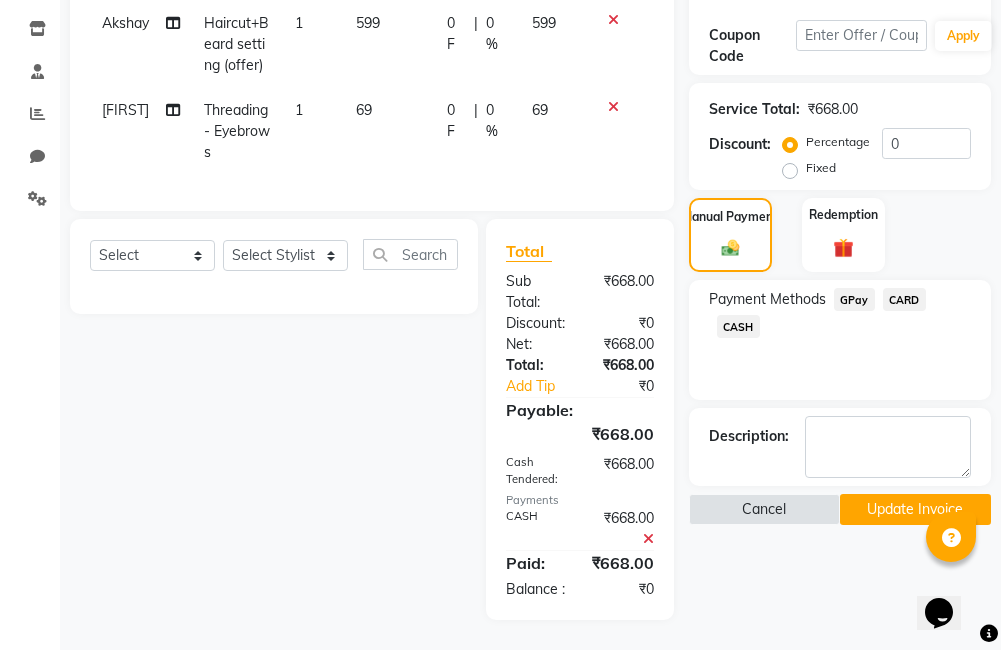 click on "CASH" 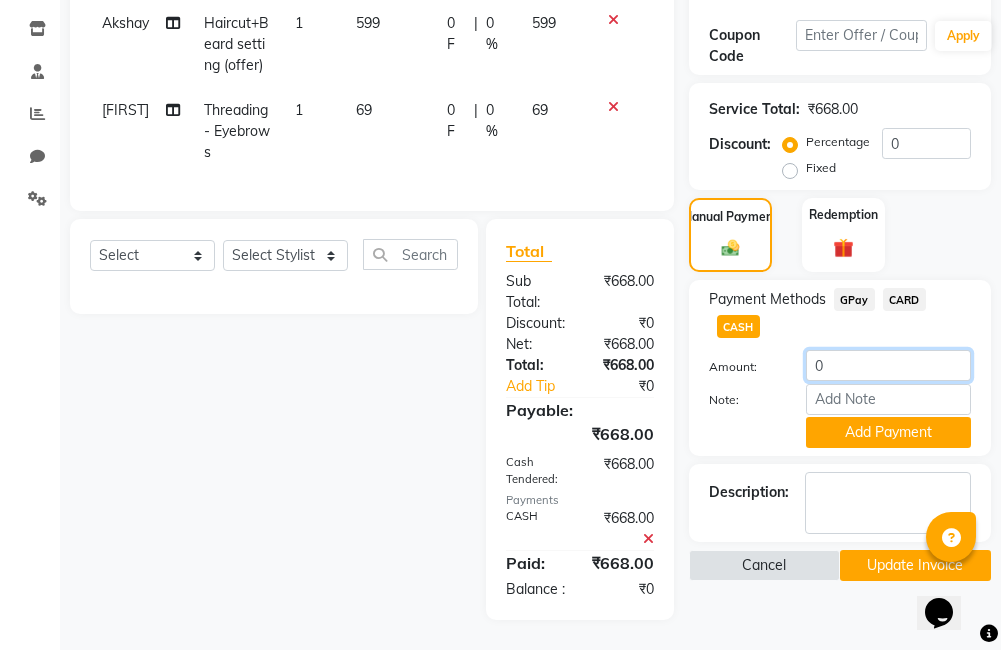 click on "0" 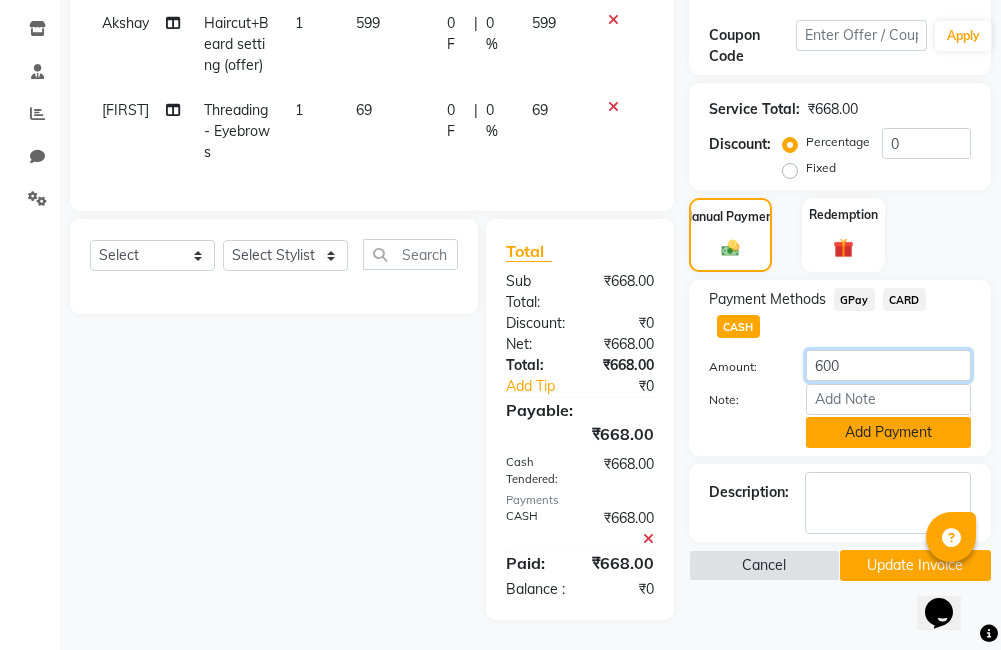type on "600" 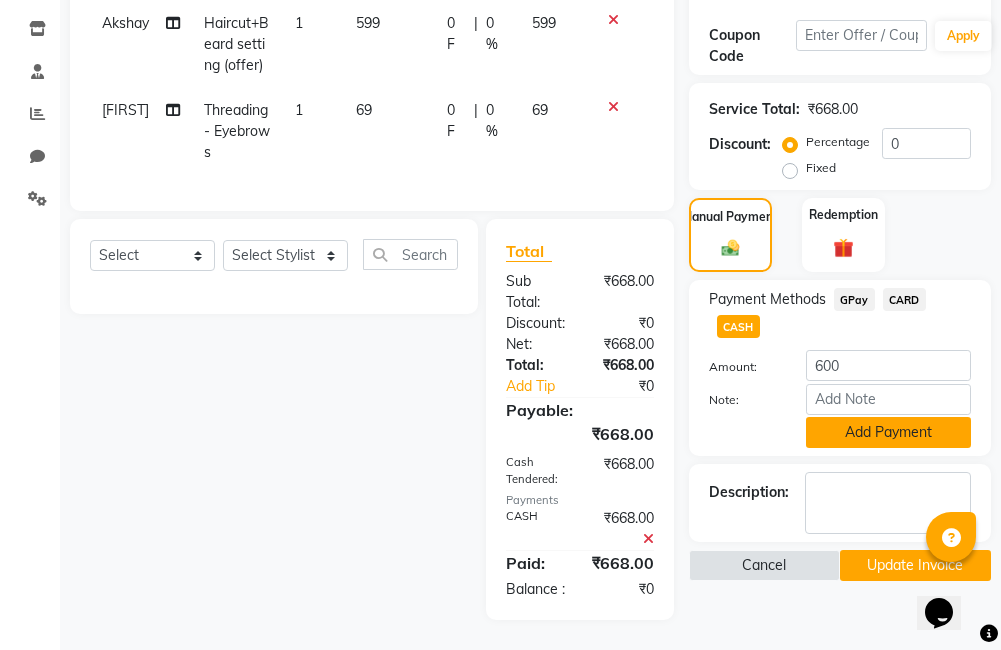 click on "Add Payment" 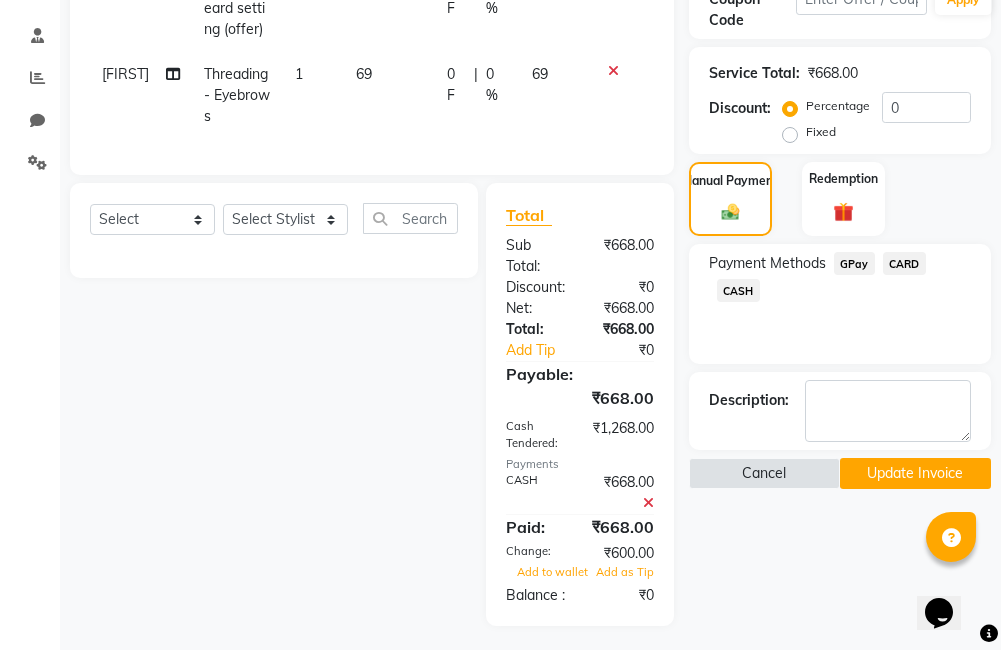 click 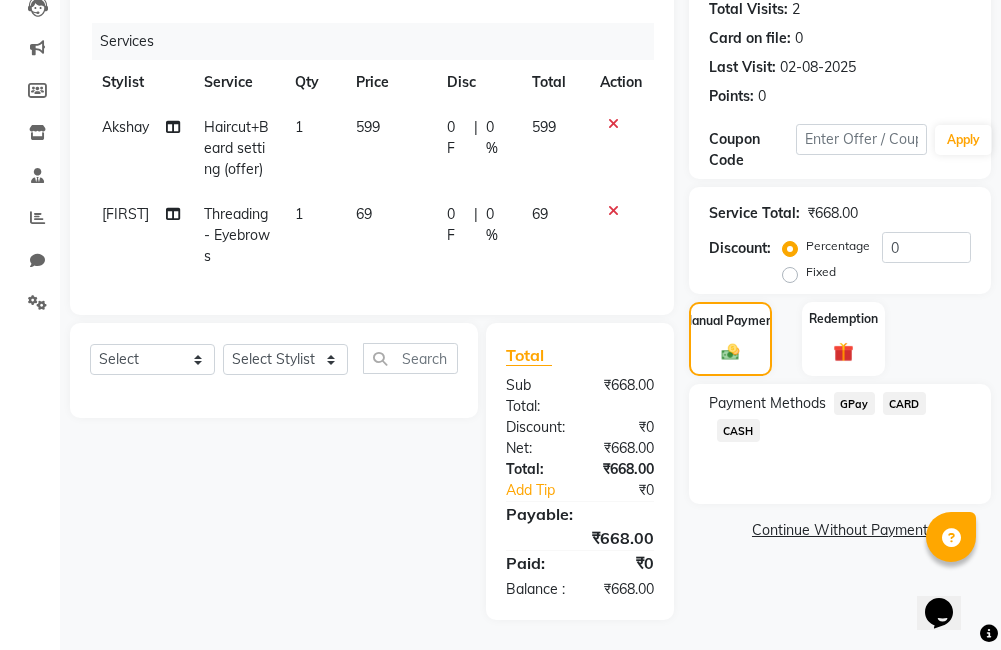 scroll, scrollTop: 288, scrollLeft: 0, axis: vertical 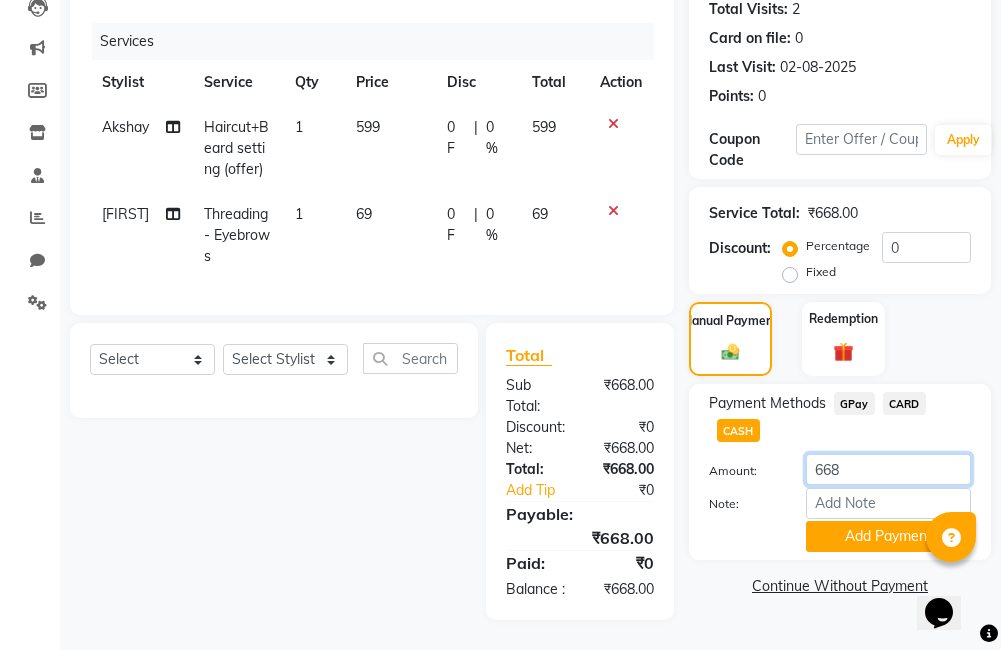 click on "668" 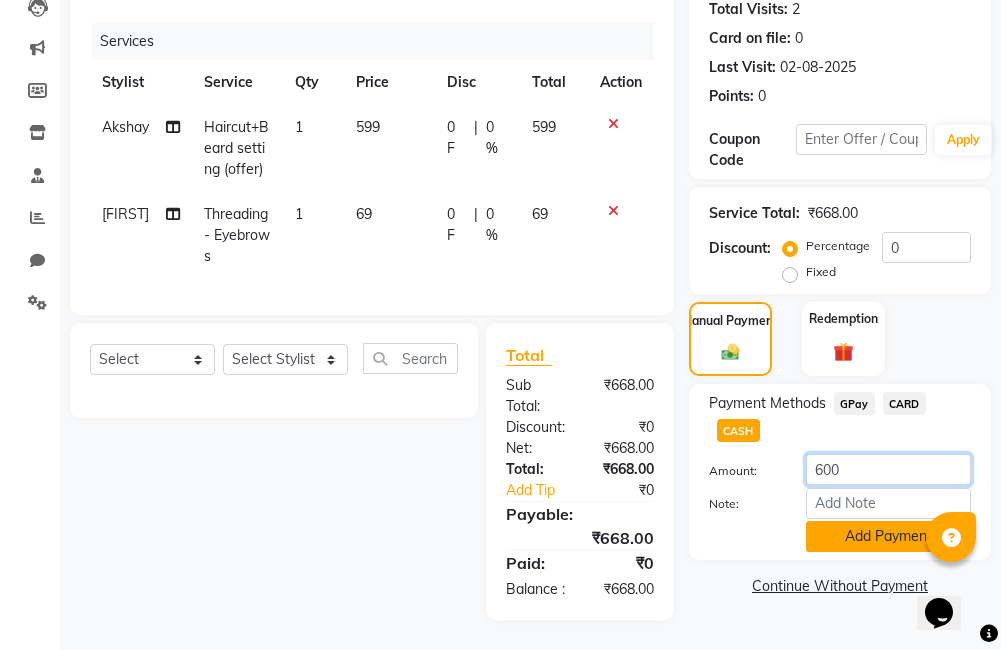 type on "600" 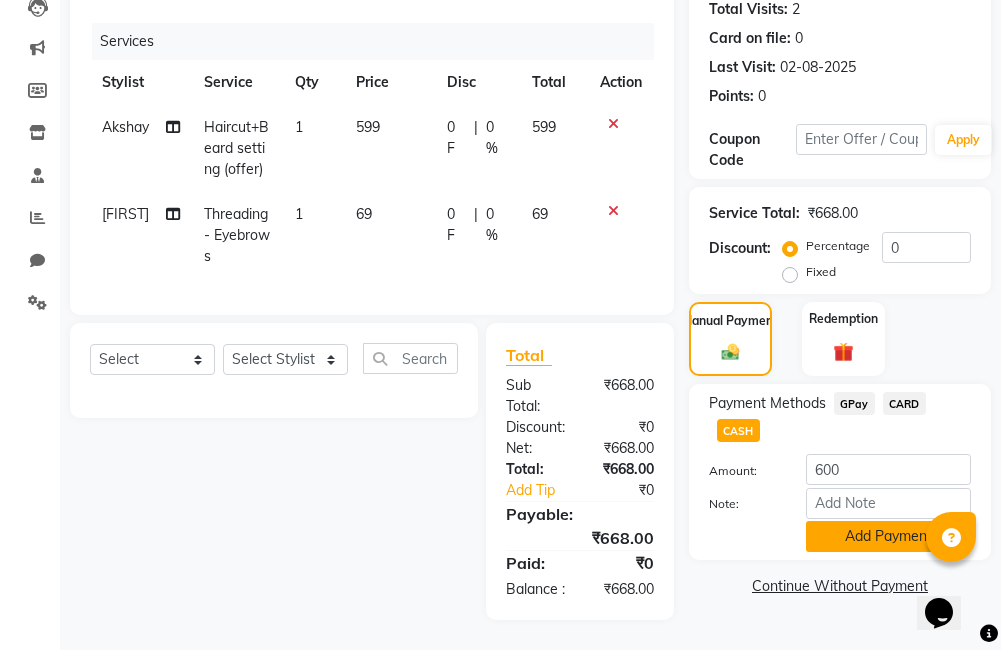 click on "Add Payment" 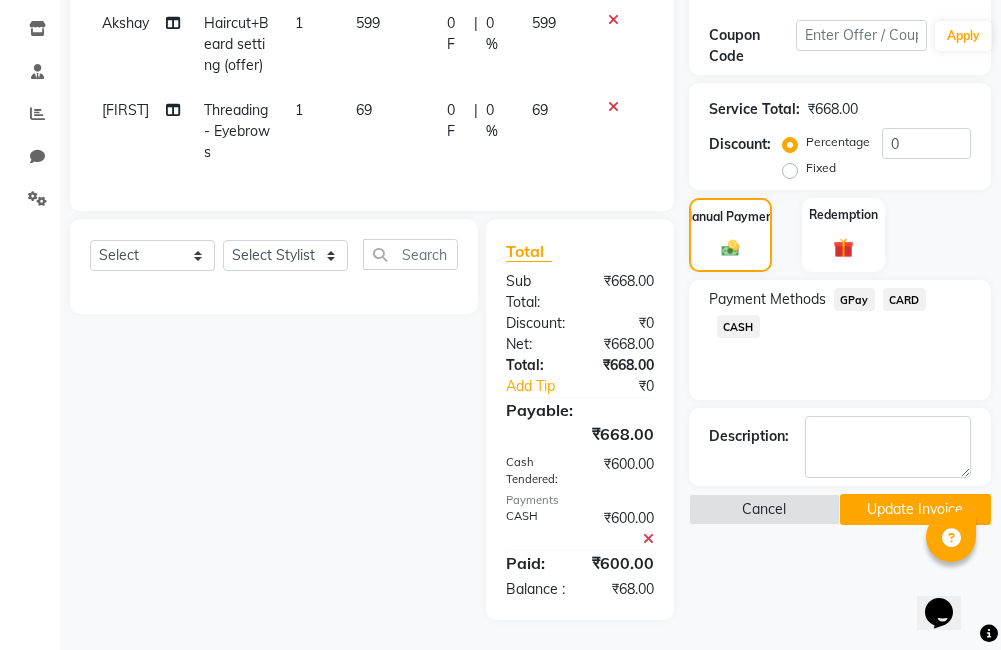 scroll, scrollTop: 392, scrollLeft: 0, axis: vertical 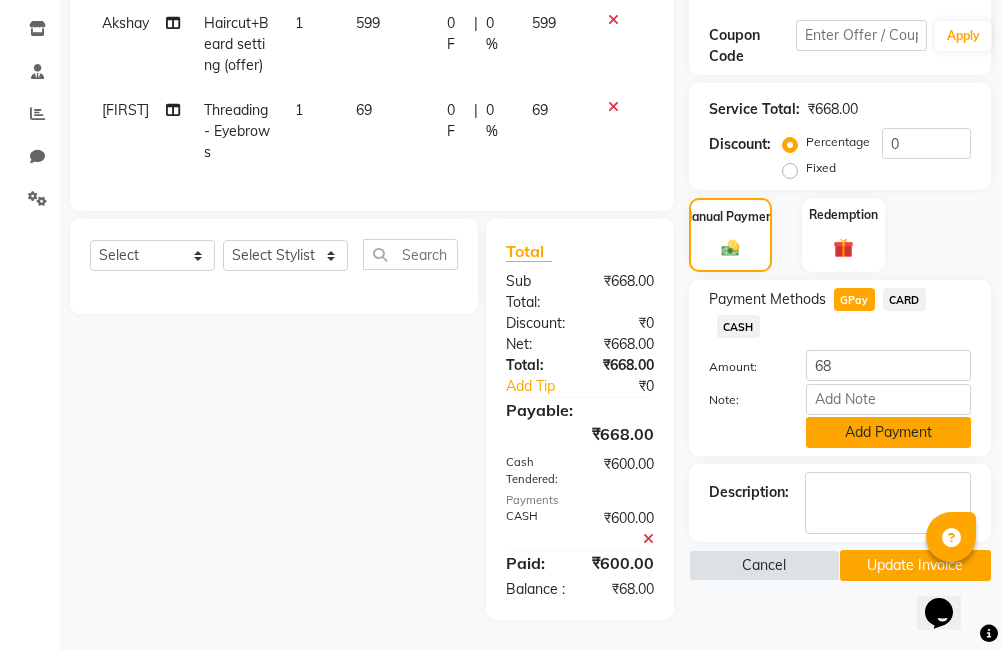 click on "Add Payment" 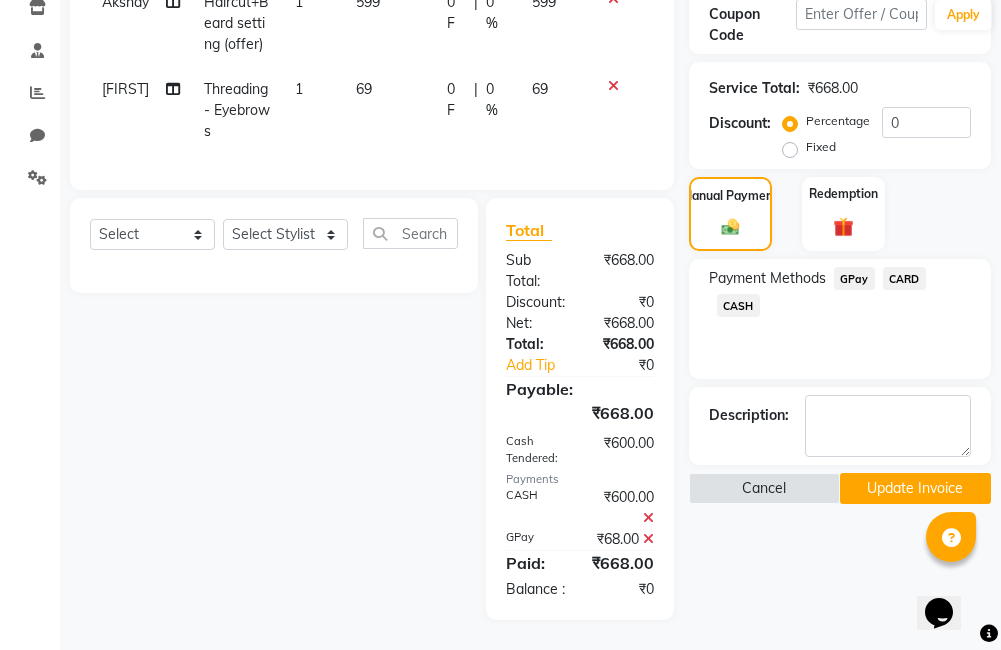 click on "Update Invoice" 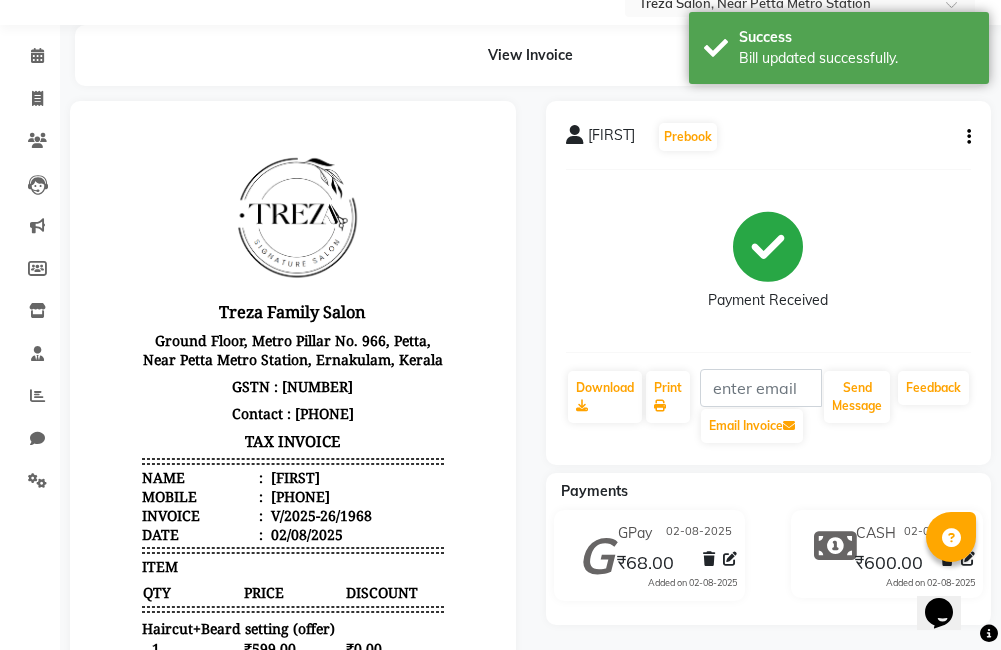 scroll, scrollTop: 0, scrollLeft: 0, axis: both 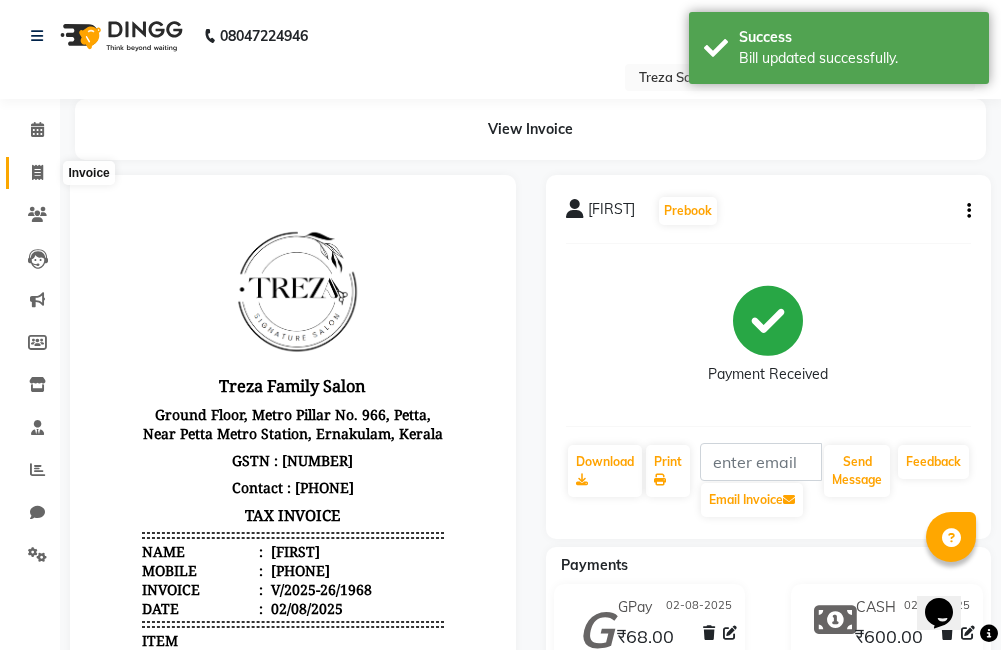 click 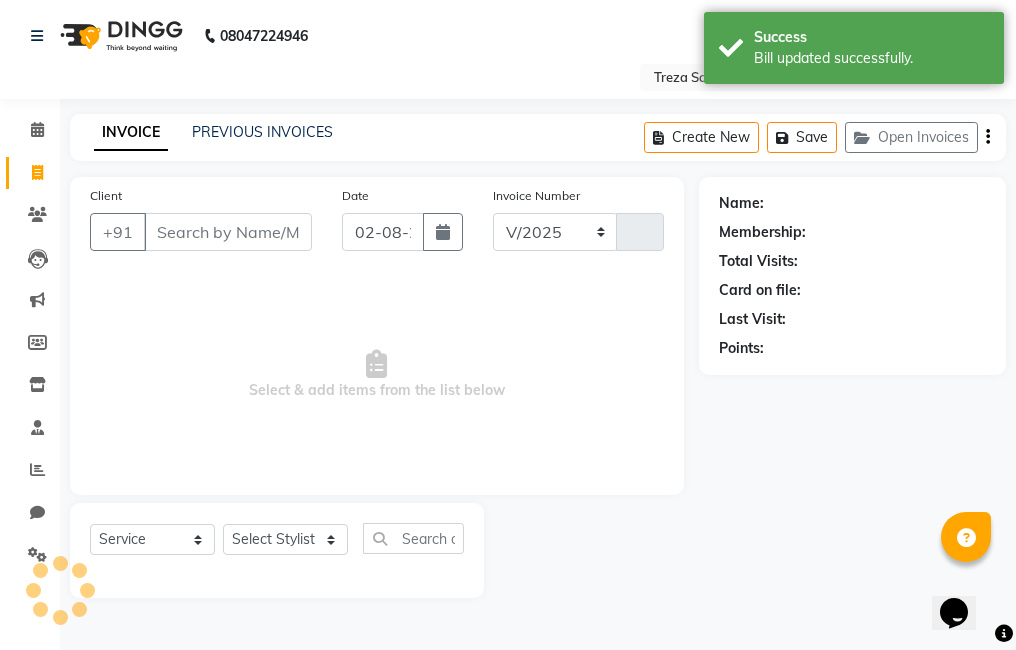 select on "7633" 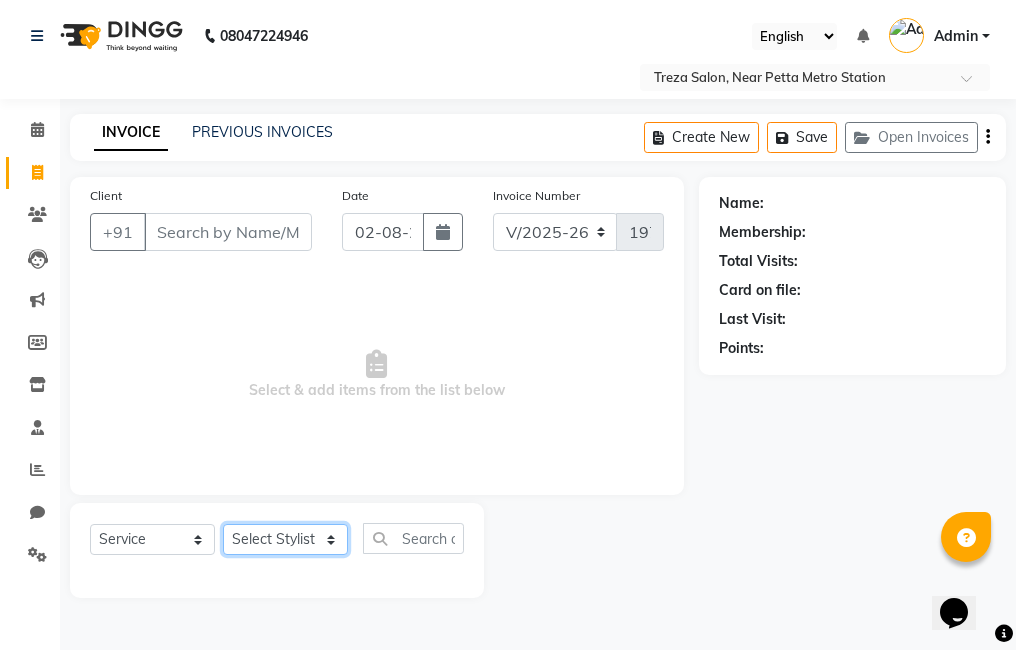 click on "Select Stylist [FIRST] [FIRST] [FIRST] [FIRST] [FIRST] [FIRST] [FIRST] [FIRST] [FIRST] [FIRST] [FIRST] [FIRST] [FIRST]" 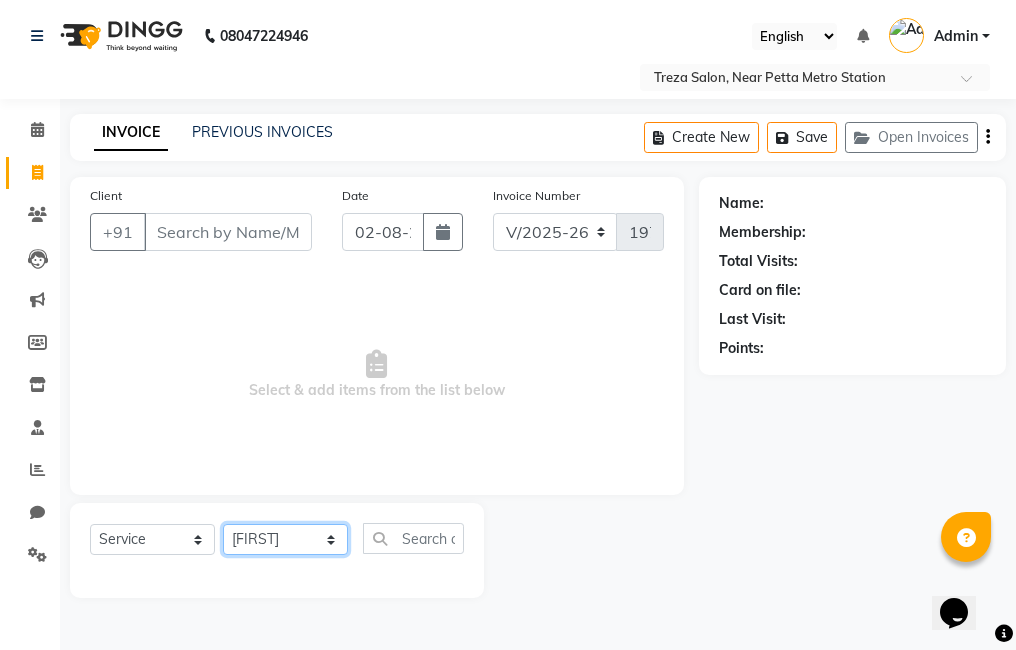 click on "Select Stylist [FIRST] [FIRST] [FIRST] [FIRST] [FIRST] [FIRST] [FIRST] [FIRST] [FIRST] [FIRST] [FIRST] [FIRST] [FIRST]" 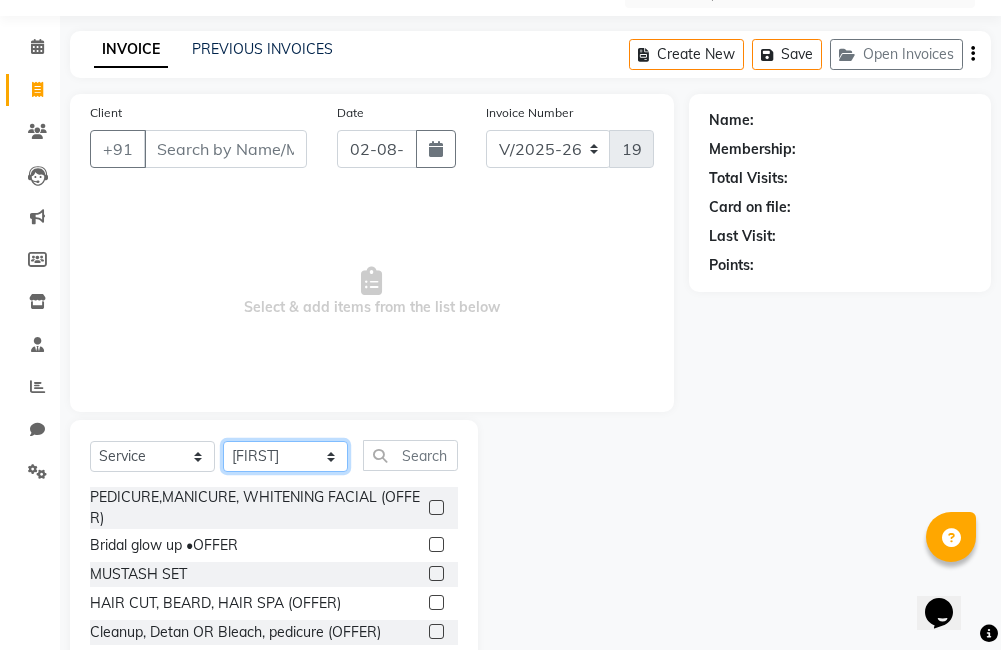 scroll, scrollTop: 154, scrollLeft: 0, axis: vertical 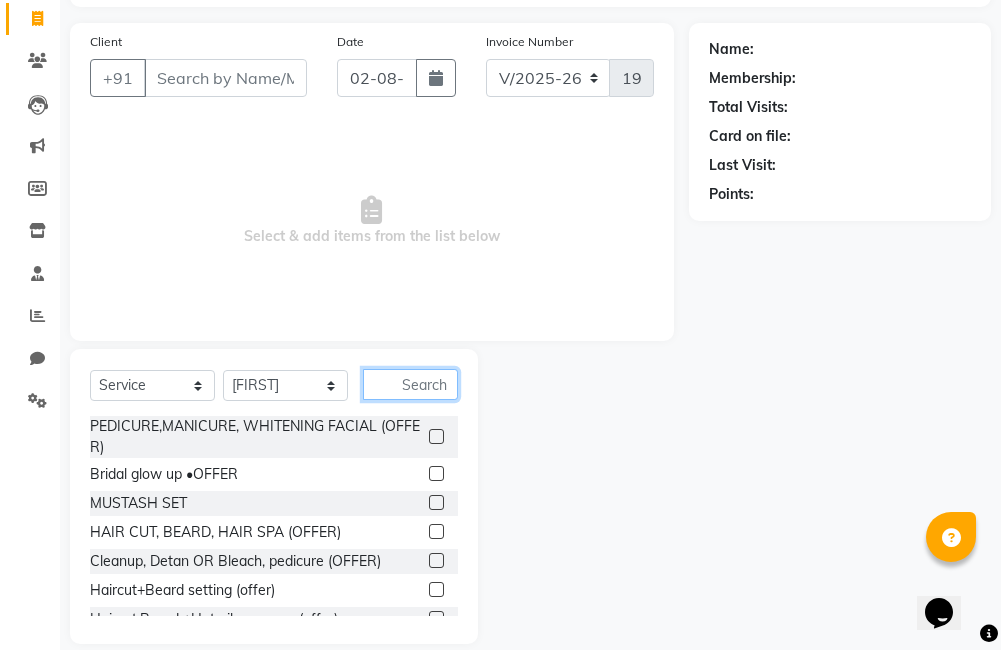 click 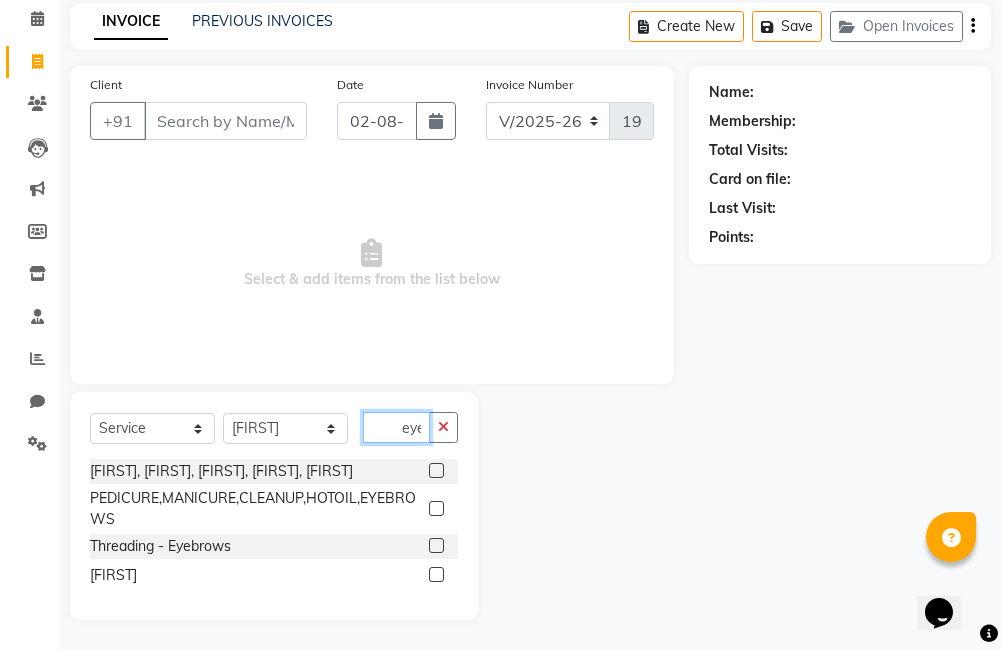scroll, scrollTop: 128, scrollLeft: 0, axis: vertical 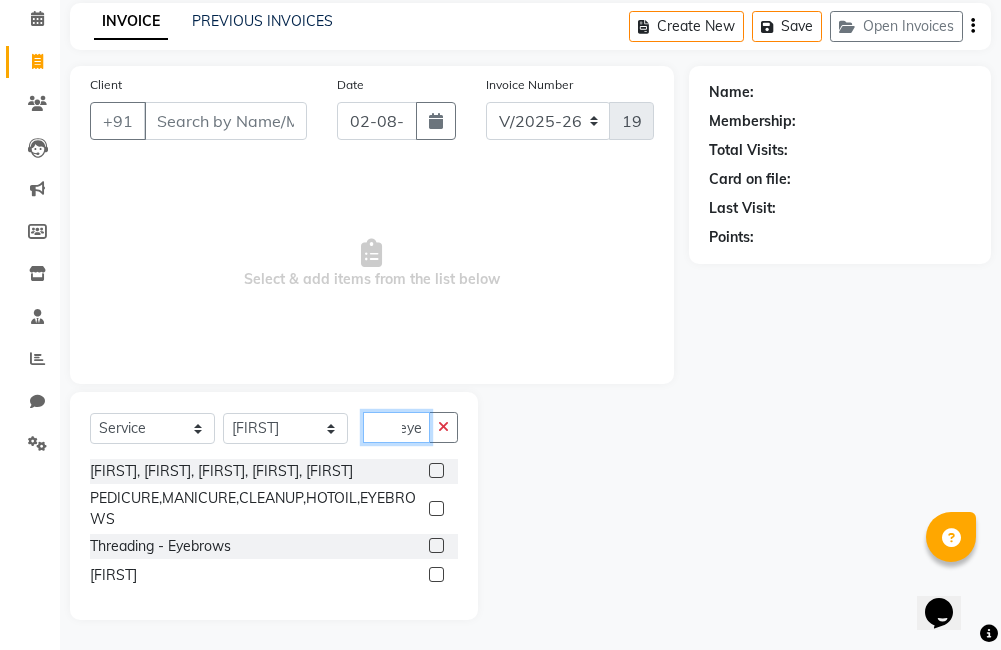 type on "eye" 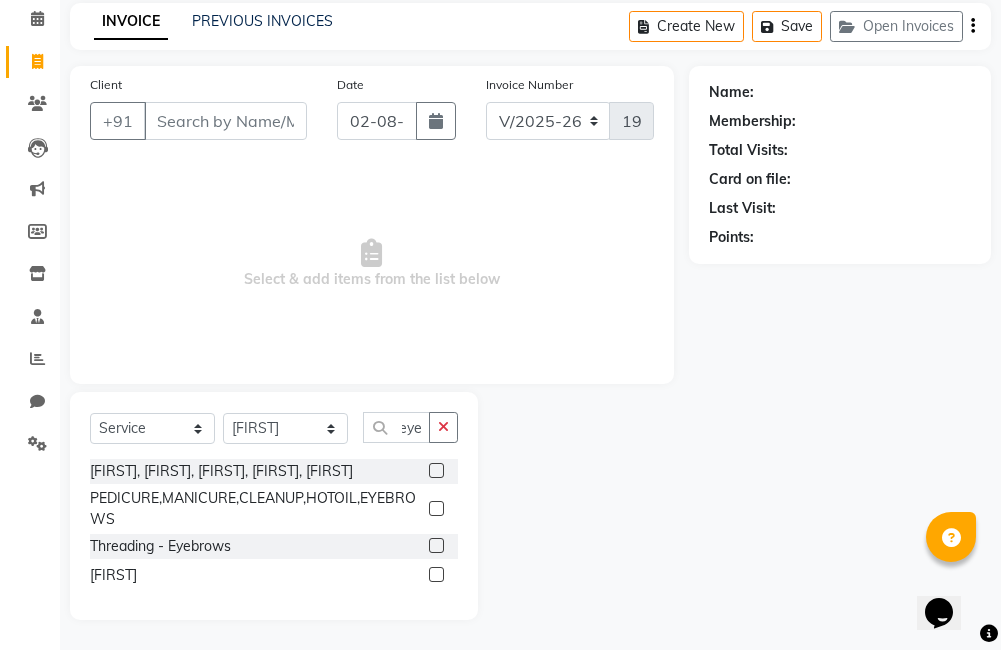 click 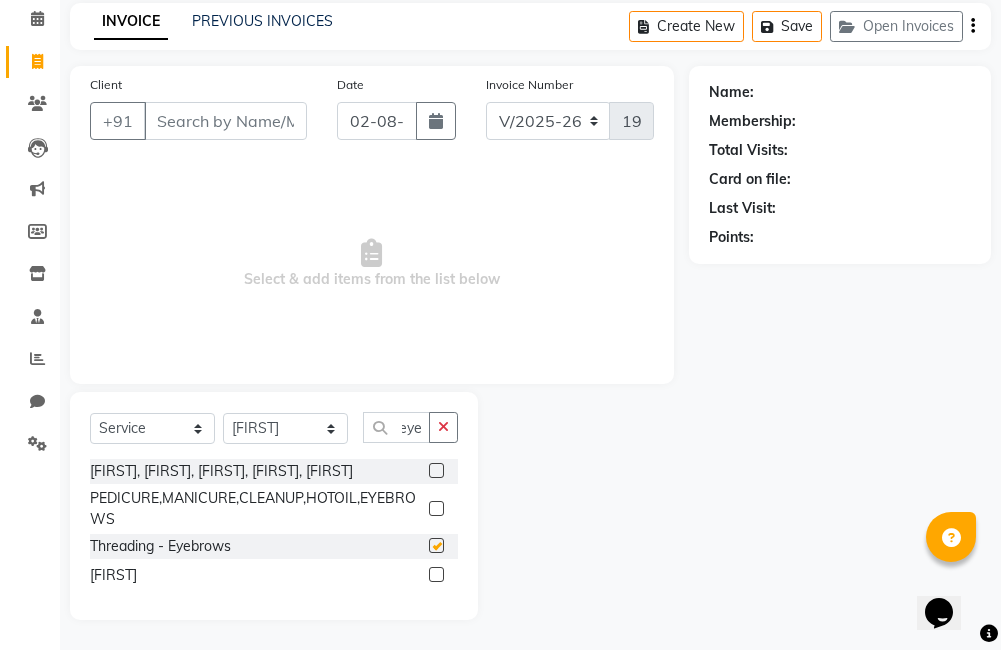 scroll, scrollTop: 0, scrollLeft: 0, axis: both 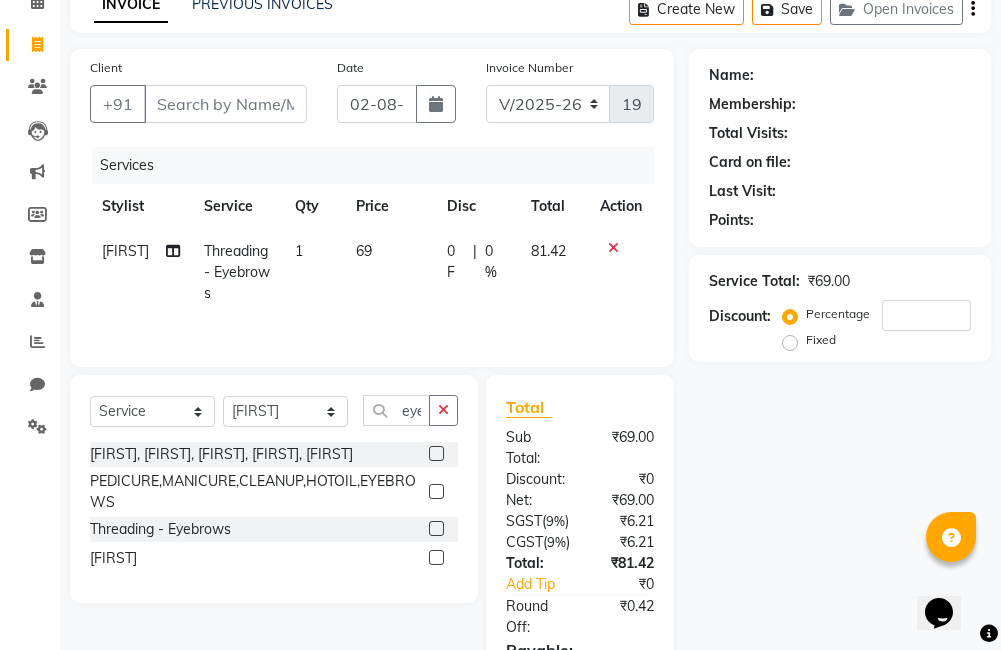 click 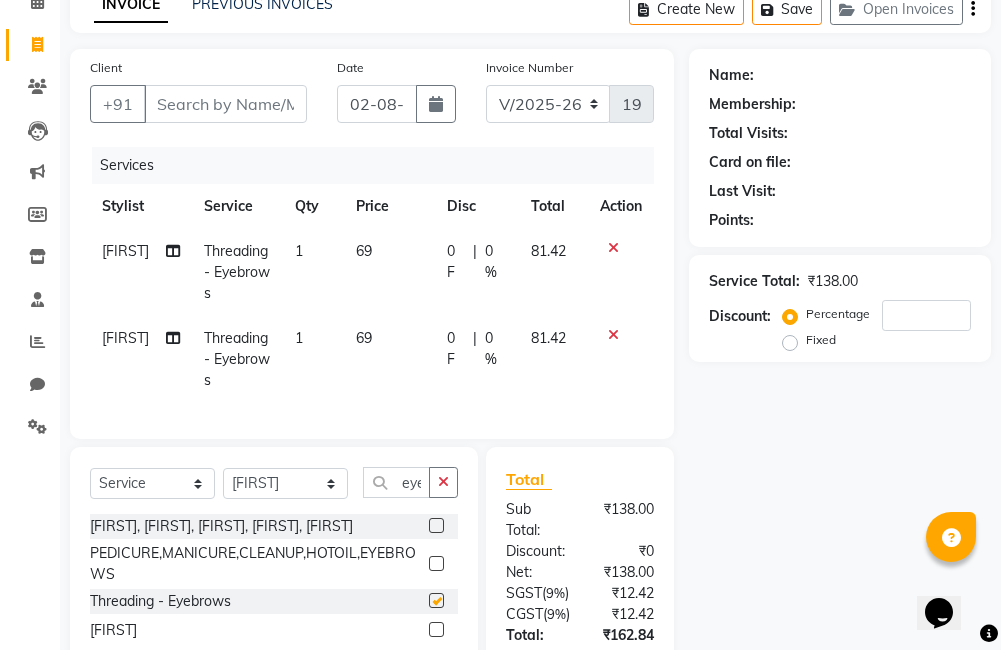 checkbox on "false" 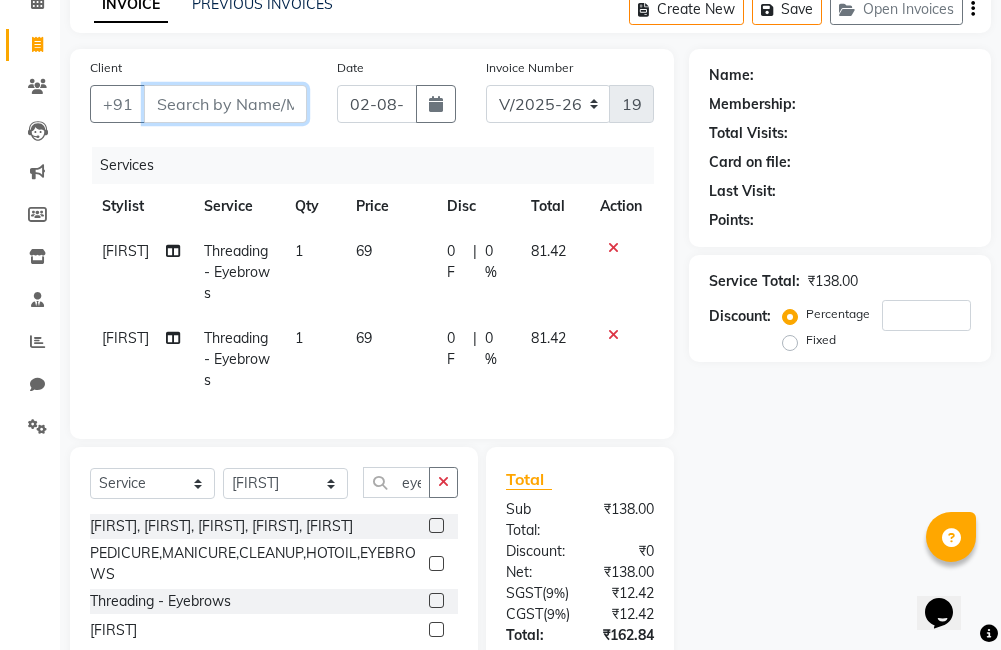 click on "Client" at bounding box center (225, 104) 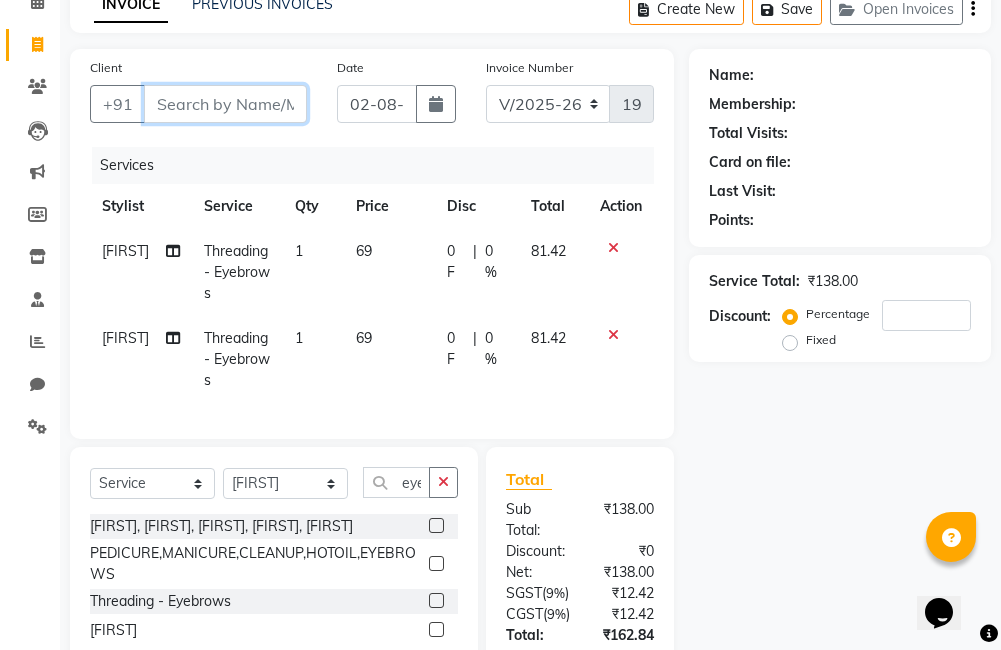 type on "7" 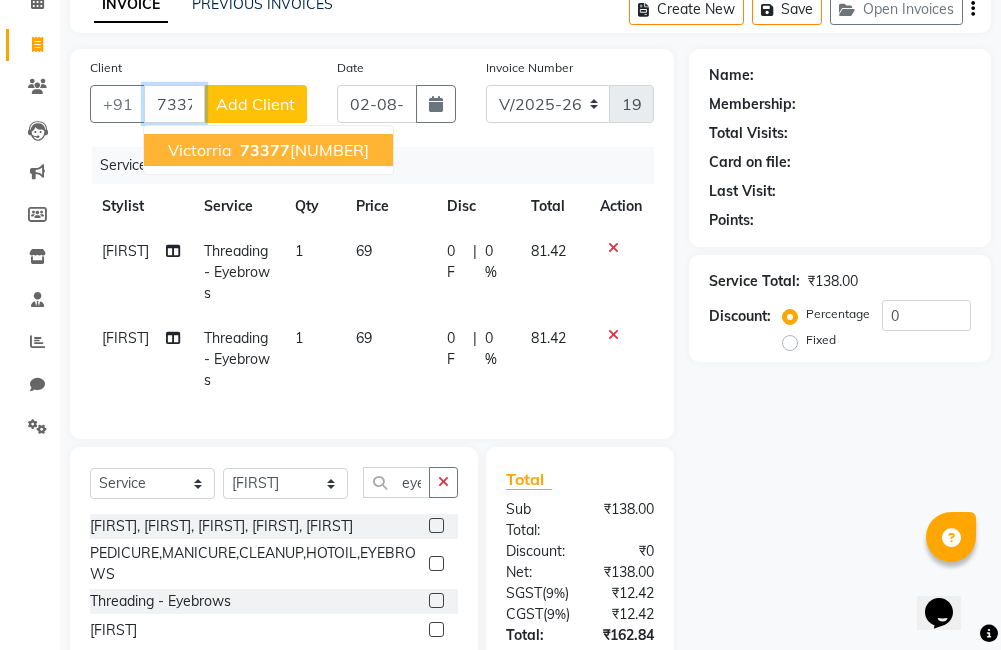 click on "victorria" at bounding box center [200, 150] 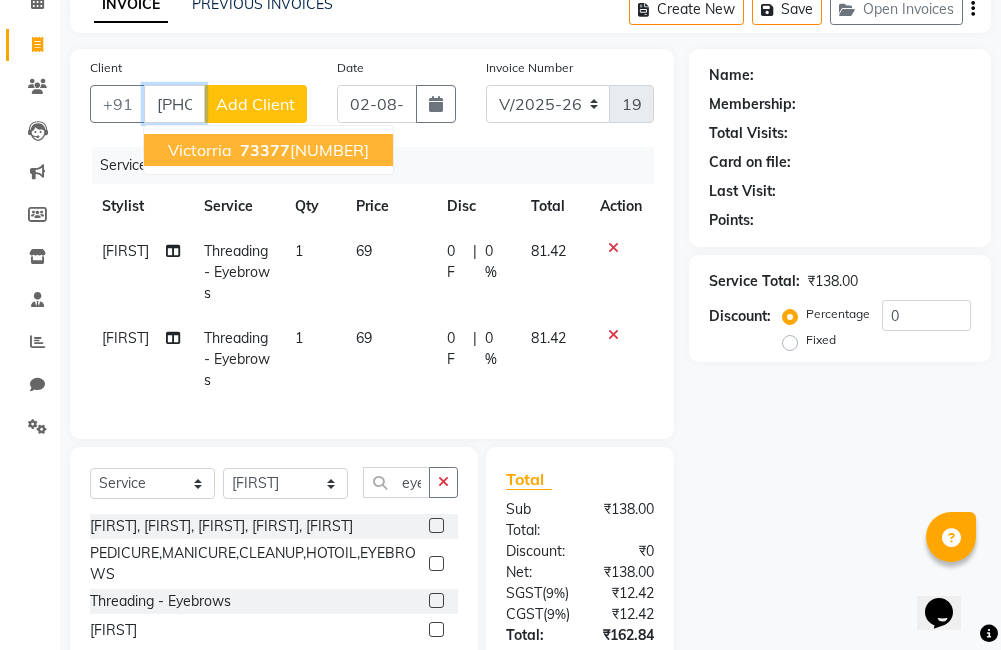 type on "7337768712" 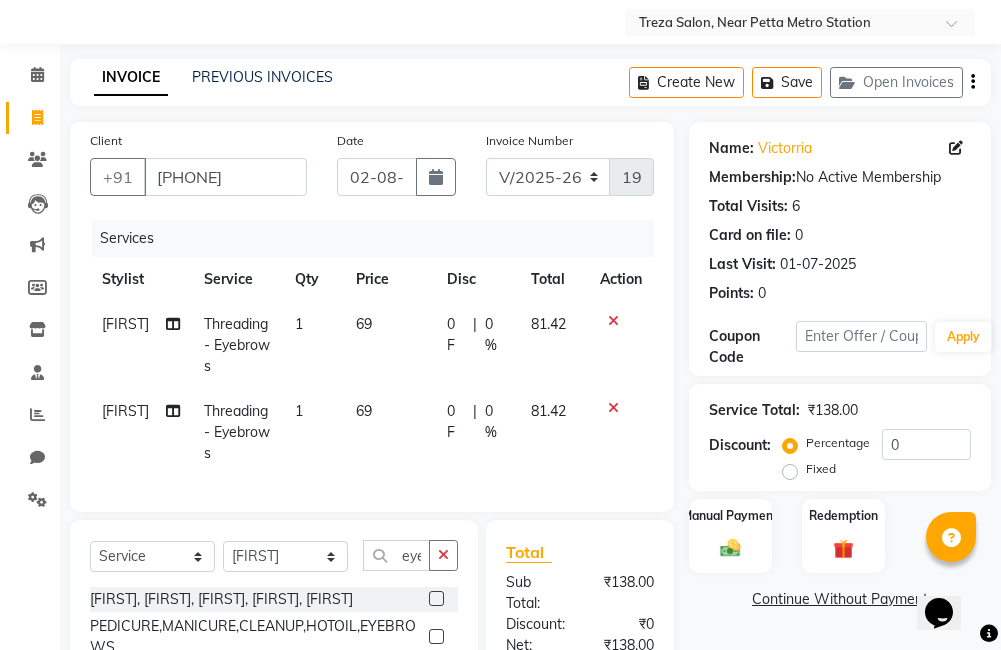 scroll, scrollTop: 54, scrollLeft: 0, axis: vertical 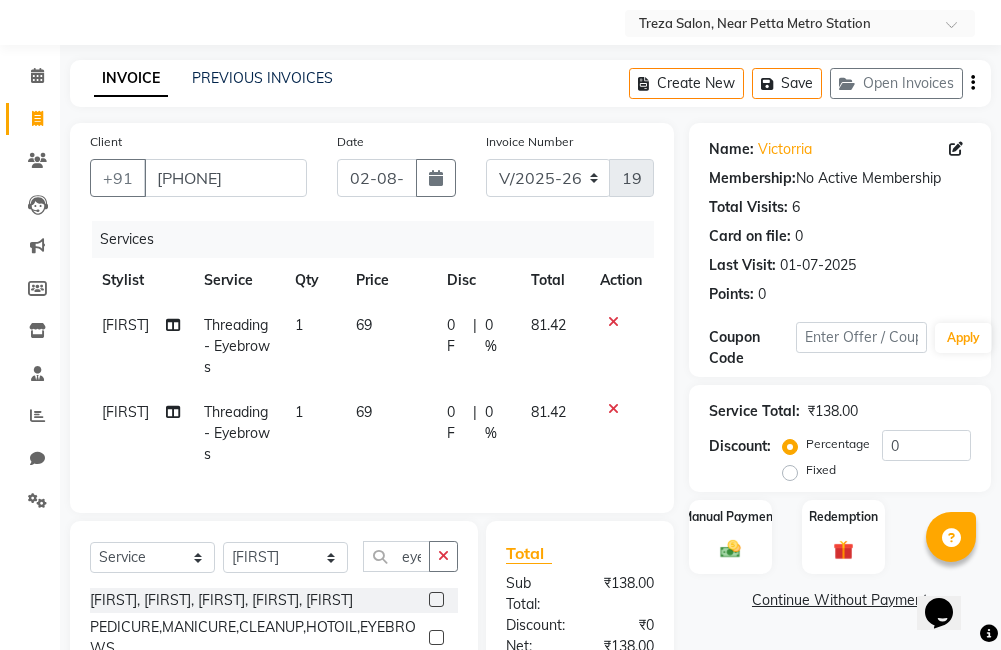 click 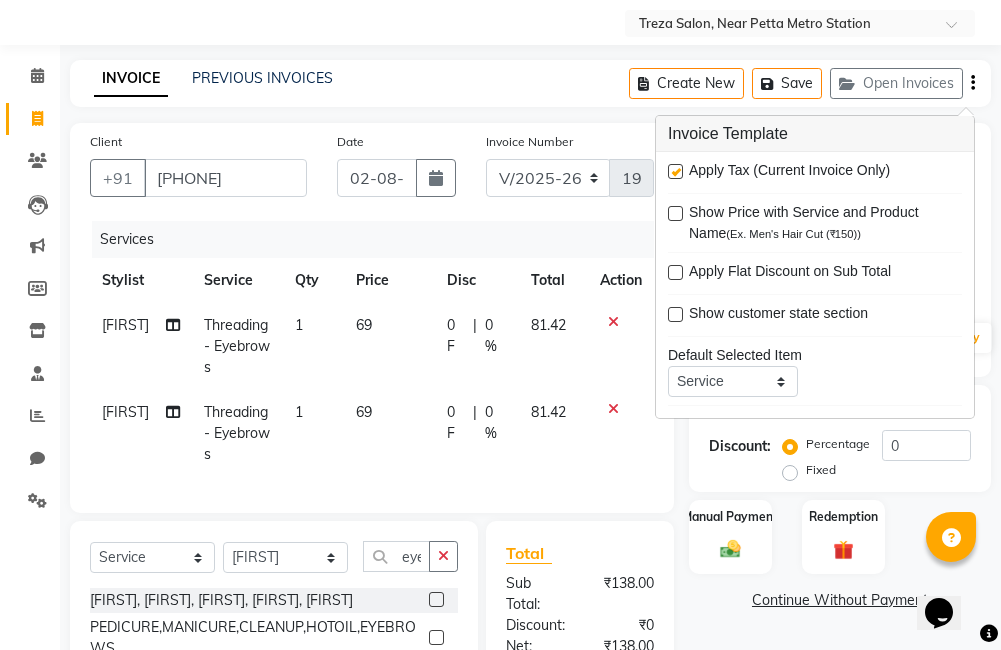 click at bounding box center (675, 171) 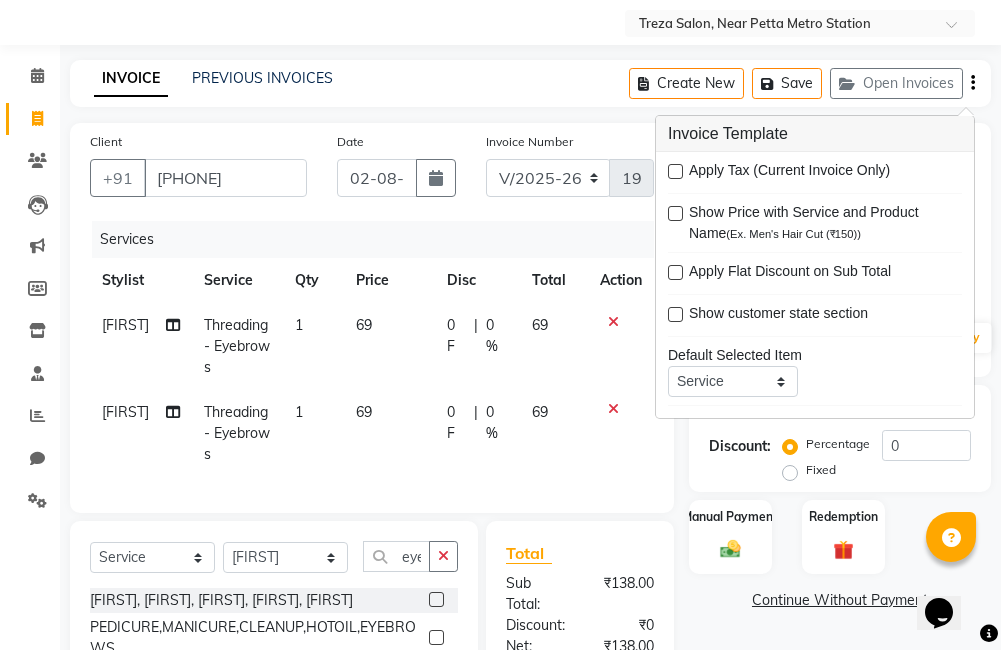scroll, scrollTop: 98, scrollLeft: 0, axis: vertical 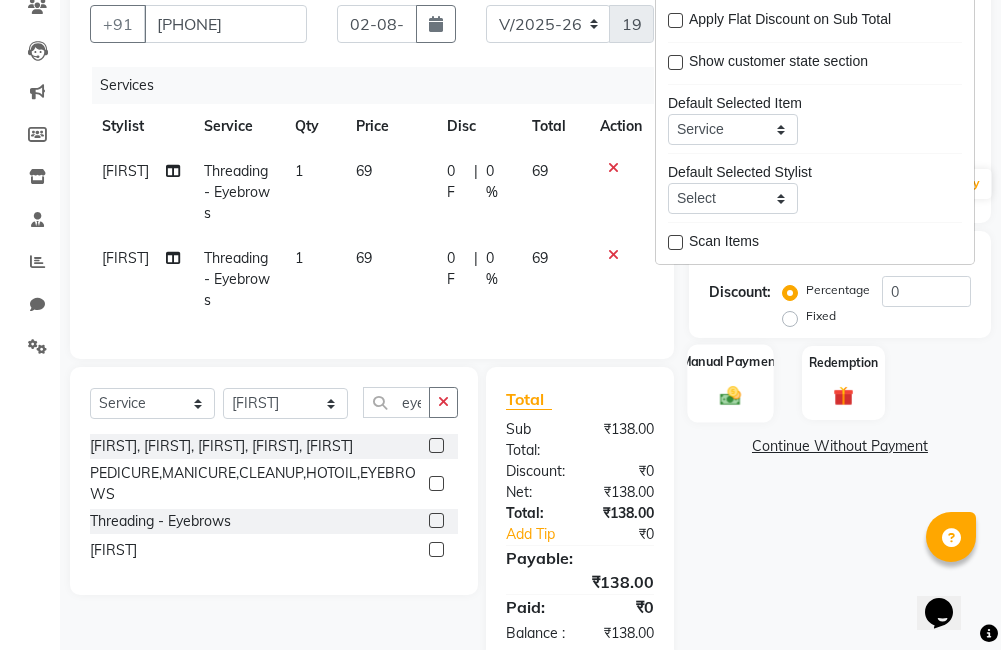 click on "Manual Payment" 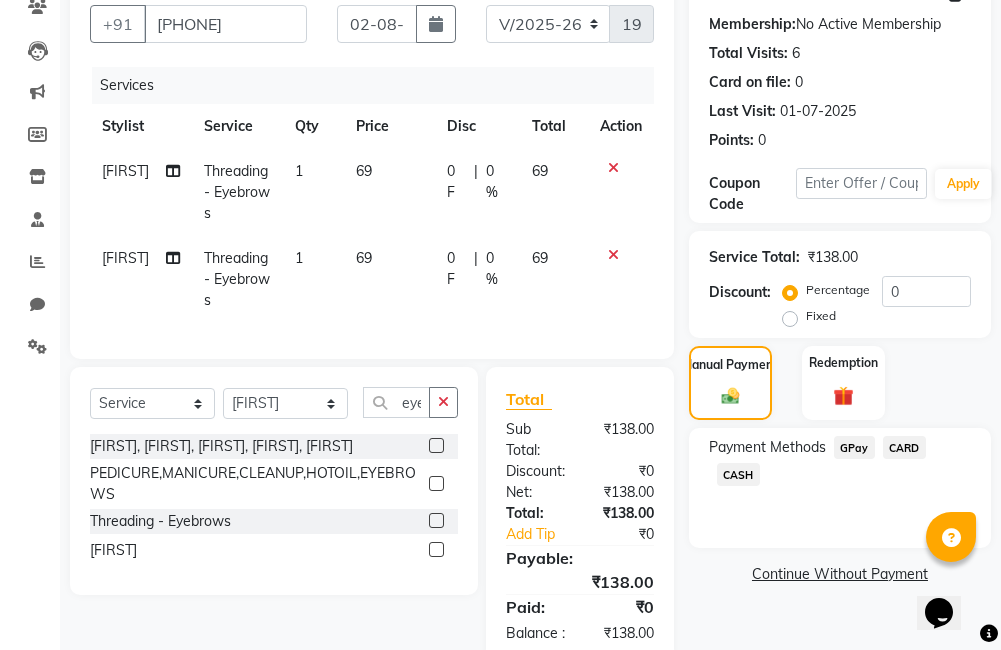 click on "CASH" 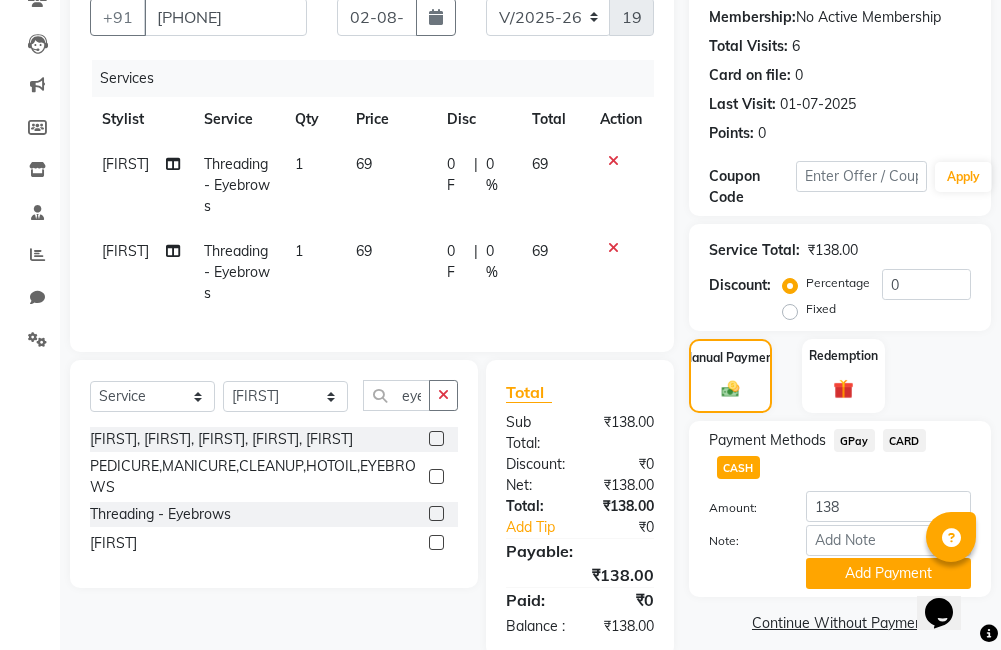 scroll, scrollTop: 288, scrollLeft: 0, axis: vertical 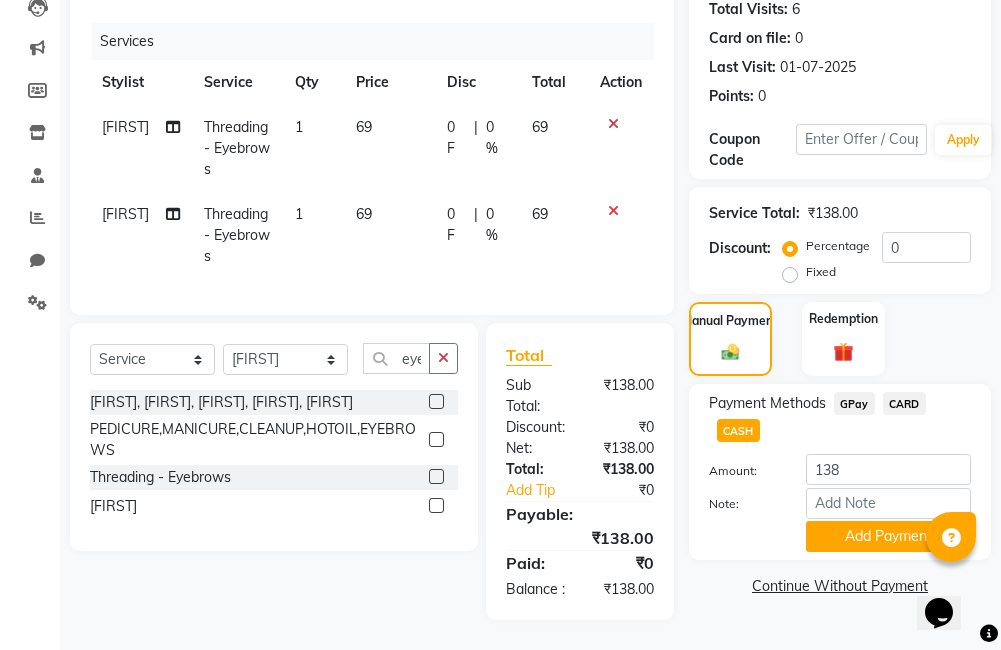 click on "[PERSON]" 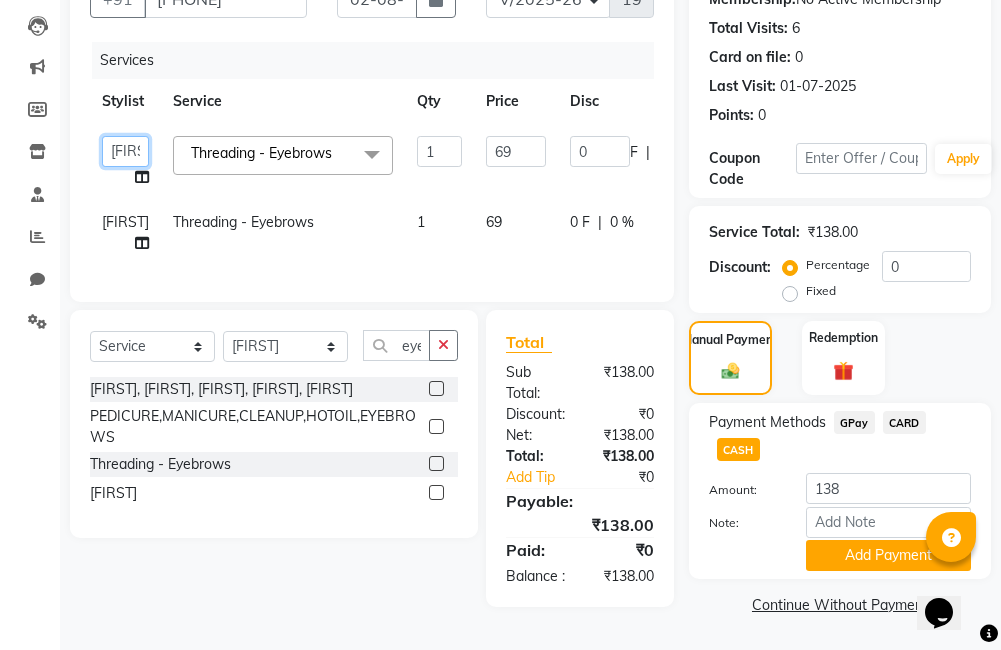 click on "Ajitha   Akshay   Amulie   Anju   Arun   Ashish   Jeeshma   Krishna Priya   Shijo" 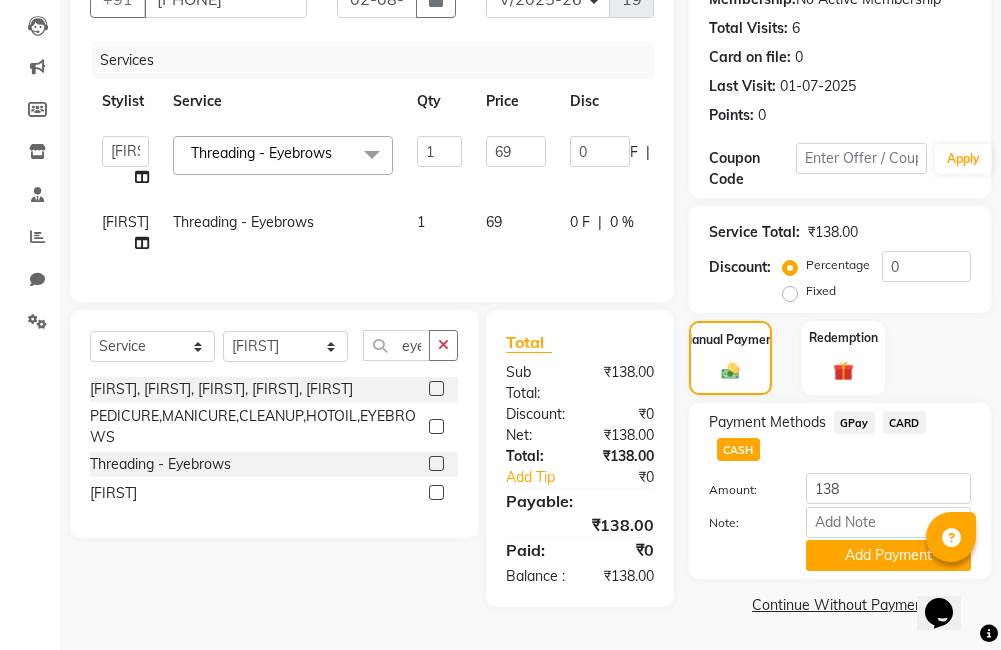select on "67450" 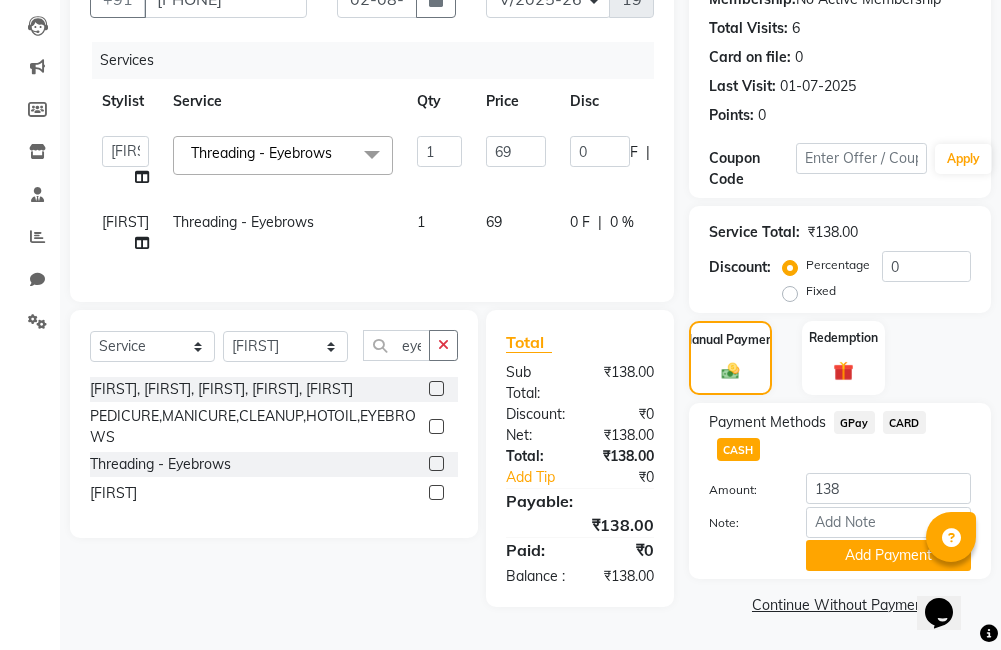 click on "[PERSON]" 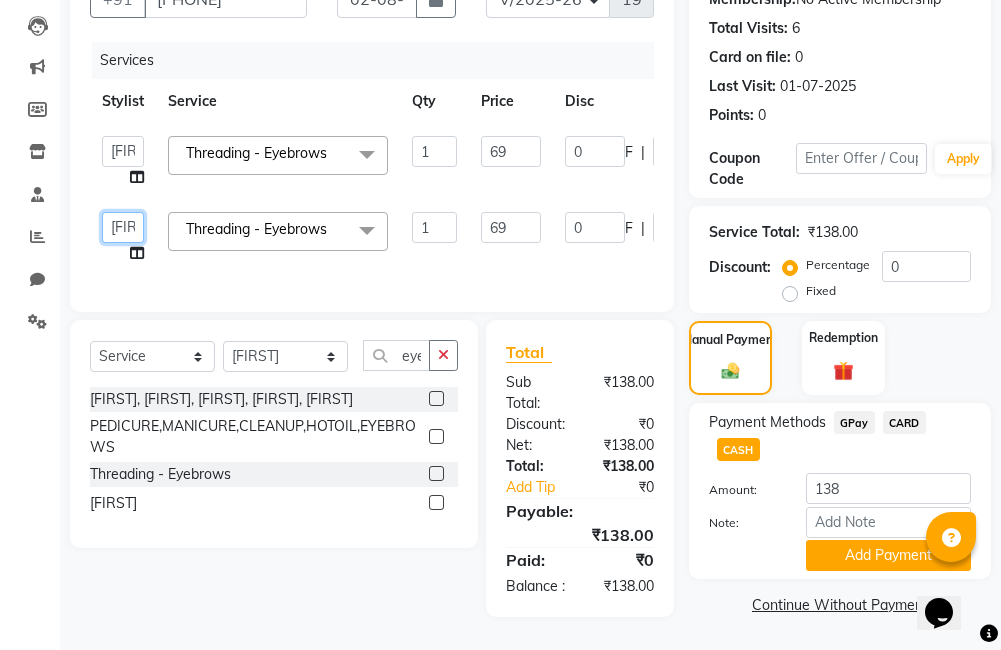 click on "Ajitha   Akshay   Amulie   Anju   Arun   Ashish   Jeeshma   Krishna Priya   Shijo" 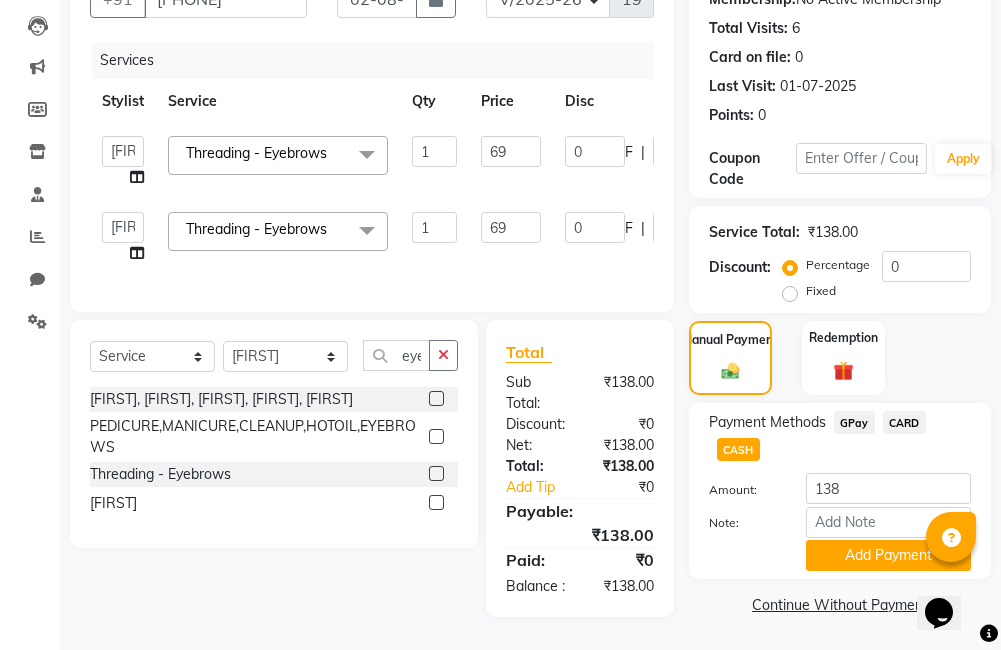 select on "85969" 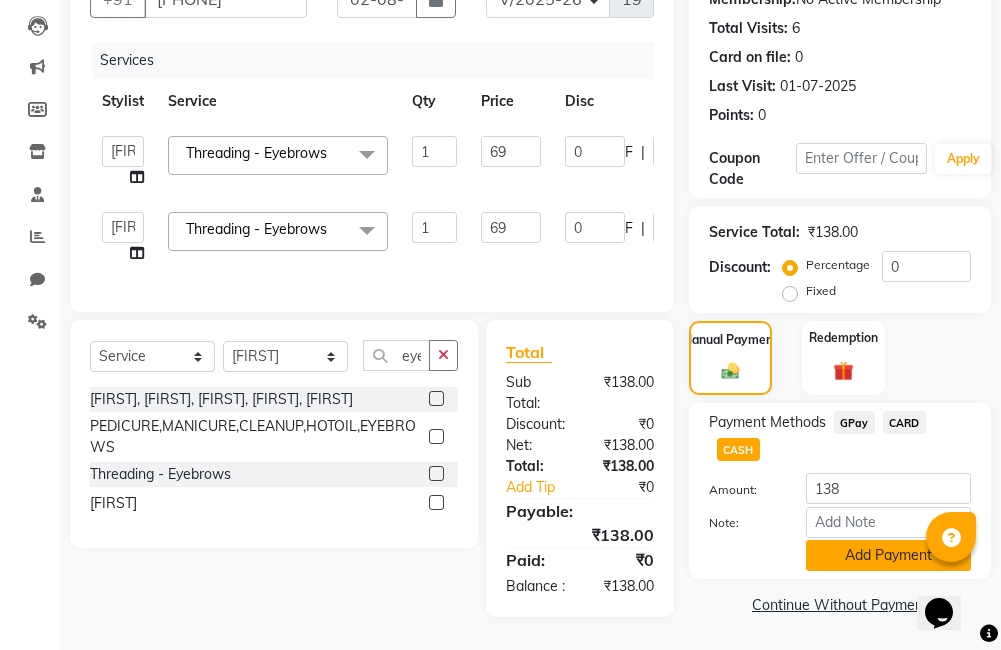 click on "Add Payment" 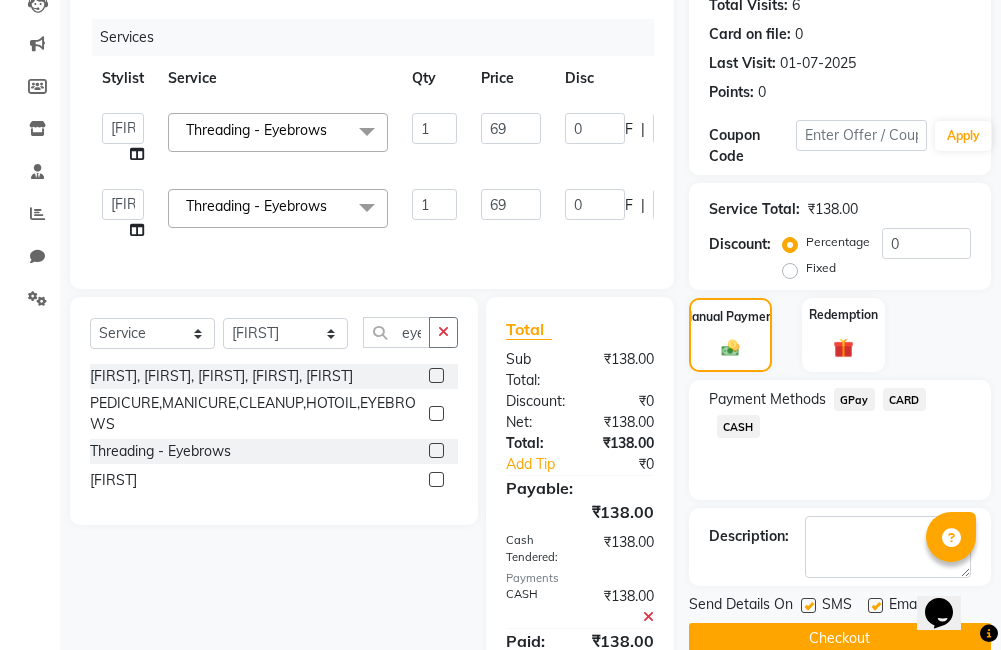 click on "Checkout" 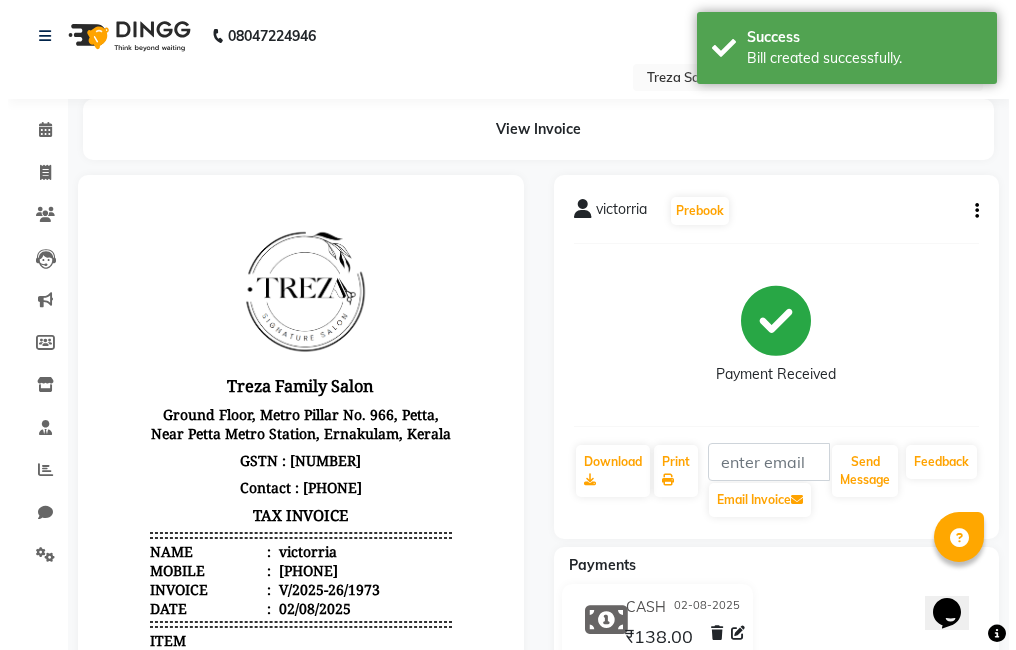 scroll, scrollTop: 0, scrollLeft: 0, axis: both 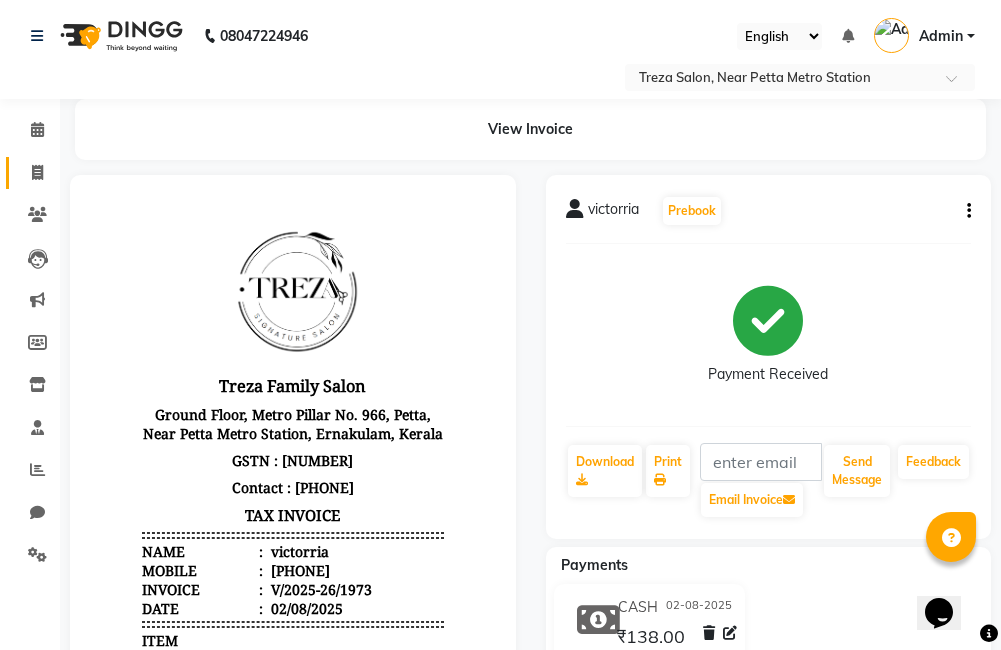 click 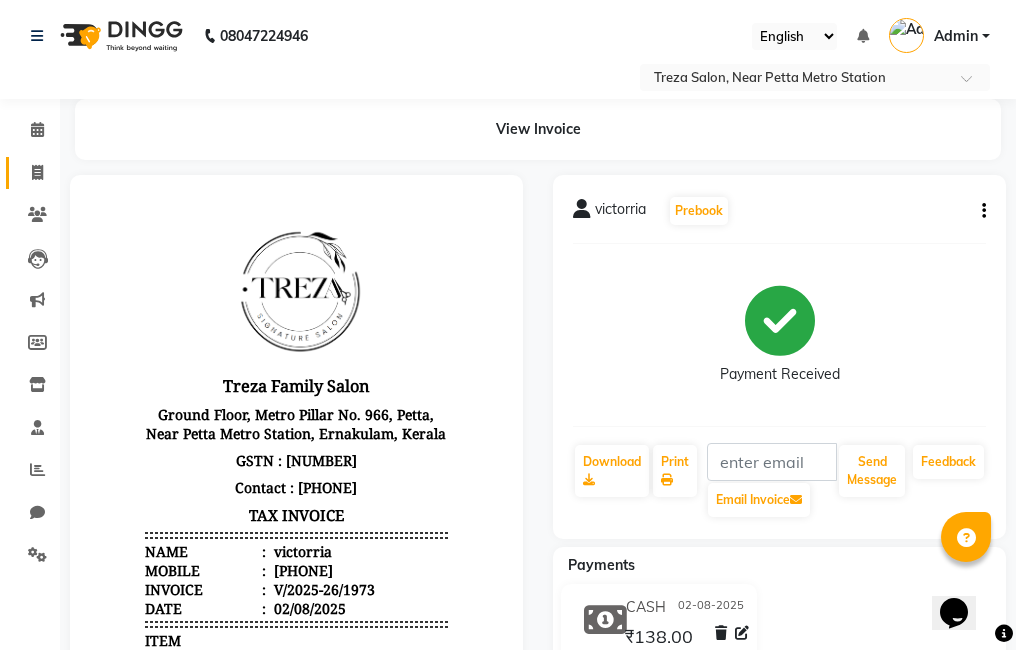 select on "service" 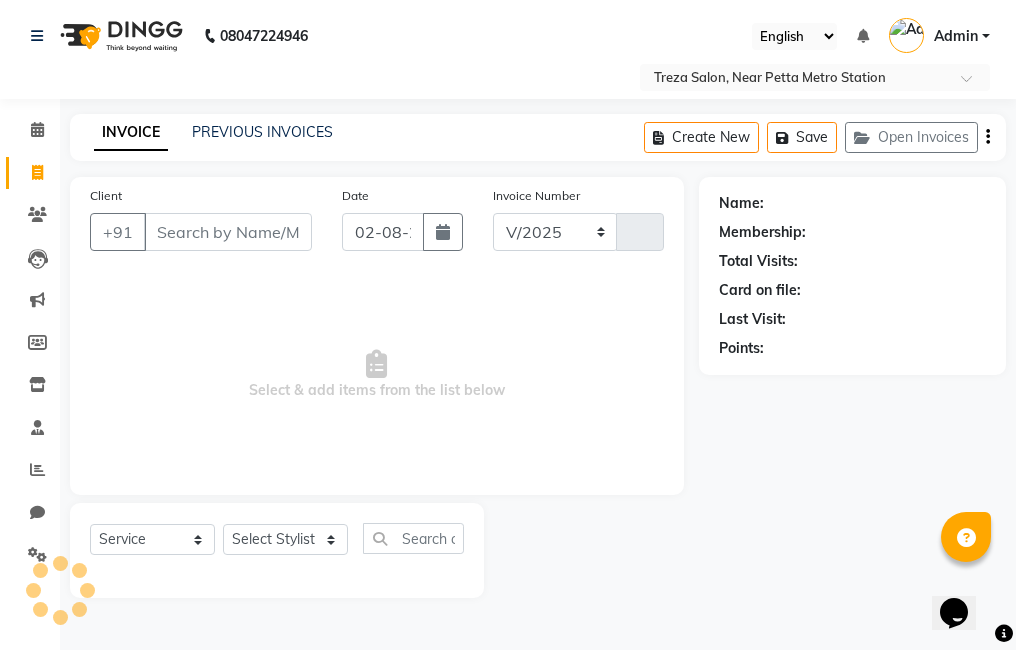 select on "7633" 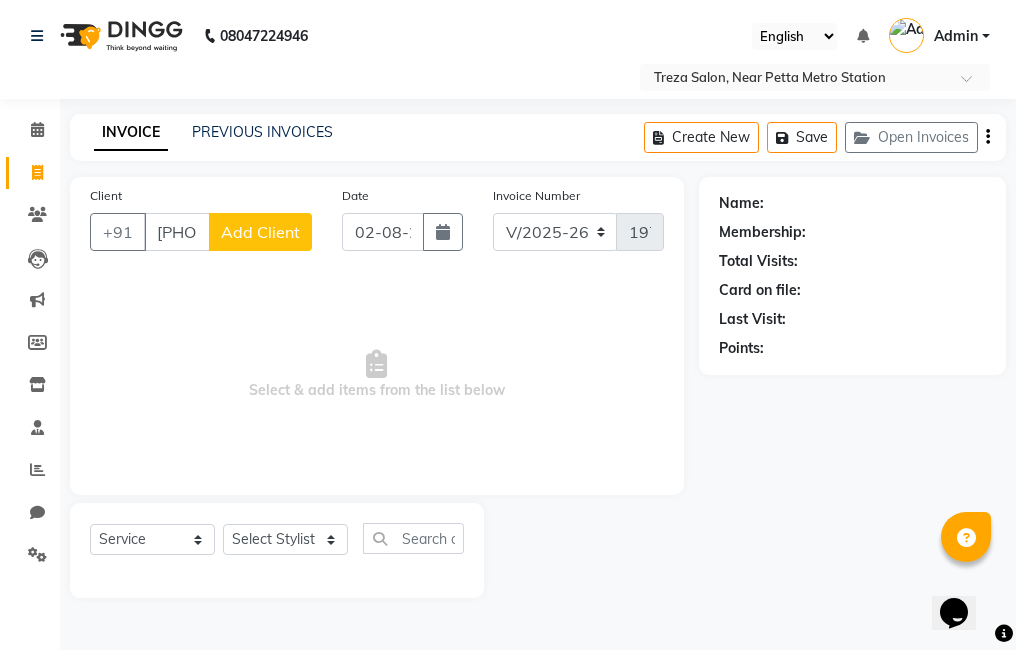 type on "701031287" 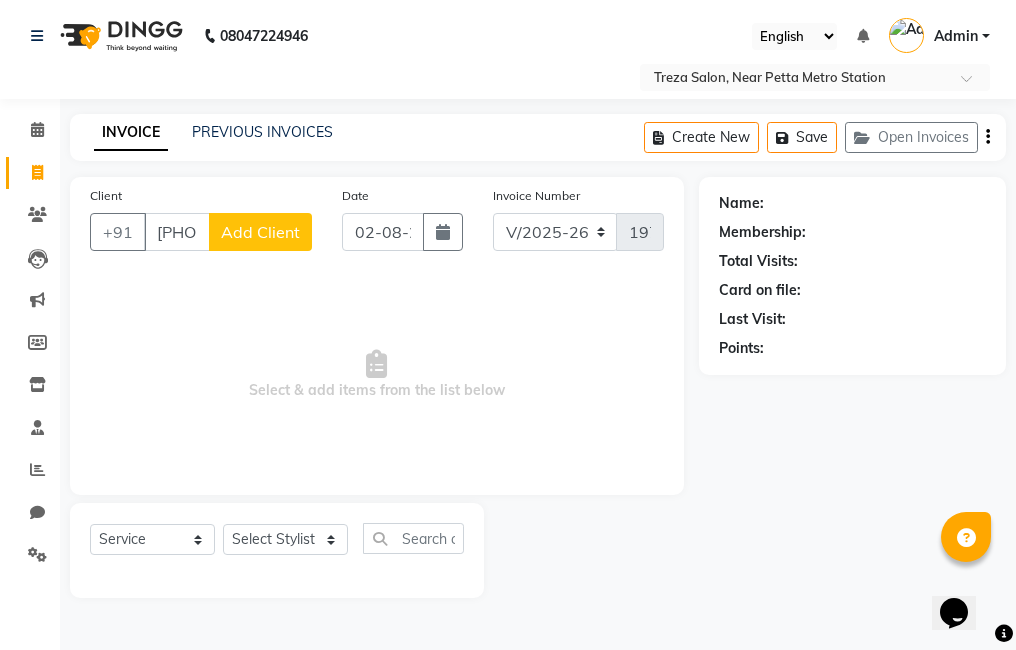click on "Add Client" 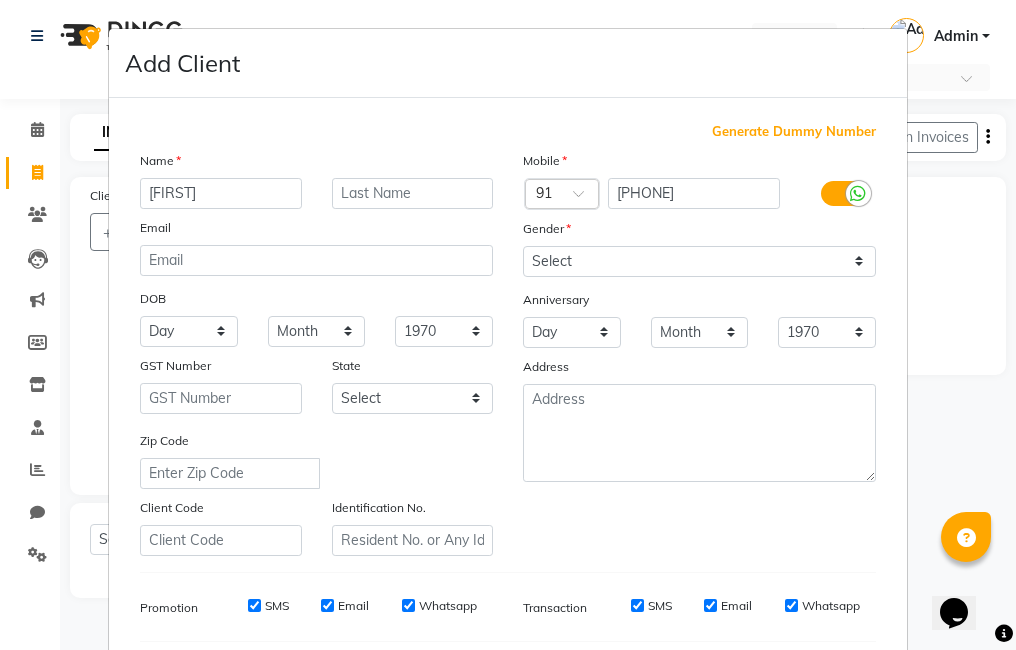 type on "trillah" 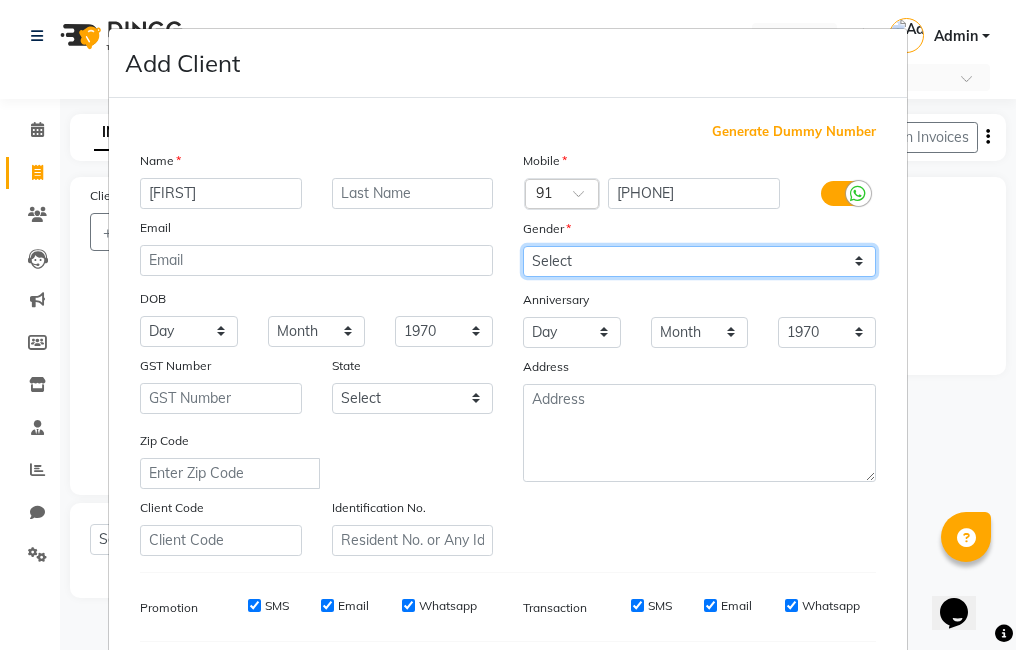 click on "Select Male Female Other Prefer Not To Say" at bounding box center [699, 261] 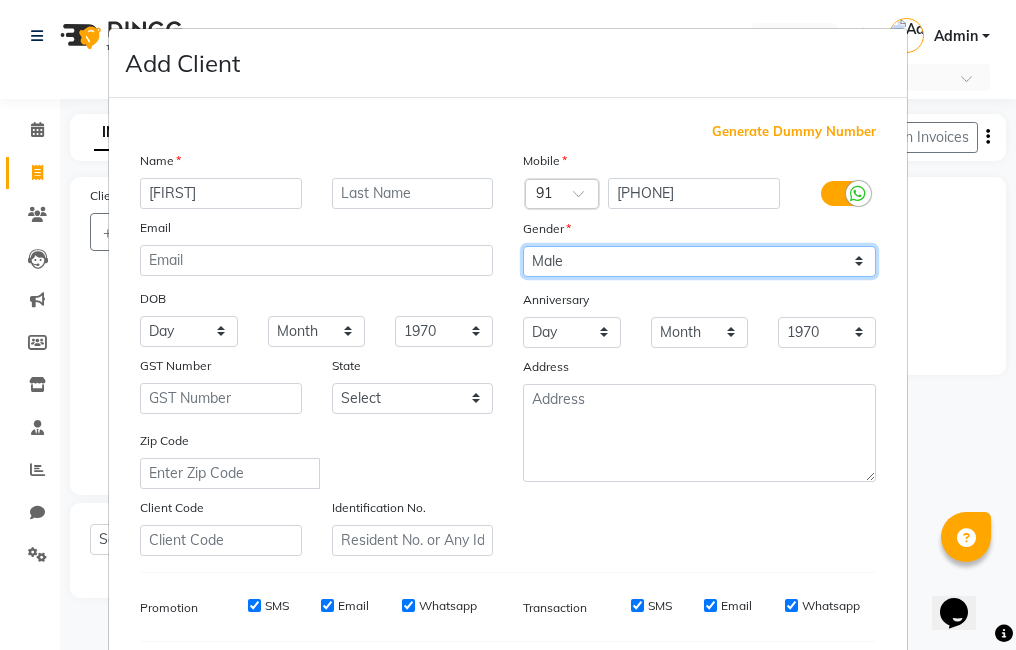 click on "Select Male Female Other Prefer Not To Say" at bounding box center (699, 261) 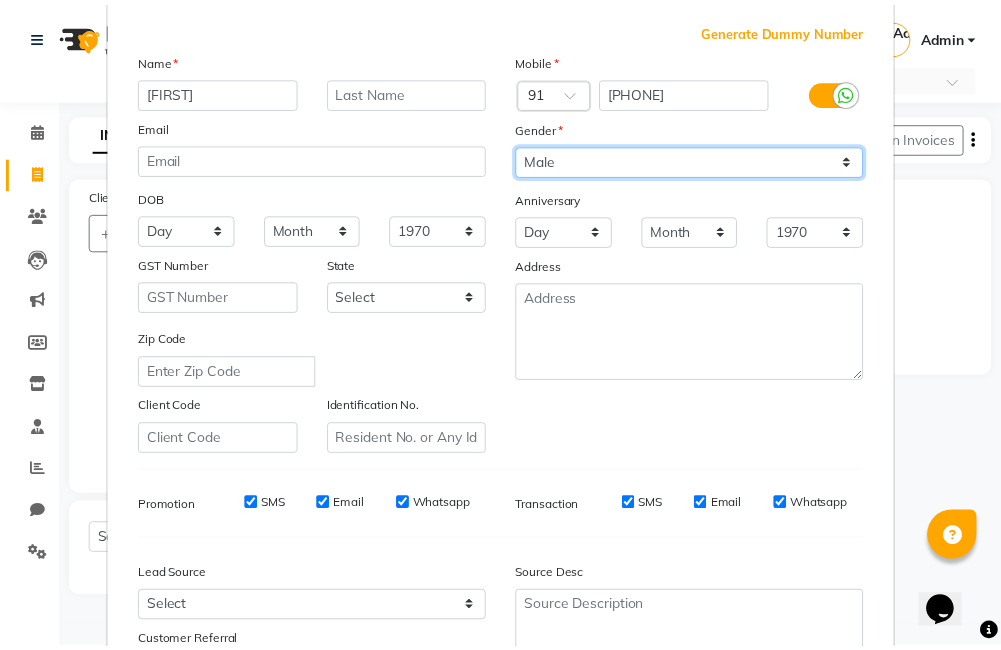 scroll, scrollTop: 200, scrollLeft: 0, axis: vertical 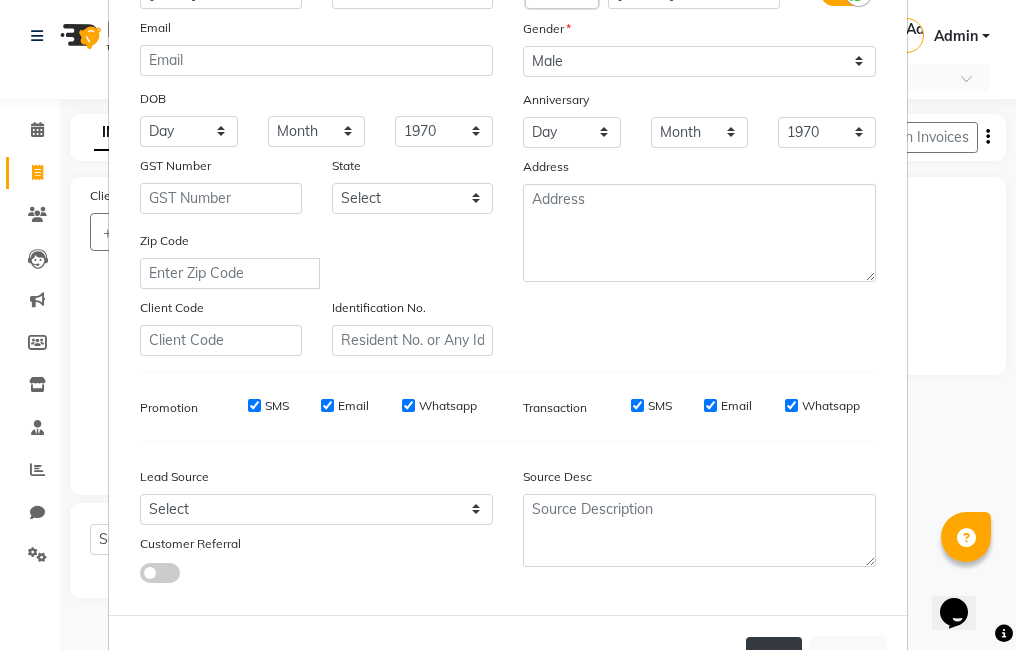click on "Add" at bounding box center (774, 655) 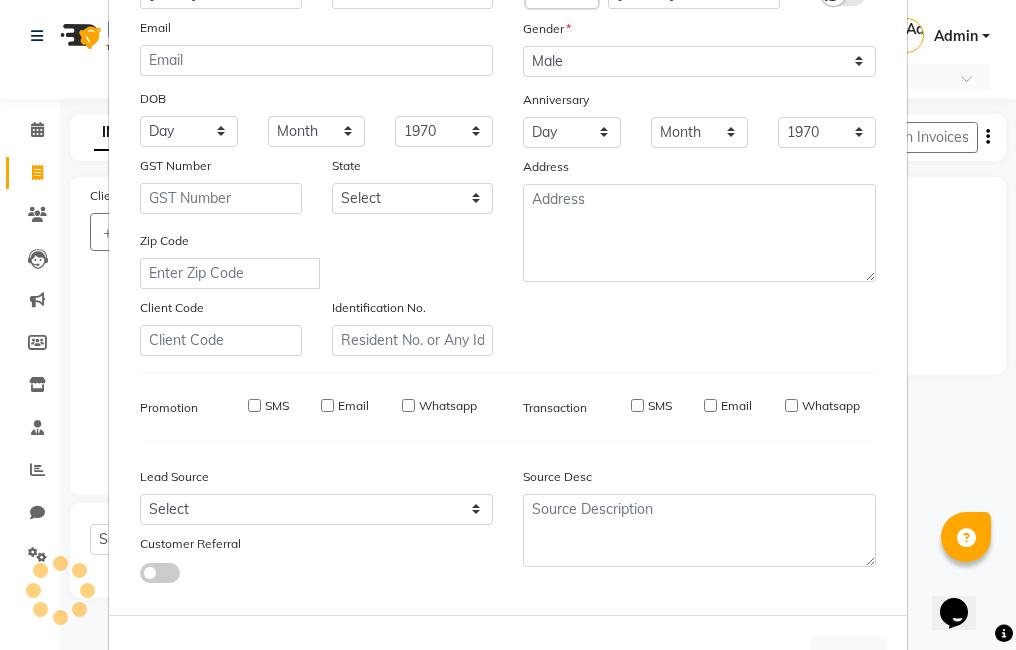 type 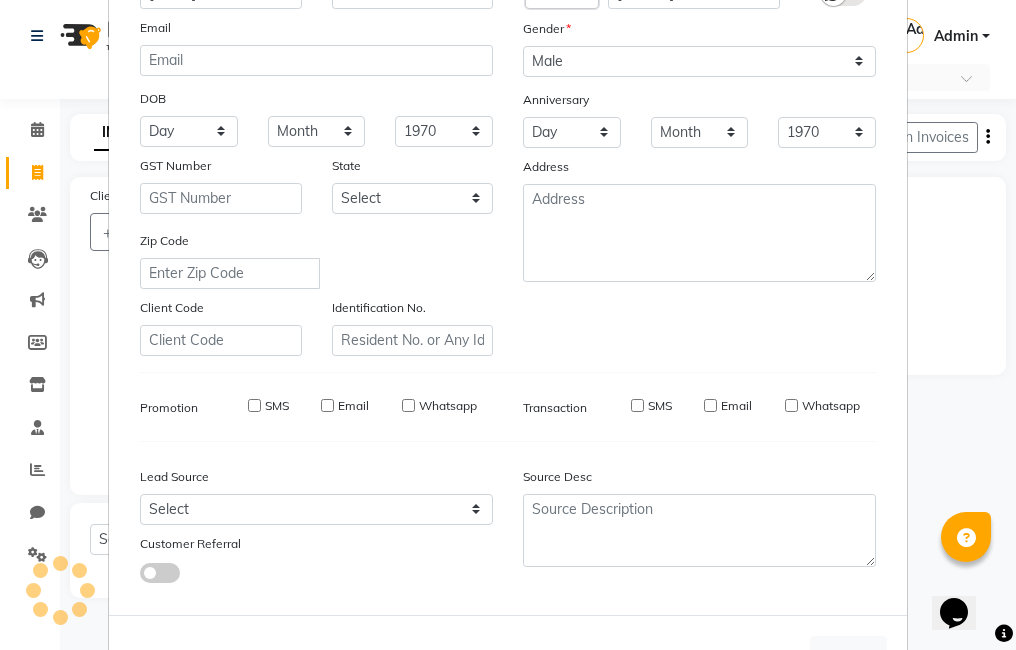 select 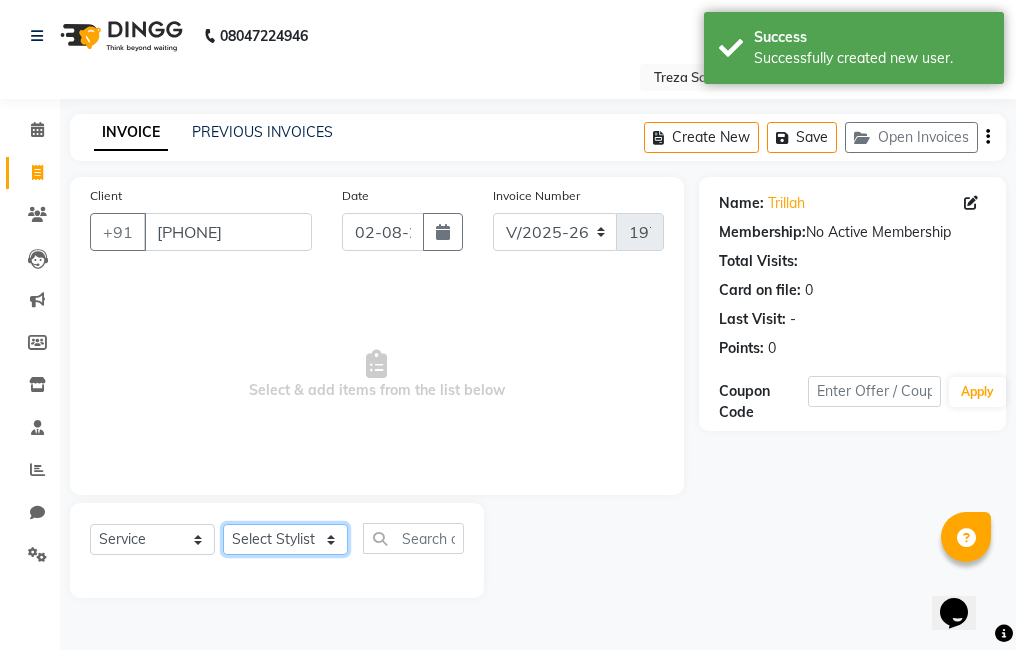 click on "Select Stylist Ajitha Akshay Amulie Anju Arun Ashish Jeeshma Krishna Priya Shijo" 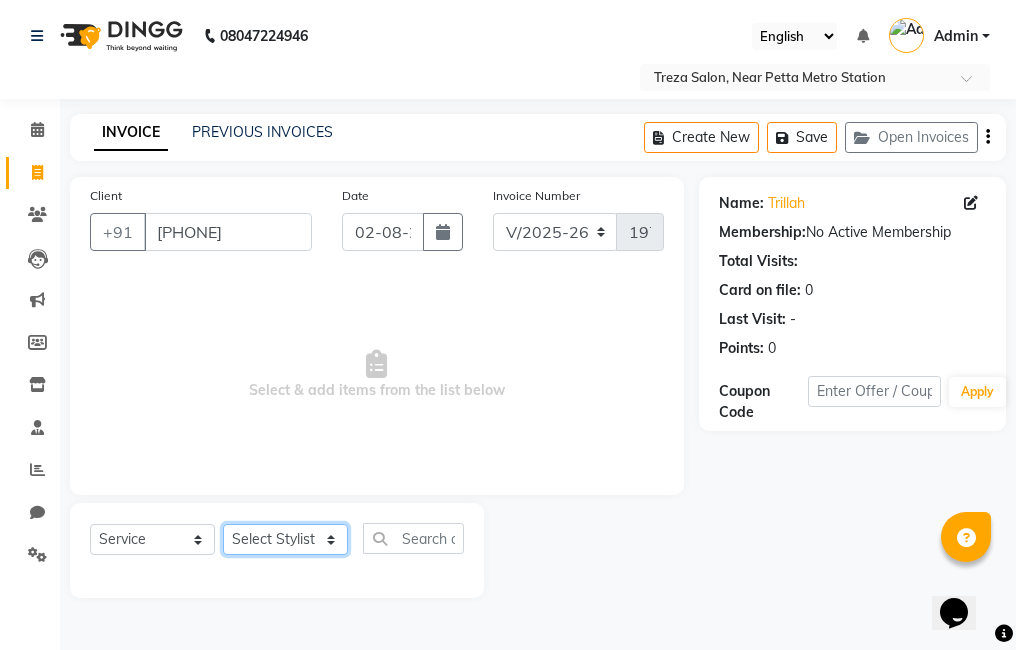 select on "81285" 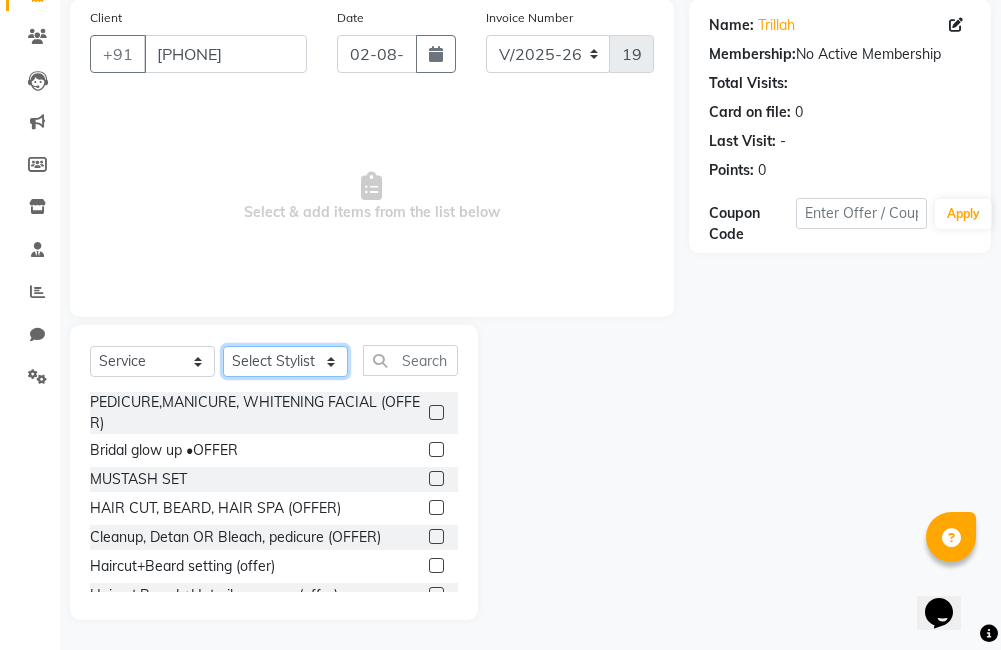 scroll, scrollTop: 175, scrollLeft: 0, axis: vertical 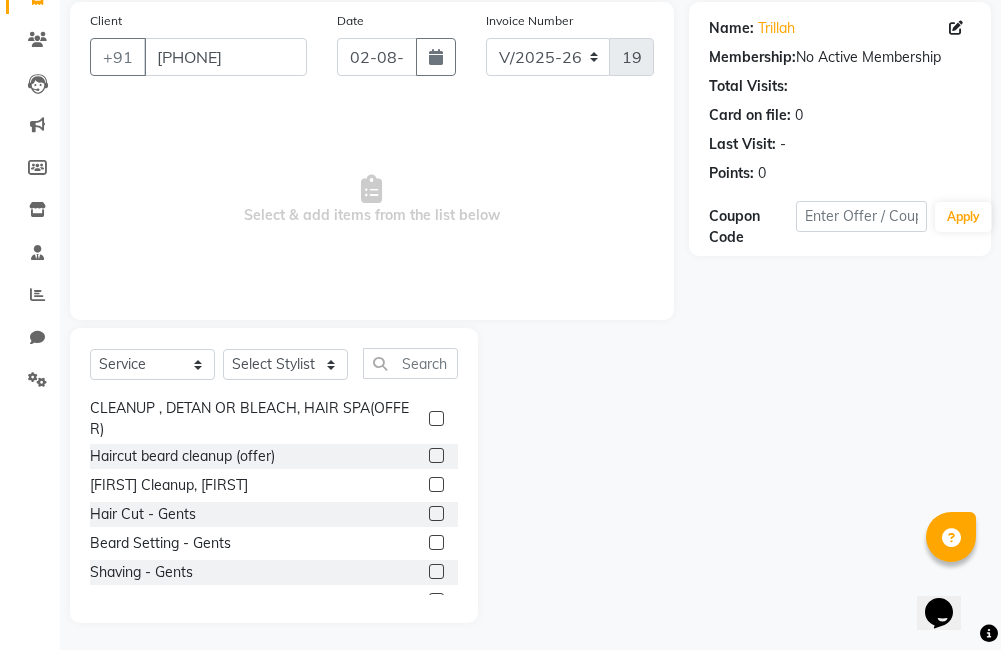 click 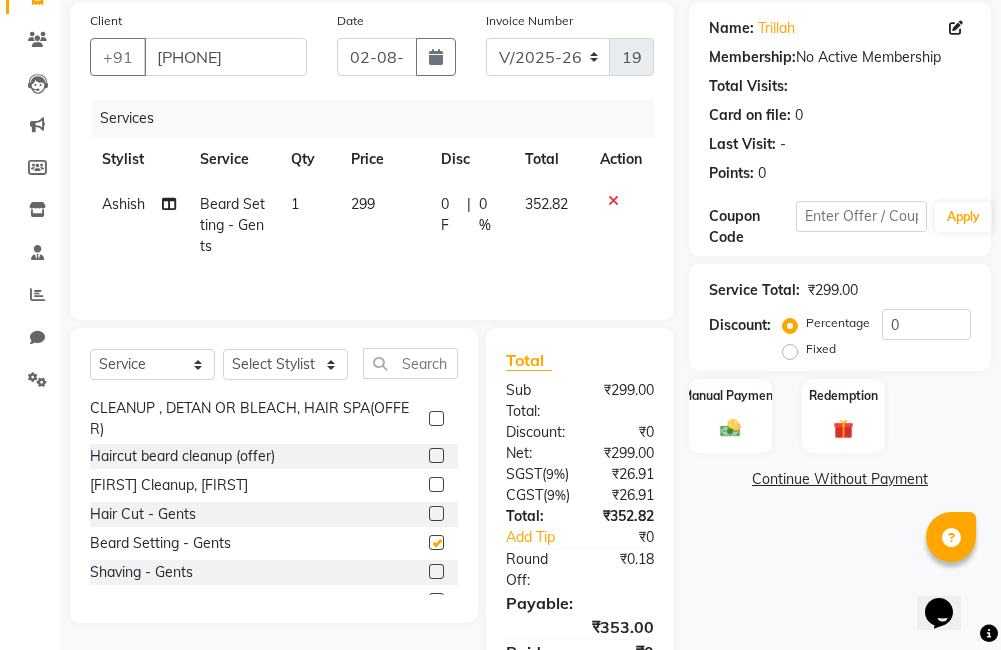 checkbox on "false" 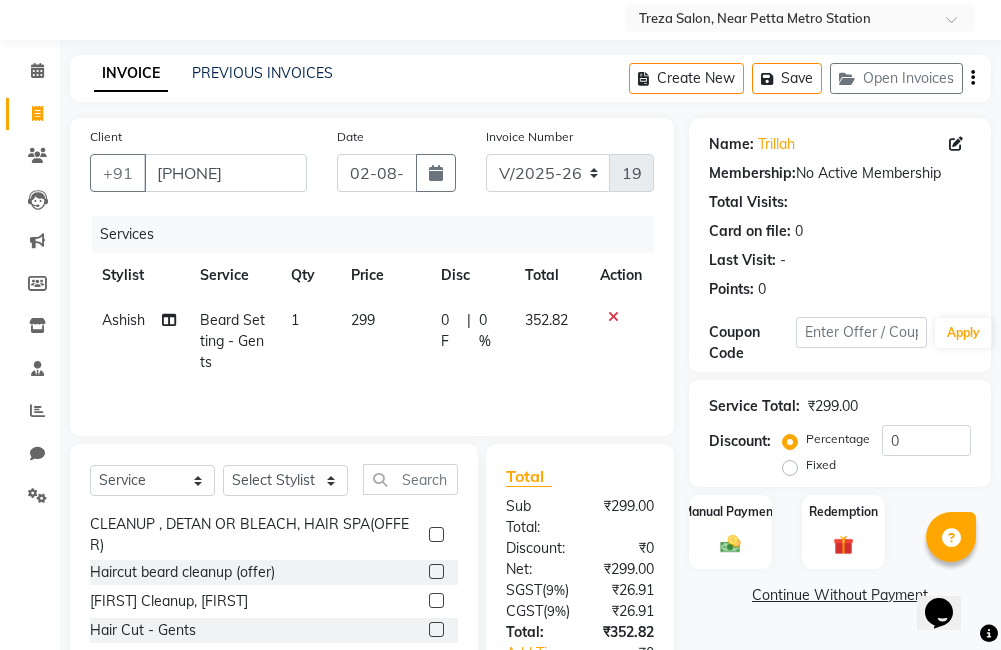 scroll, scrollTop: 17, scrollLeft: 0, axis: vertical 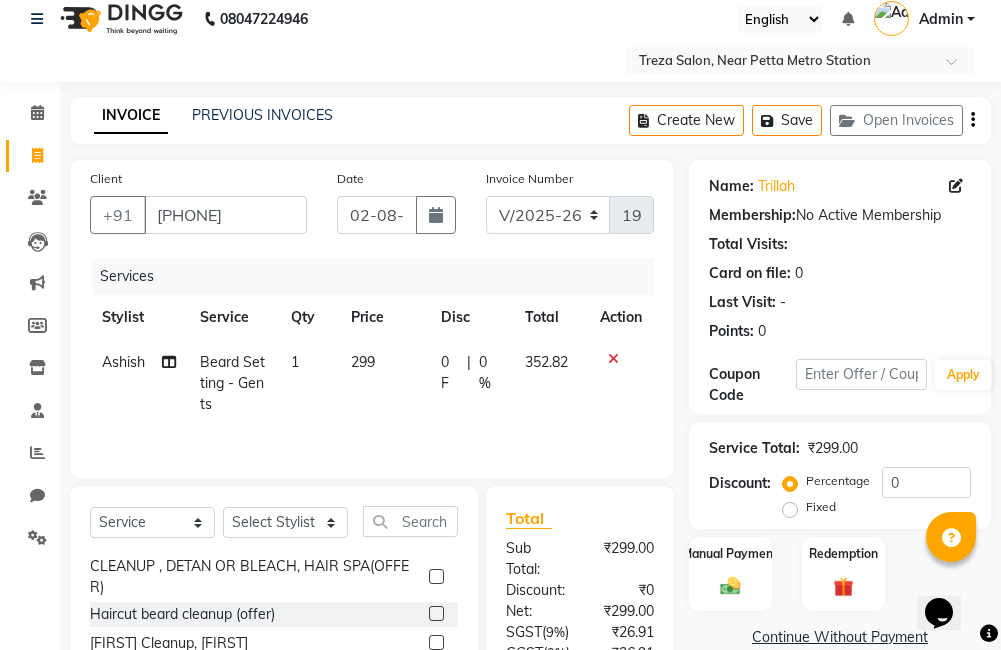 click 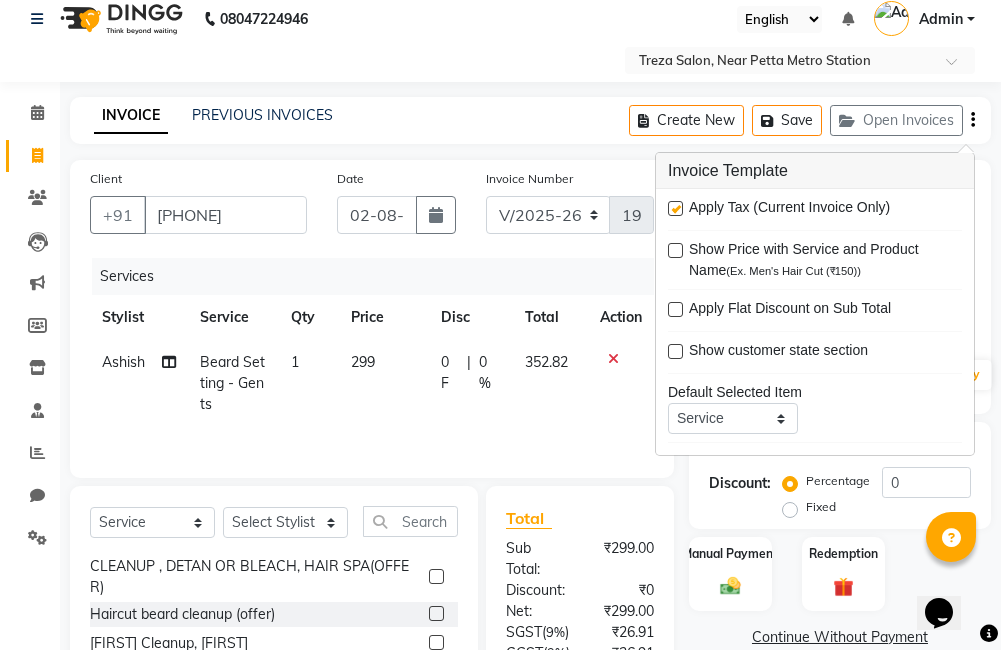 click at bounding box center (675, 208) 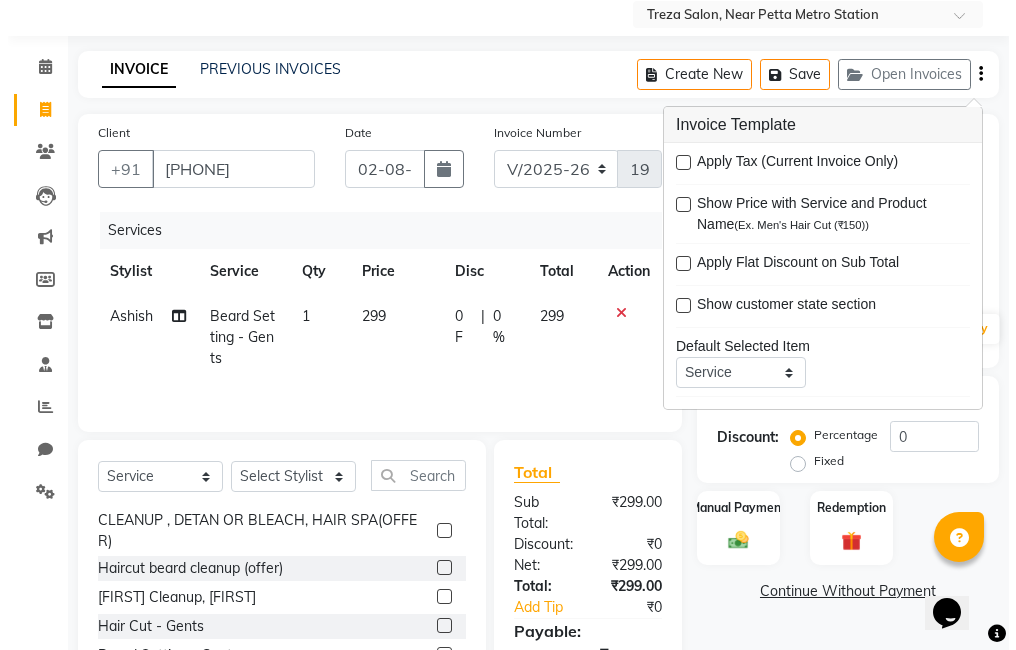 scroll, scrollTop: 201, scrollLeft: 0, axis: vertical 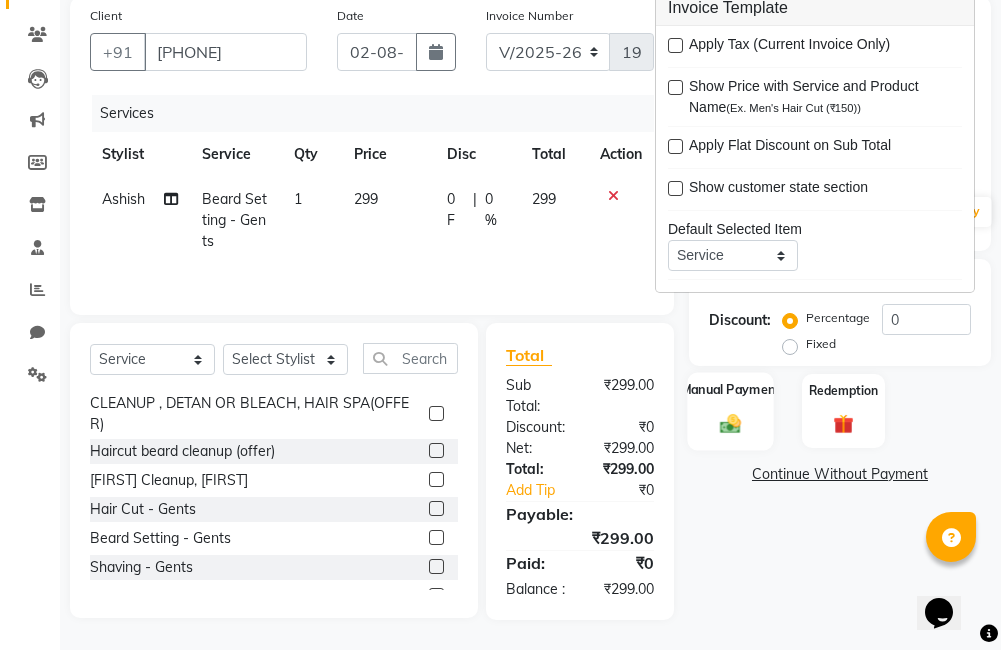 click 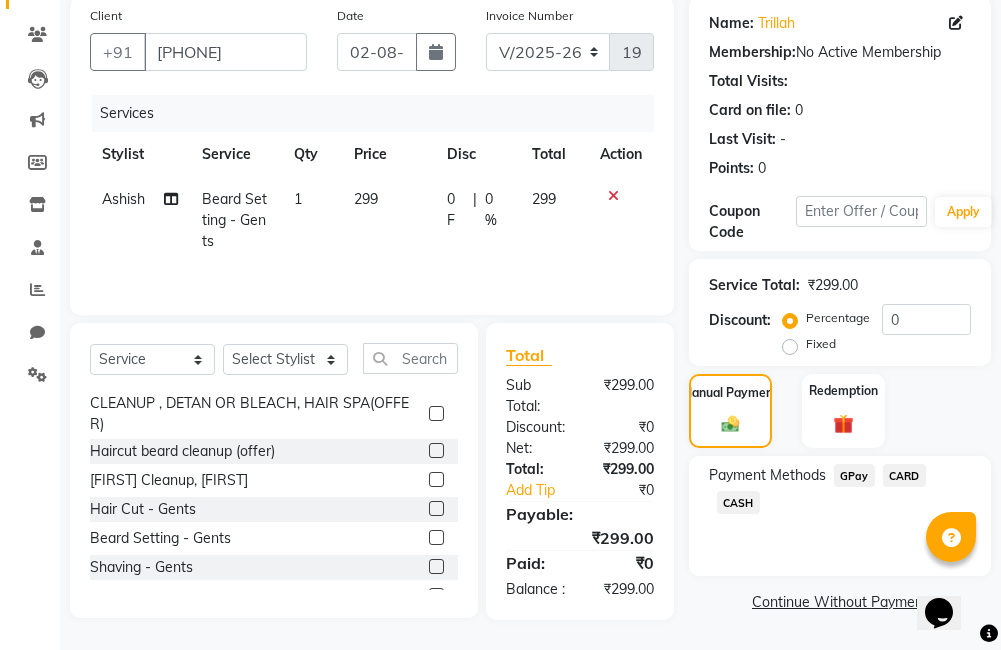 click on "GPay" 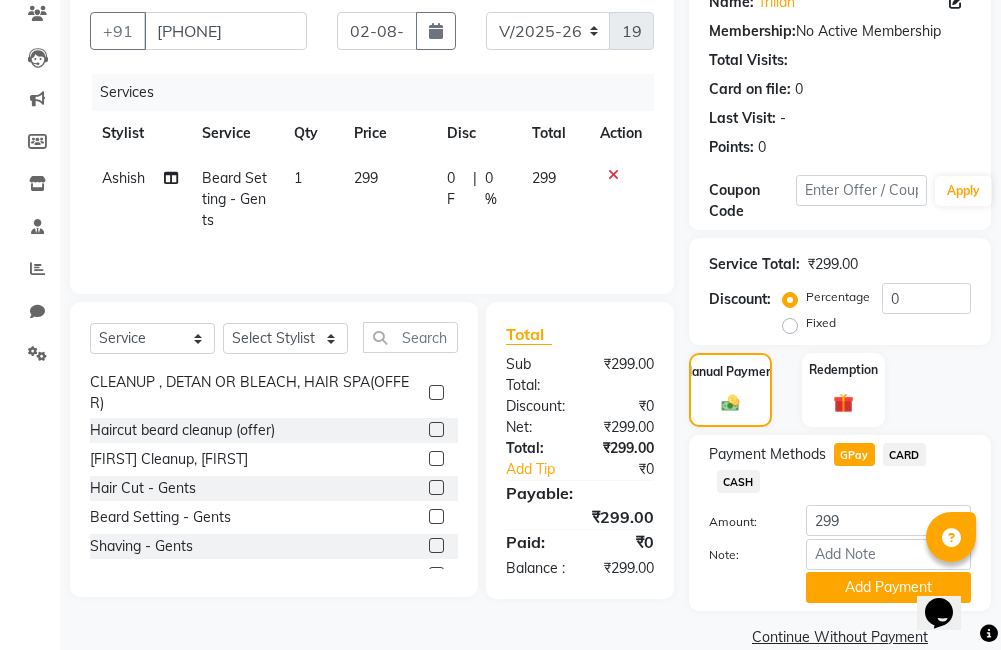 click 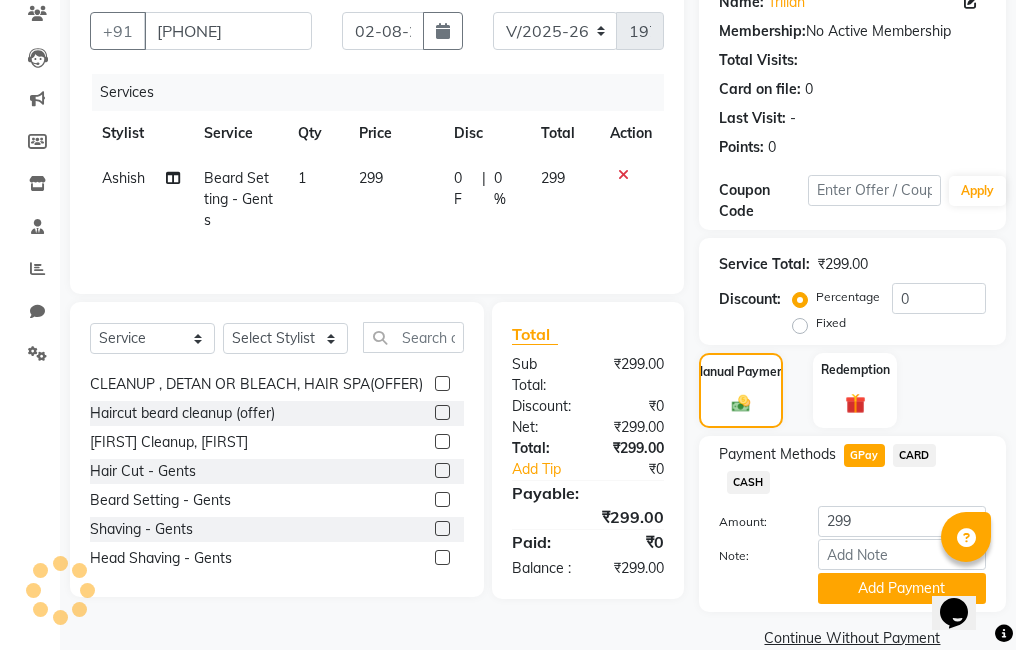 select on "male" 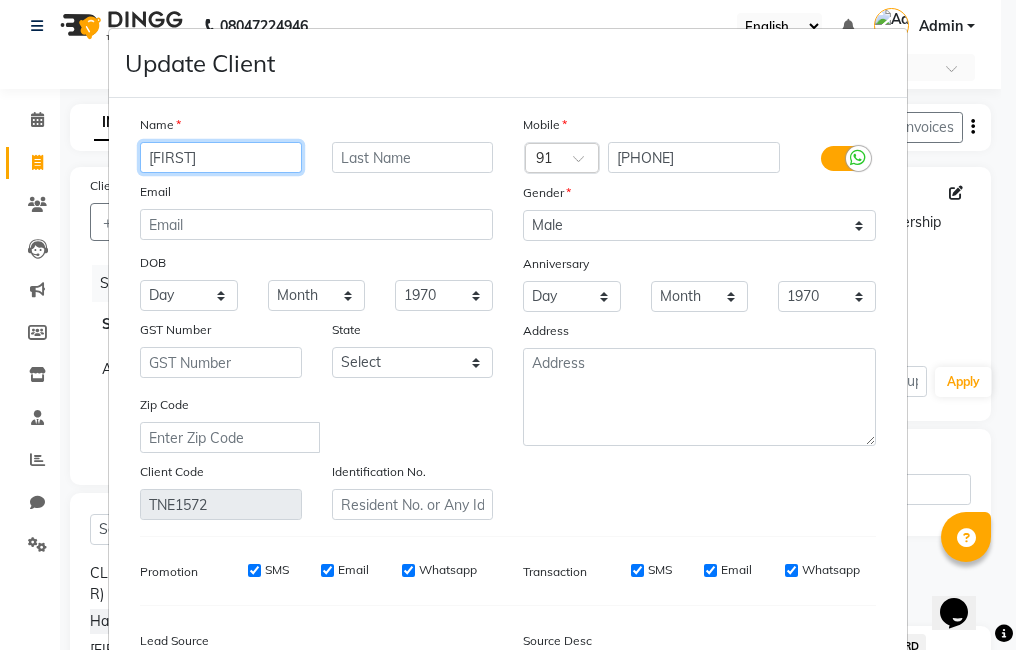 scroll, scrollTop: 0, scrollLeft: 0, axis: both 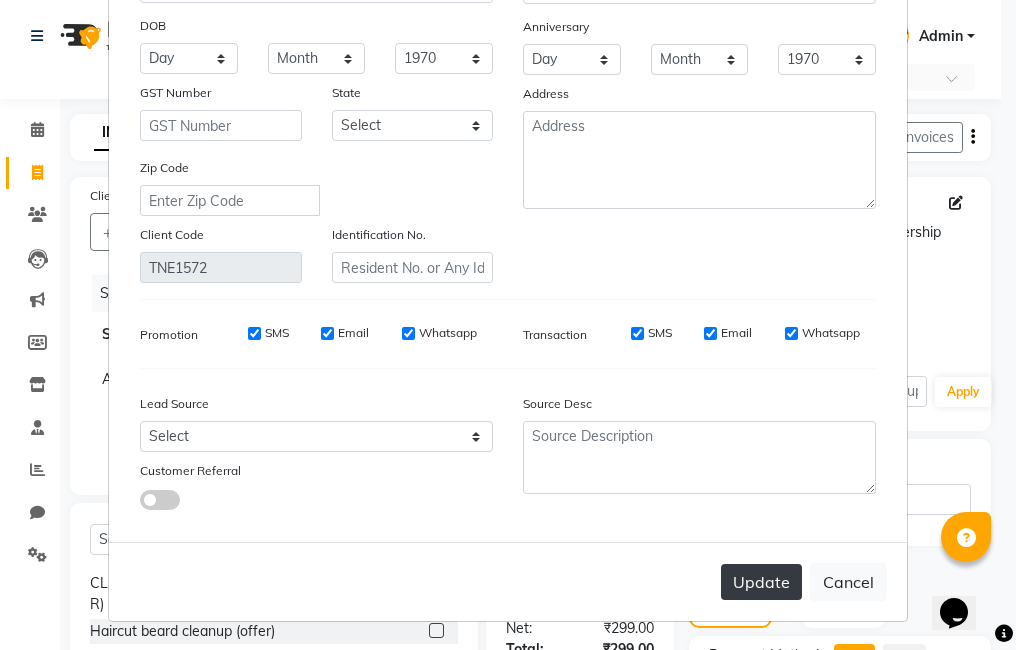 type on "Trillah" 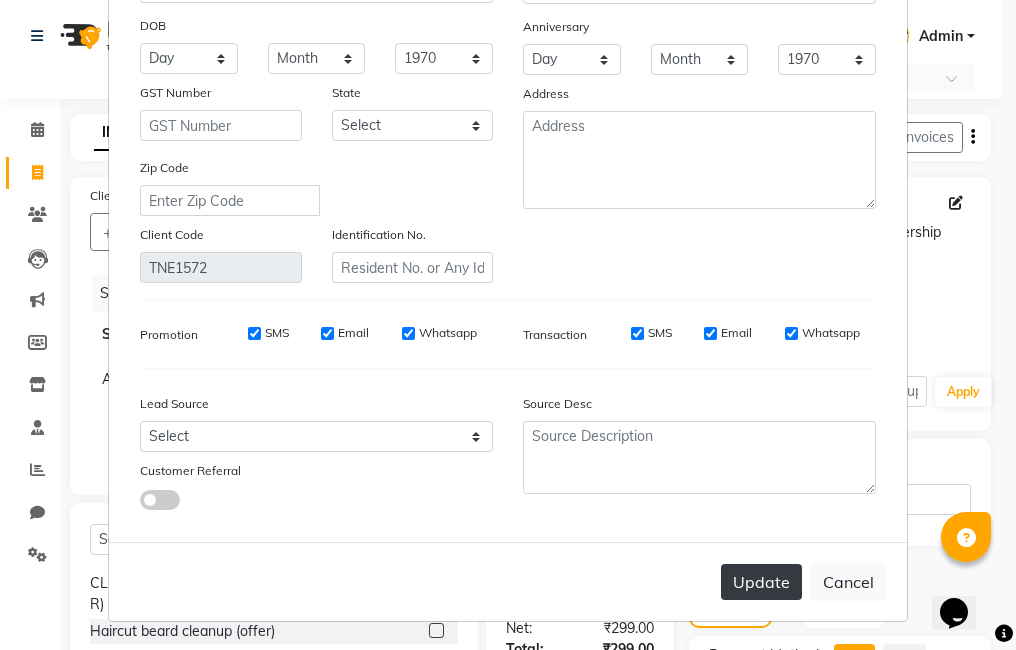click on "Update" at bounding box center (761, 582) 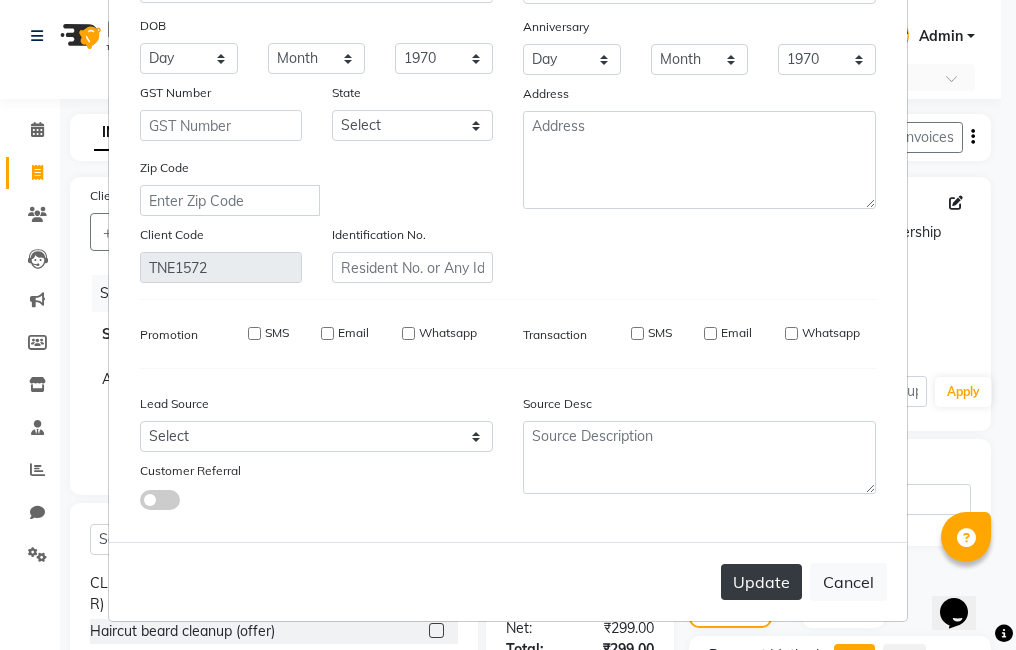 type 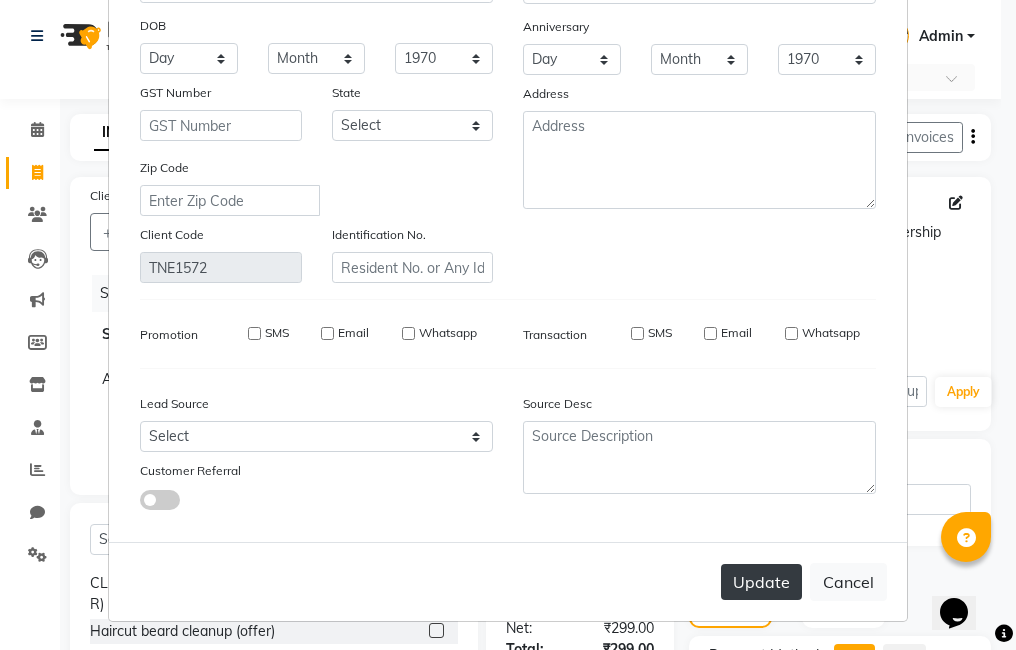 select 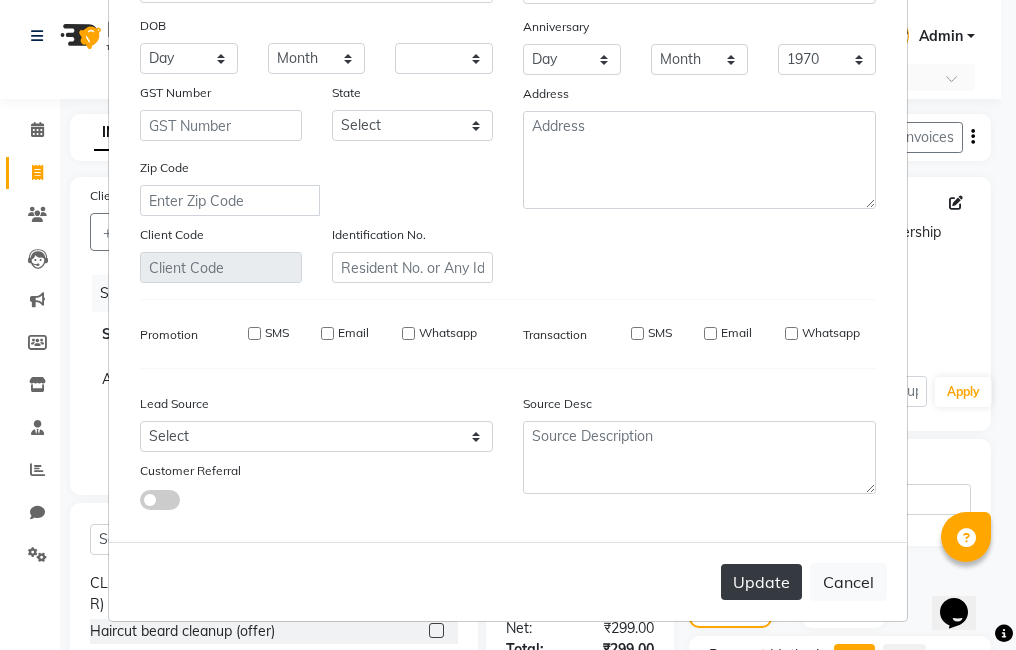 select 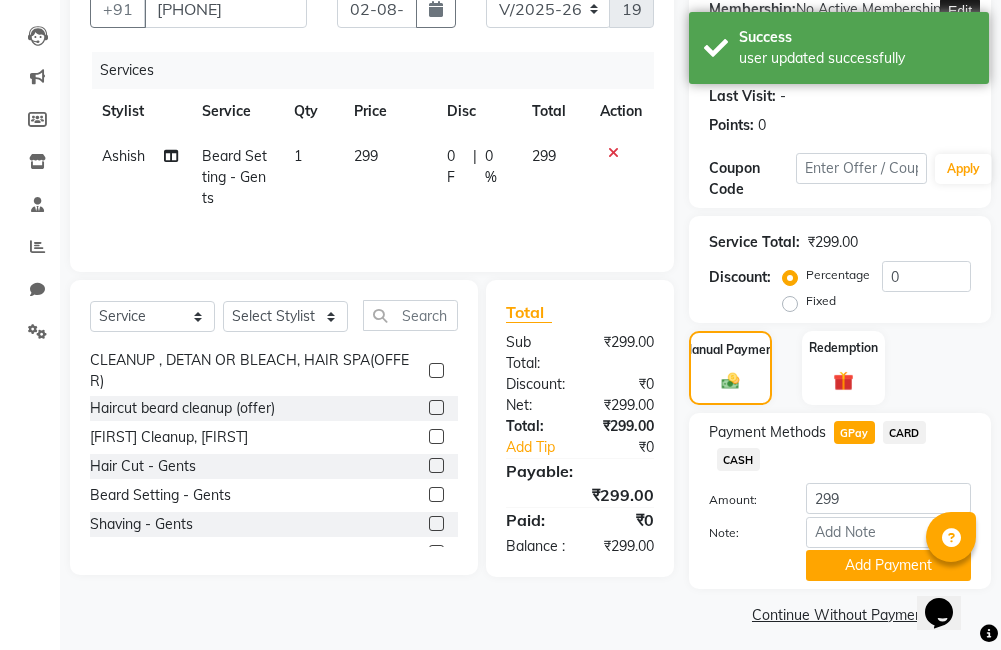 scroll, scrollTop: 217, scrollLeft: 0, axis: vertical 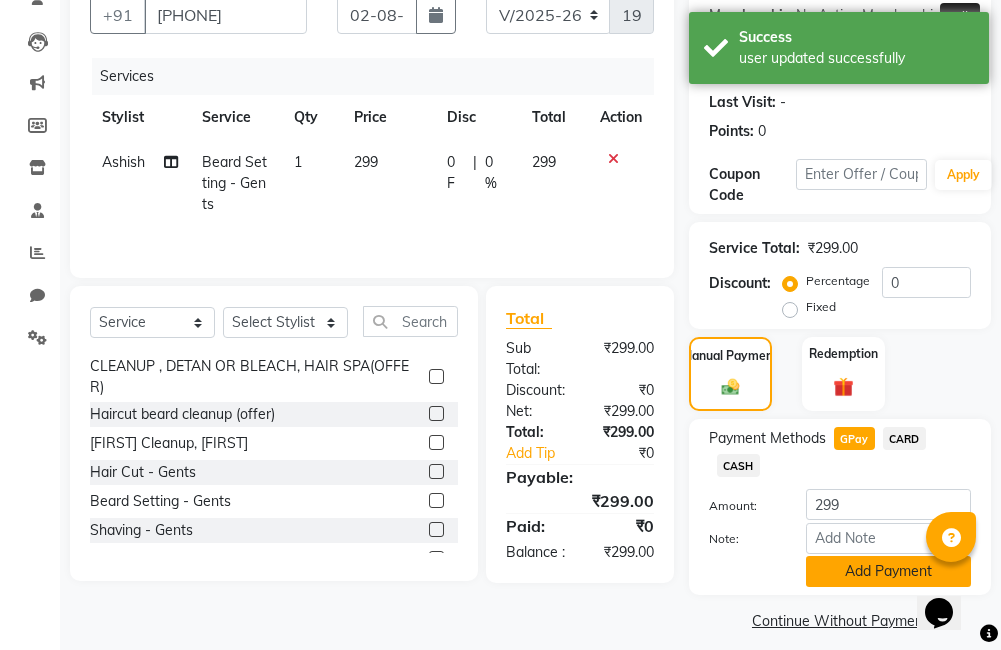 click on "Add Payment" 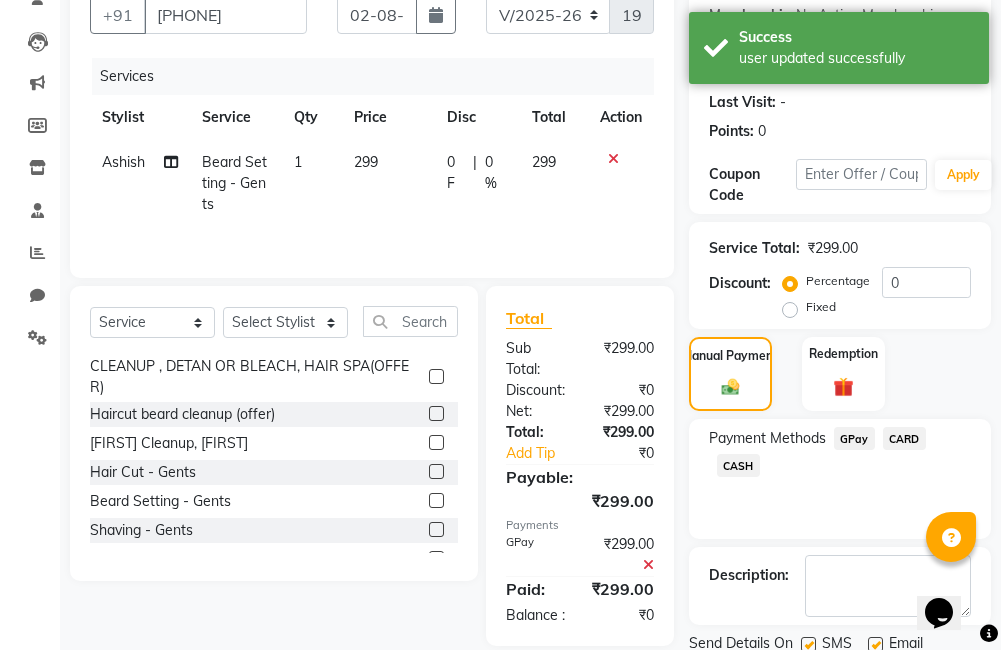 scroll, scrollTop: 290, scrollLeft: 0, axis: vertical 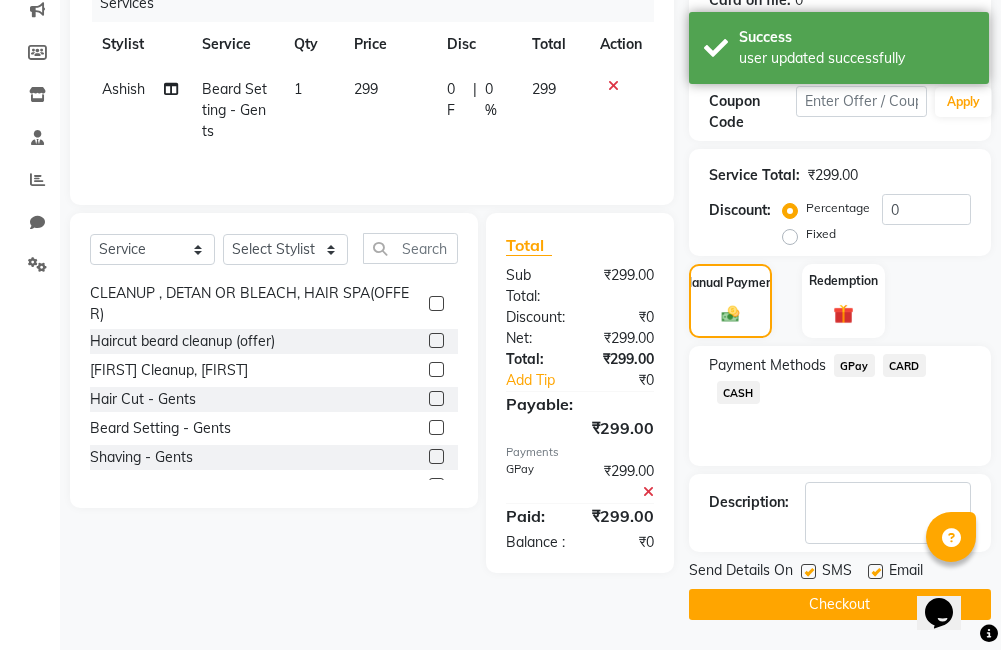 click on "Checkout" 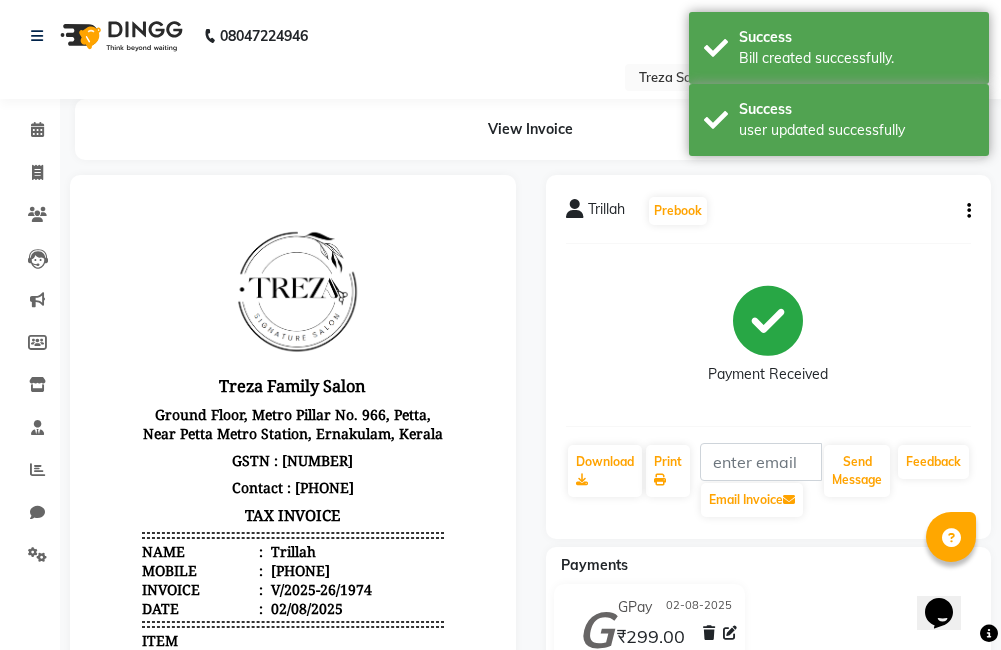 scroll, scrollTop: 0, scrollLeft: 0, axis: both 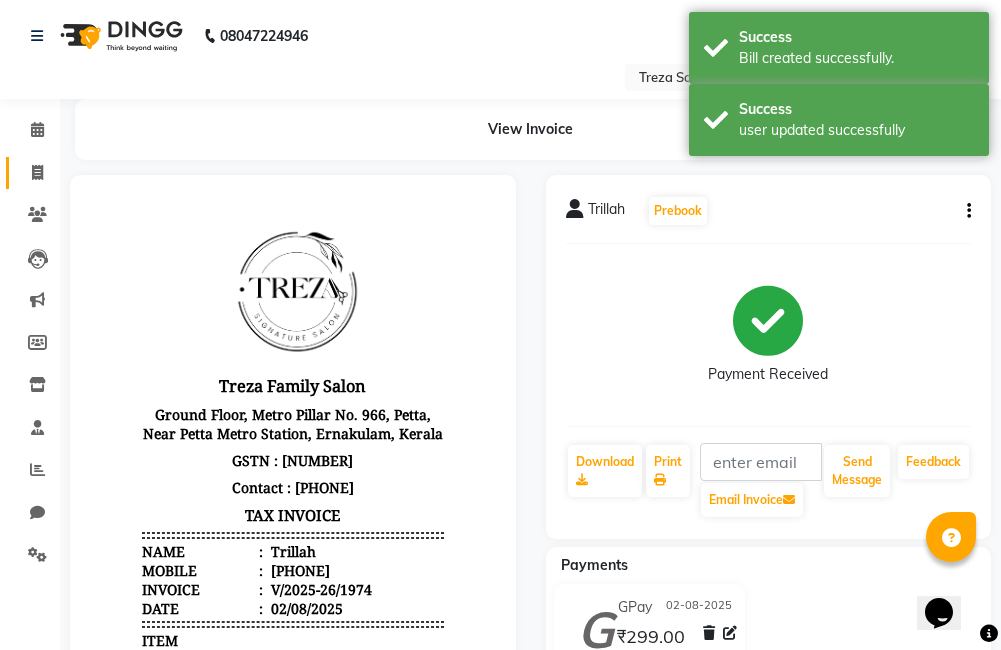 click 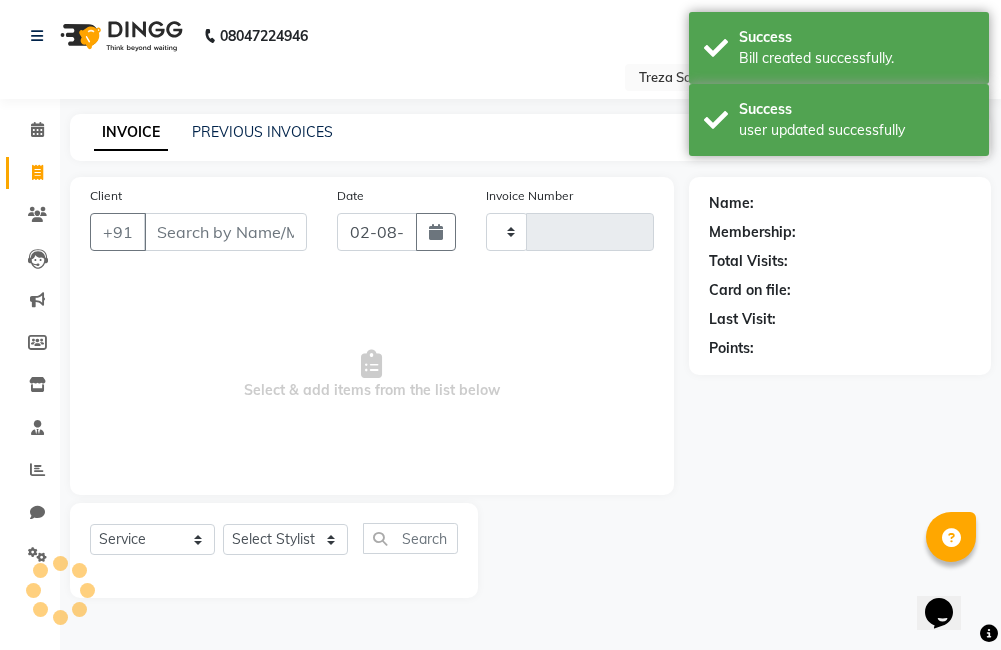 type on "1975" 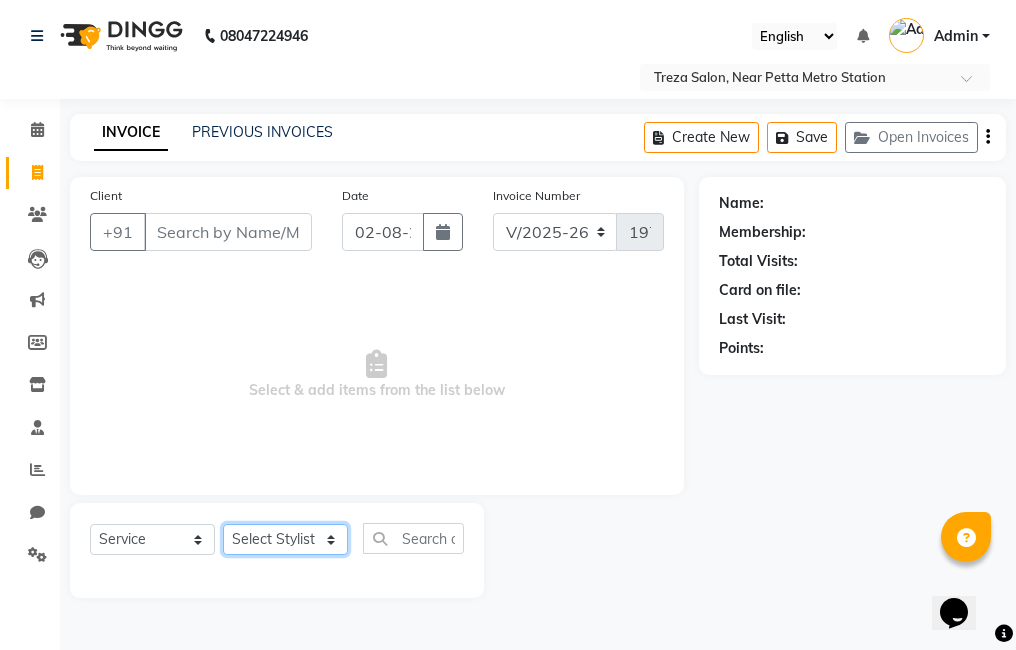 click on "Select Stylist Ajitha Akshay Amulie Anju Arun Ashish Jeeshma Krishna Priya Shijo" 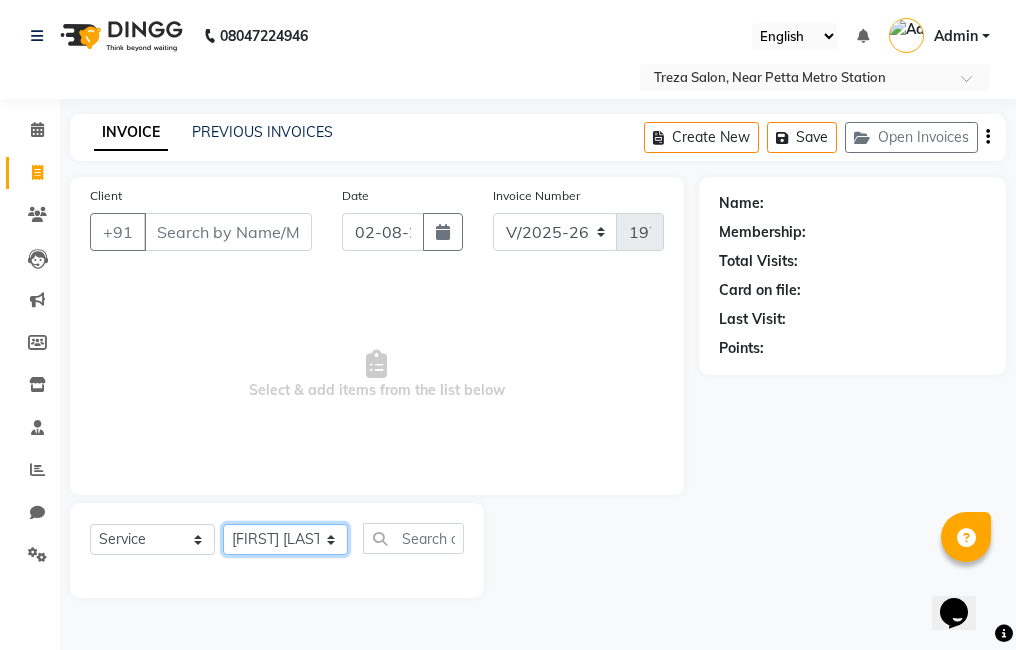 click on "Select Stylist Ajitha Akshay Amulie Anju Arun Ashish Jeeshma Krishna Priya Shijo" 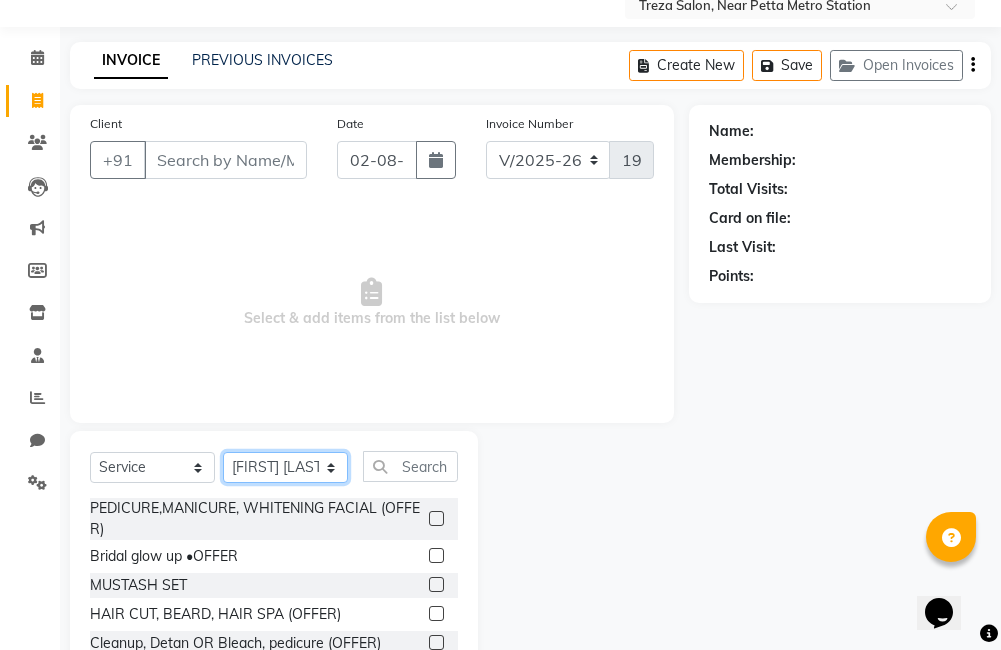 scroll, scrollTop: 178, scrollLeft: 0, axis: vertical 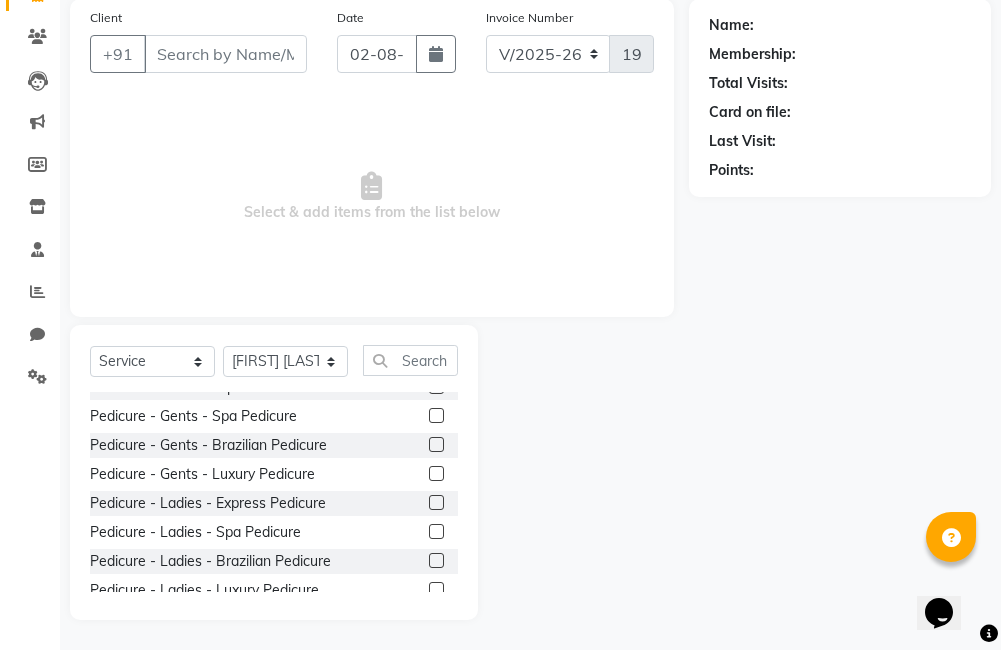 click 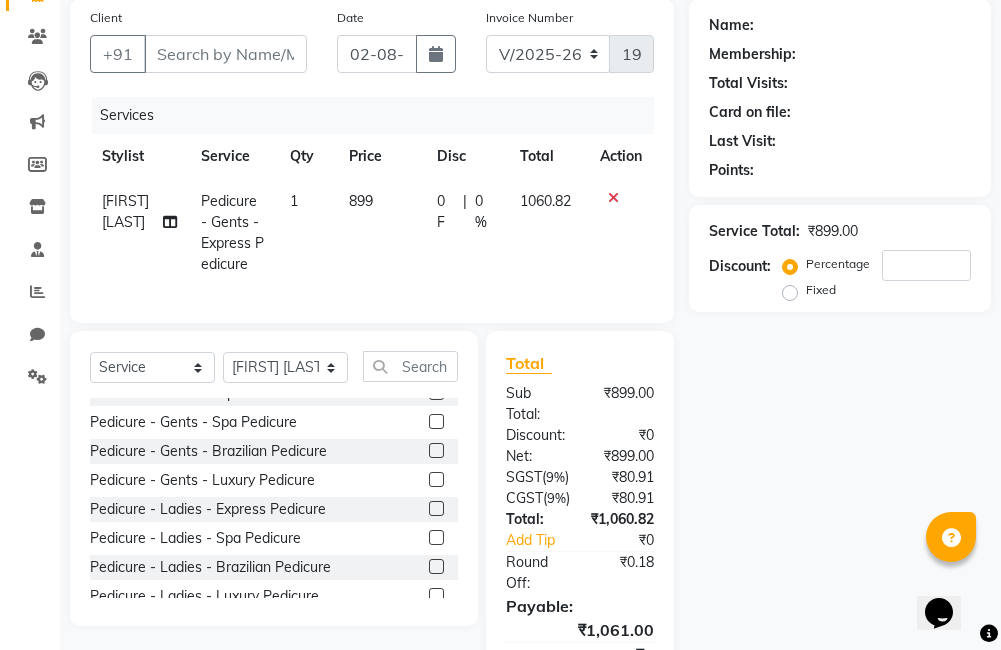 checkbox on "false" 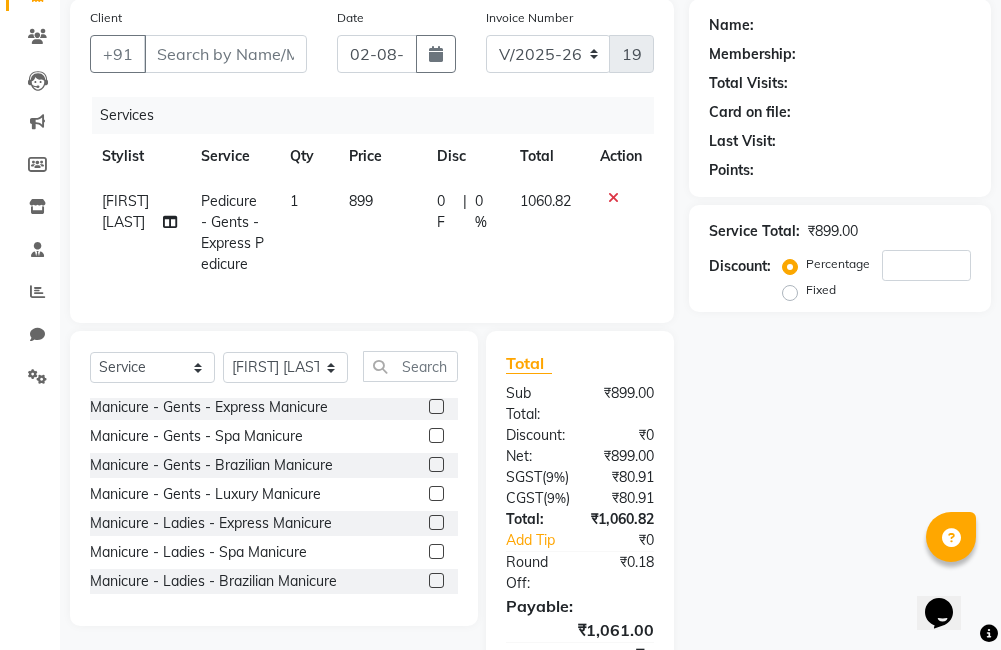 scroll, scrollTop: 3105, scrollLeft: 0, axis: vertical 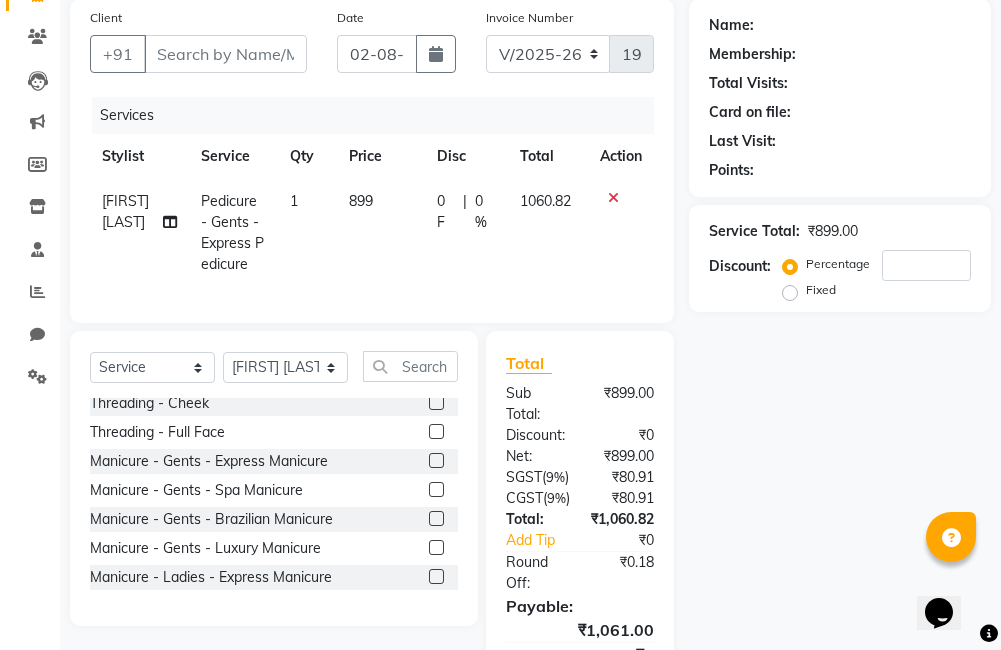 click 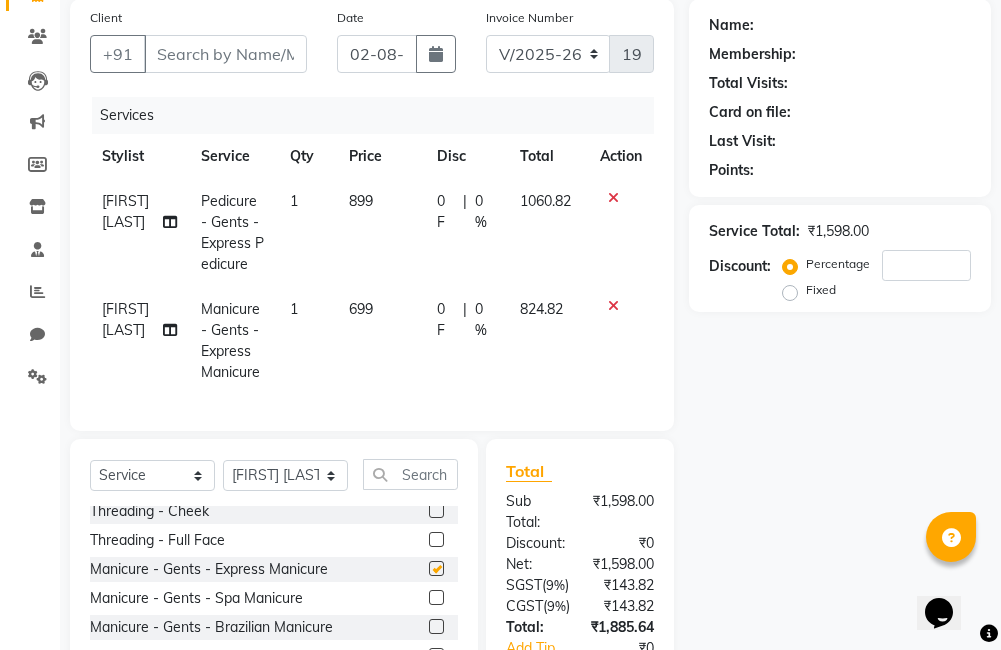 checkbox on "false" 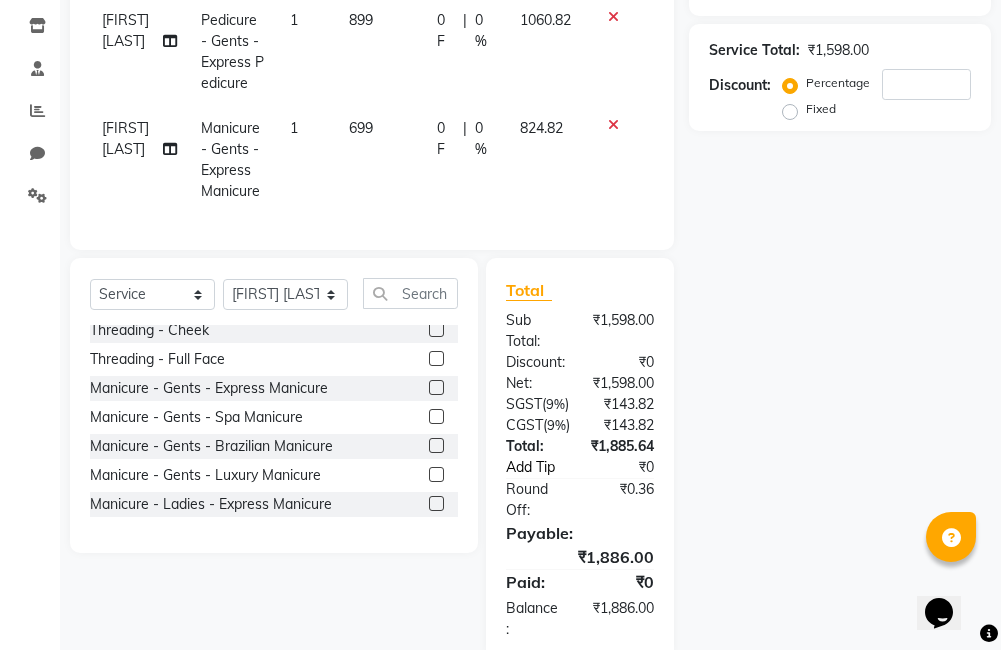 scroll, scrollTop: 378, scrollLeft: 0, axis: vertical 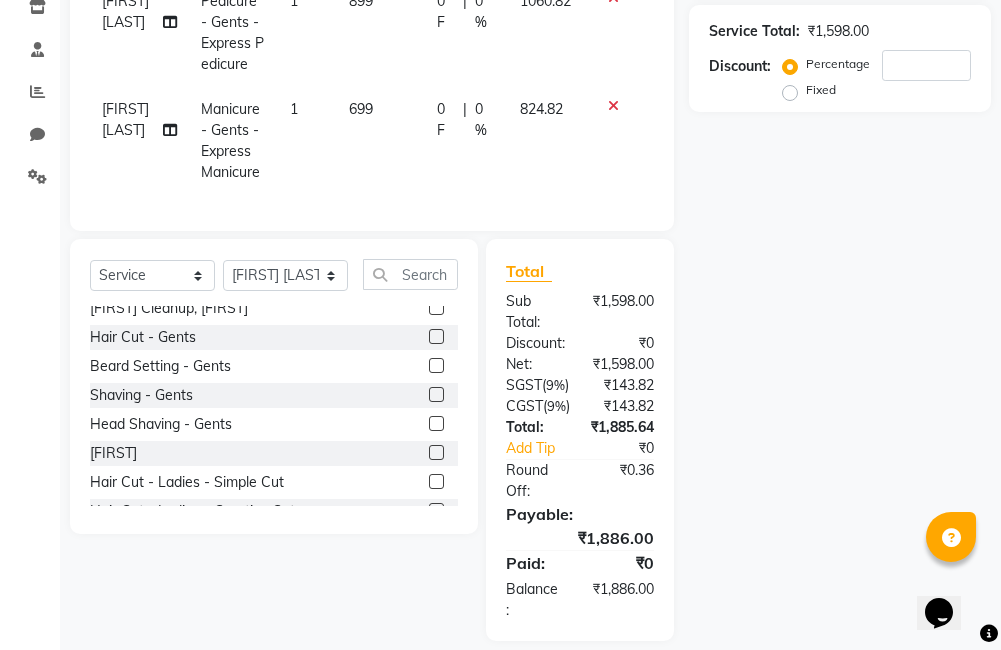 click 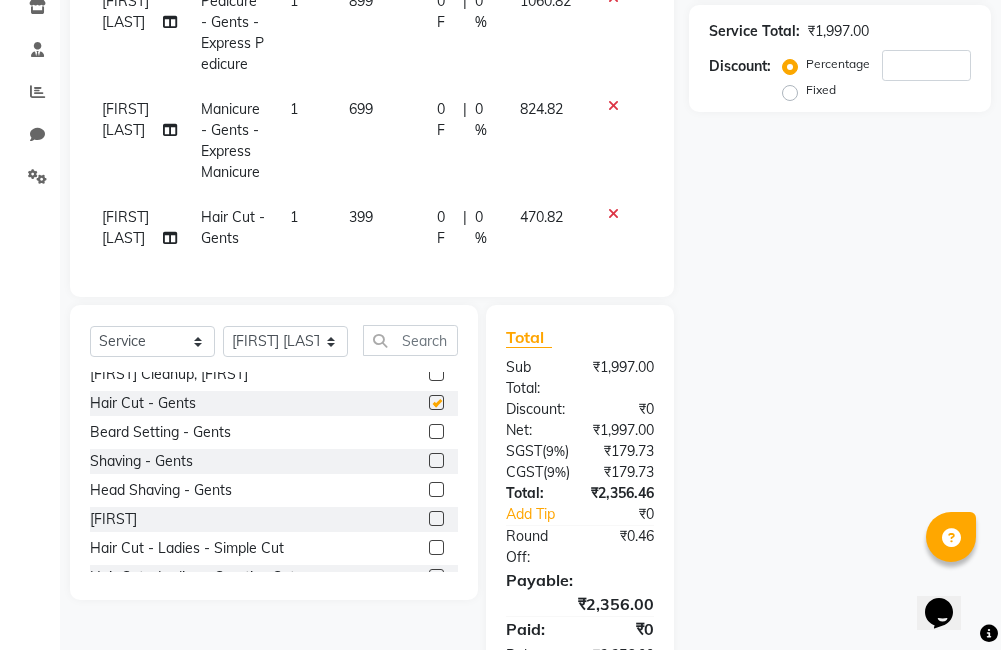 checkbox on "false" 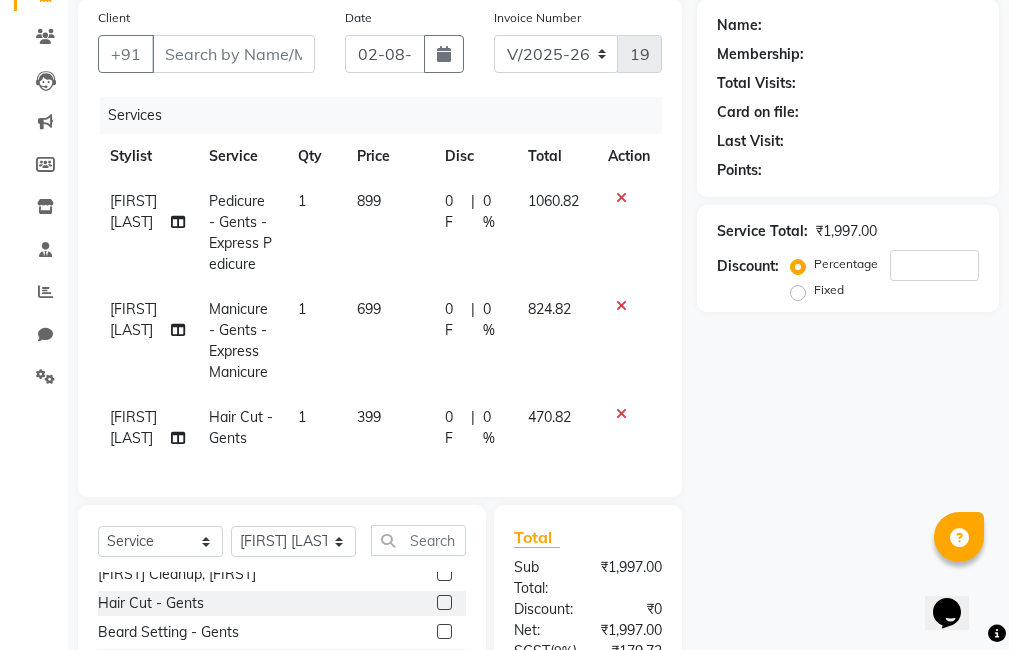 scroll, scrollTop: 78, scrollLeft: 0, axis: vertical 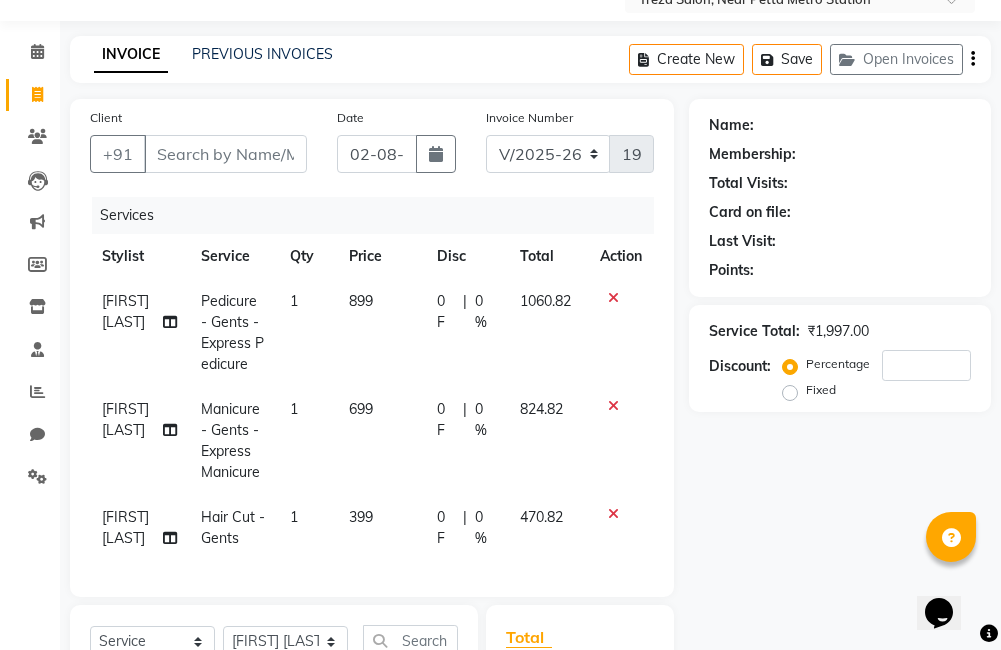 click on "[PERSON]" 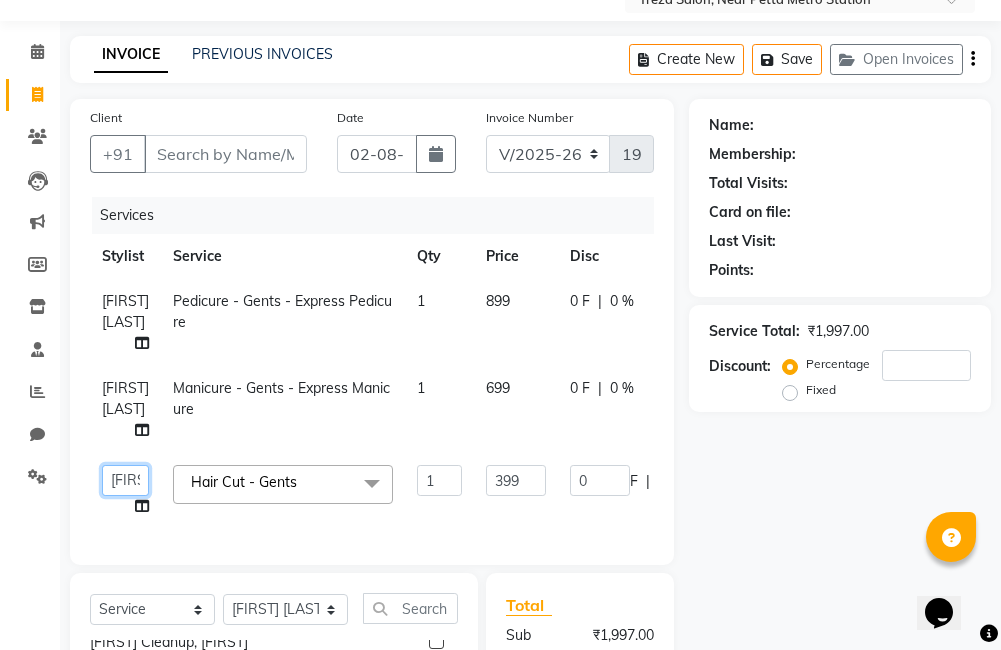 click on "Ajitha   Akshay   Amulie   Anju   Arun   Ashish   Jeeshma   Krishna Priya   Shijo" 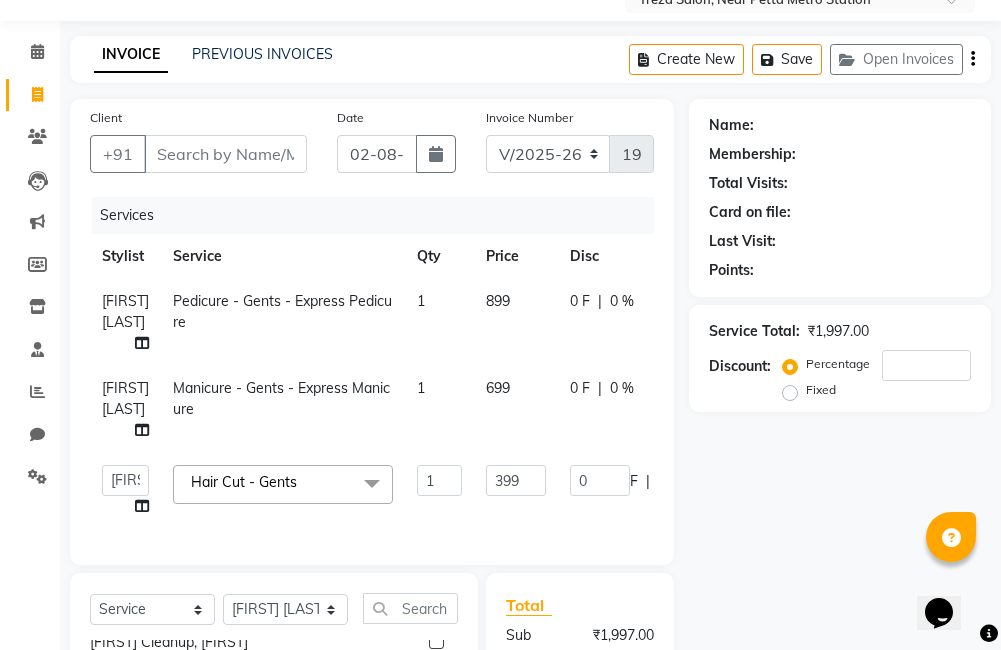 select on "85195" 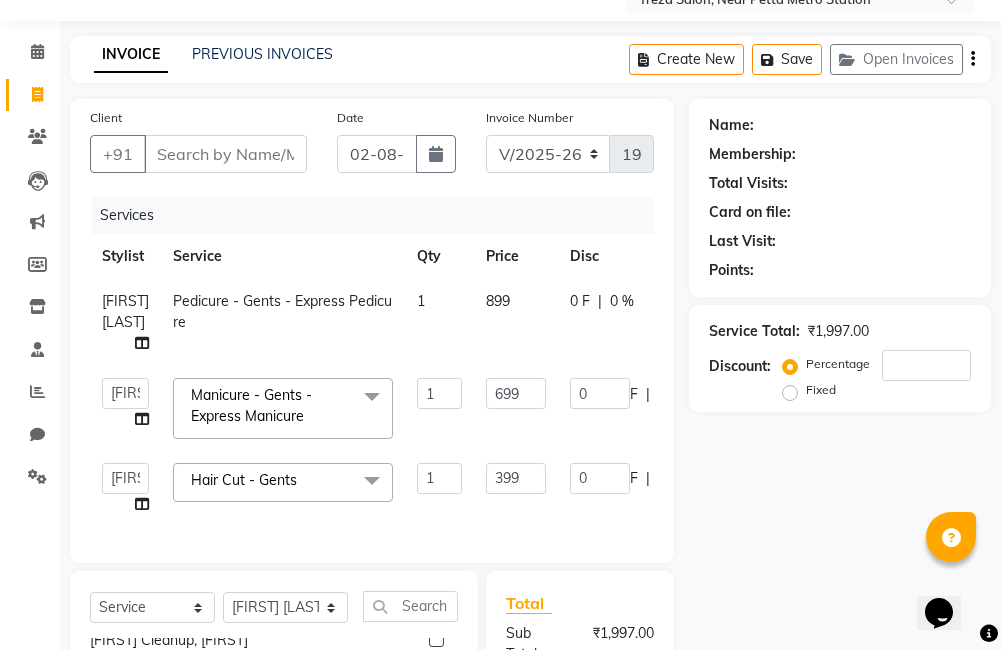 click on "[PERSON]" 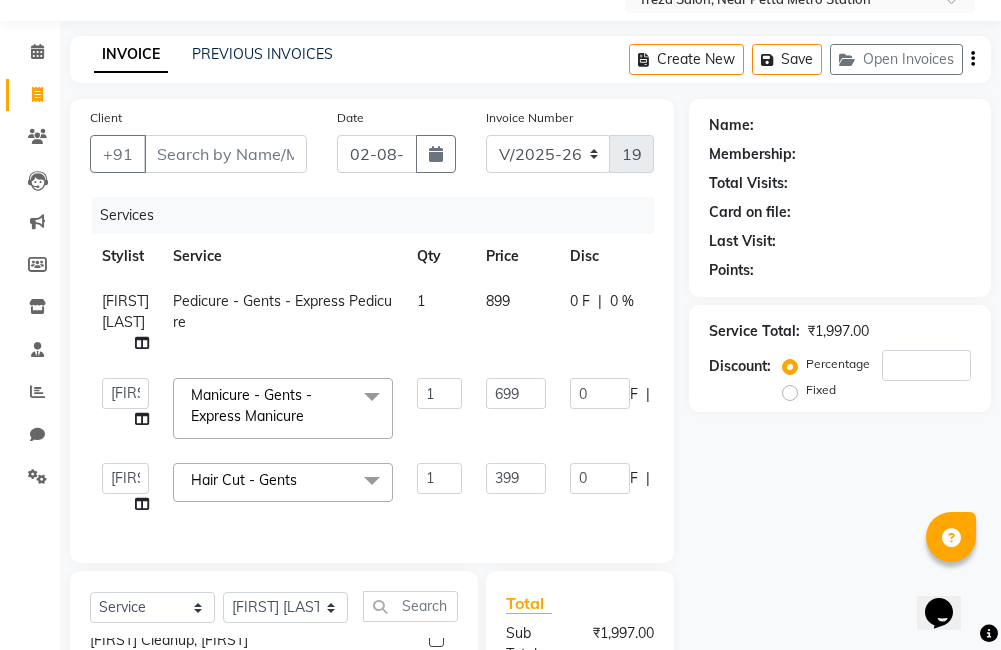 select on "85969" 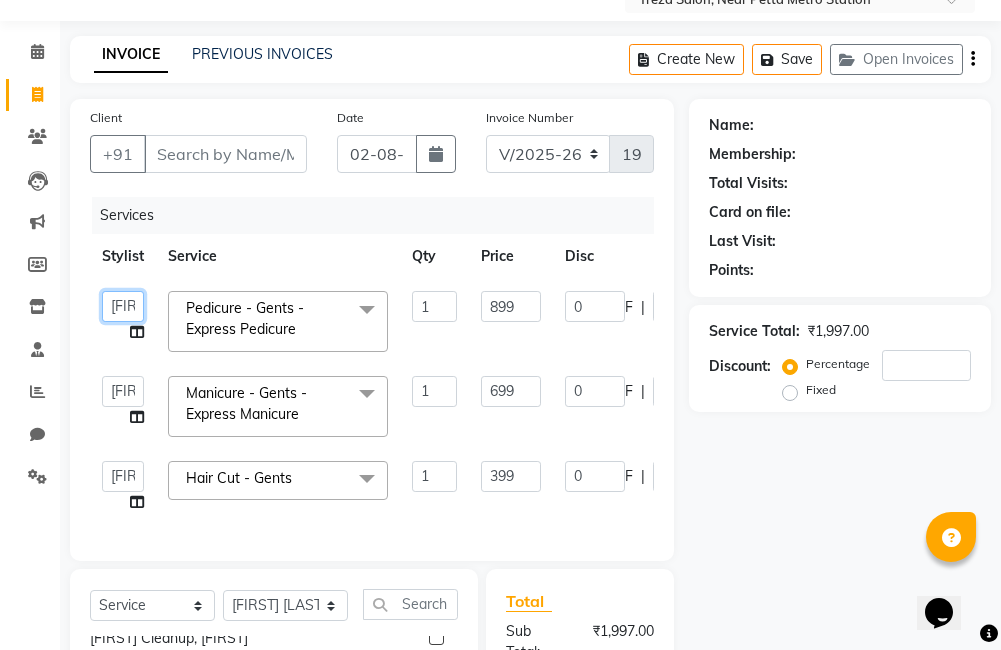 click on "Ajitha   Akshay   Amulie   Anju   Arun   Ashish   Jeeshma   Krishna Priya   Shijo" 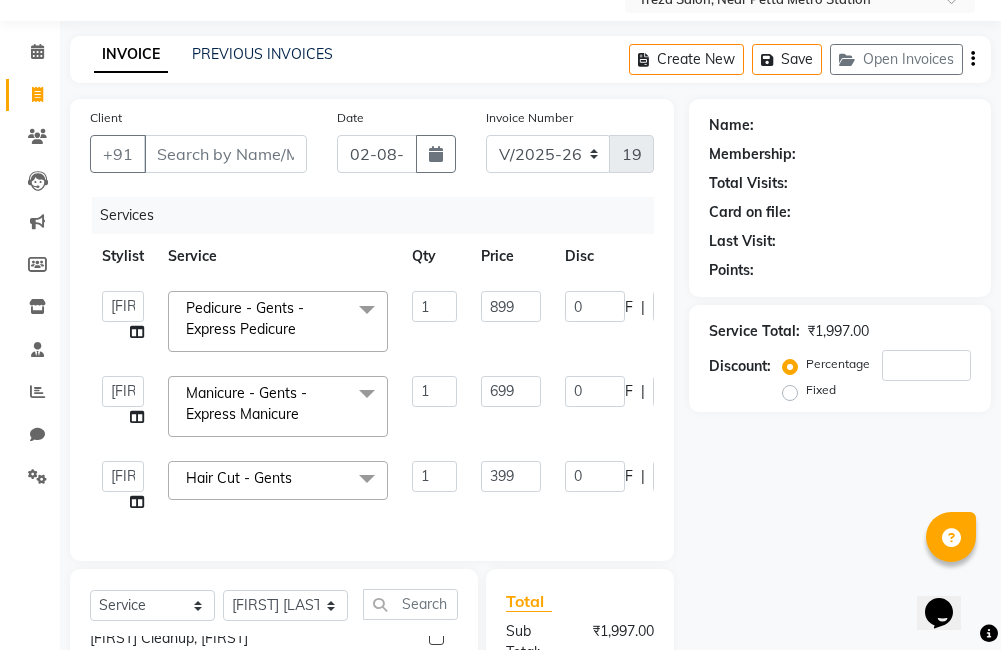 select on "67450" 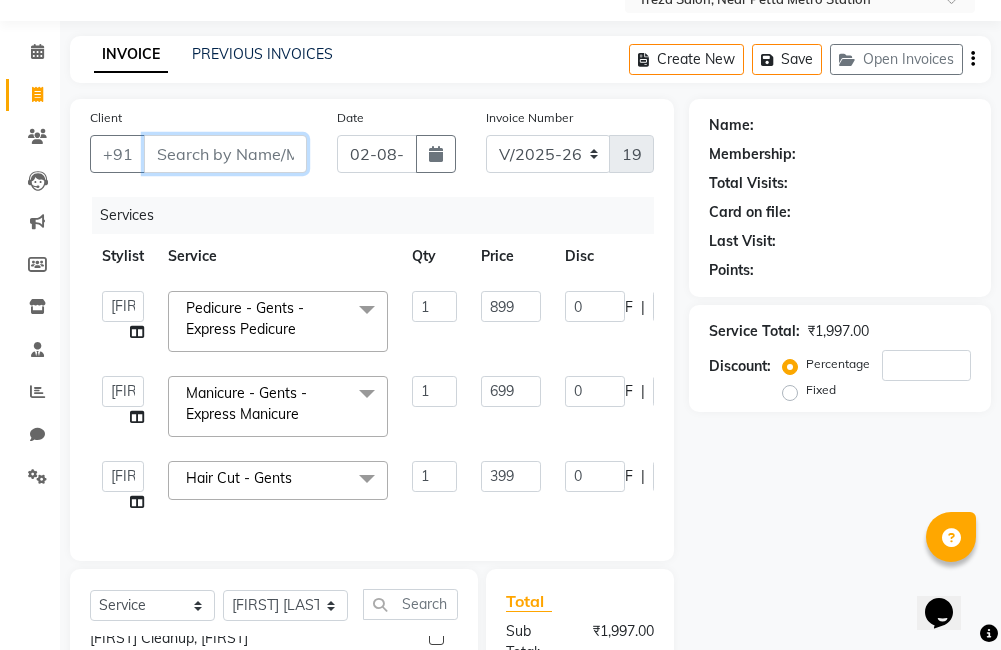 click on "Client" at bounding box center [225, 154] 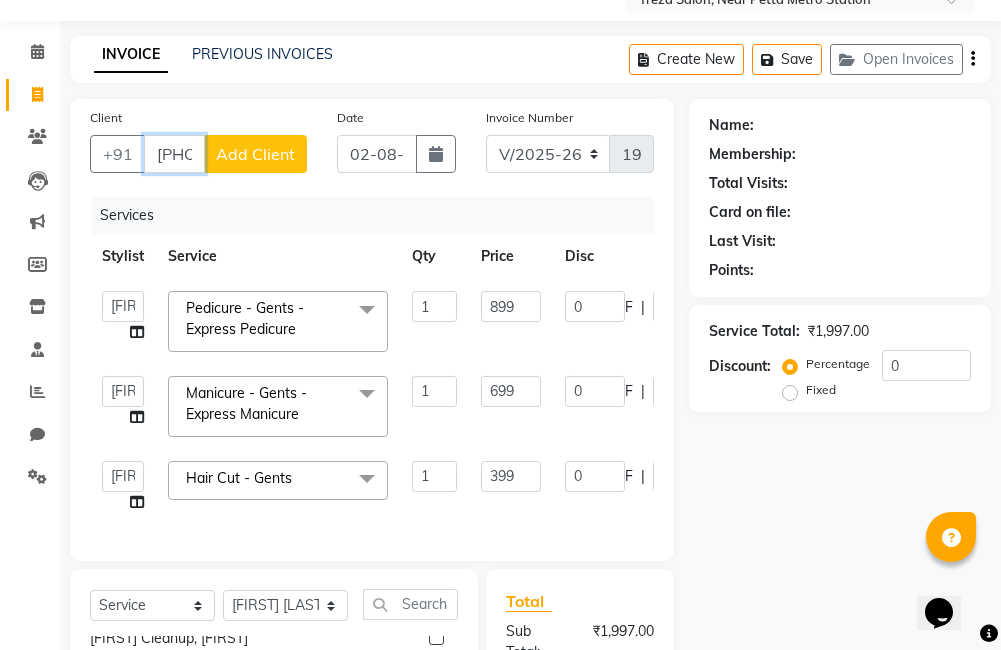 type on "9497102567" 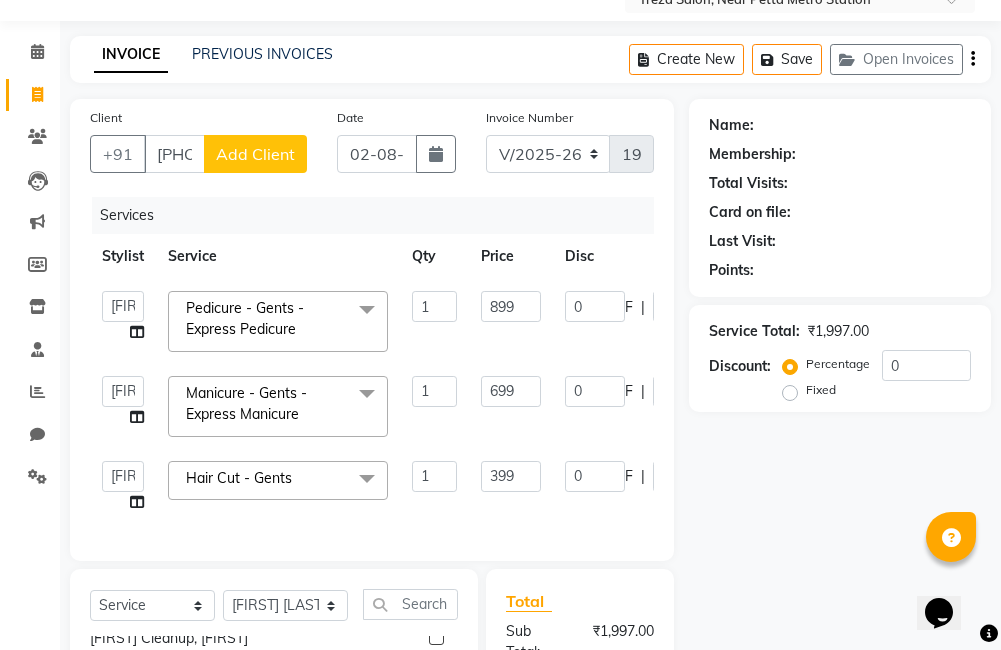 click on "Add Client" 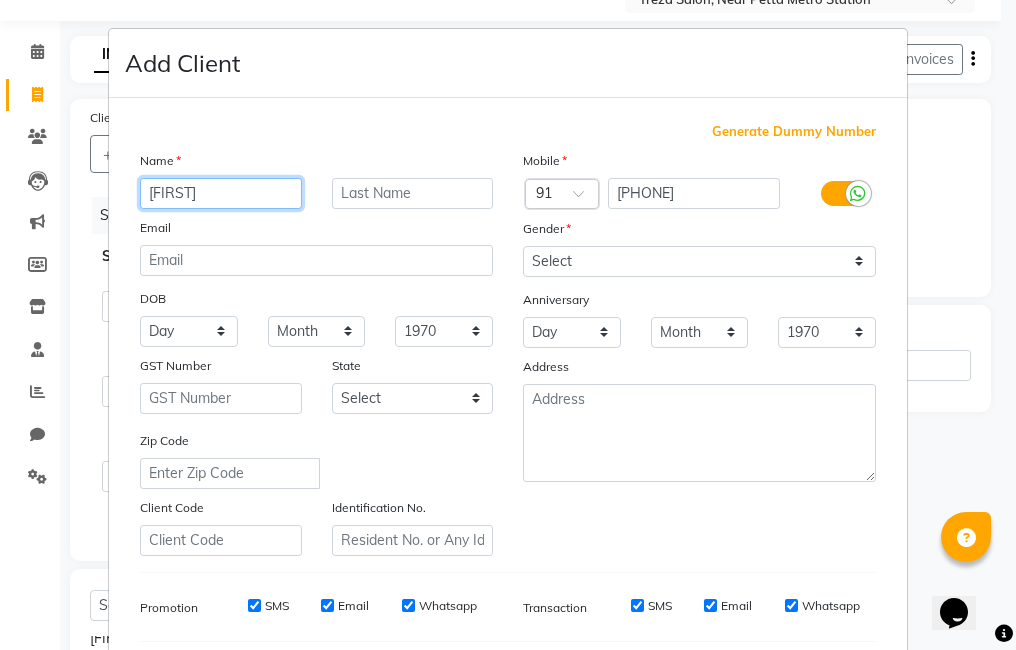 type on "Nitha" 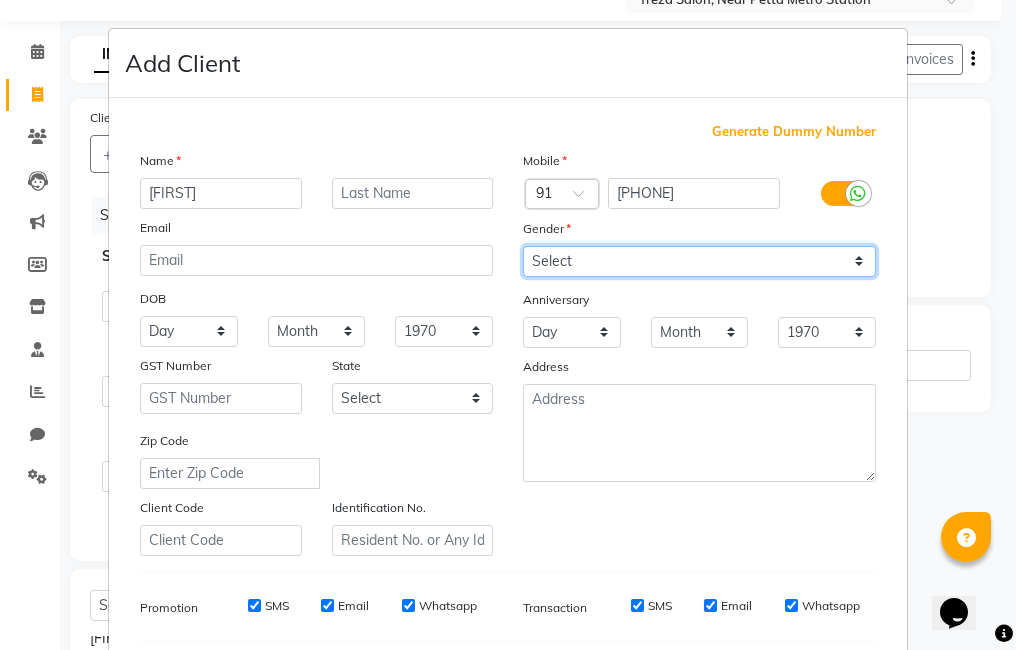 click on "Select Male Female Other Prefer Not To Say" at bounding box center [699, 261] 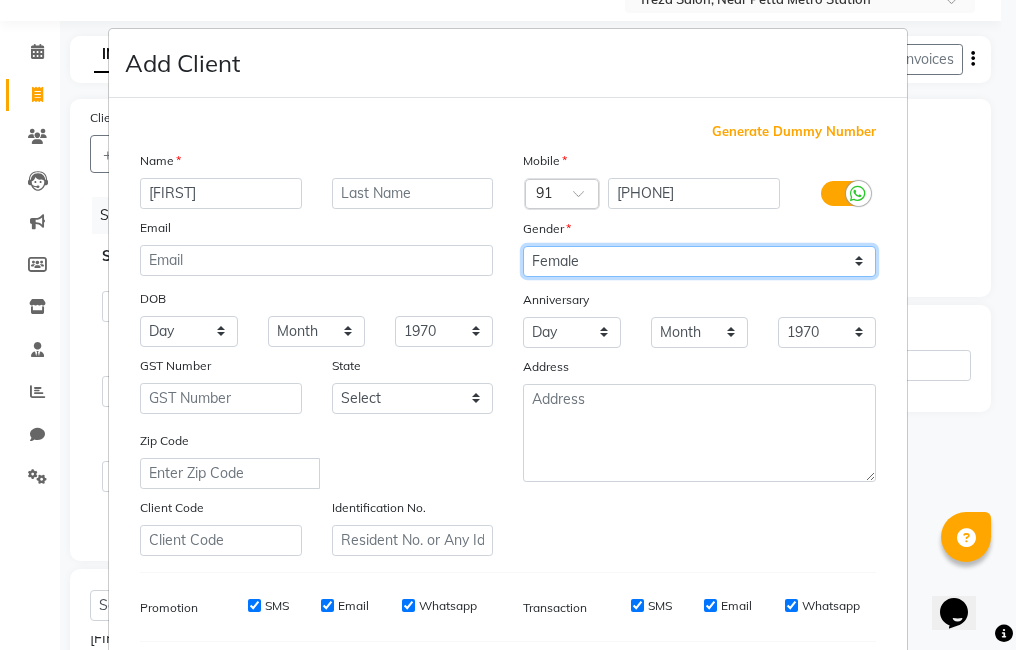 click on "Select Male Female Other Prefer Not To Say" at bounding box center [699, 261] 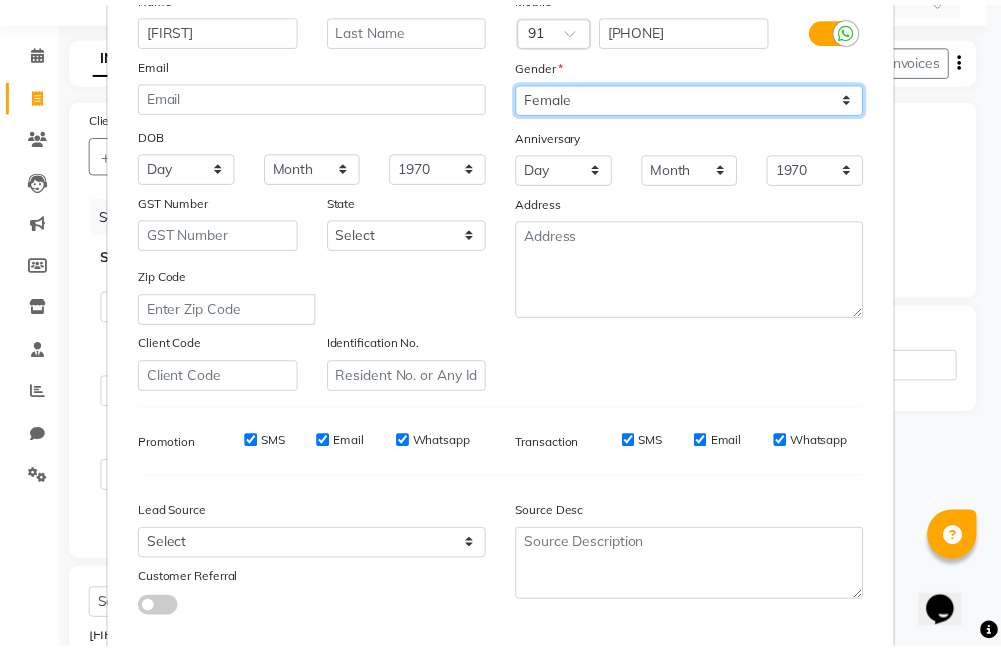 scroll, scrollTop: 266, scrollLeft: 0, axis: vertical 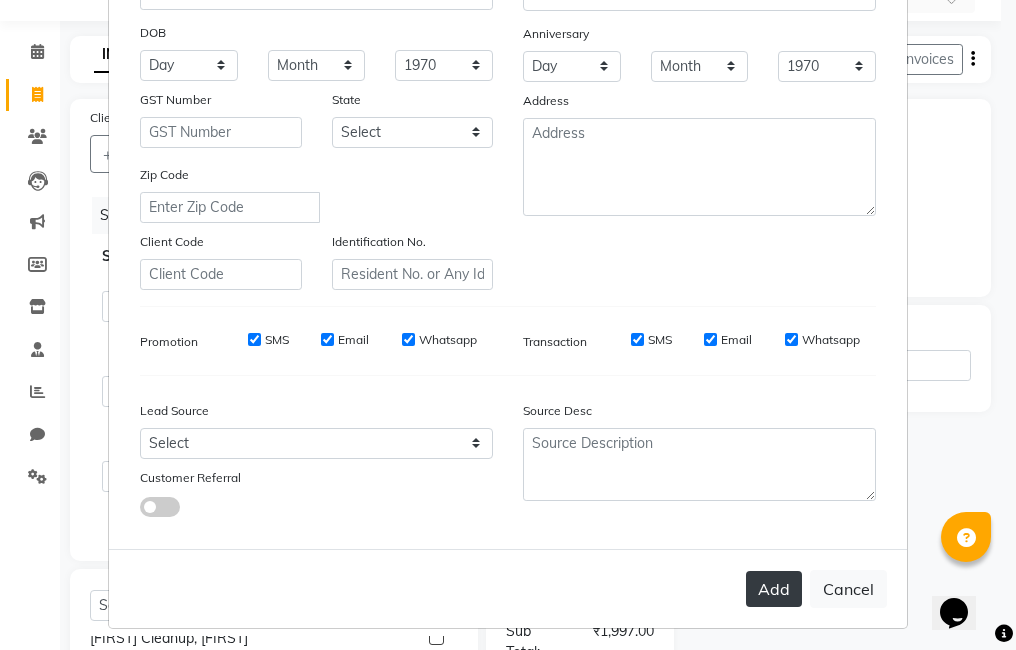 click on "Add" at bounding box center [774, 589] 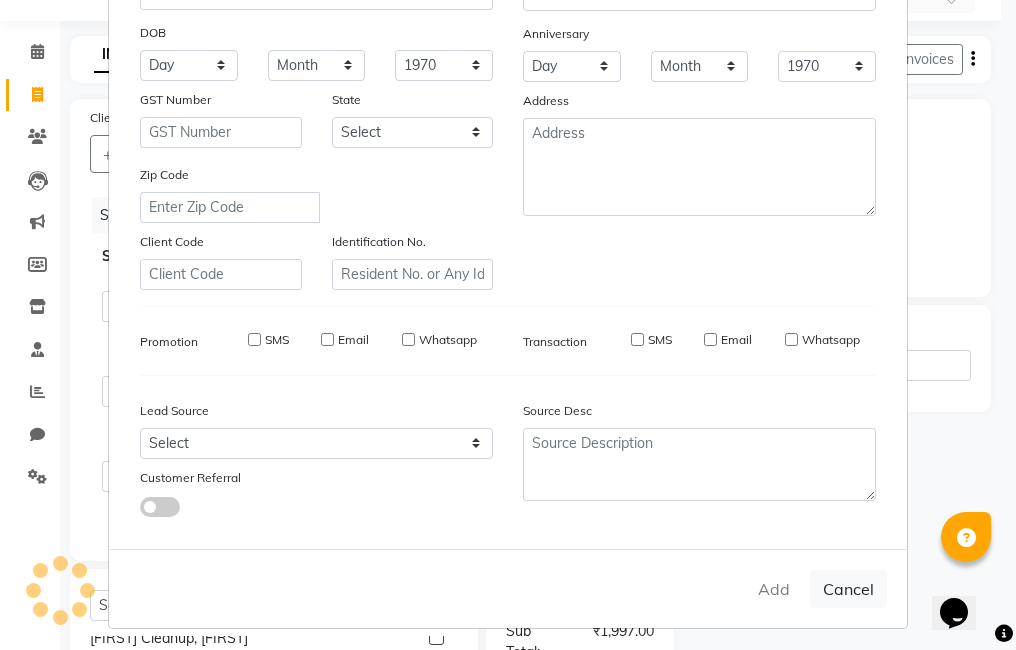 type 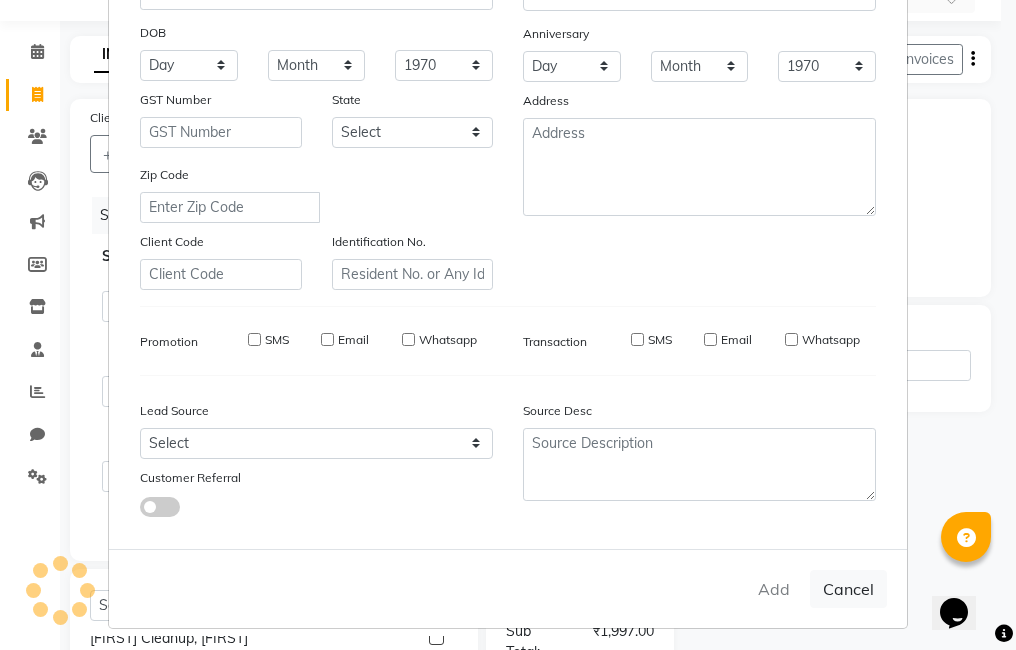 select 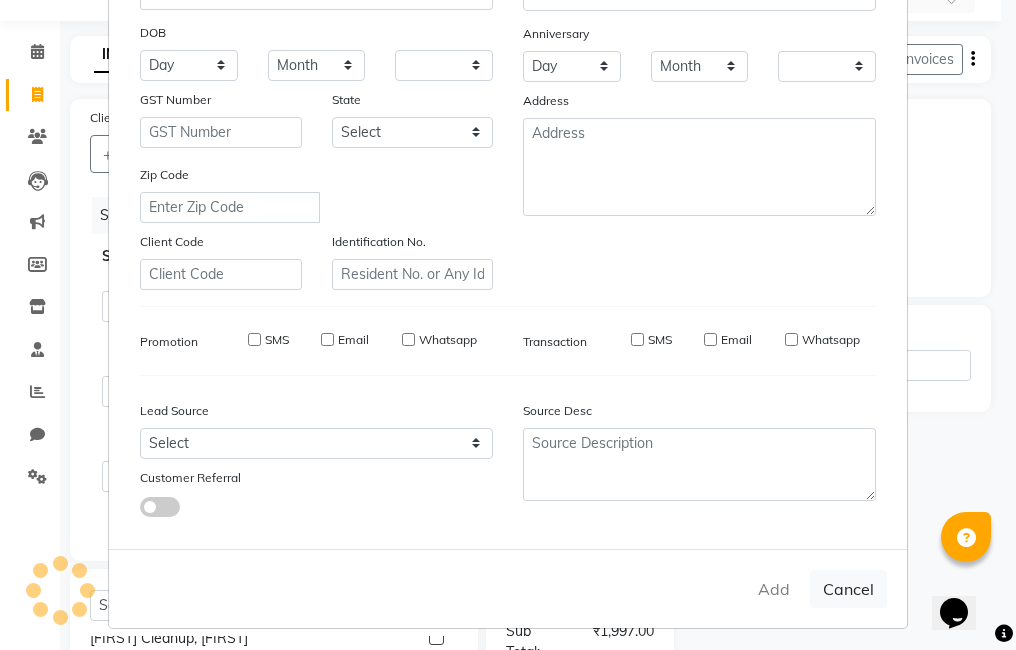 checkbox on "false" 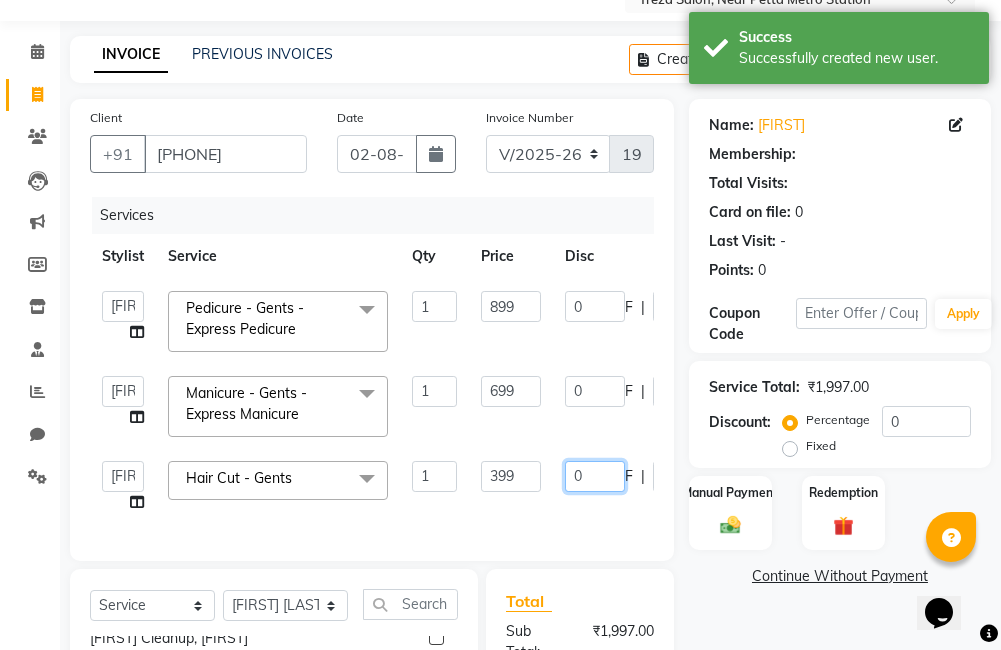click on "0" 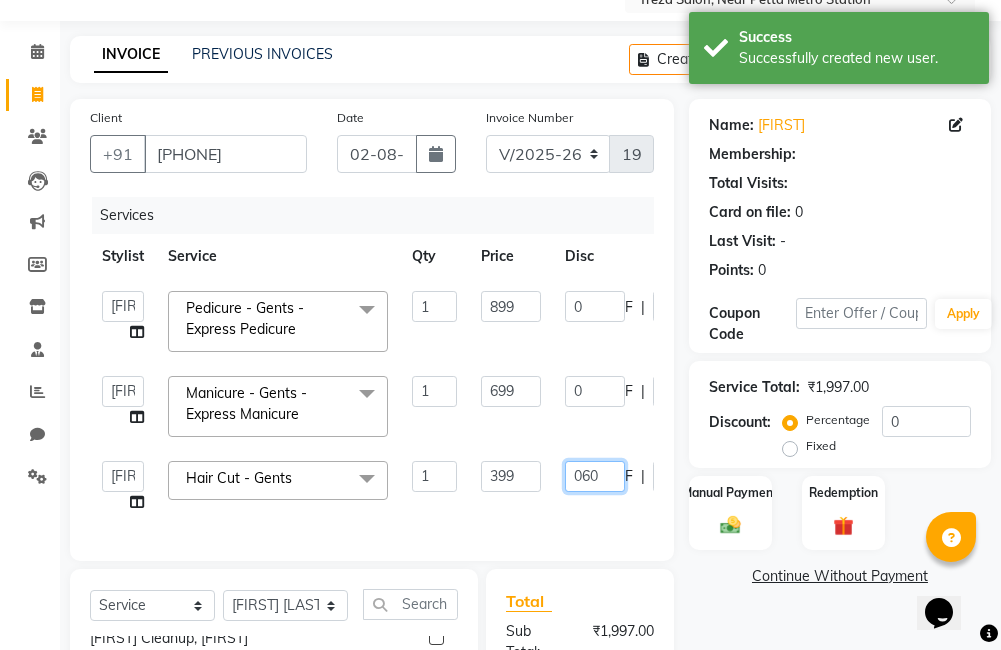 type on "060.5" 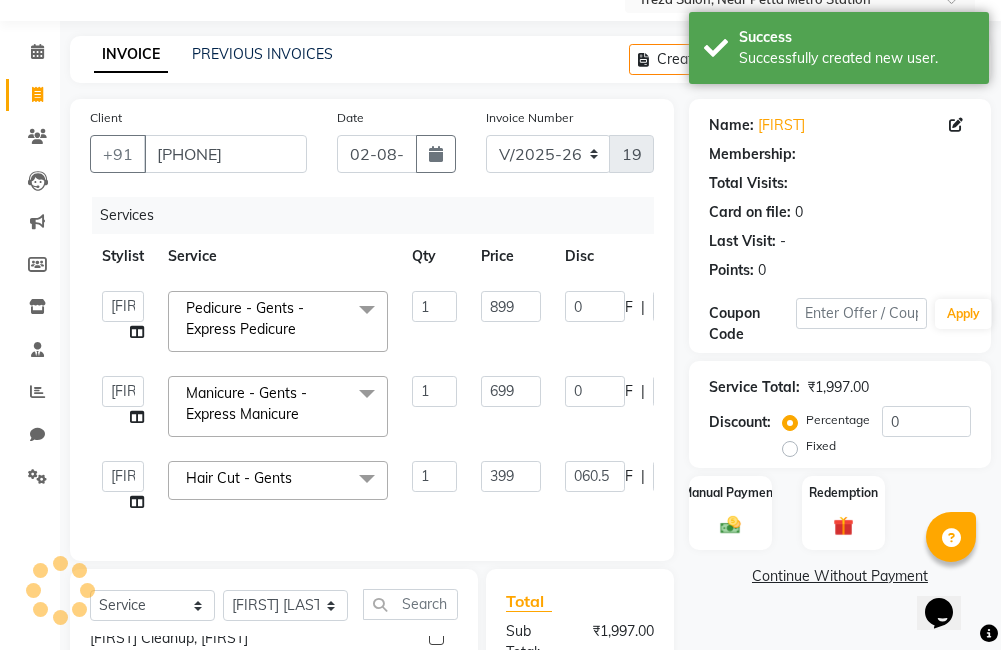 click on "Name: Nitha  Membership: Total Visits:   Card on file:  0 Last Visit:   - Points:   0  Coupon Code Apply Service Total:  ₹1,997.00  Discount:  Percentage   Fixed  0 Manual Payment Redemption  Continue Without Payment" 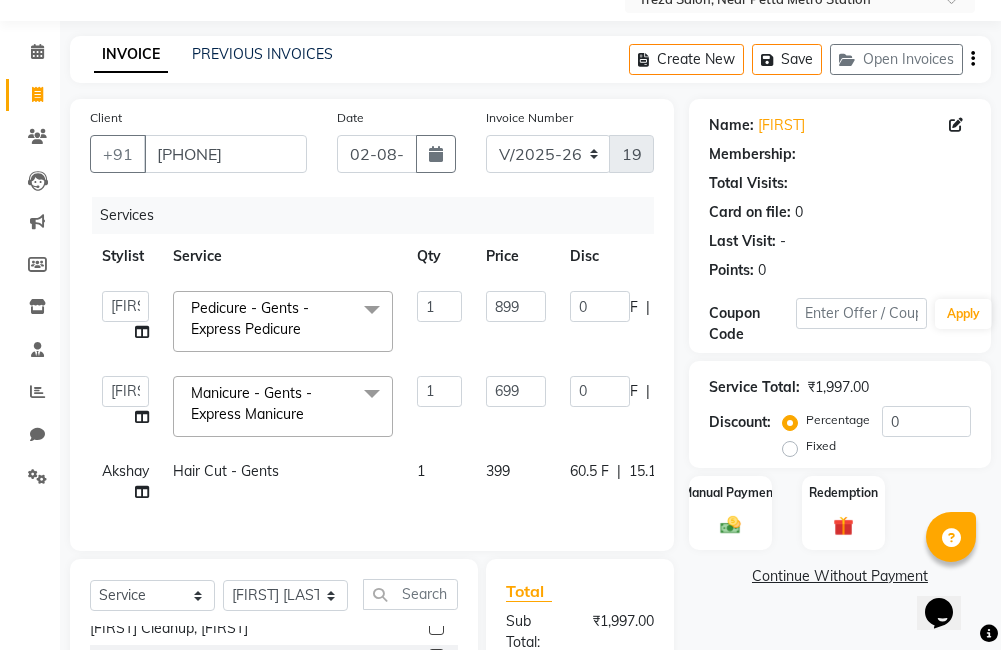 scroll, scrollTop: 0, scrollLeft: 234, axis: horizontal 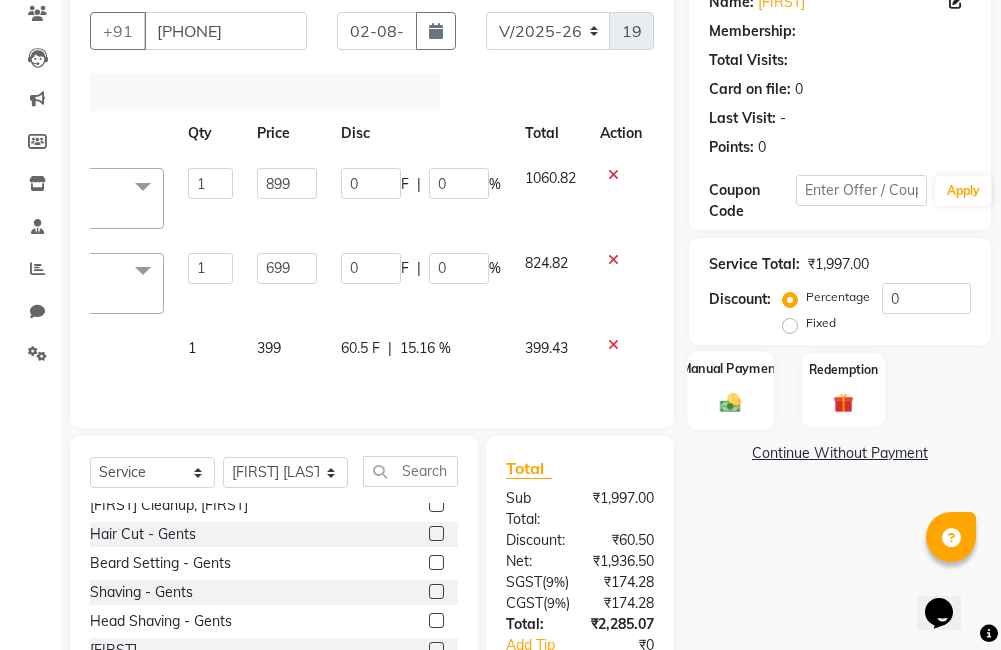 click on "Manual Payment" 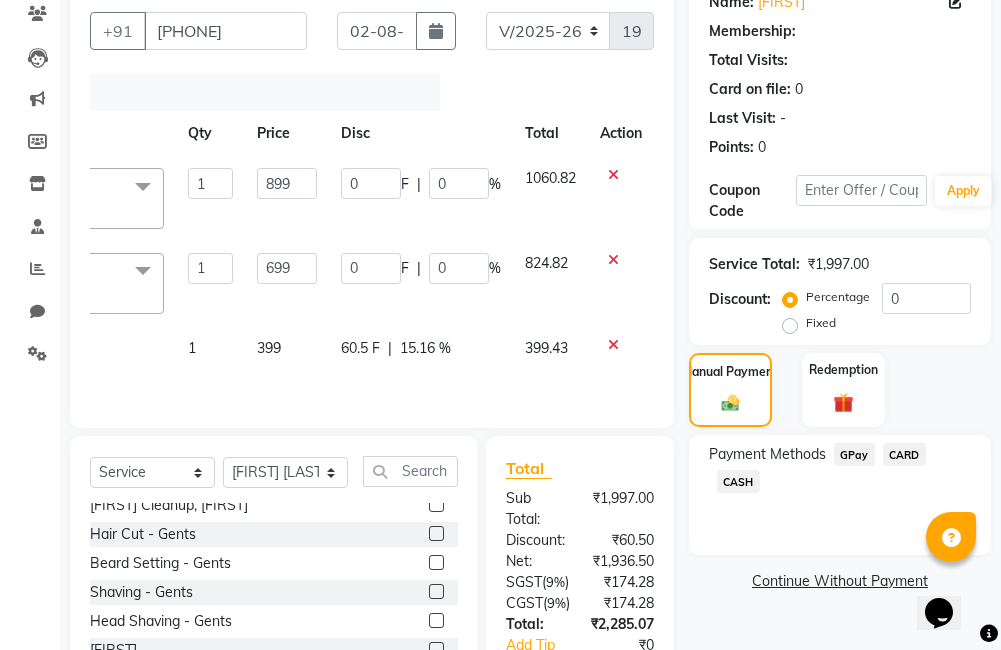 click on "GPay" 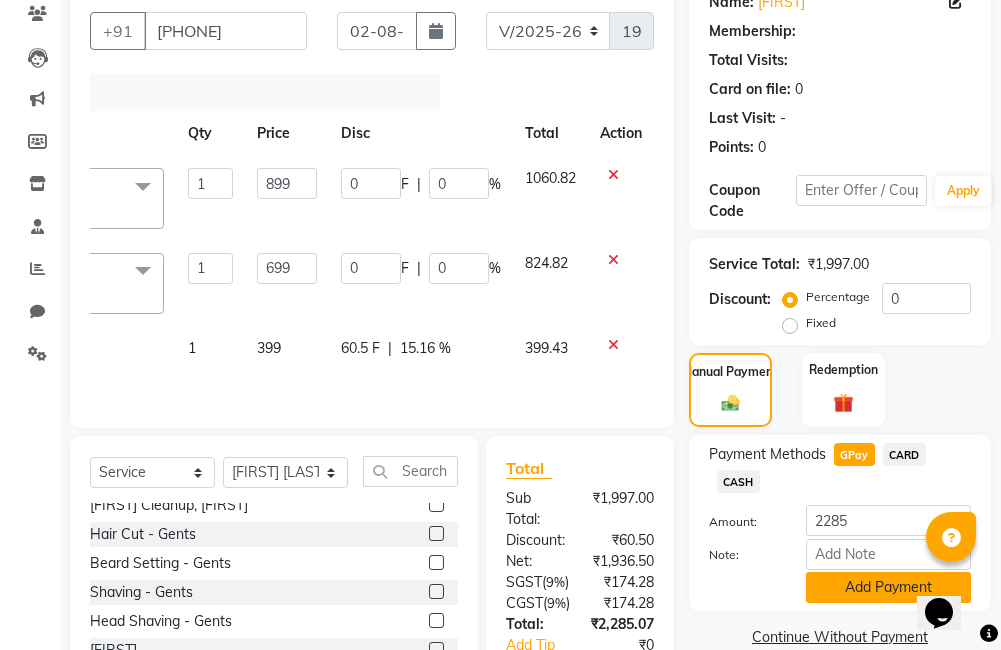 click on "Add Payment" 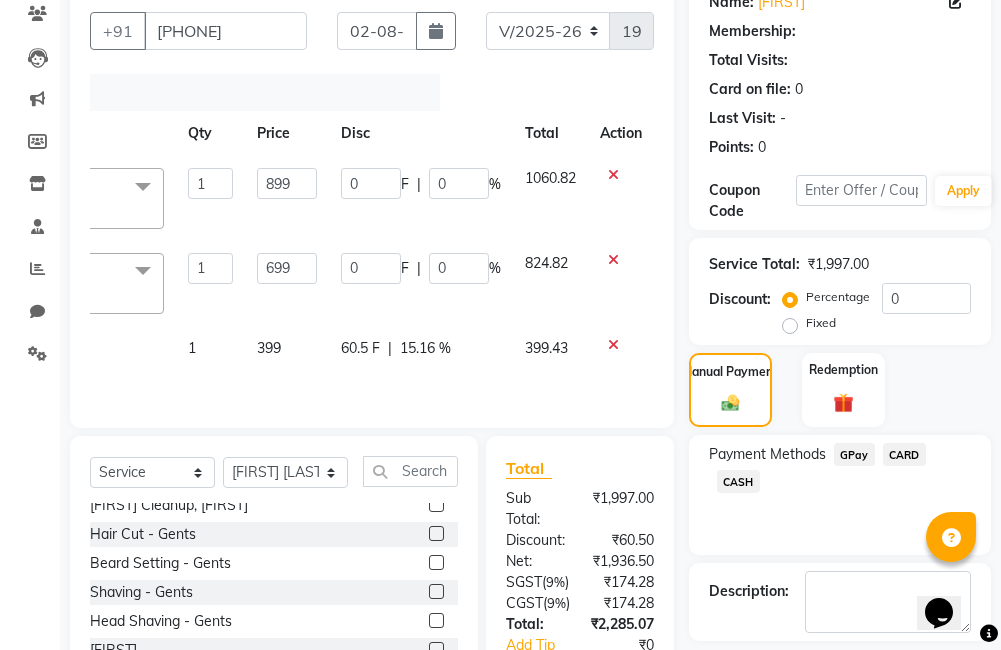 click on "GPay" 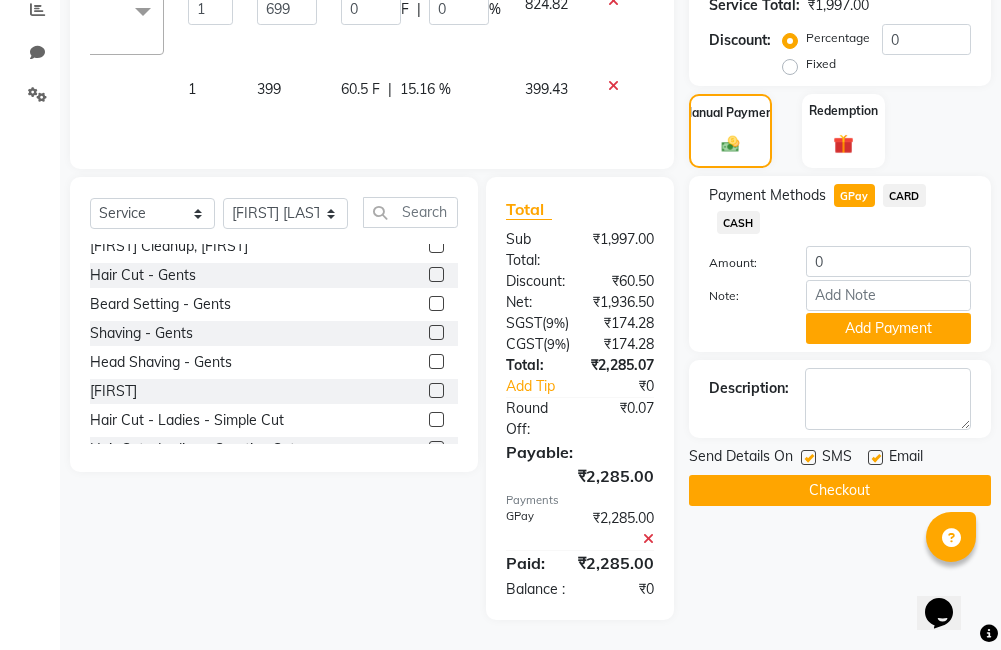 scroll, scrollTop: 475, scrollLeft: 0, axis: vertical 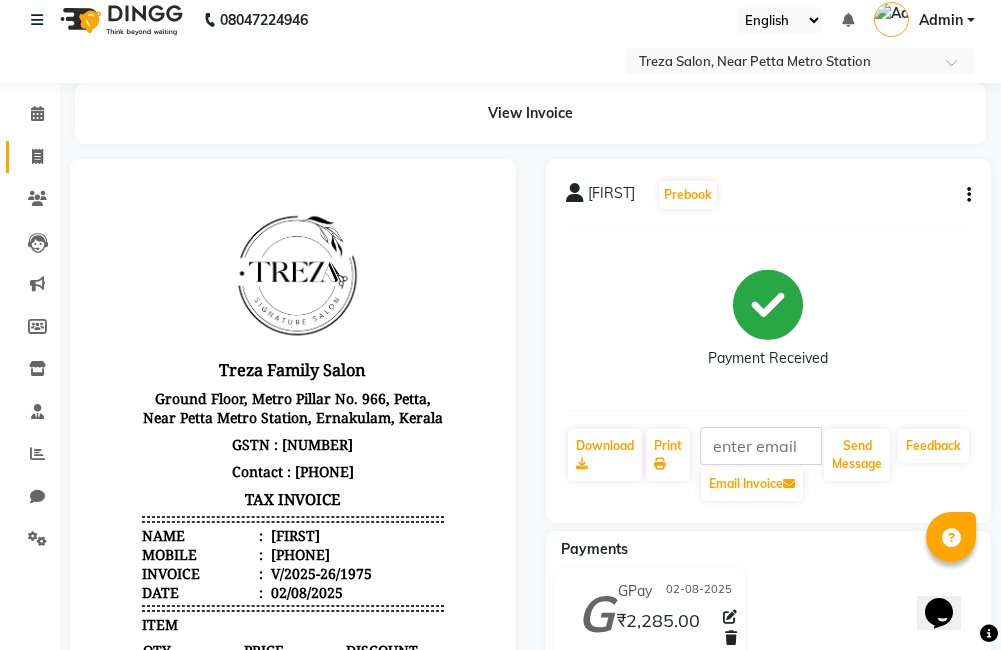 click 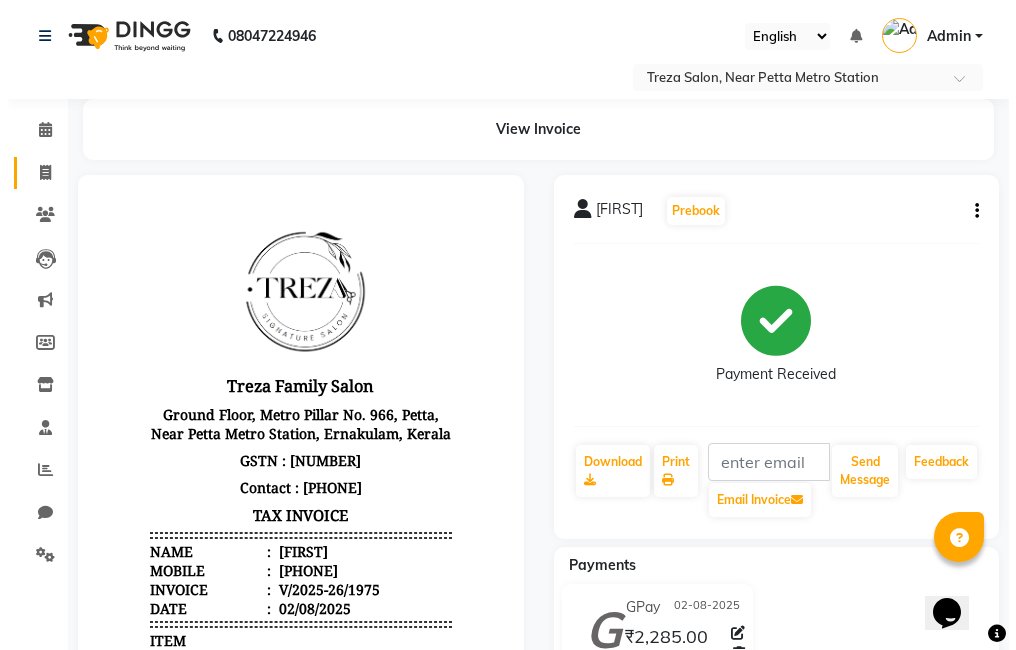 select on "service" 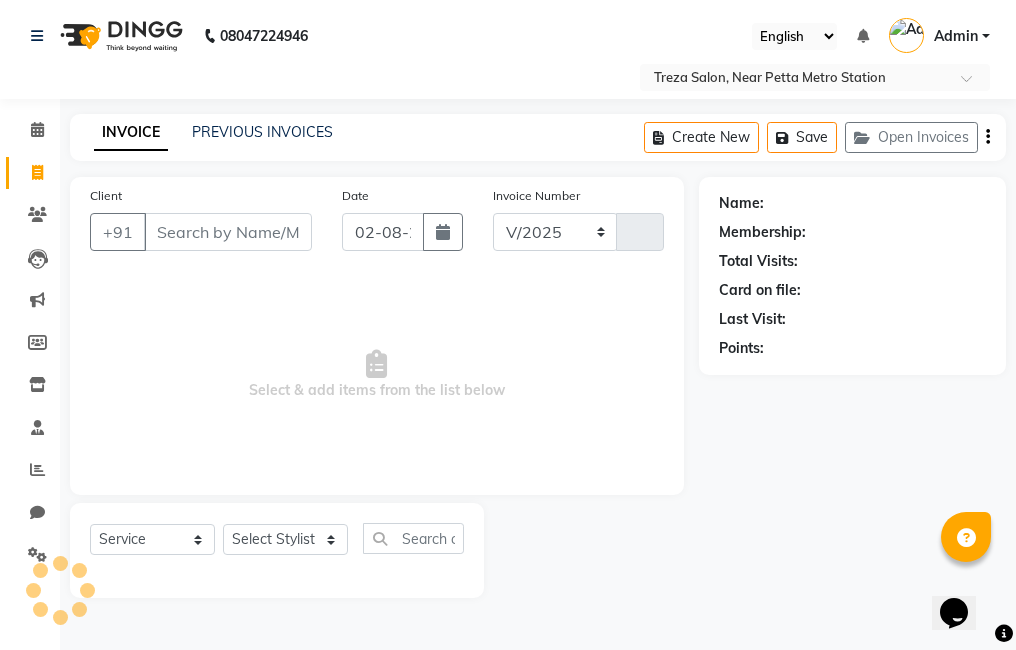 select on "7633" 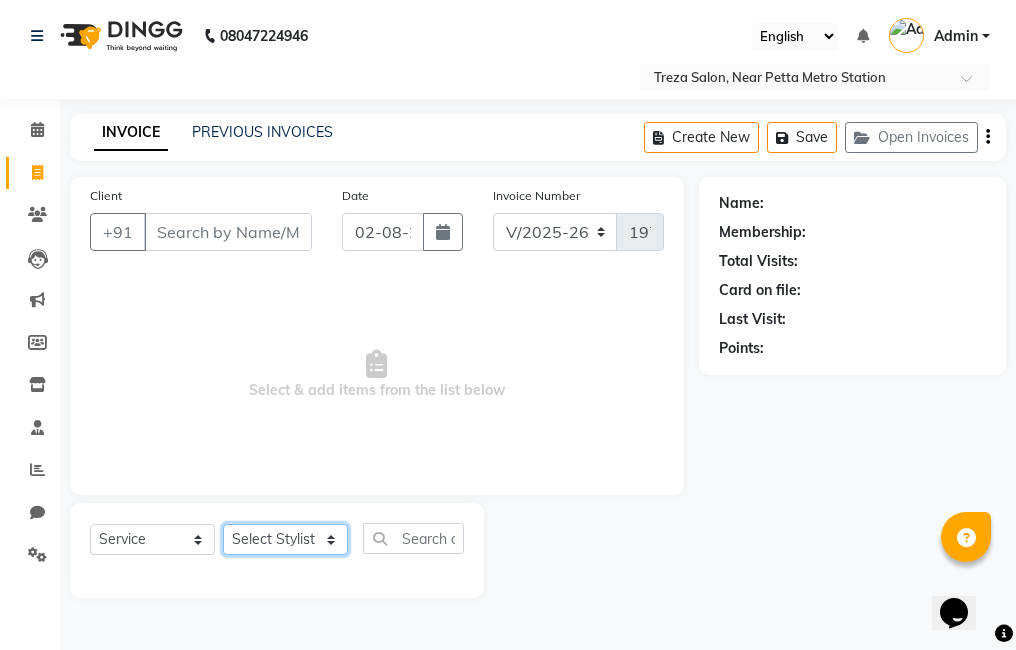 drag, startPoint x: 337, startPoint y: 540, endPoint x: 326, endPoint y: 530, distance: 14.866069 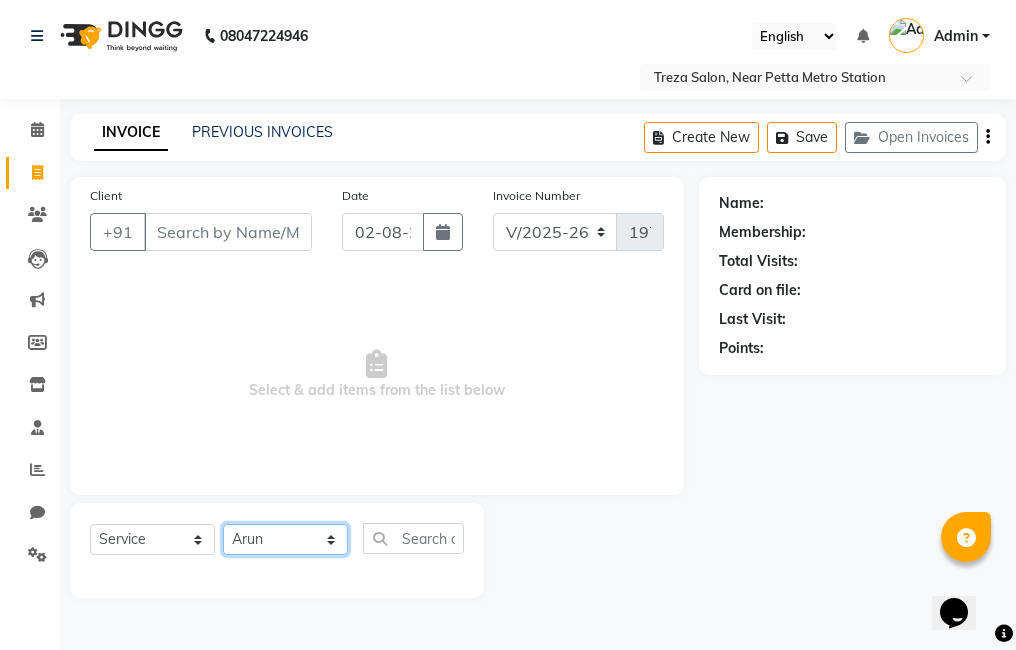click on "Select Stylist Ajitha Akshay Amulie Anju Arun Ashish Jeeshma Krishna Priya Shijo" 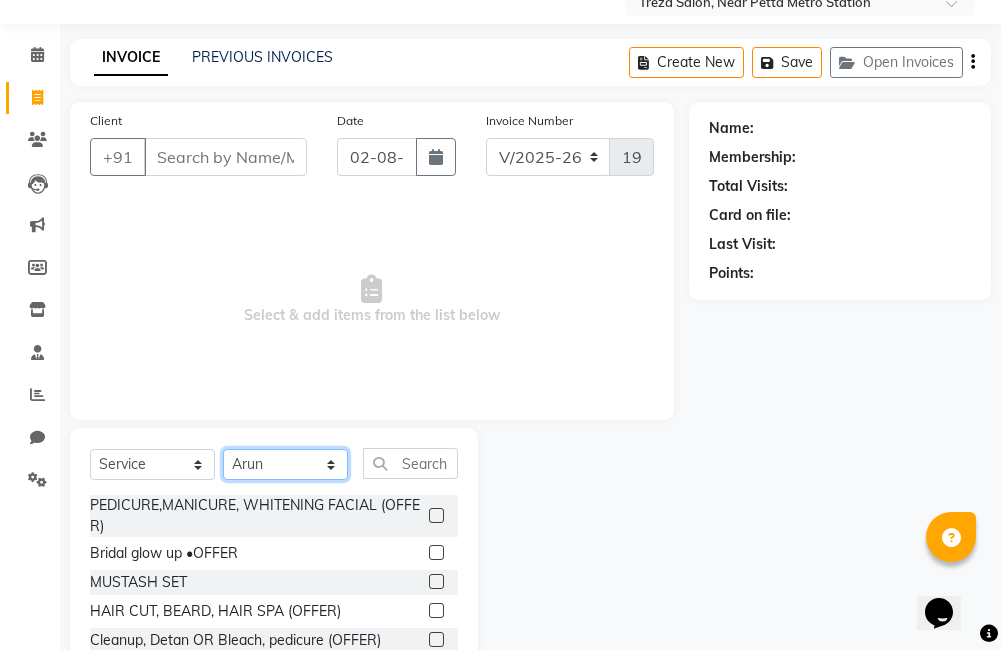 scroll, scrollTop: 178, scrollLeft: 0, axis: vertical 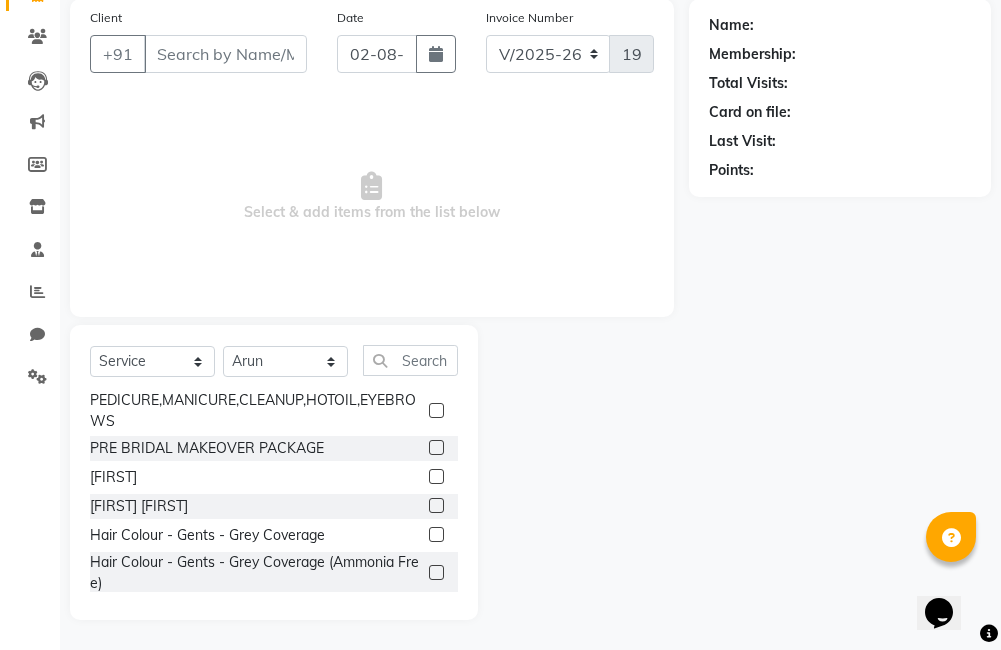 click 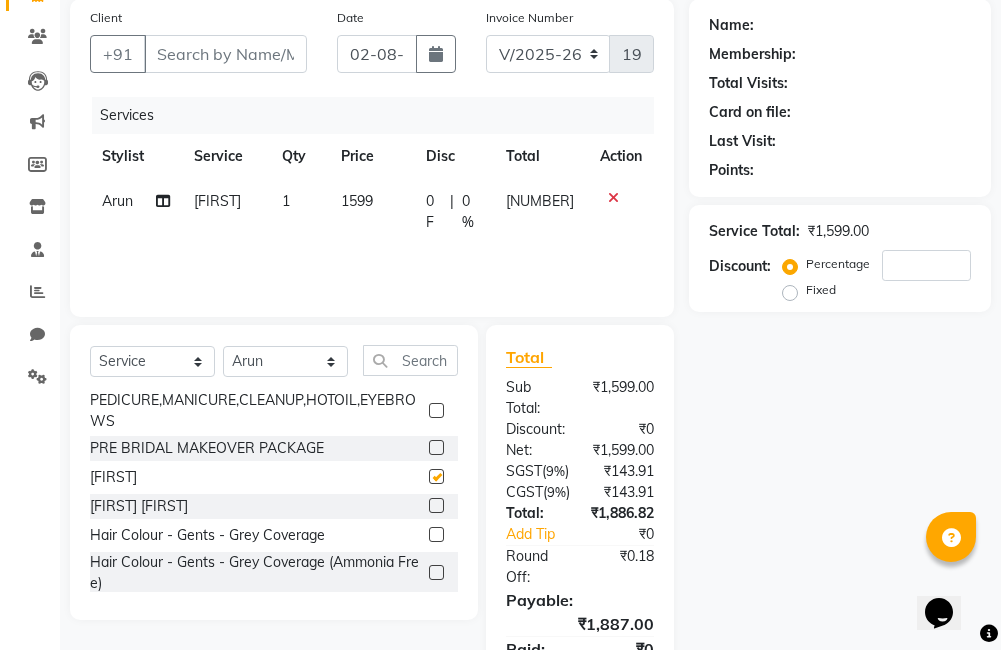 checkbox on "false" 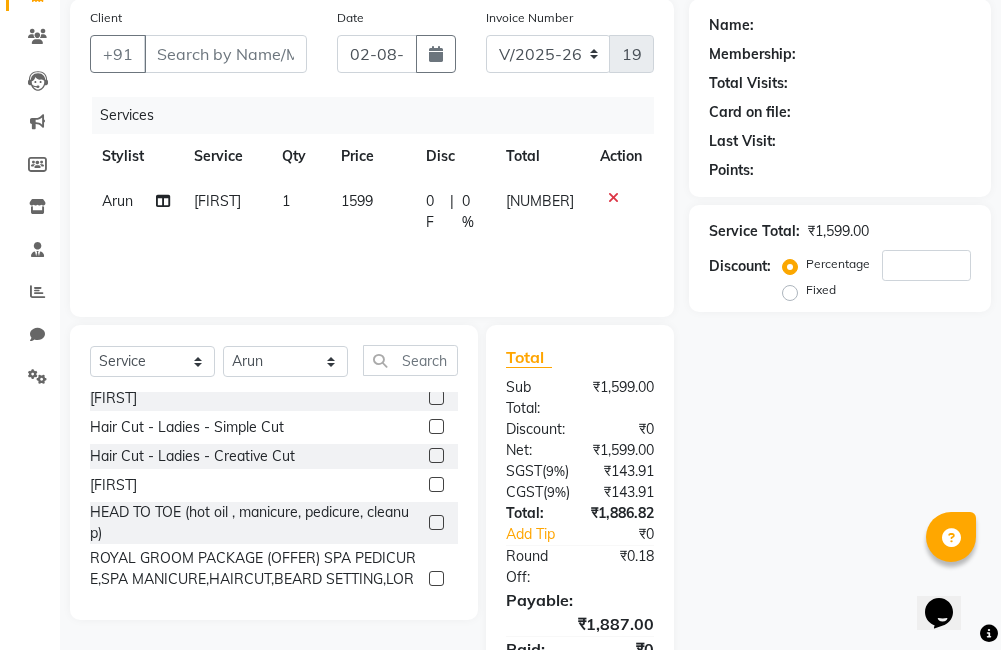 scroll, scrollTop: 400, scrollLeft: 0, axis: vertical 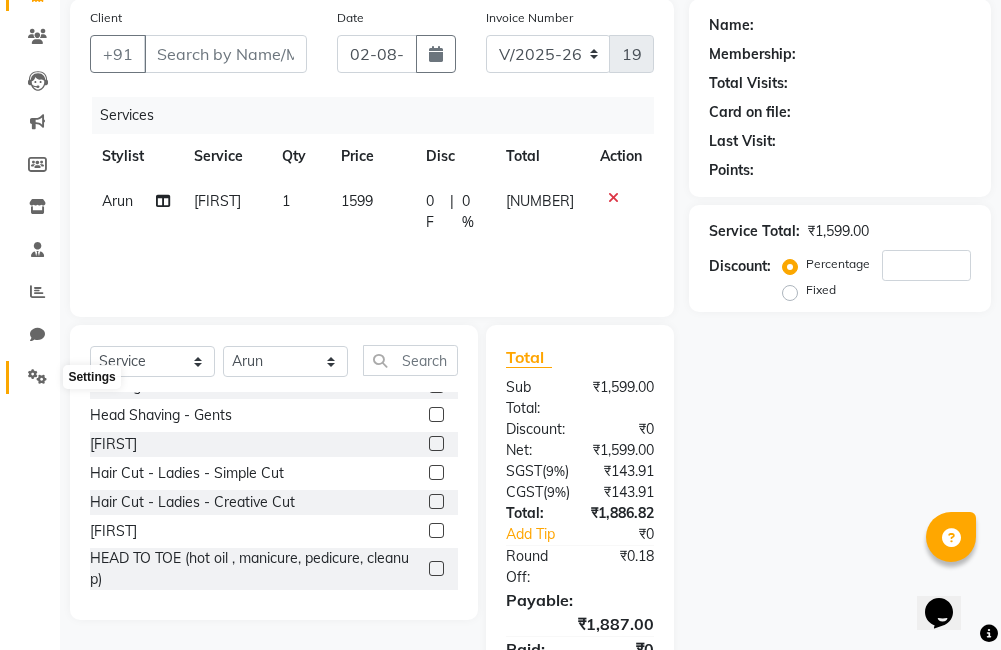 click 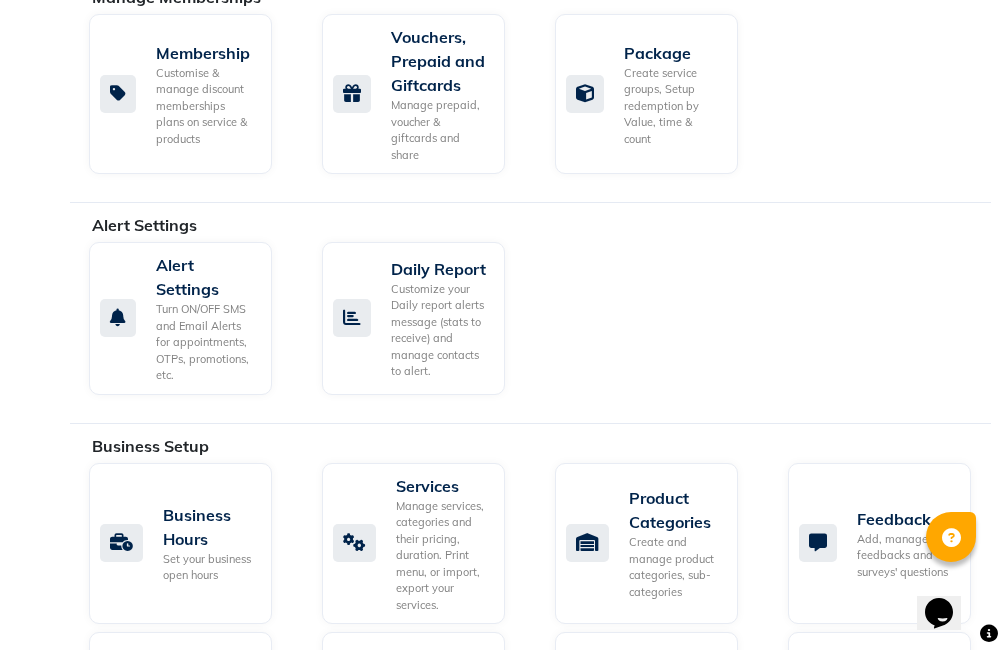 scroll, scrollTop: 778, scrollLeft: 0, axis: vertical 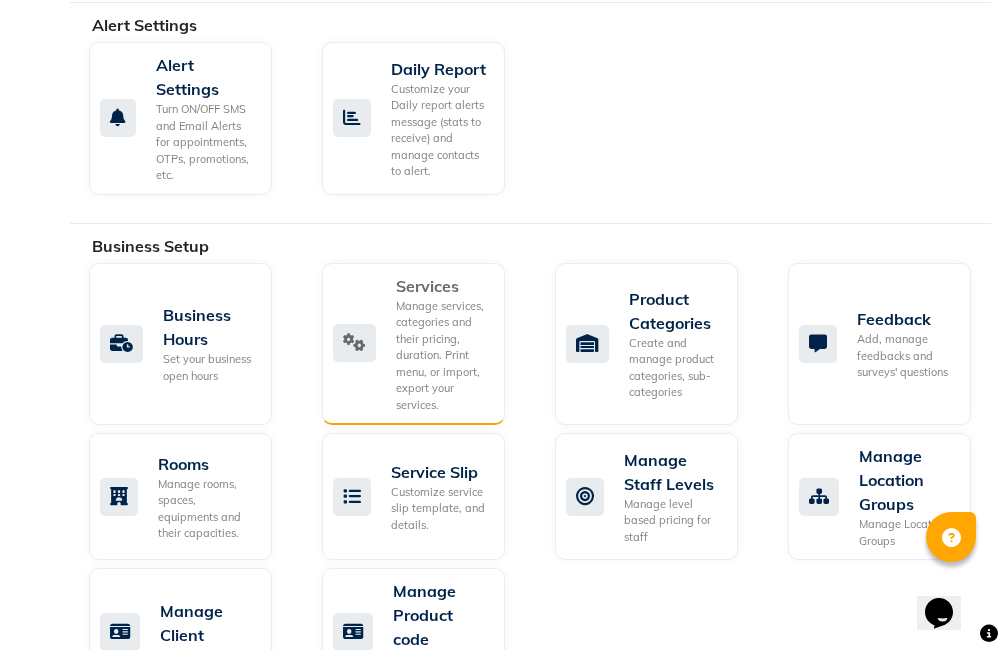 click on "Manage services, categories and their pricing, duration. Print menu, or import, export your services." 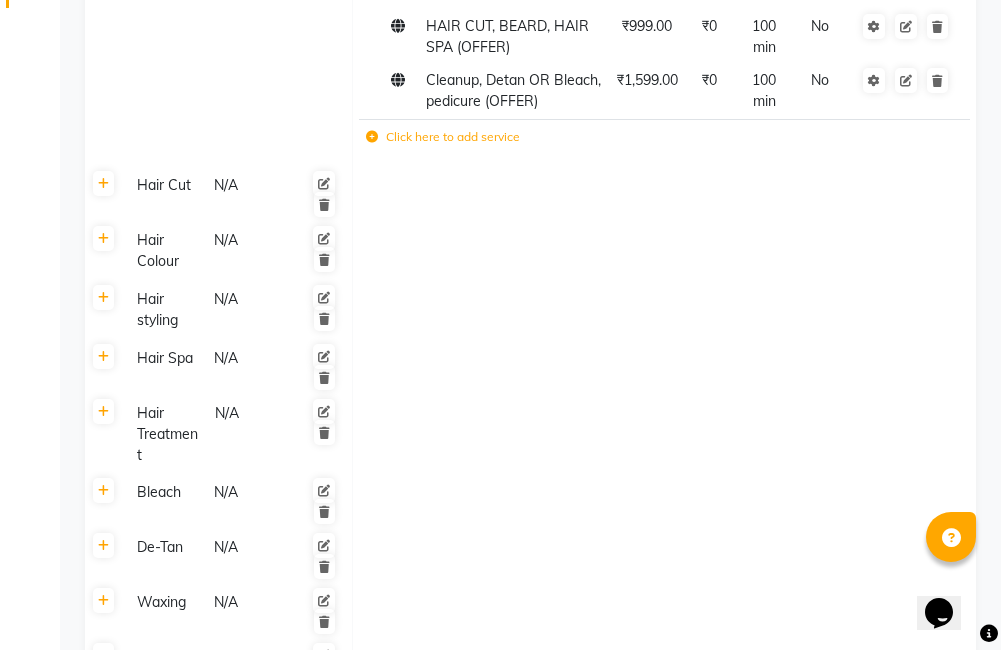 scroll, scrollTop: 600, scrollLeft: 0, axis: vertical 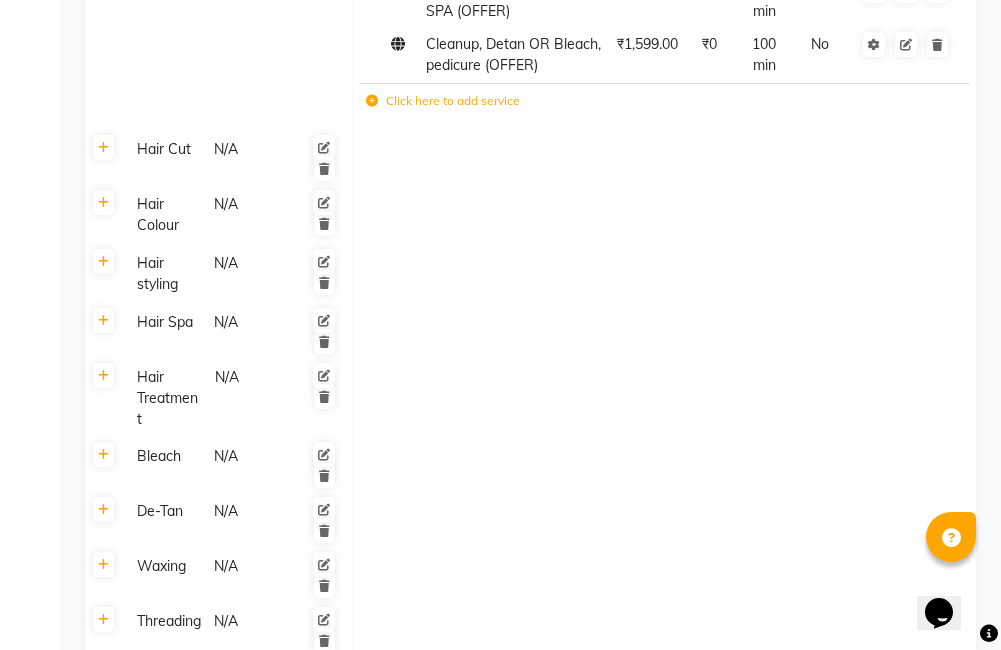click on "Hair Cut N/A" 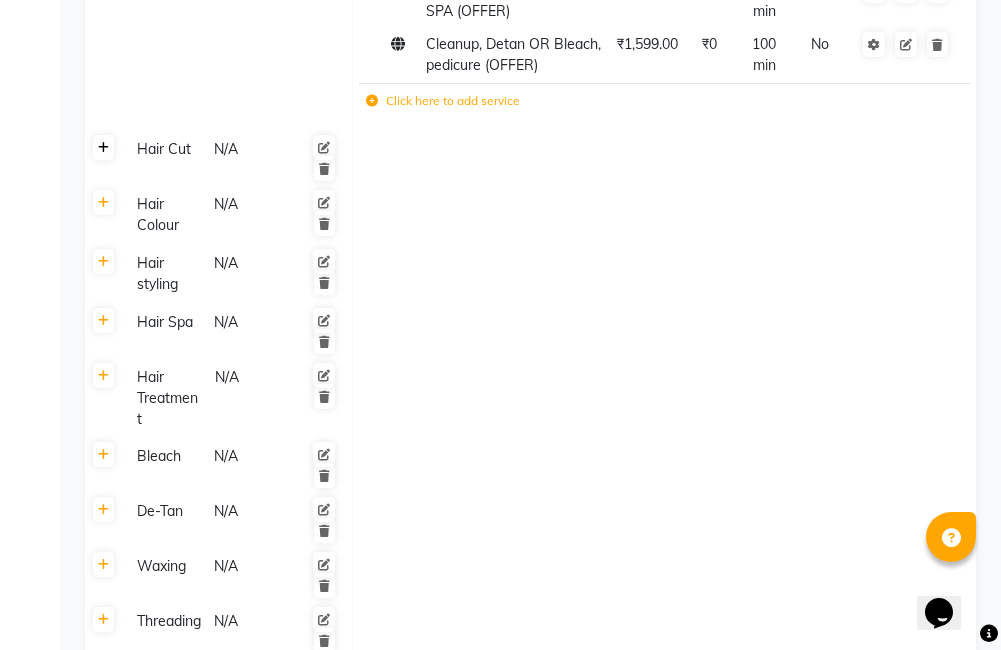 click 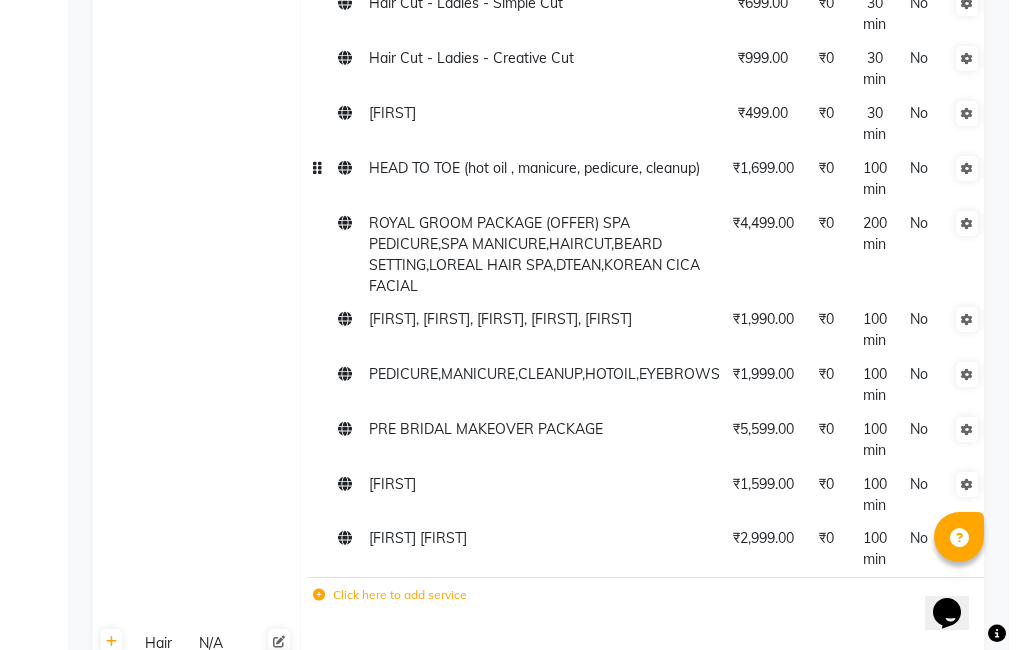 scroll, scrollTop: 1300, scrollLeft: 0, axis: vertical 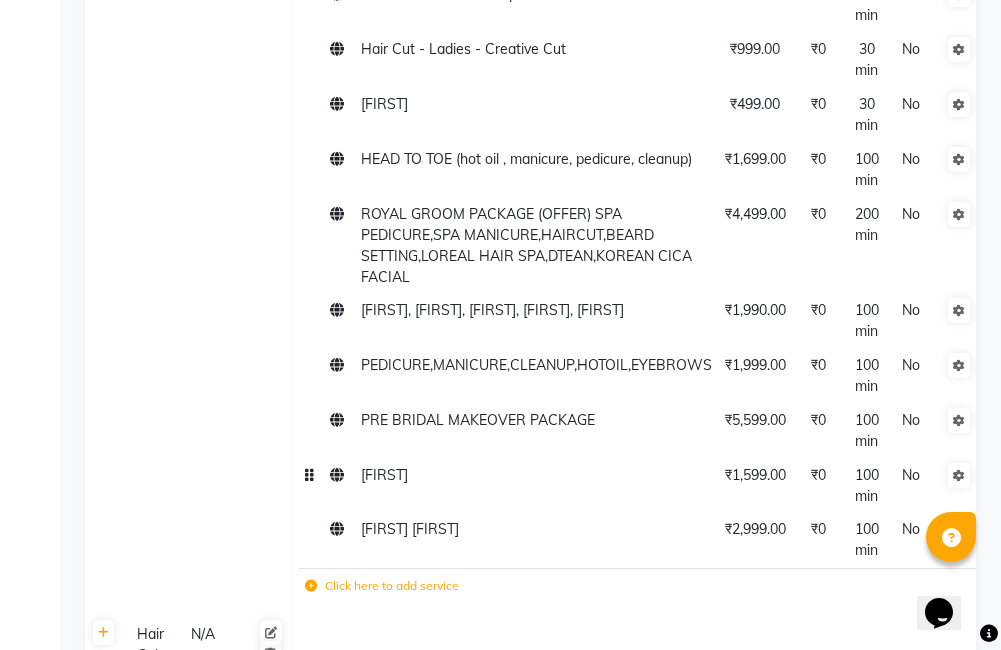 click on "₹1,599.00" 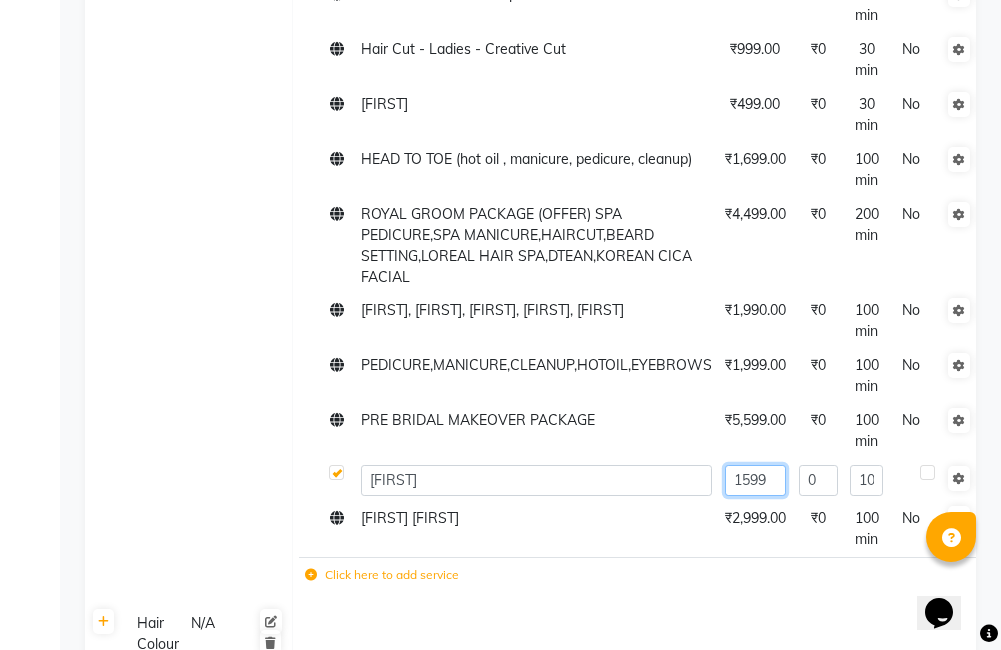 click on "1599" 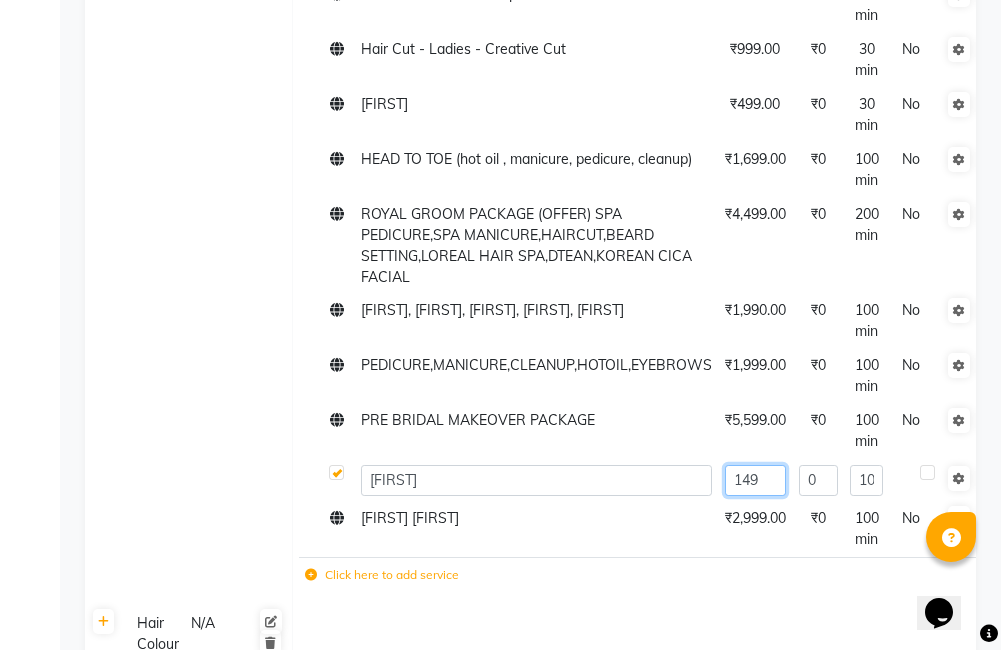 type on "1499" 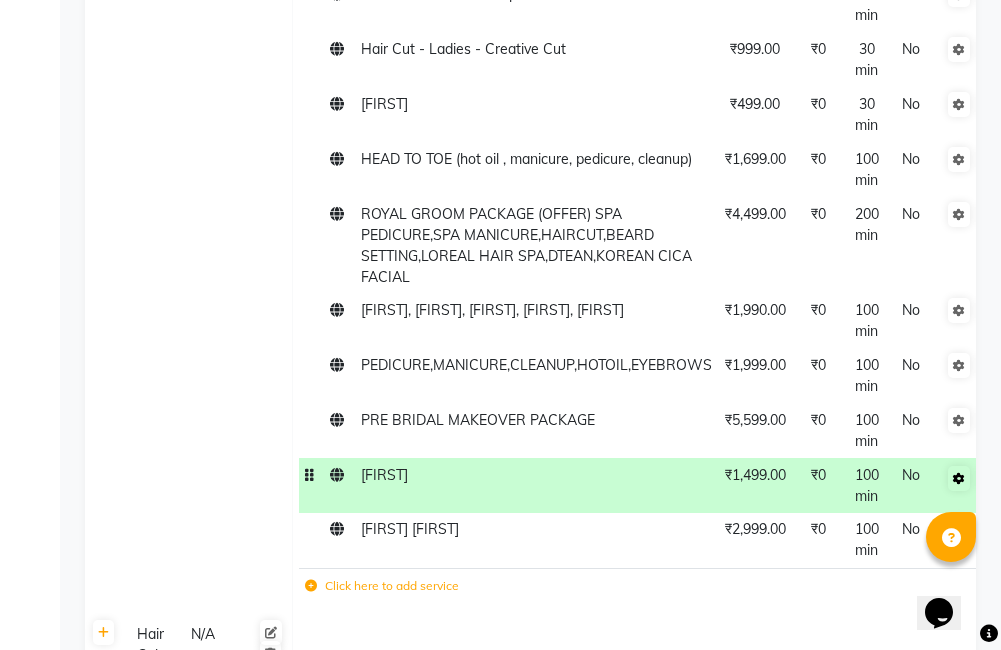 click on "Advance service setting" 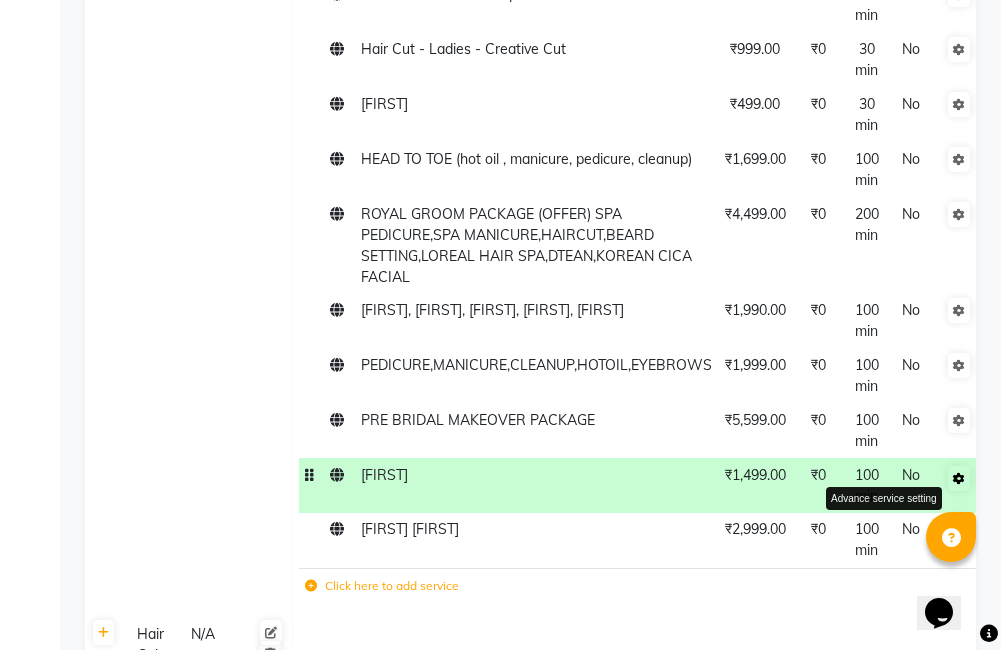 click 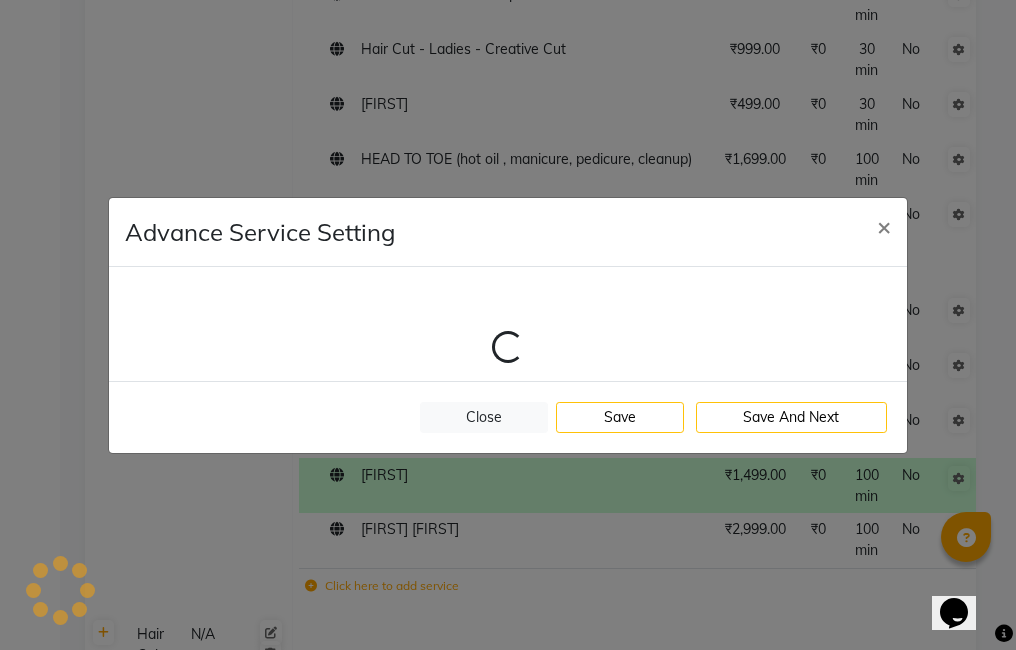 select on "2: 106830" 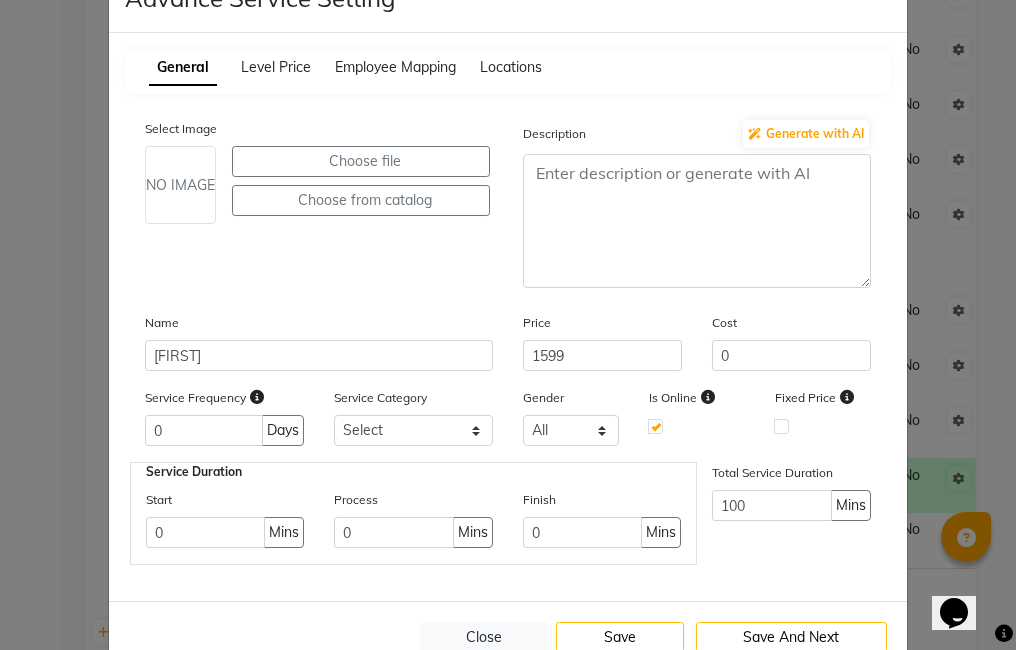 scroll, scrollTop: 100, scrollLeft: 0, axis: vertical 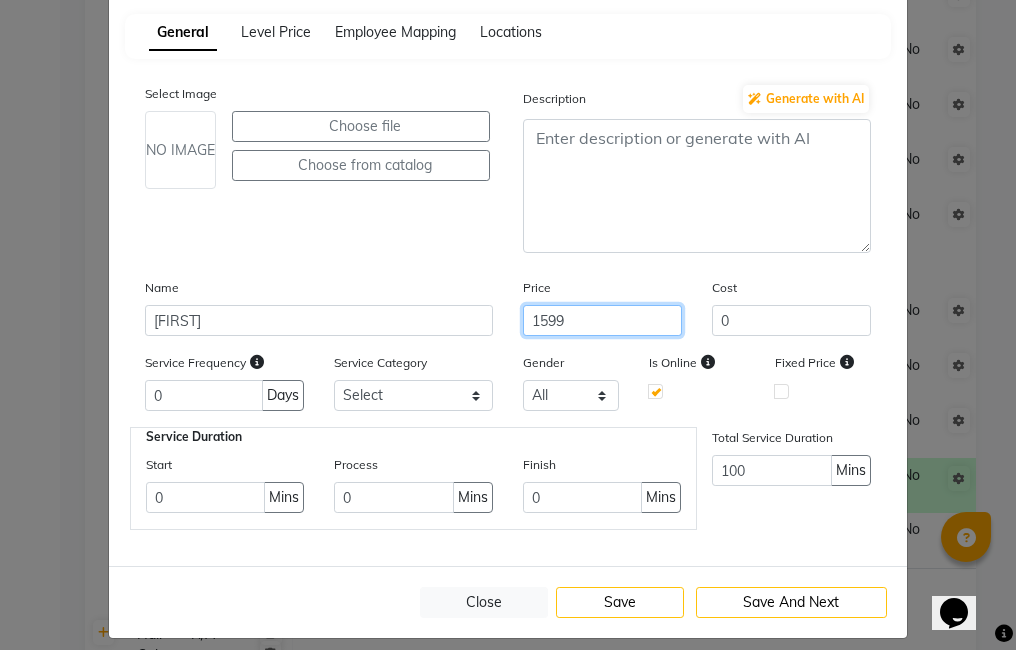 click on "1599" 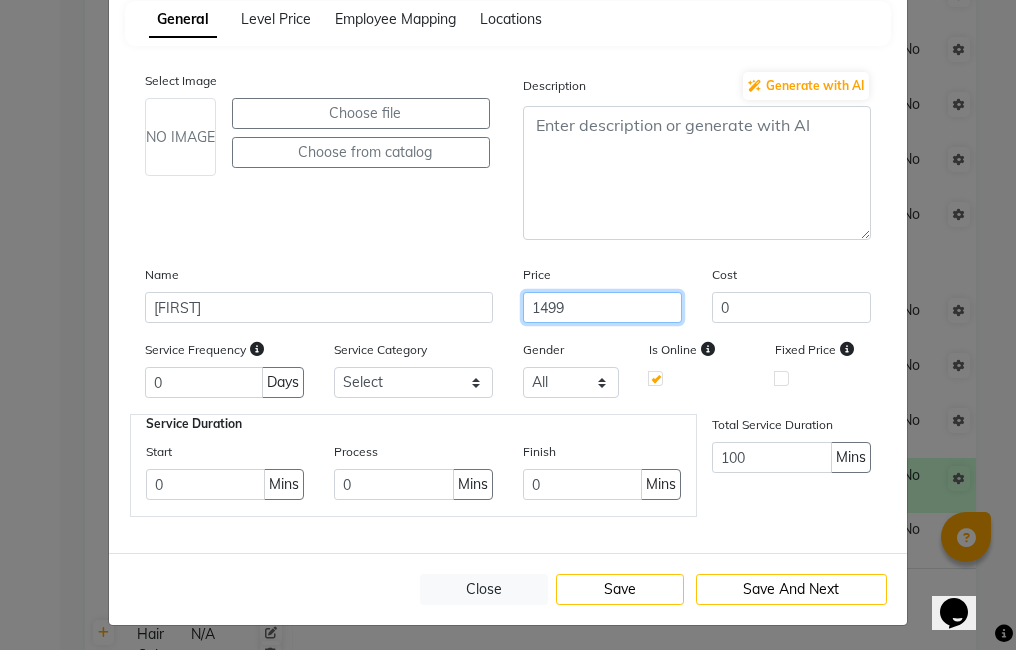 scroll, scrollTop: 117, scrollLeft: 0, axis: vertical 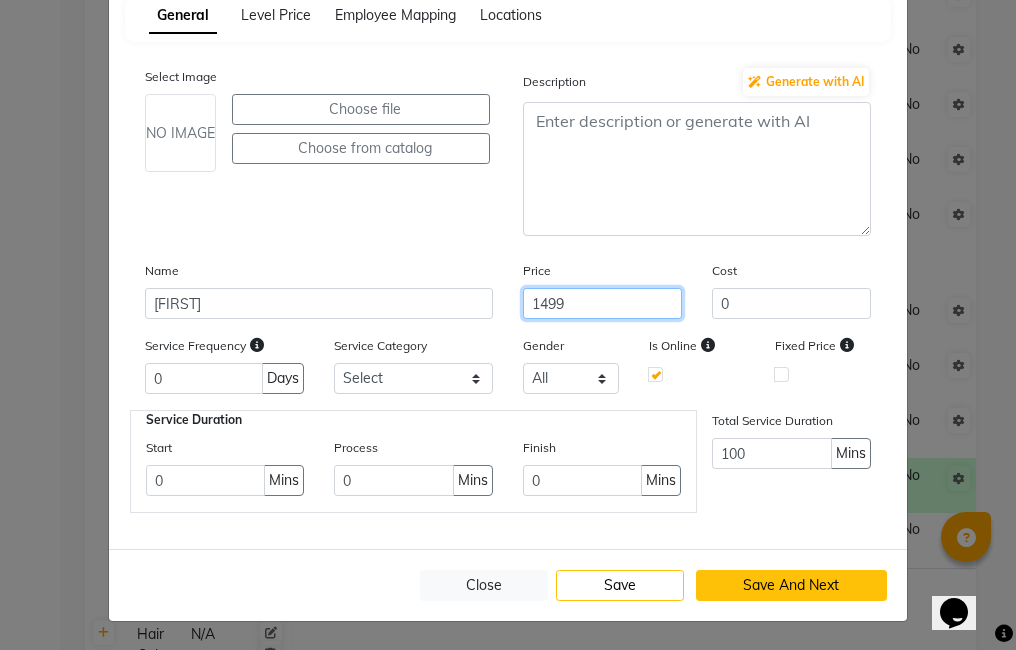 type on "1499" 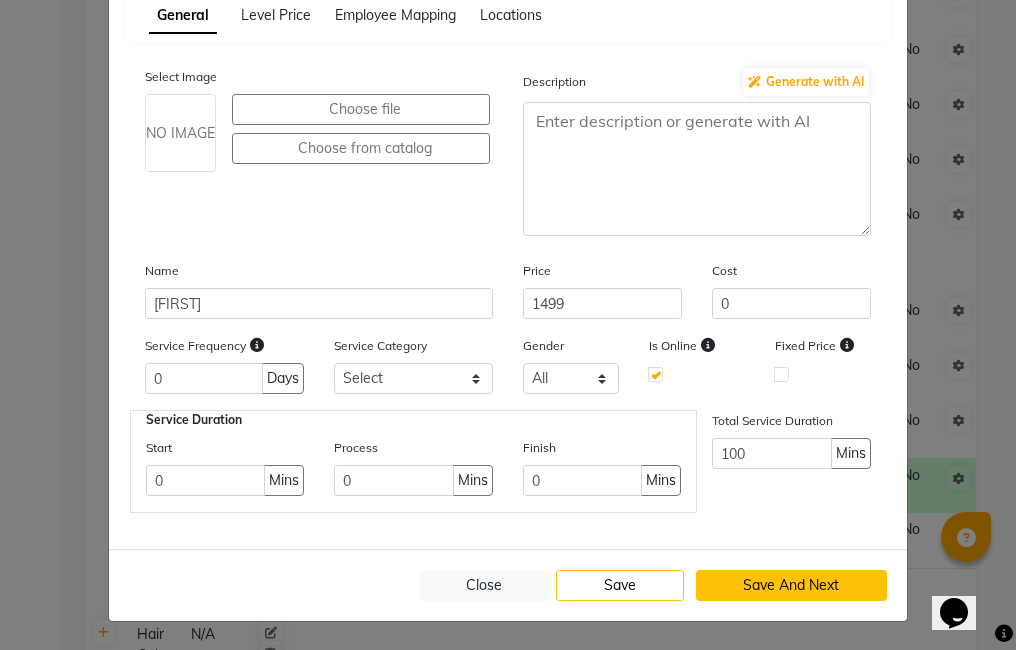 click on "Save And Next" 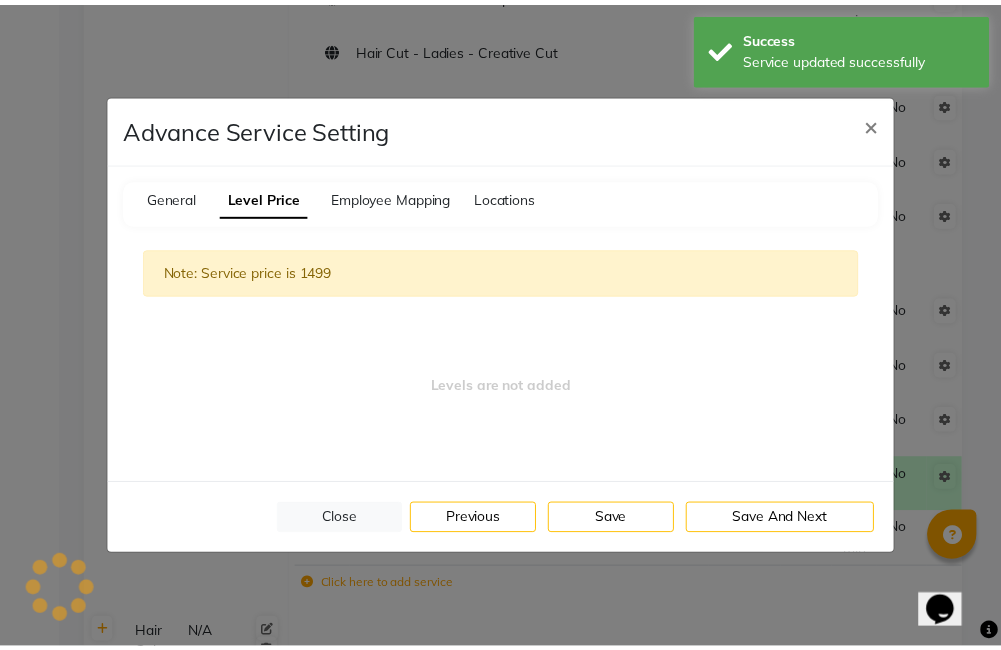 scroll, scrollTop: 0, scrollLeft: 0, axis: both 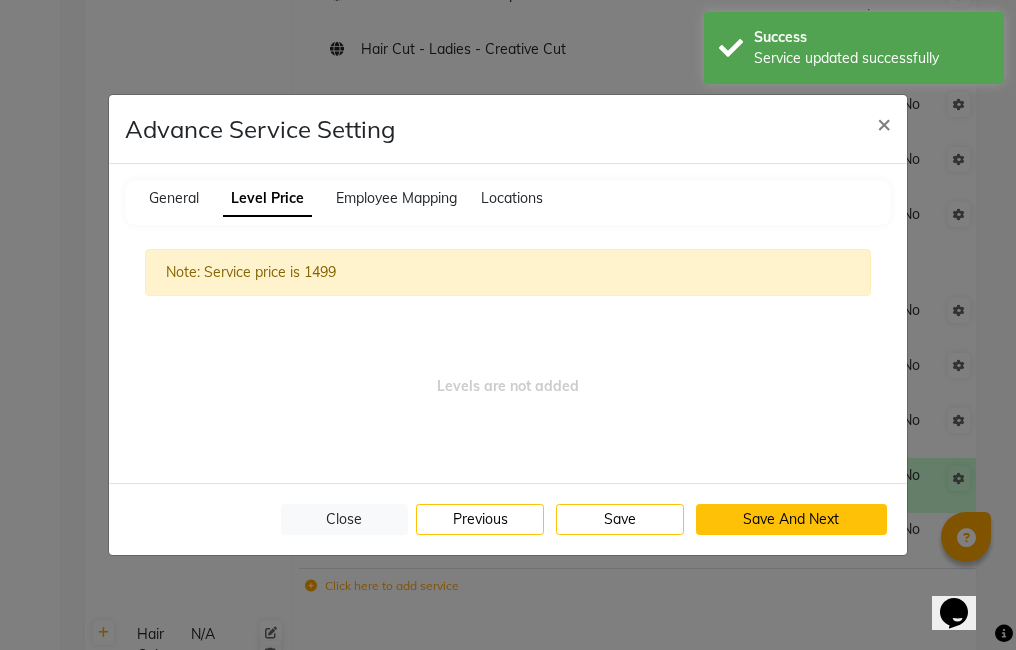 click on "Save And Next" 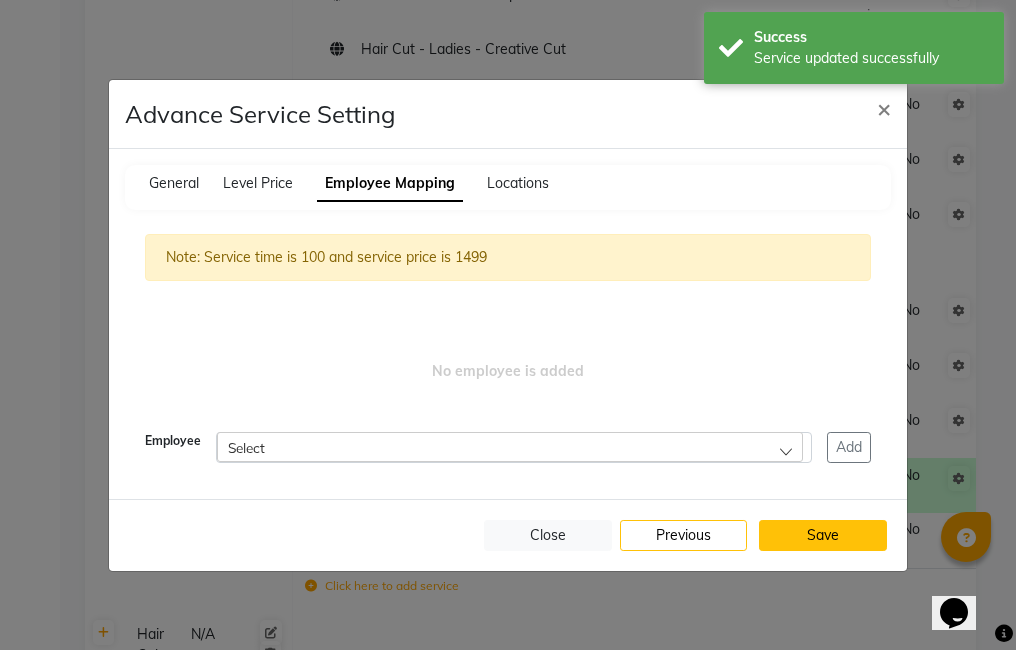 click on "Save" 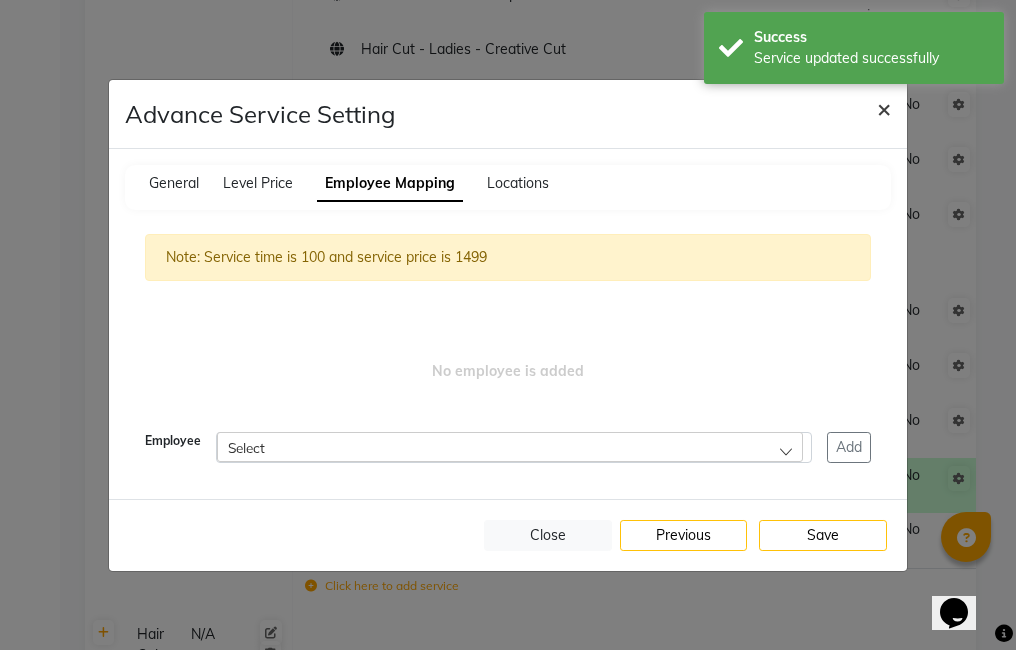 click on "×" 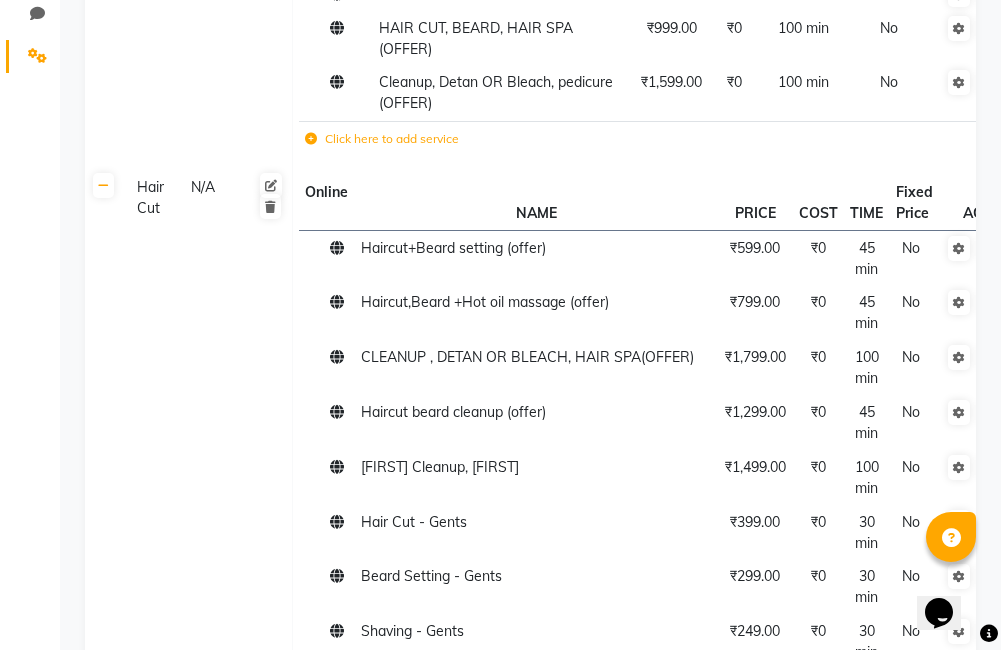 scroll, scrollTop: 100, scrollLeft: 0, axis: vertical 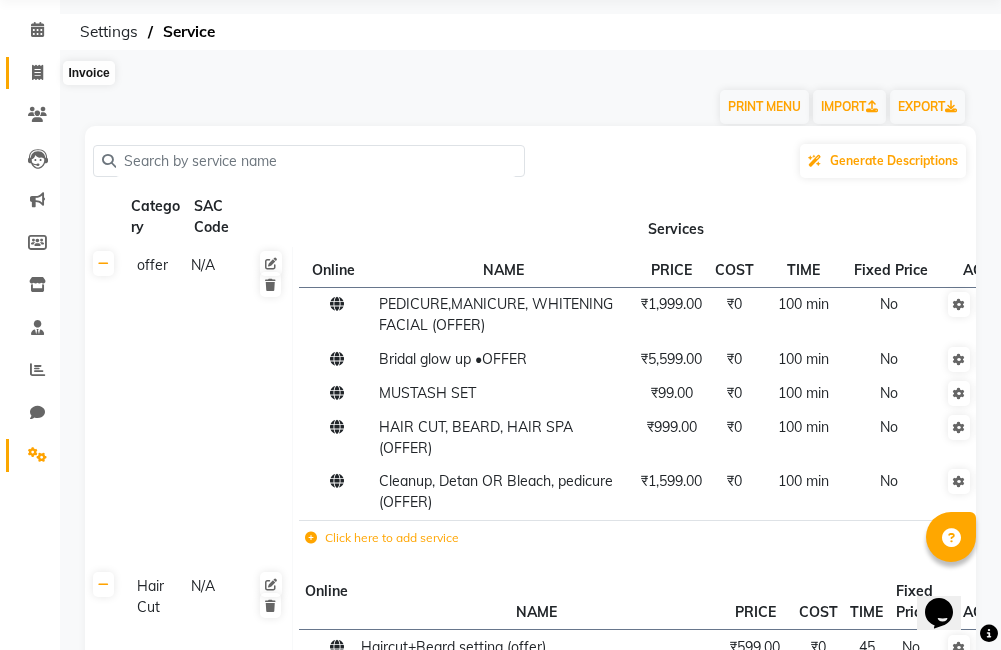 drag, startPoint x: 33, startPoint y: 81, endPoint x: 42, endPoint y: 93, distance: 15 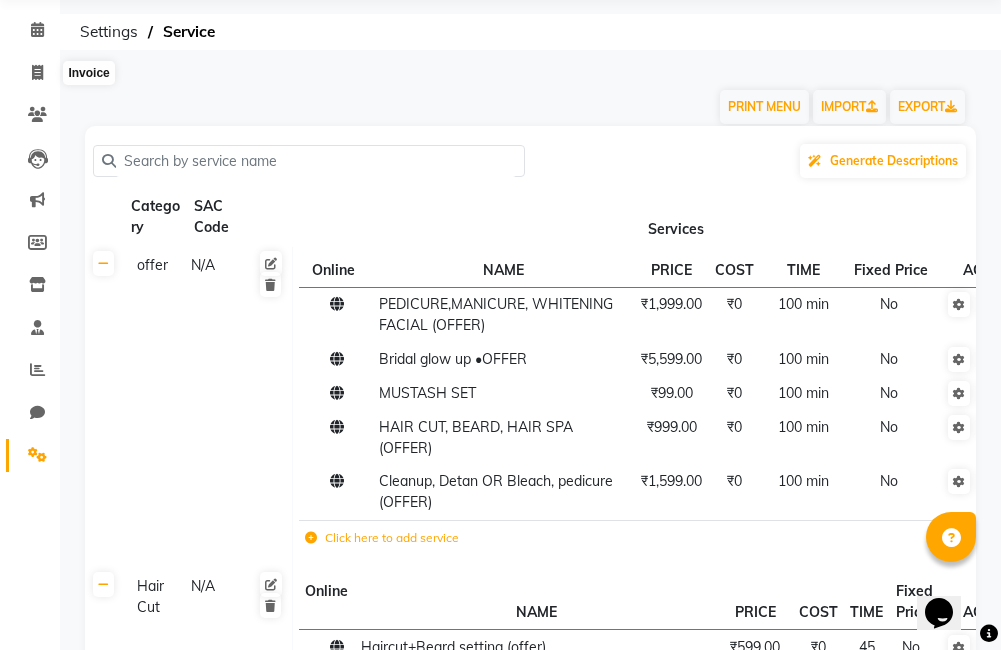 select on "service" 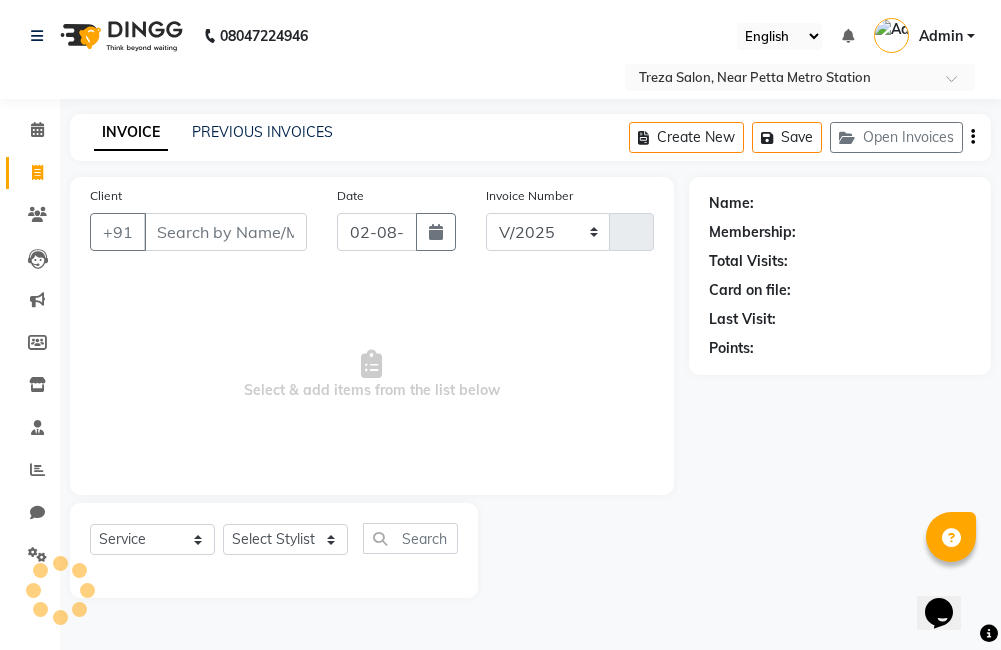 select on "7633" 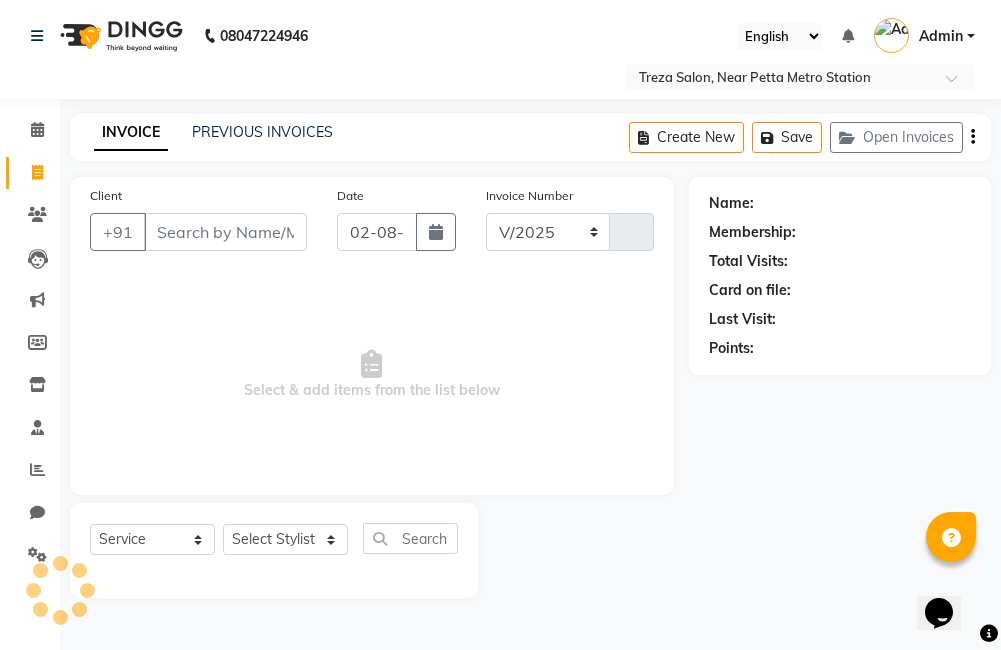 type on "1976" 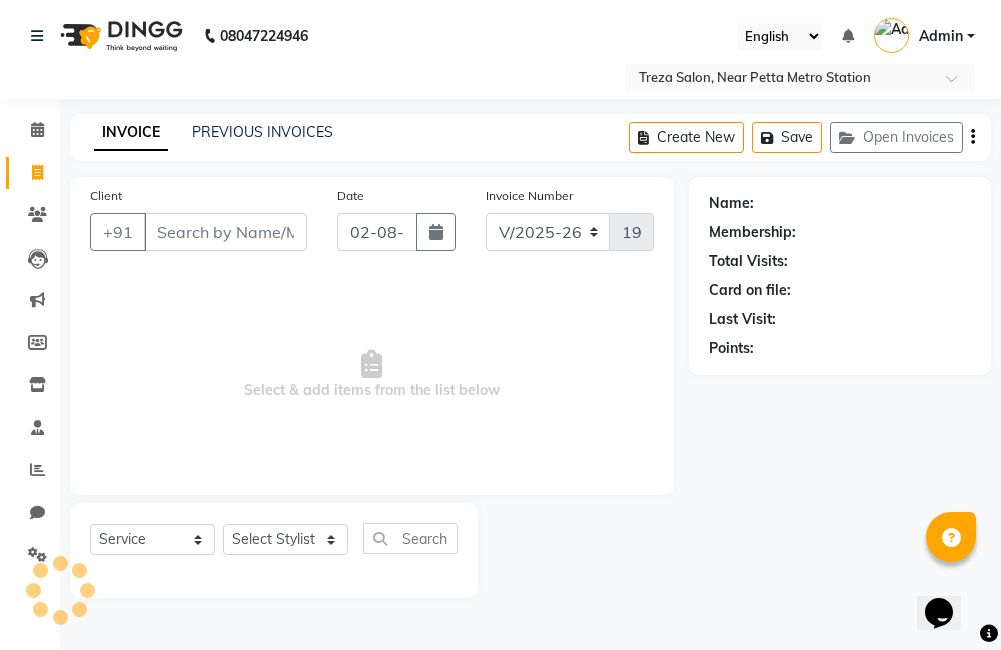 scroll, scrollTop: 0, scrollLeft: 0, axis: both 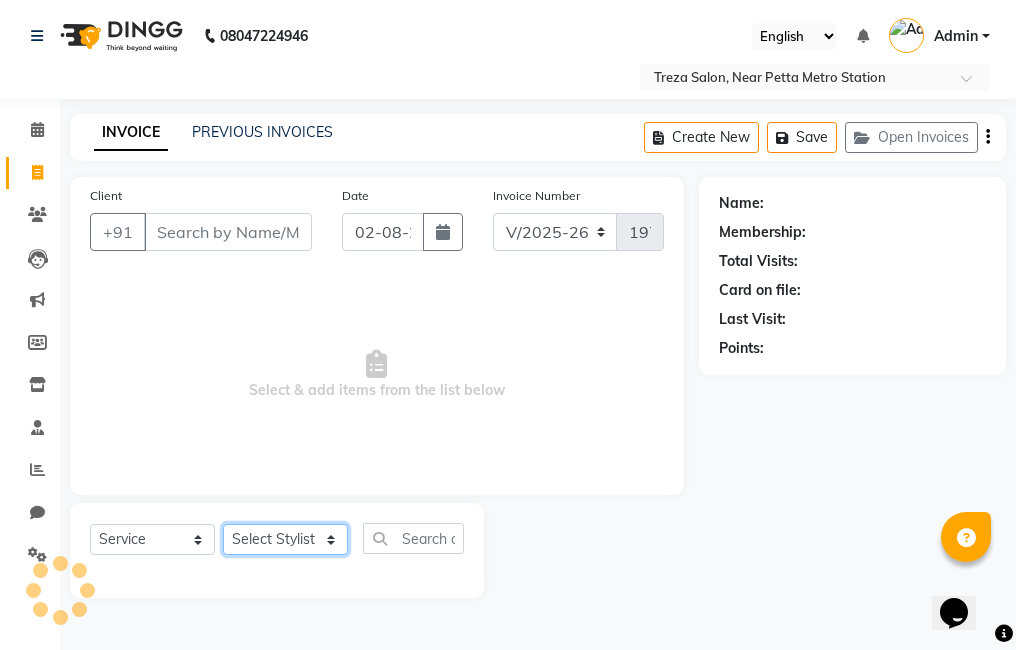 click on "Select Stylist" 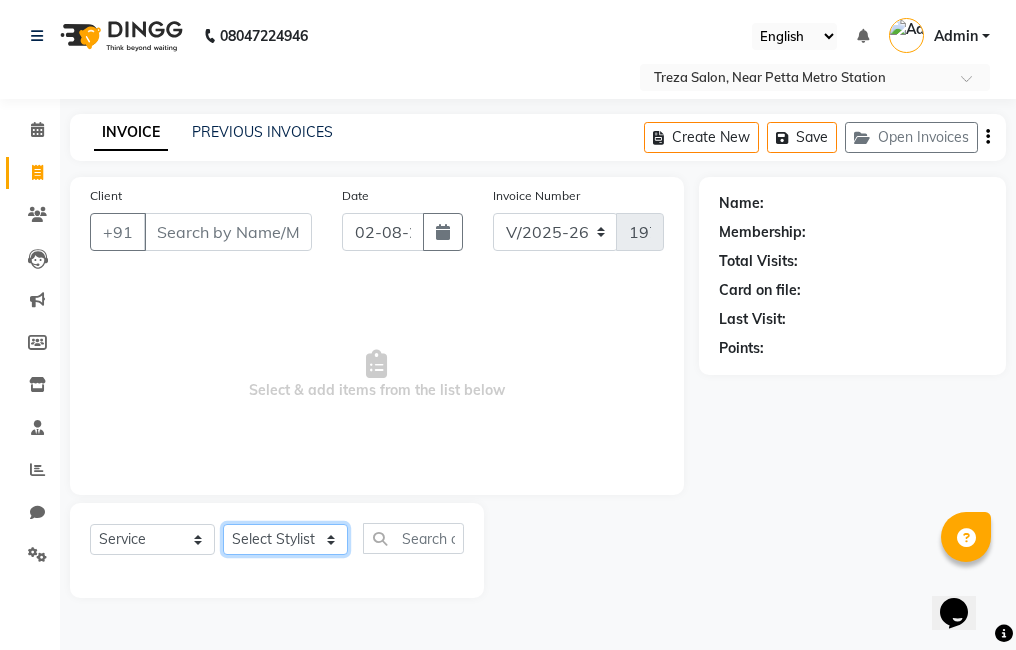 select on "85971" 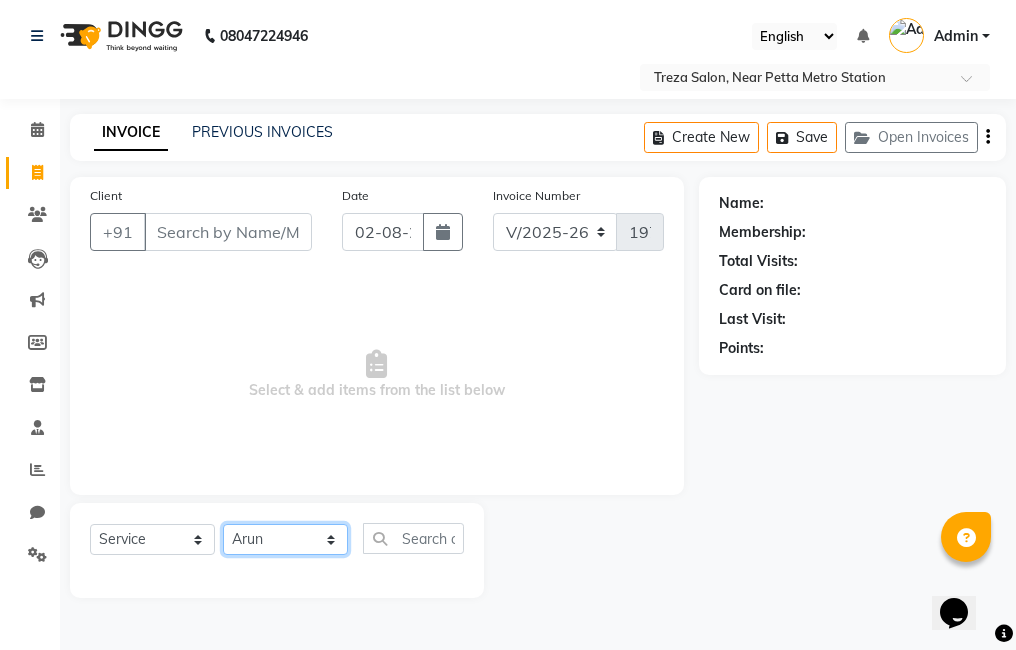 click on "Select Stylist Ajitha Akshay Amulie Anju Arun Ashish Jeeshma Krishna Priya Shijo" 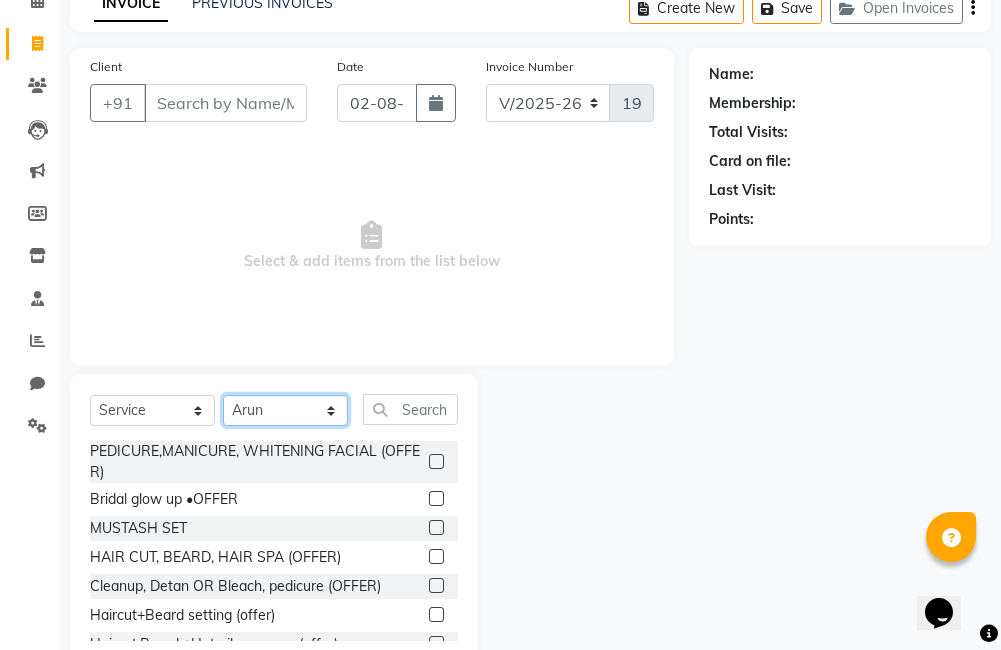 scroll, scrollTop: 178, scrollLeft: 0, axis: vertical 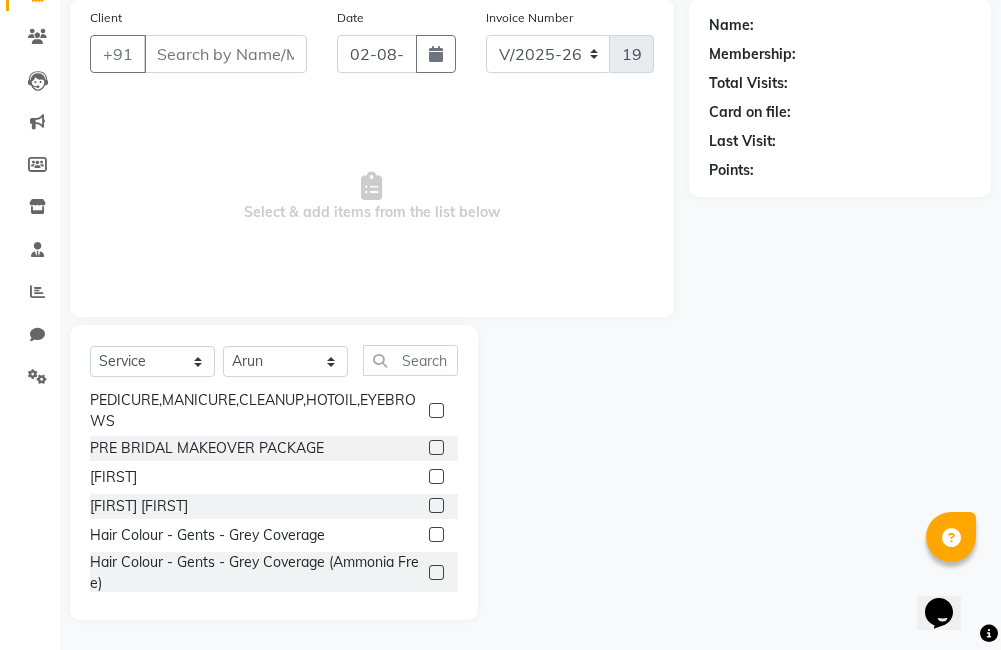 click 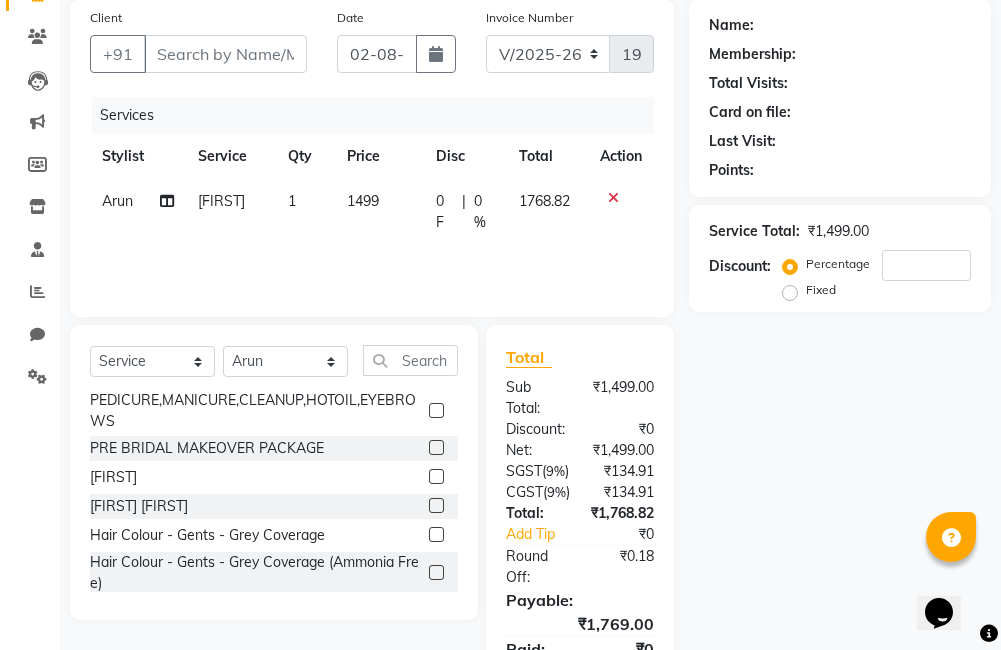 click 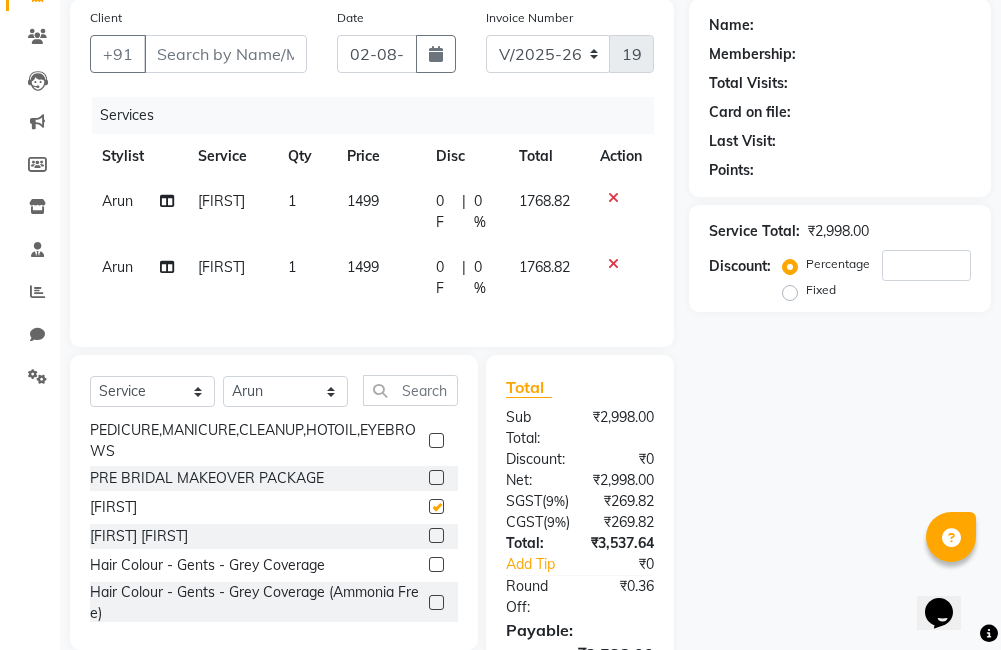 checkbox on "false" 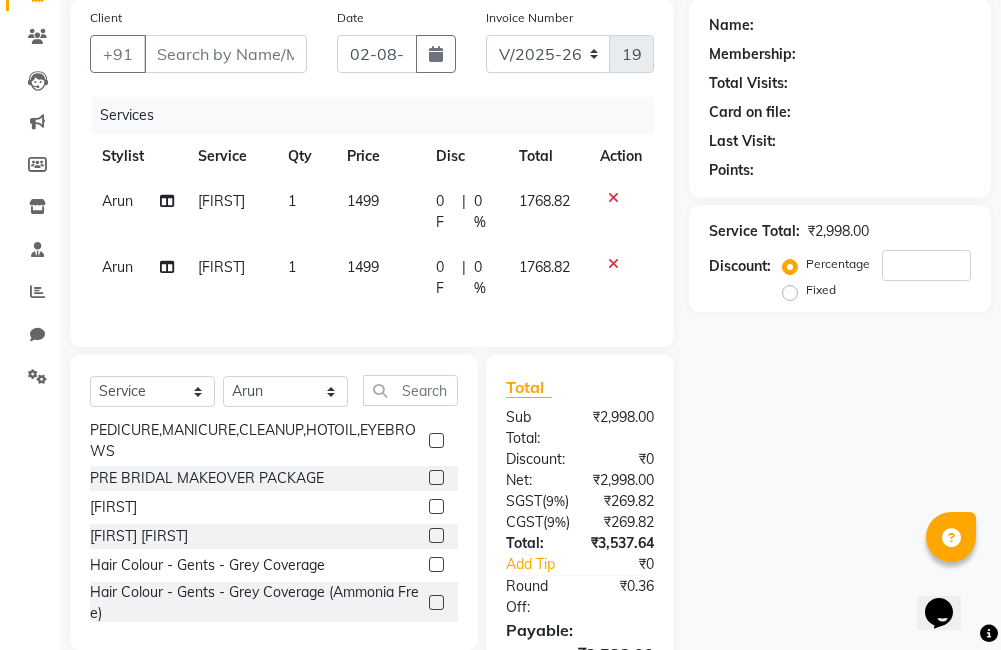 click on "Arun" 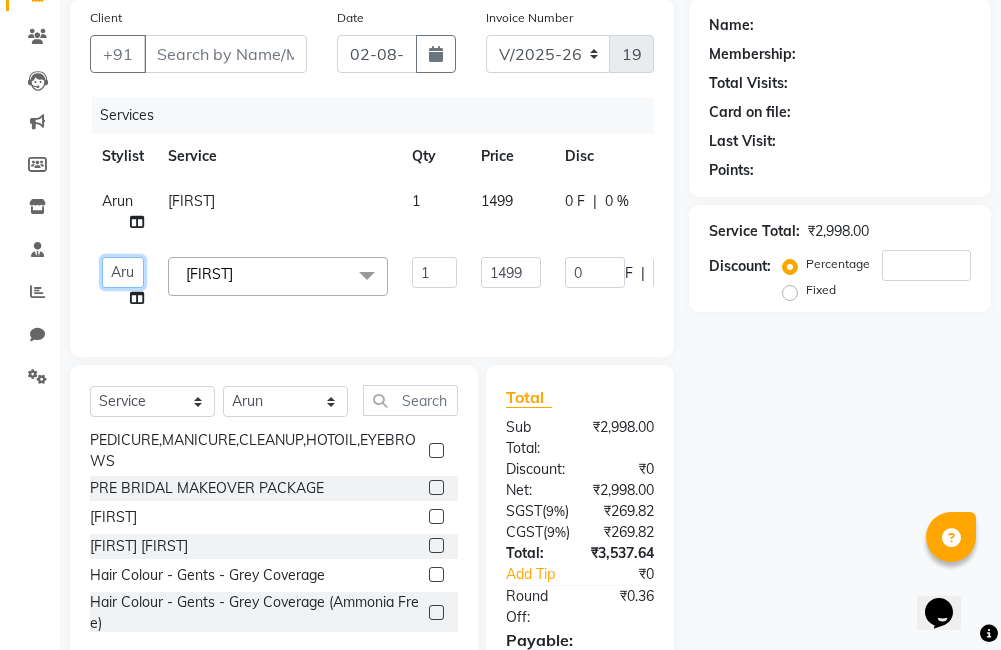 click on "Ajitha   Akshay   Amulie   Anju   Arun   Ashish   Jeeshma   Krishna Priya   Shijo" 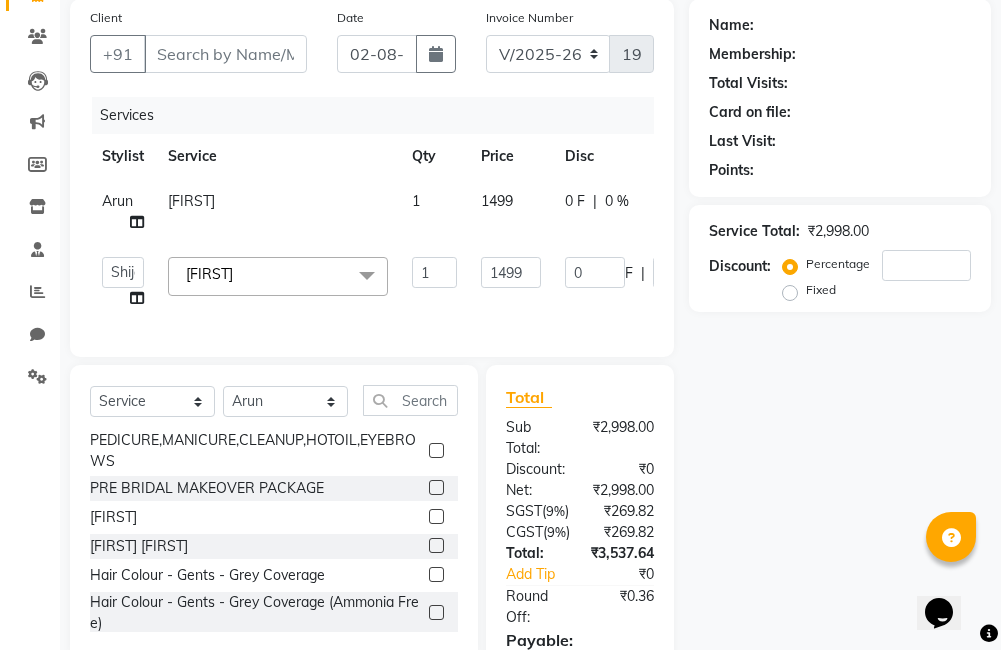 select on "79935" 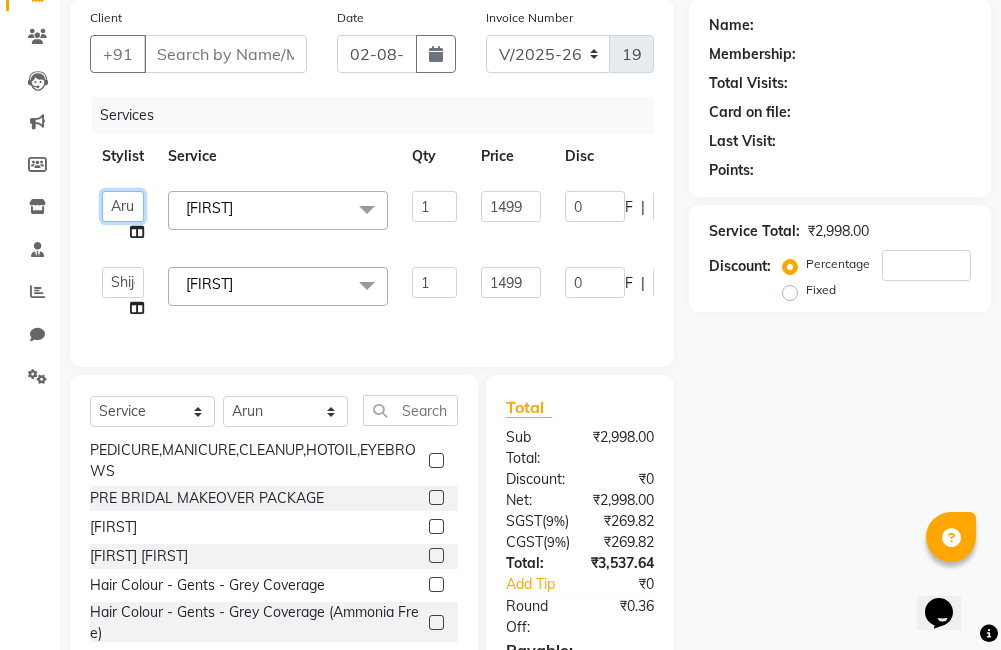 click on "Ajitha   Akshay   Amulie   Anju   Arun   Ashish   Jeeshma   Krishna Priya   Shijo" 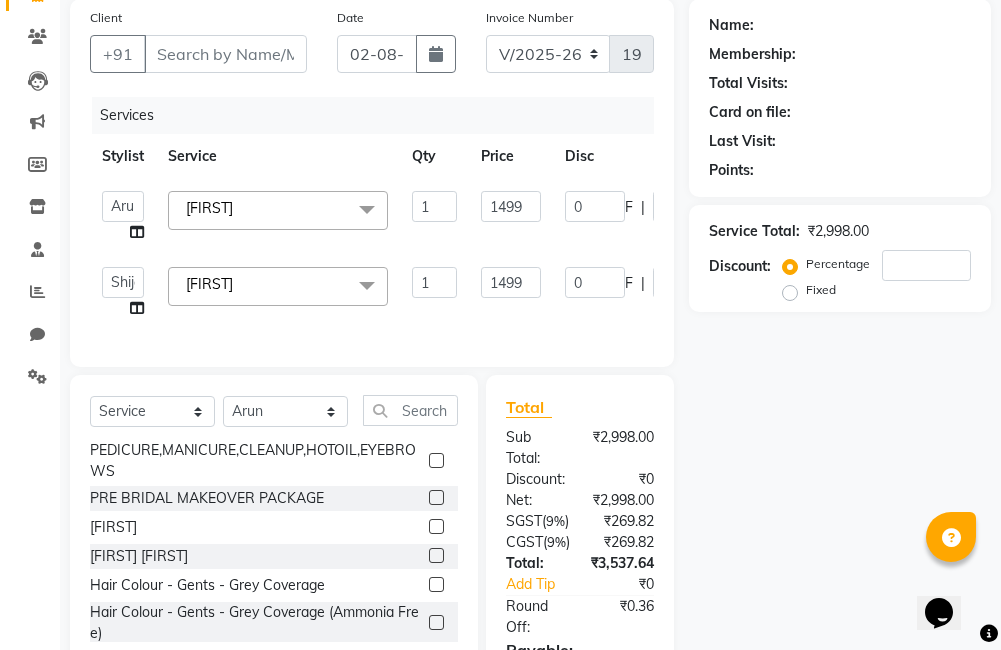 click on "Service" 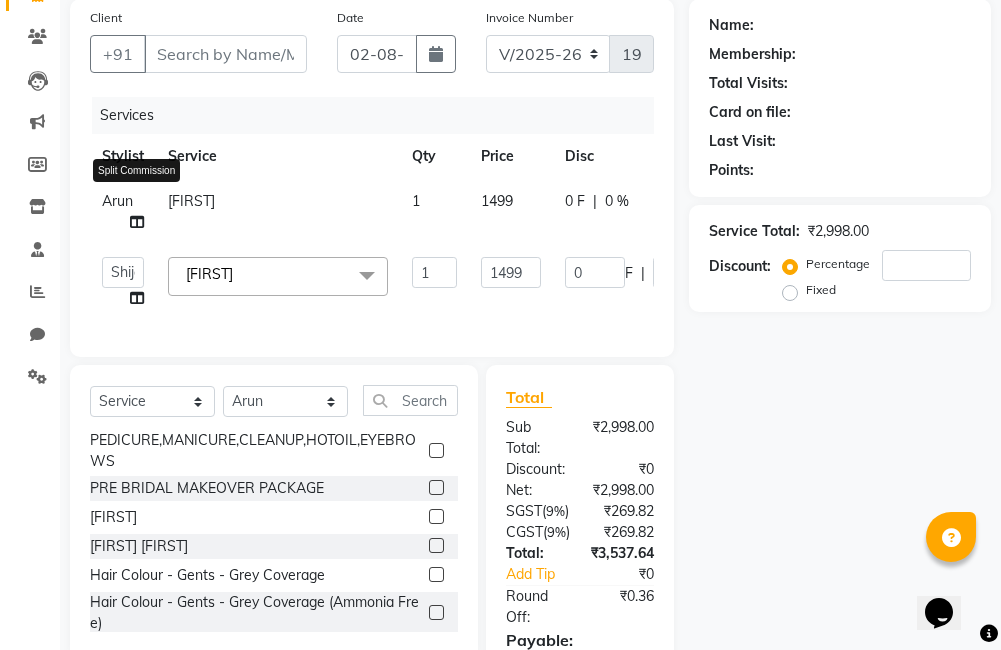 click 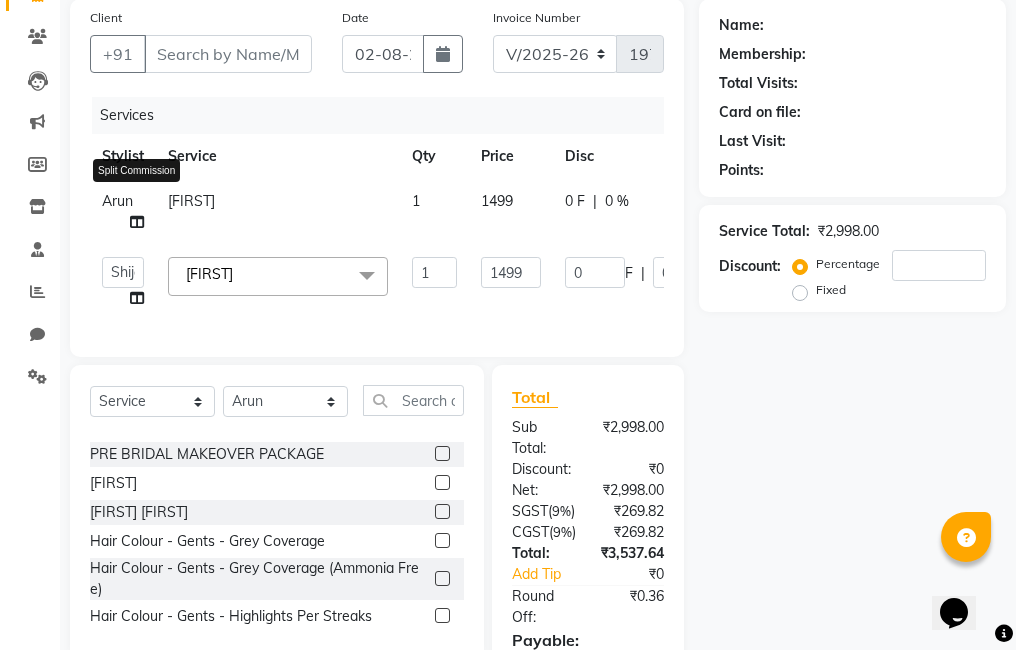 select on "85971" 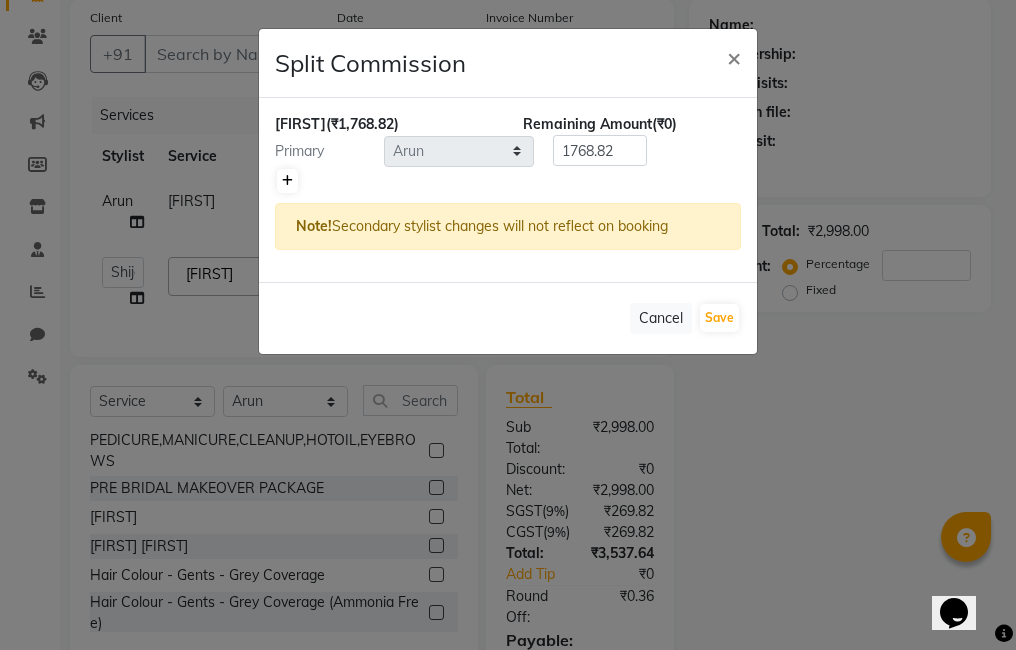 click 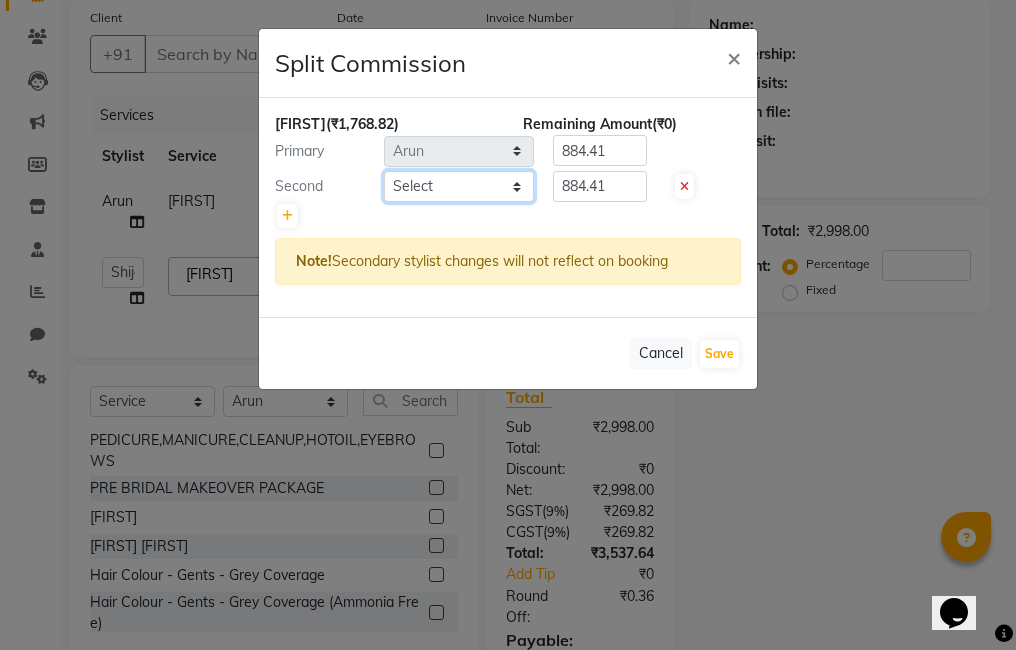 click on "Select  Ajitha   Akshay   Amulie   Anju   Arun   Ashish   Jeeshma   Krishna Priya   Shijo" 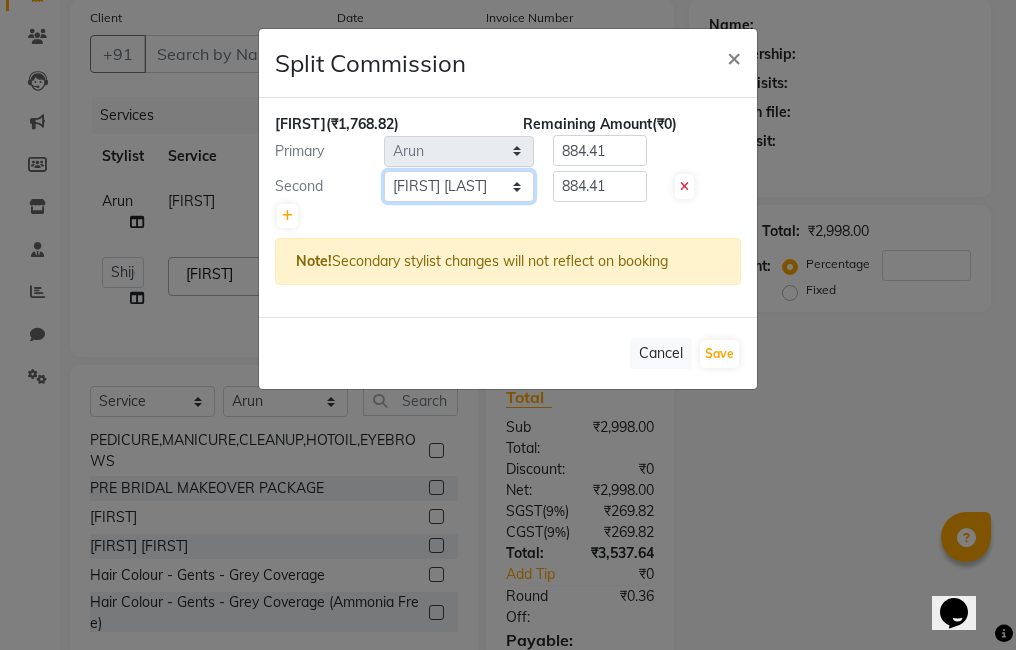 click on "Select  Ajitha   Akshay   Amulie   Anju   Arun   Ashish   Jeeshma   Krishna Priya   Shijo" 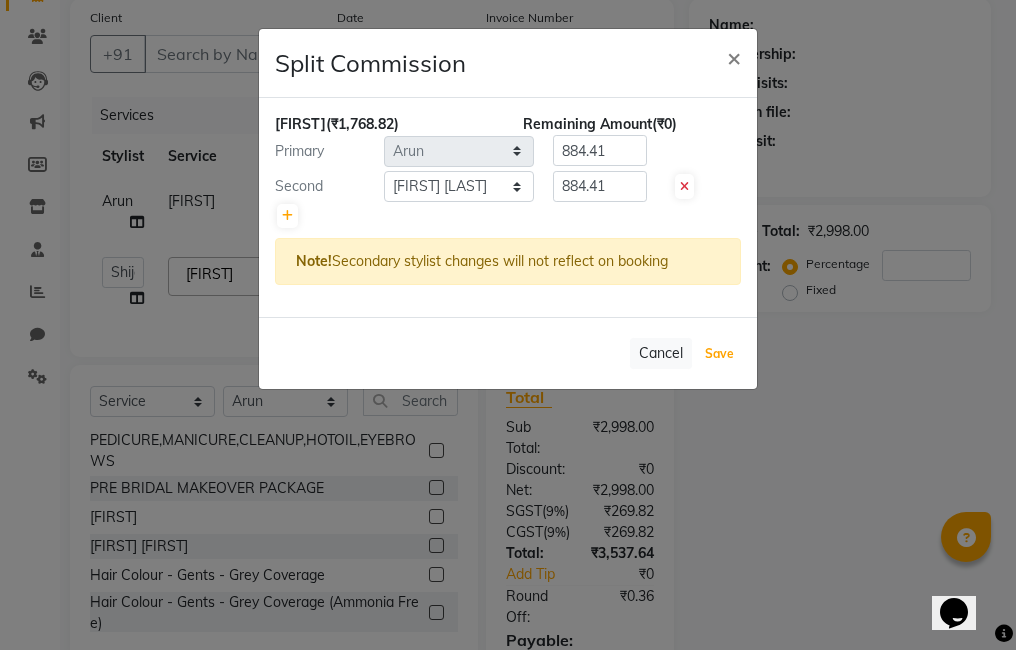 click on "Save" 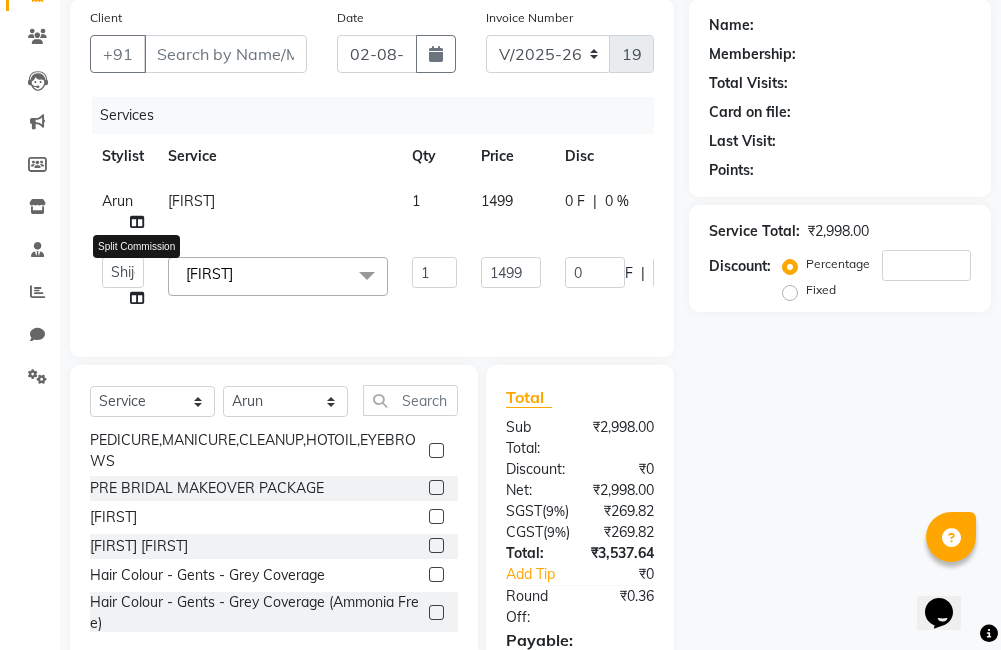 click 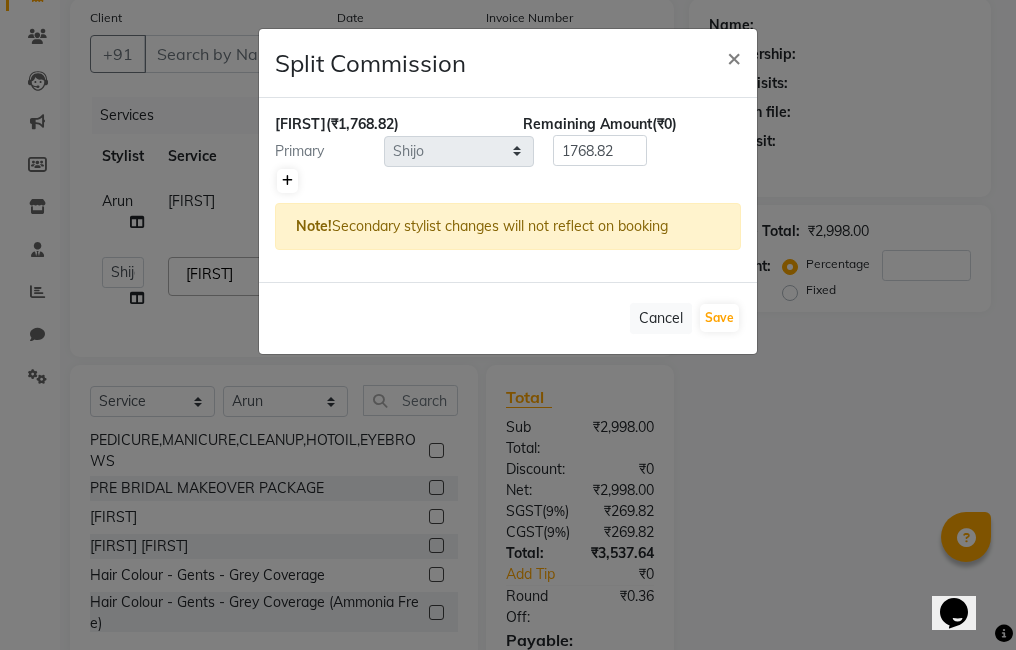 click 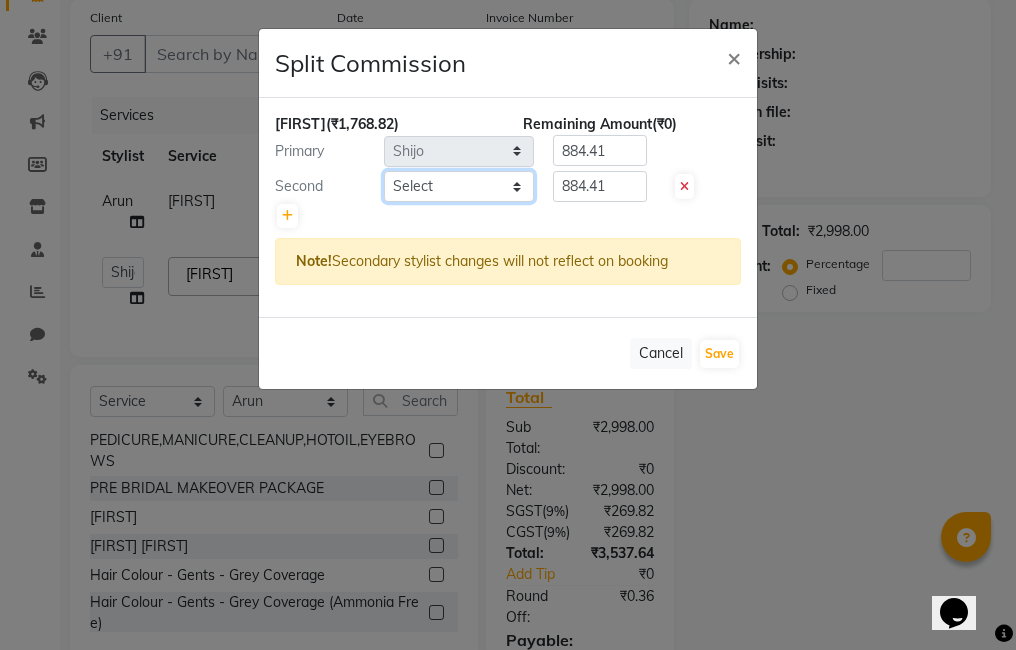 click on "Select  Ajitha   Akshay   Amulie   Anju   Arun   Ashish   Jeeshma   Krishna Priya   Shijo" 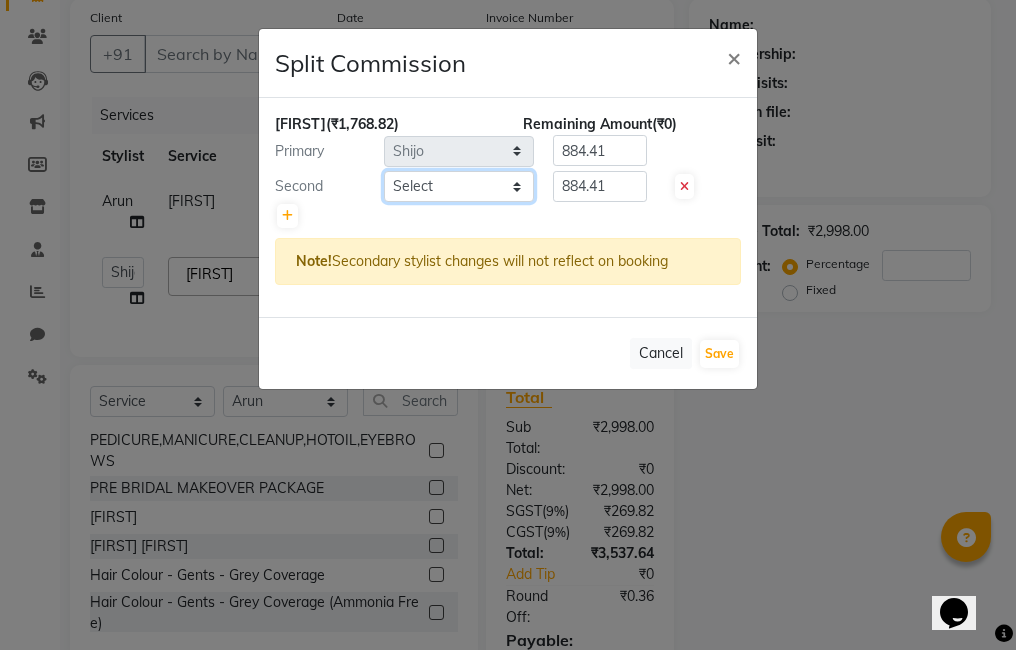 select on "67451" 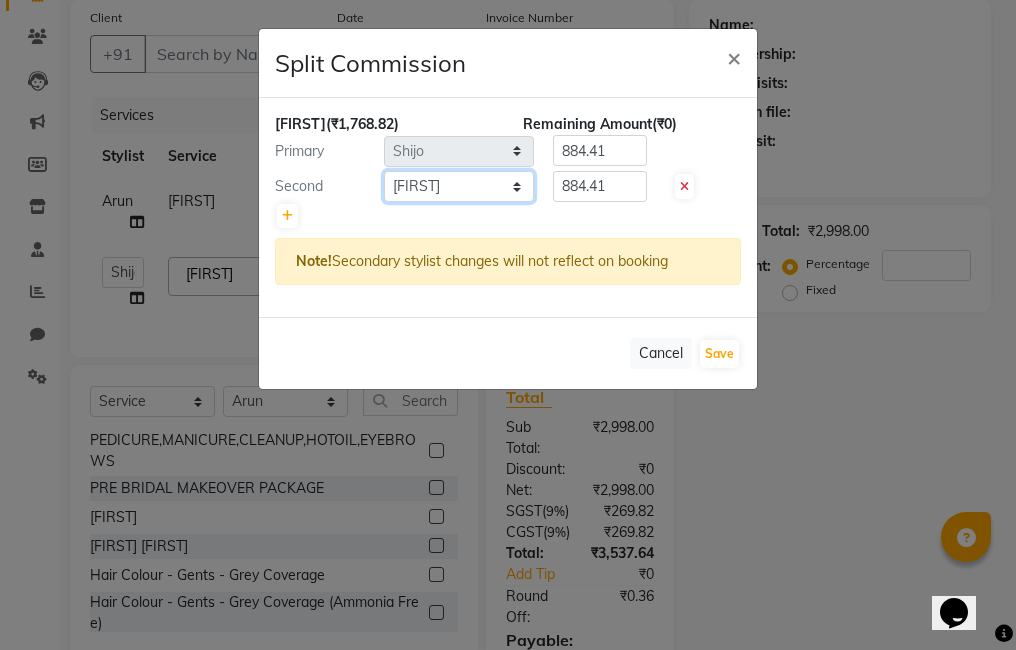 click on "Select  Ajitha   Akshay   Amulie   Anju   Arun   Ashish   Jeeshma   Krishna Priya   Shijo" 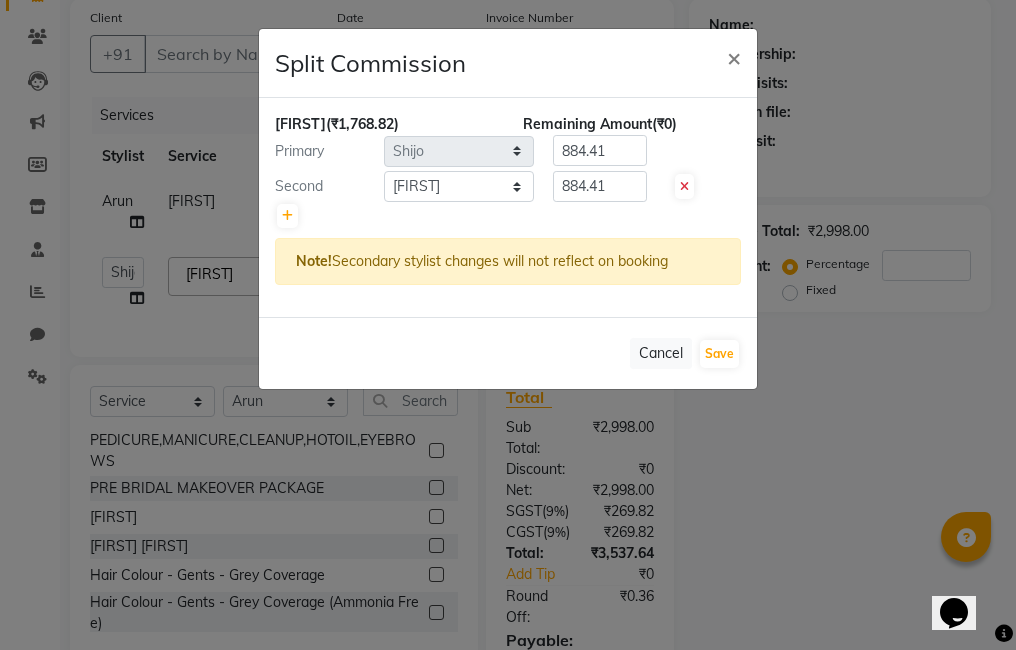 click on "Cancel   Save" 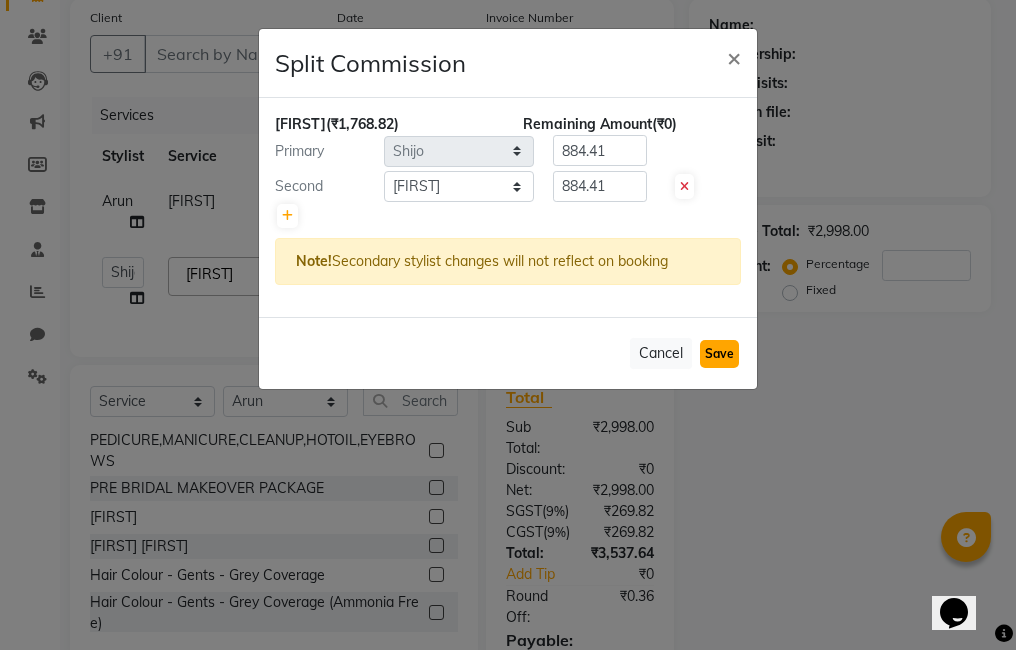 click on "Save" 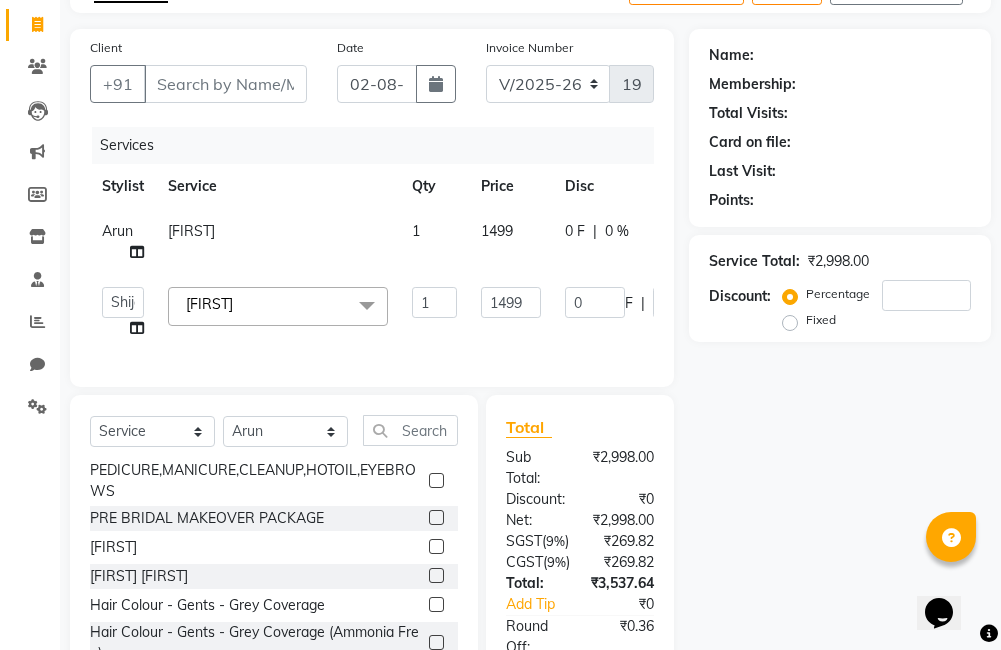 scroll, scrollTop: 91, scrollLeft: 0, axis: vertical 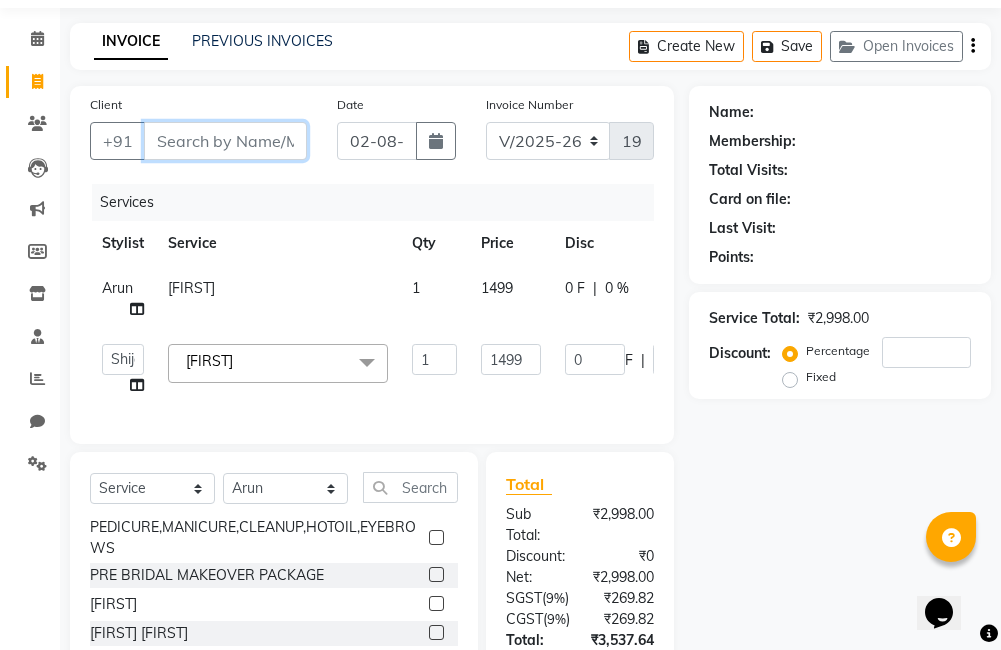 click on "Client" at bounding box center (225, 141) 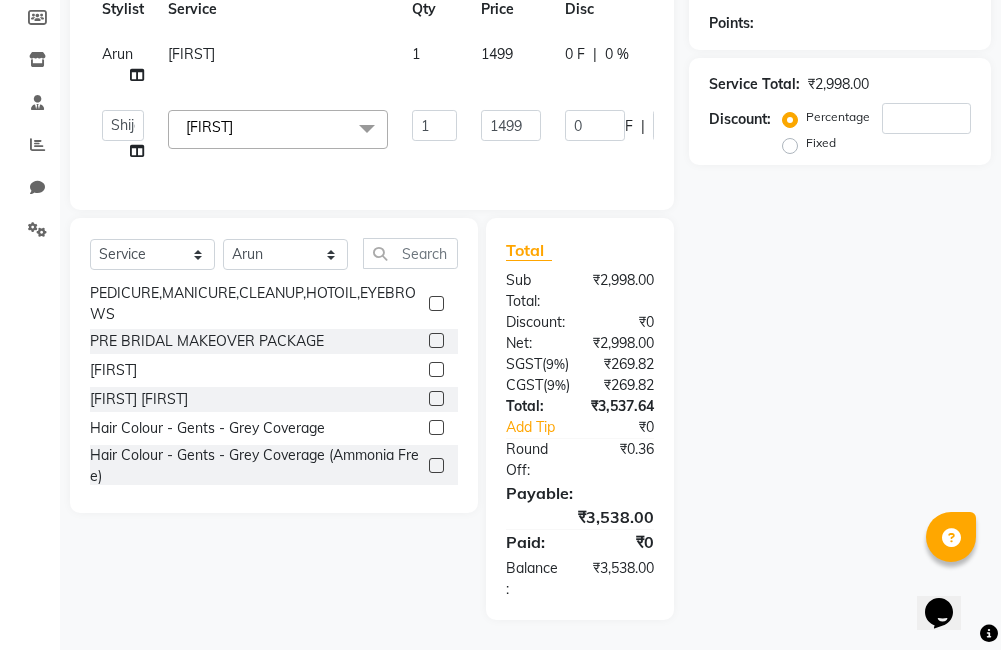 scroll, scrollTop: 391, scrollLeft: 0, axis: vertical 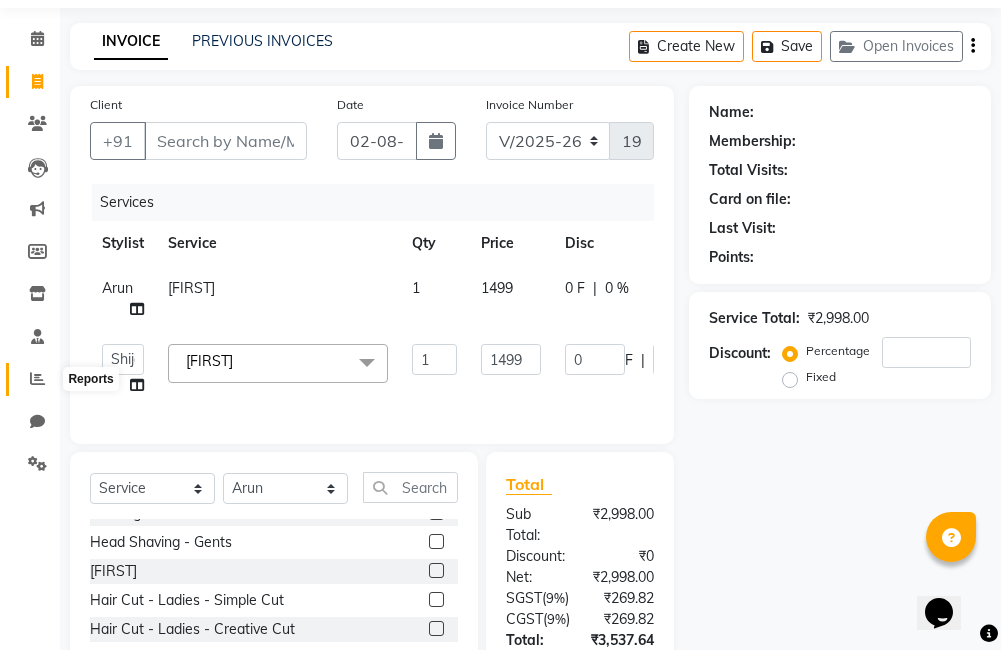 click 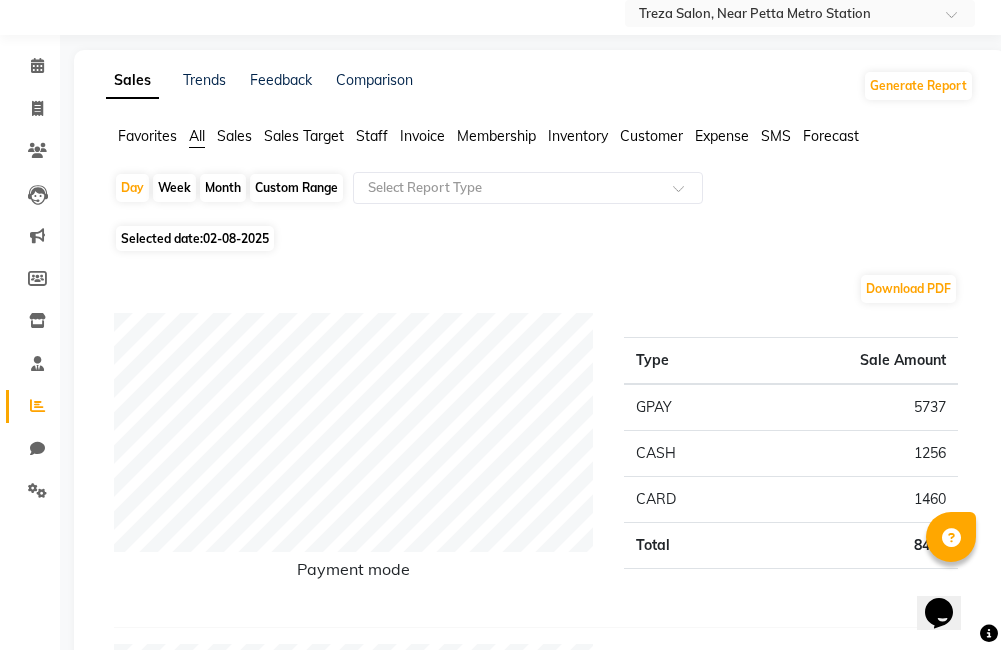 scroll, scrollTop: 0, scrollLeft: 0, axis: both 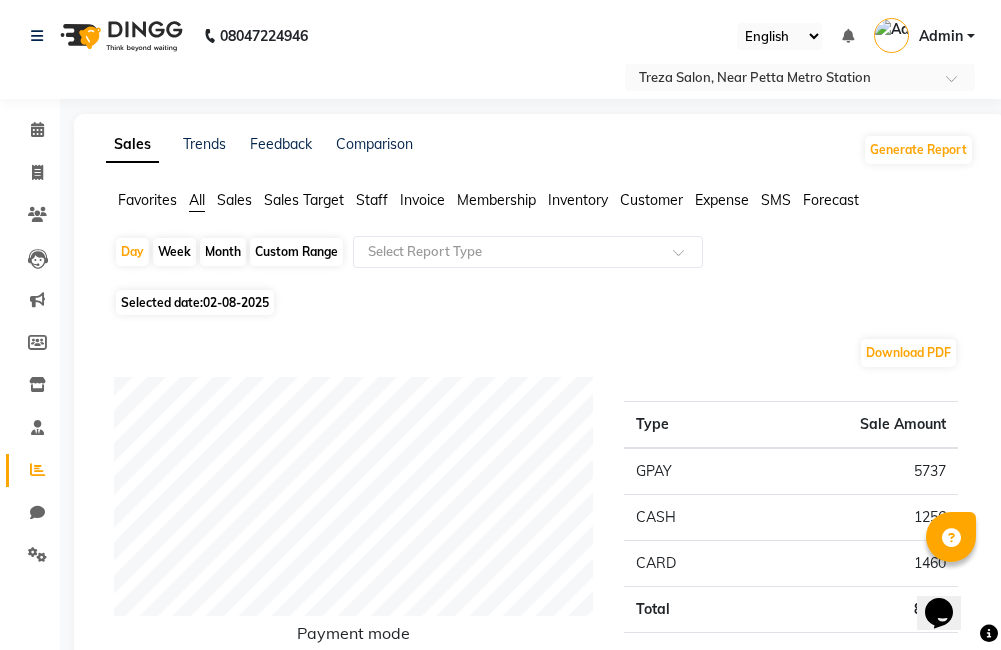 click on "02-08-2025" 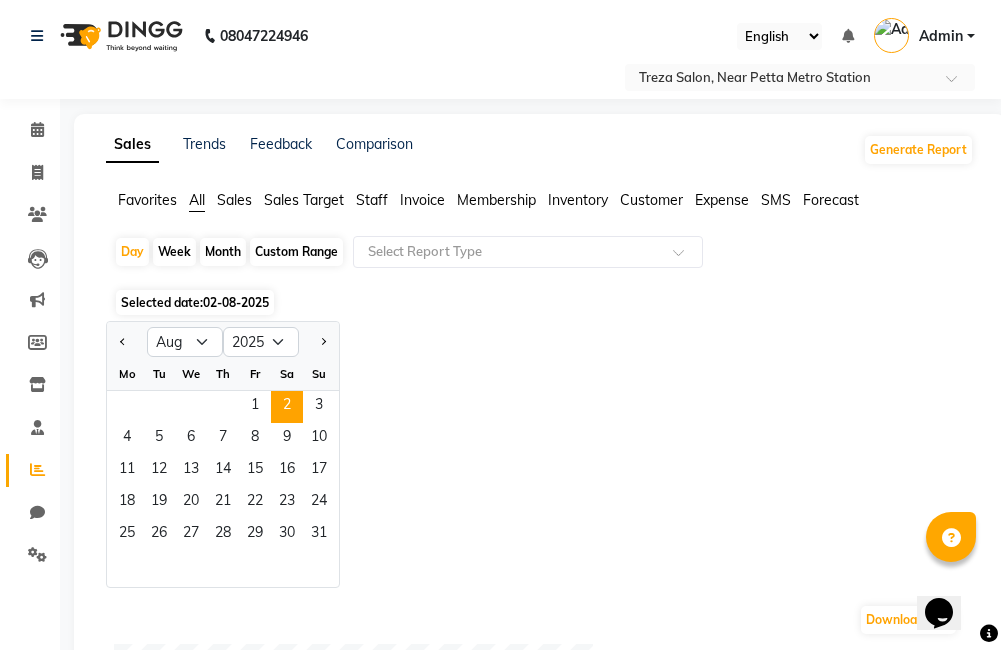 click on "Custom Range" 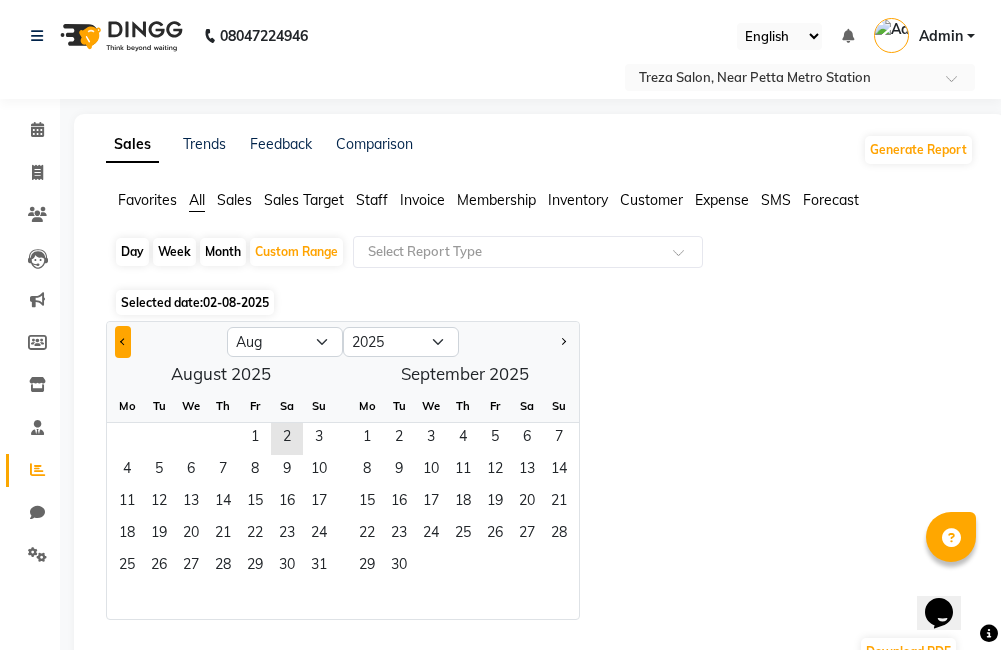click 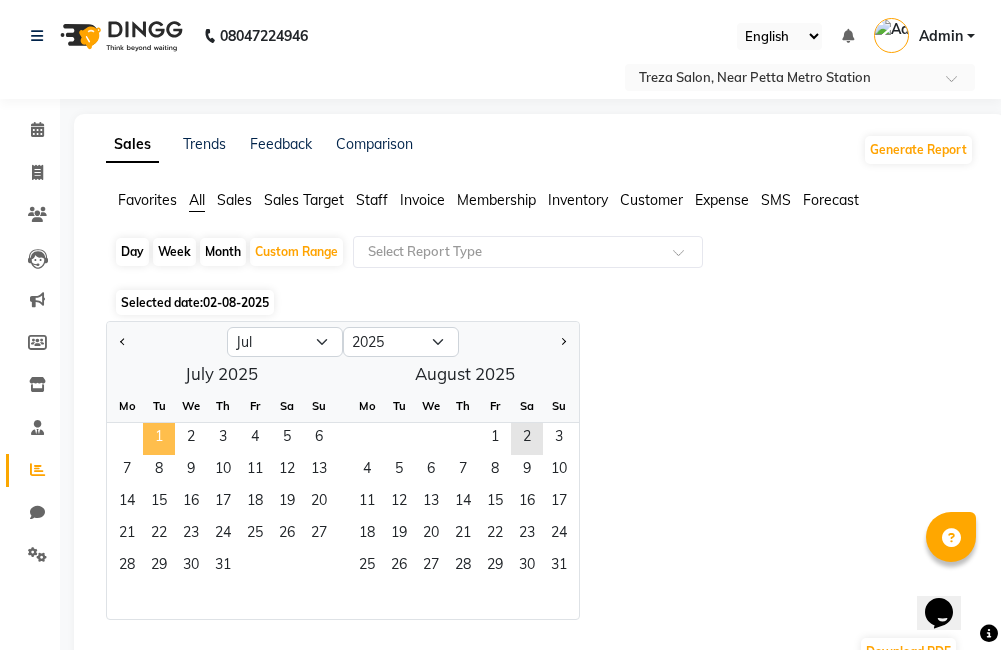 click on "1" 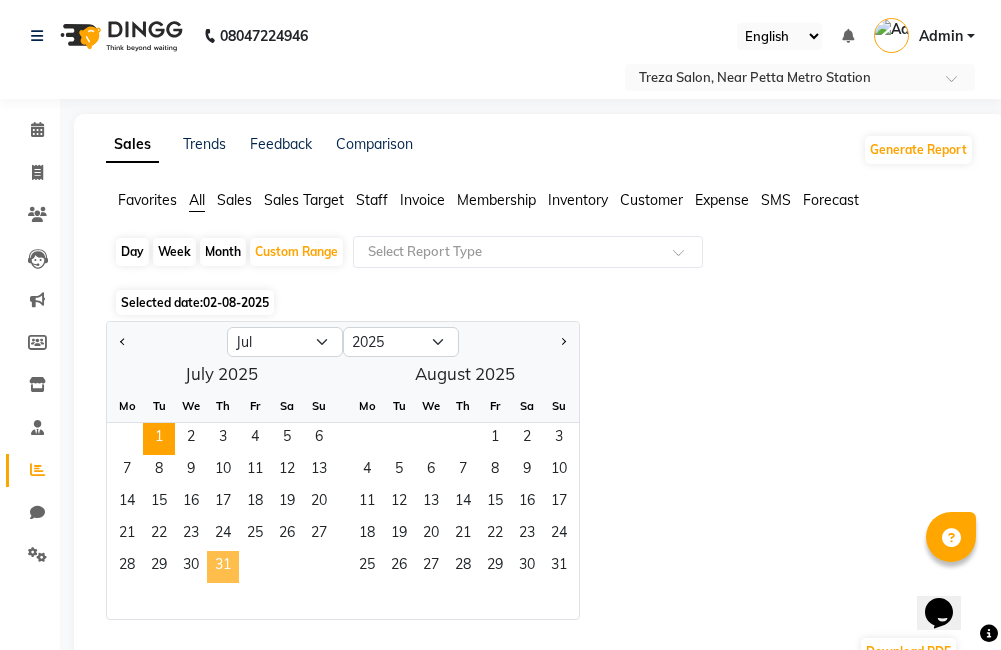 click on "31" 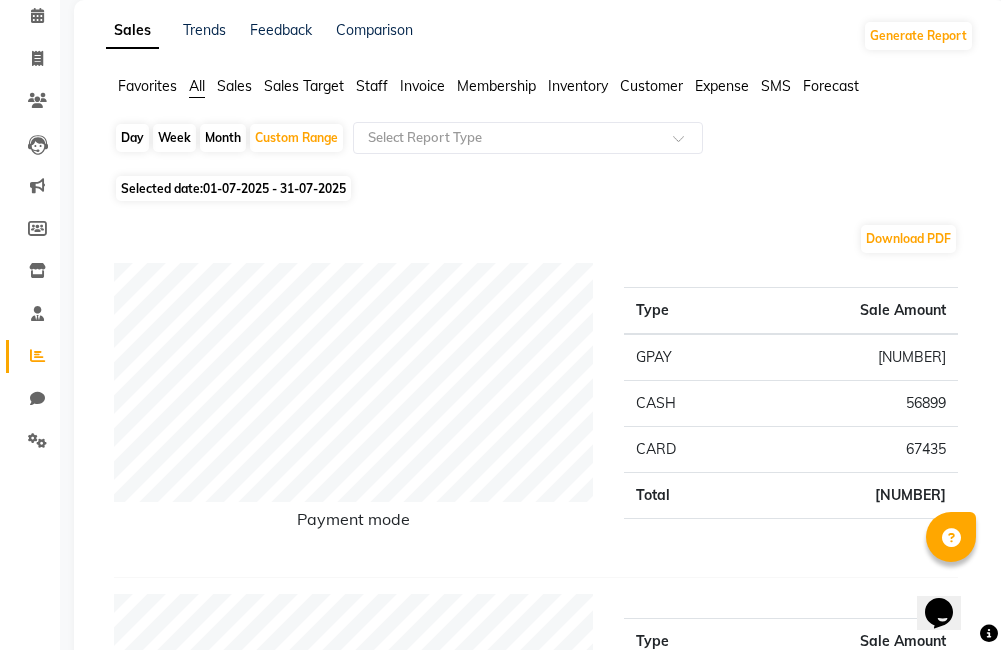 scroll, scrollTop: 100, scrollLeft: 0, axis: vertical 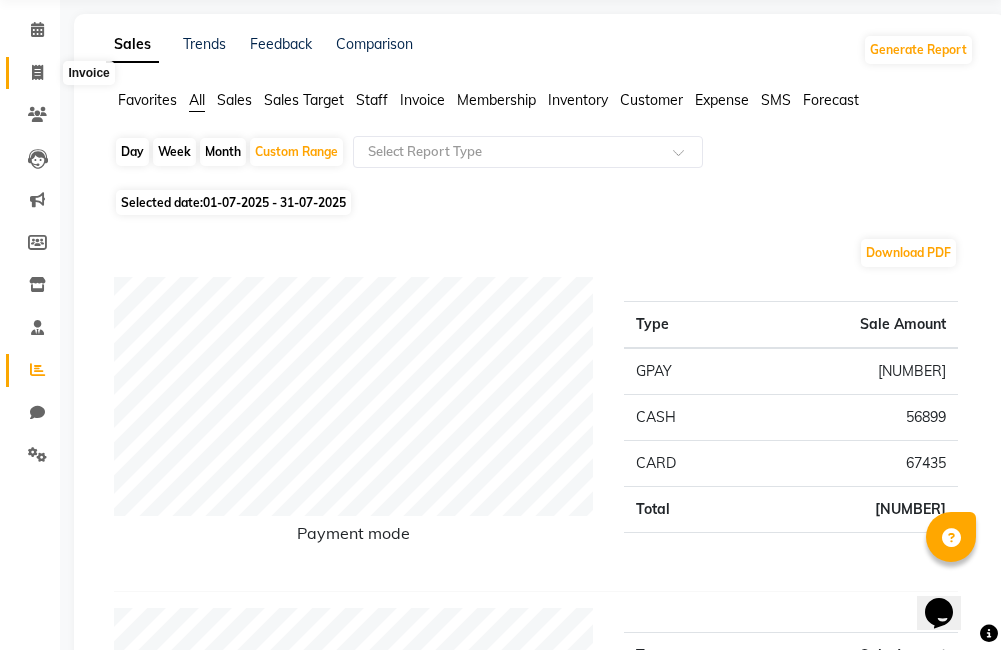 click 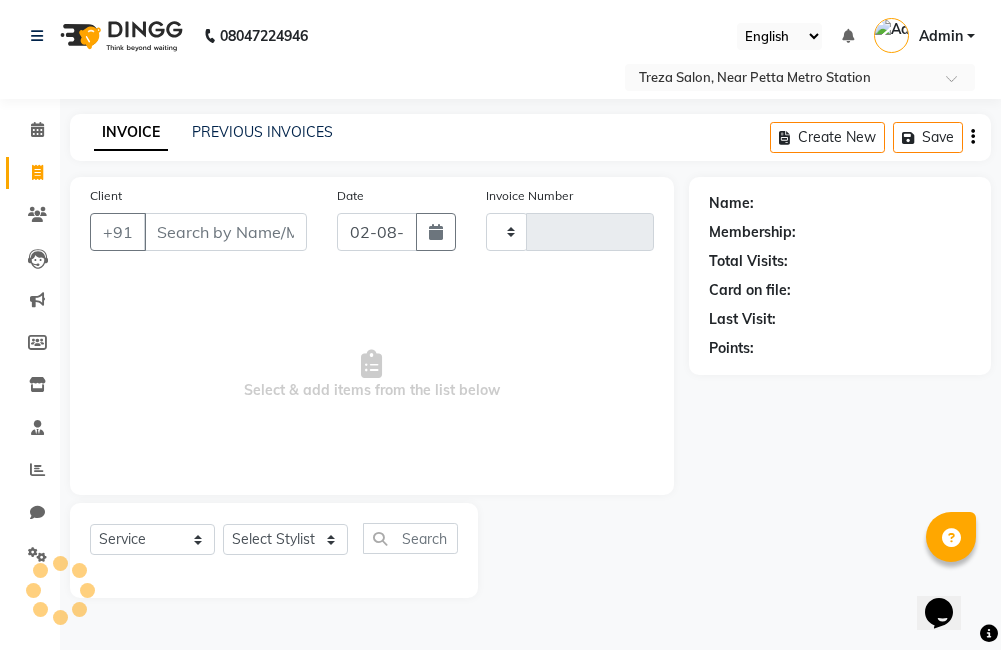 scroll, scrollTop: 0, scrollLeft: 0, axis: both 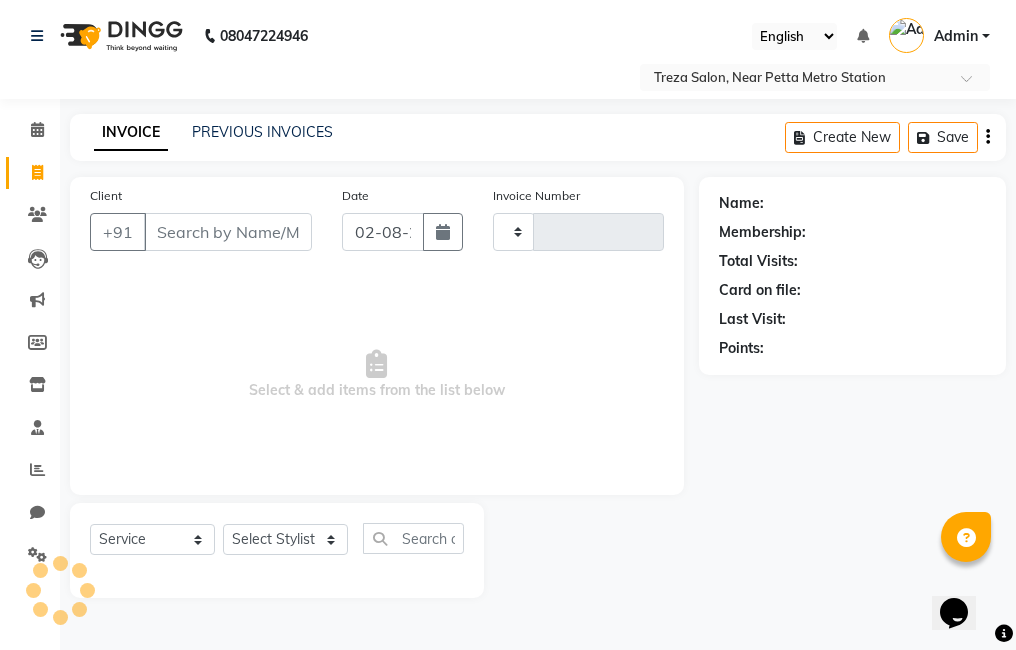 type on "1976" 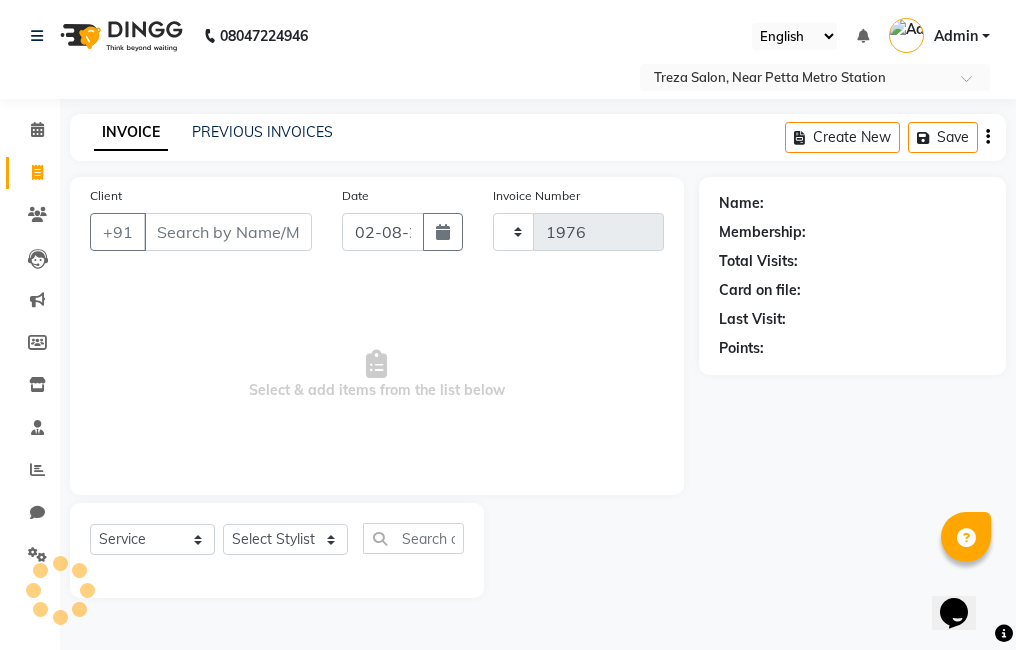 select on "7633" 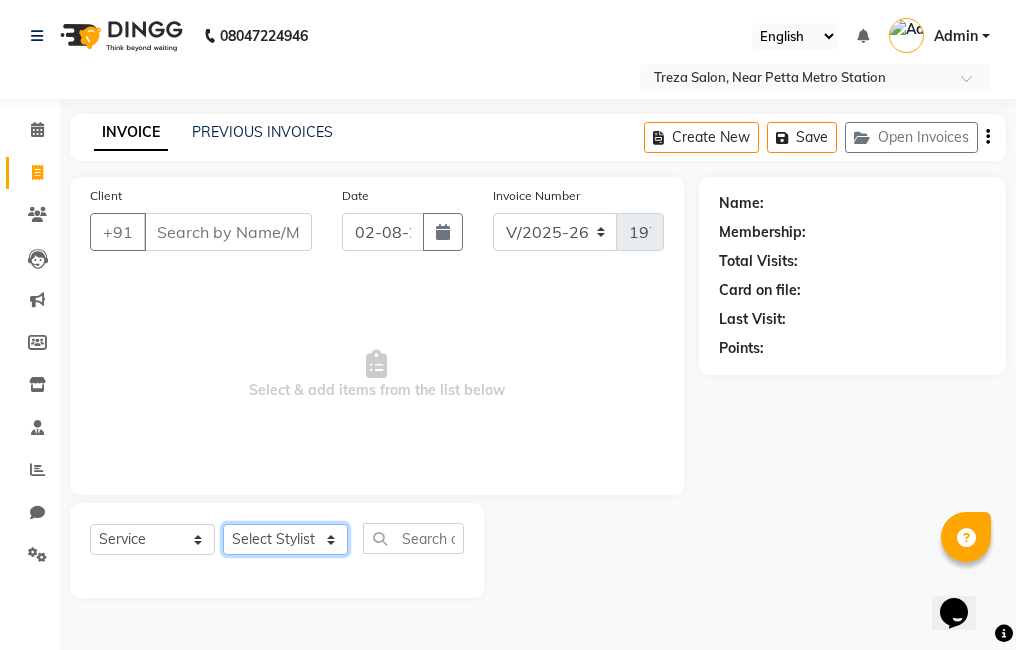 click on "Select Stylist Ajitha Akshay Amulie Anju Arun Ashish Jeeshma Krishna Priya Shijo" 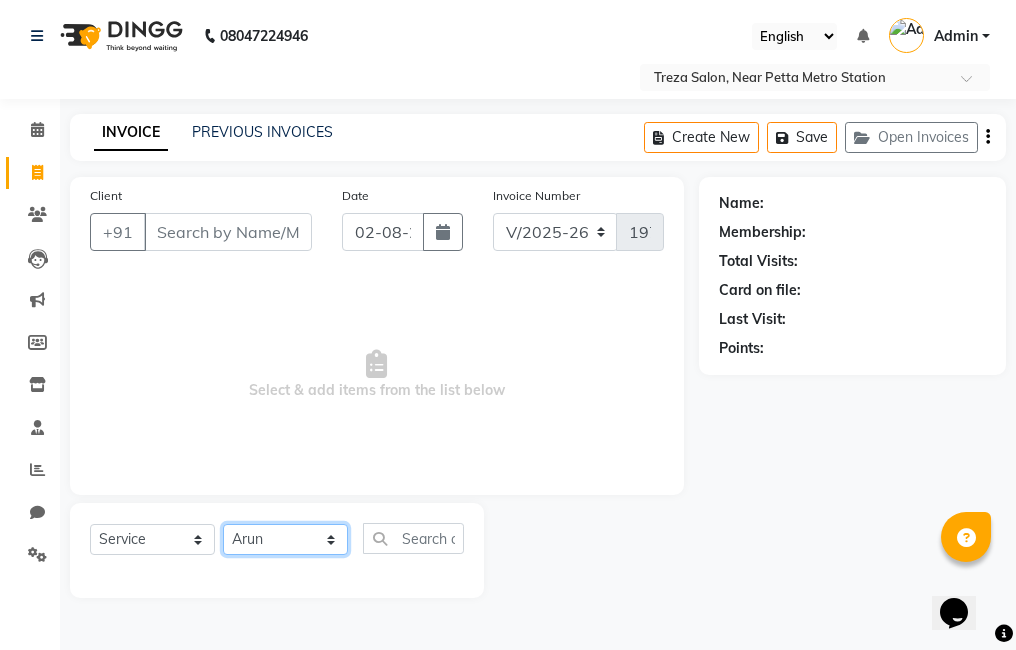 click on "Select Stylist Ajitha Akshay Amulie Anju Arun Ashish Jeeshma Krishna Priya Shijo" 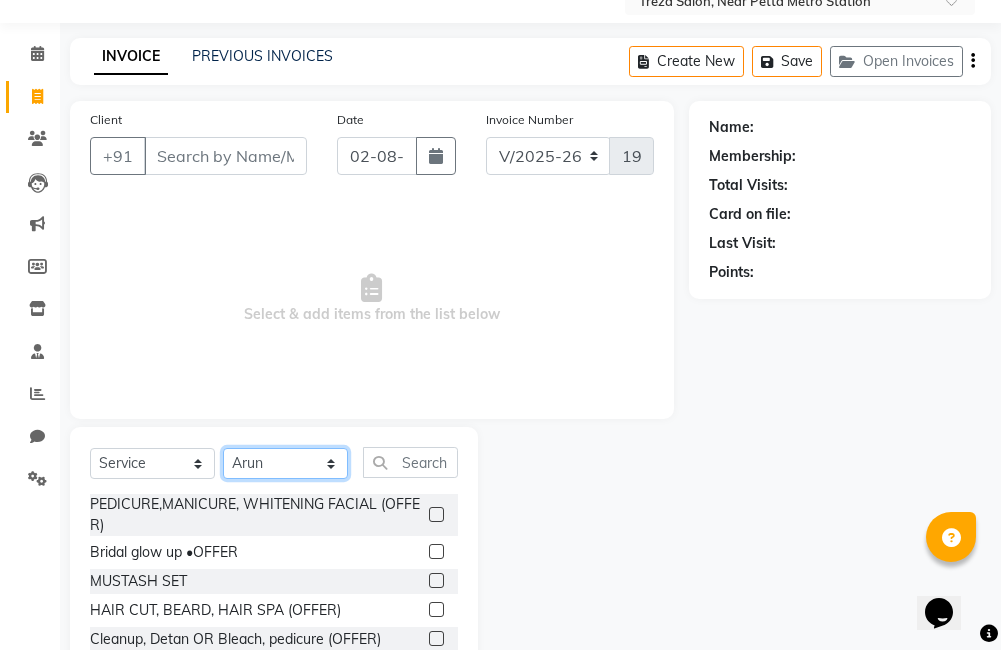 scroll, scrollTop: 178, scrollLeft: 0, axis: vertical 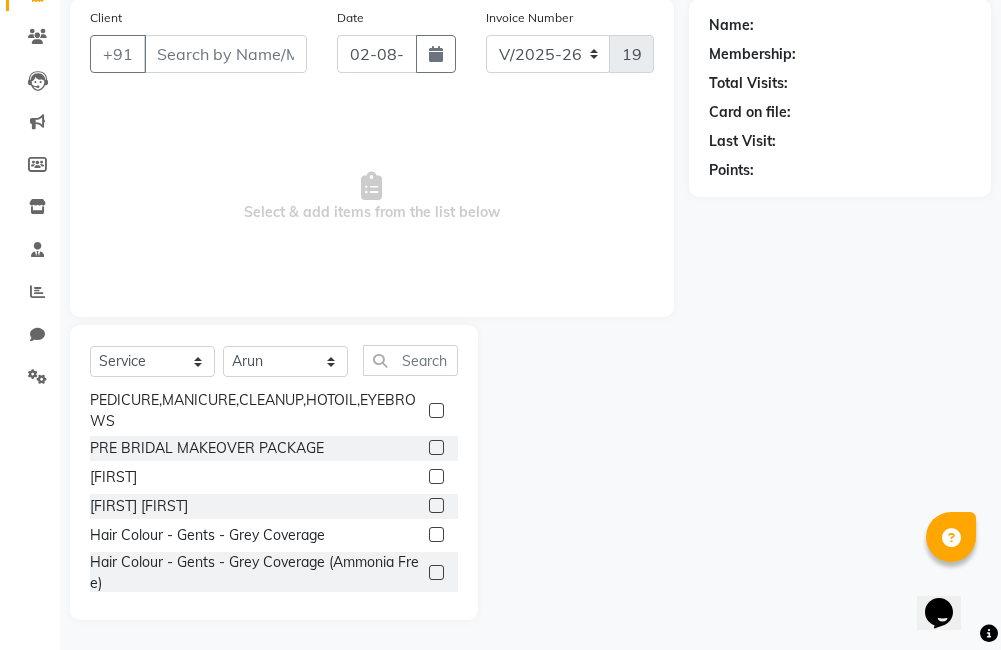 click 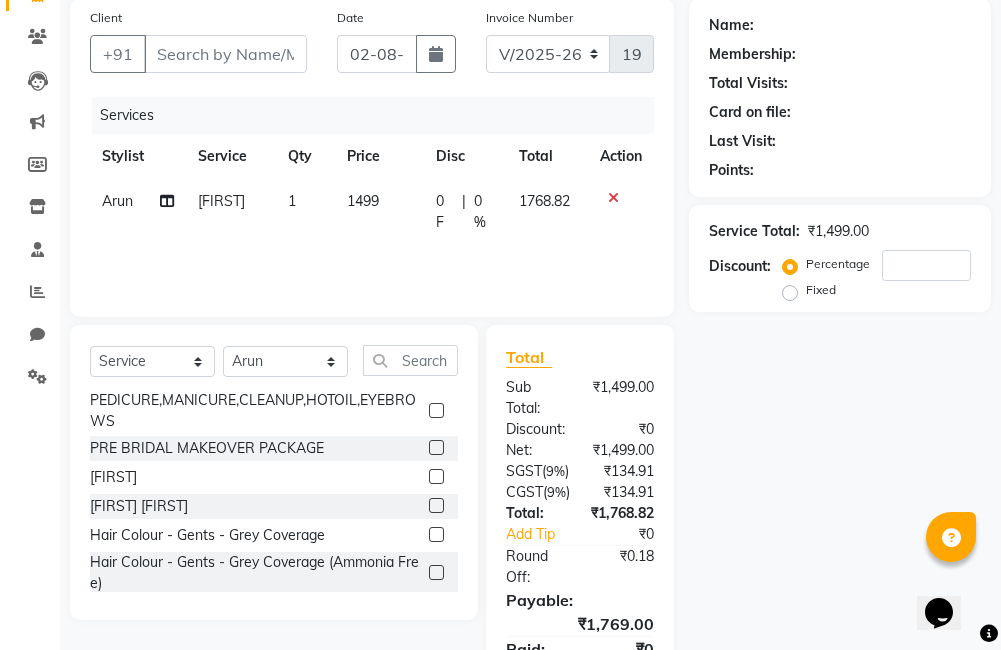 click 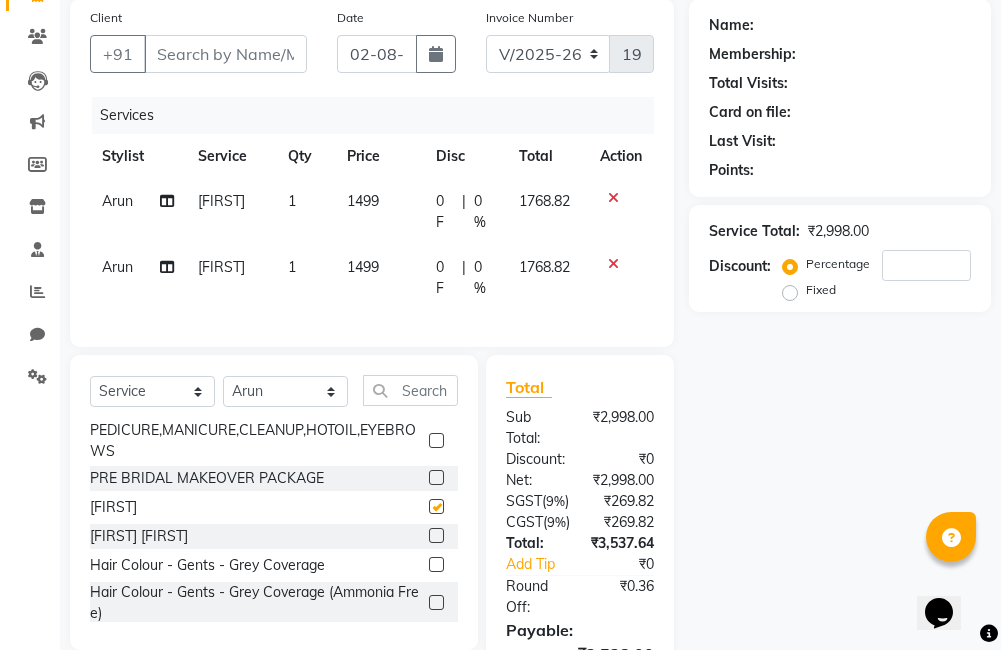 checkbox on "false" 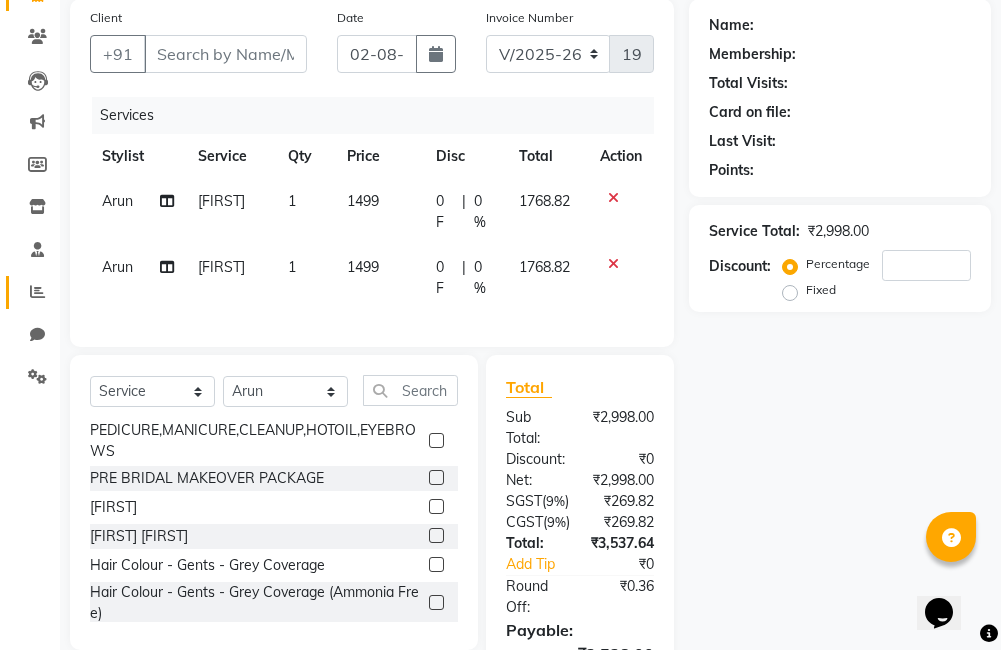 click on "Reports" 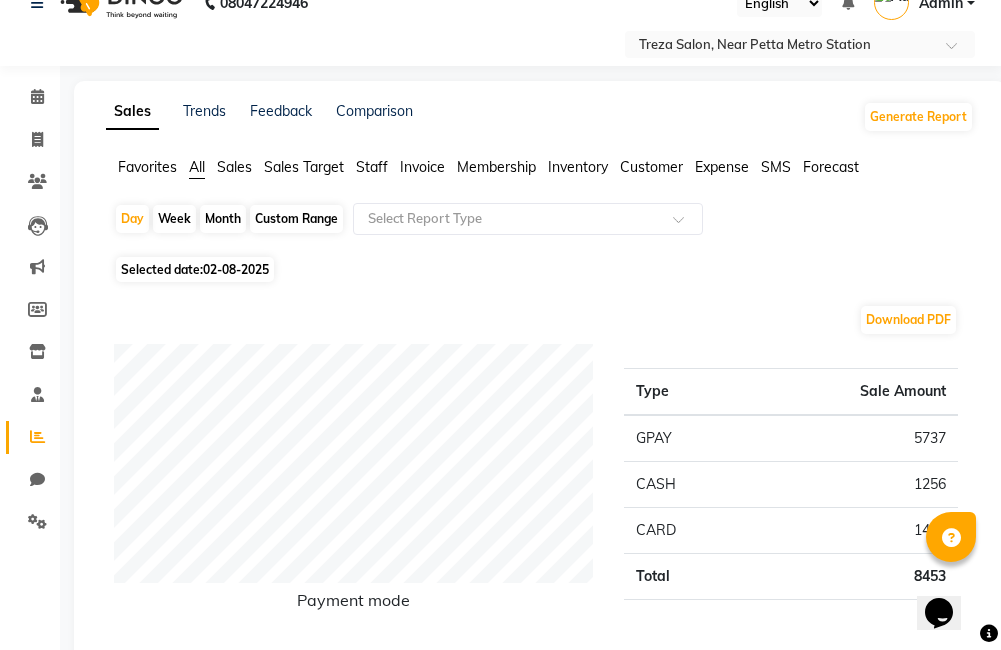 scroll, scrollTop: 0, scrollLeft: 0, axis: both 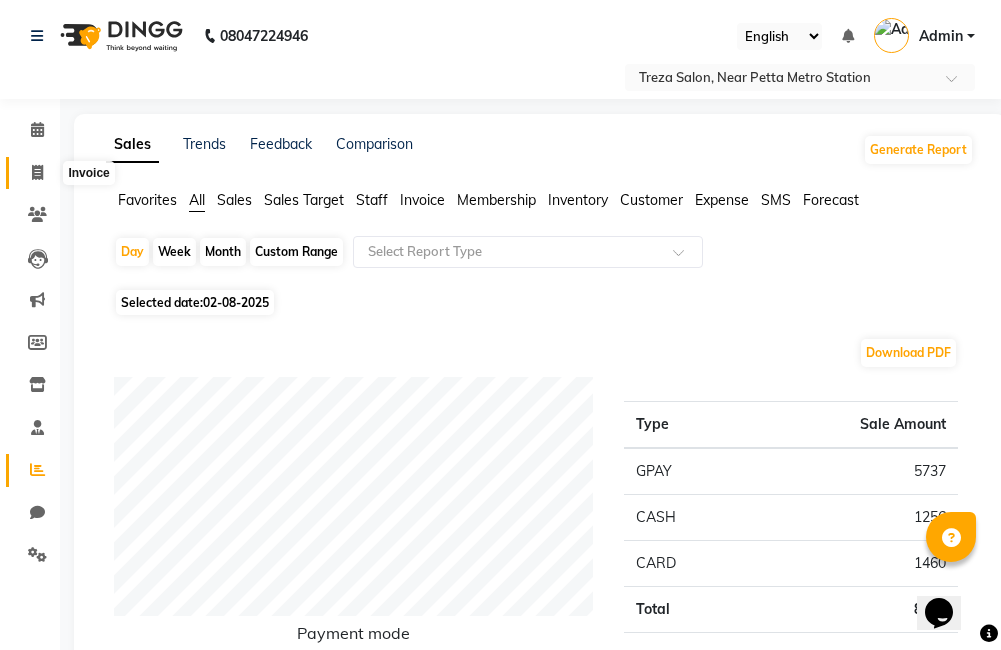 click 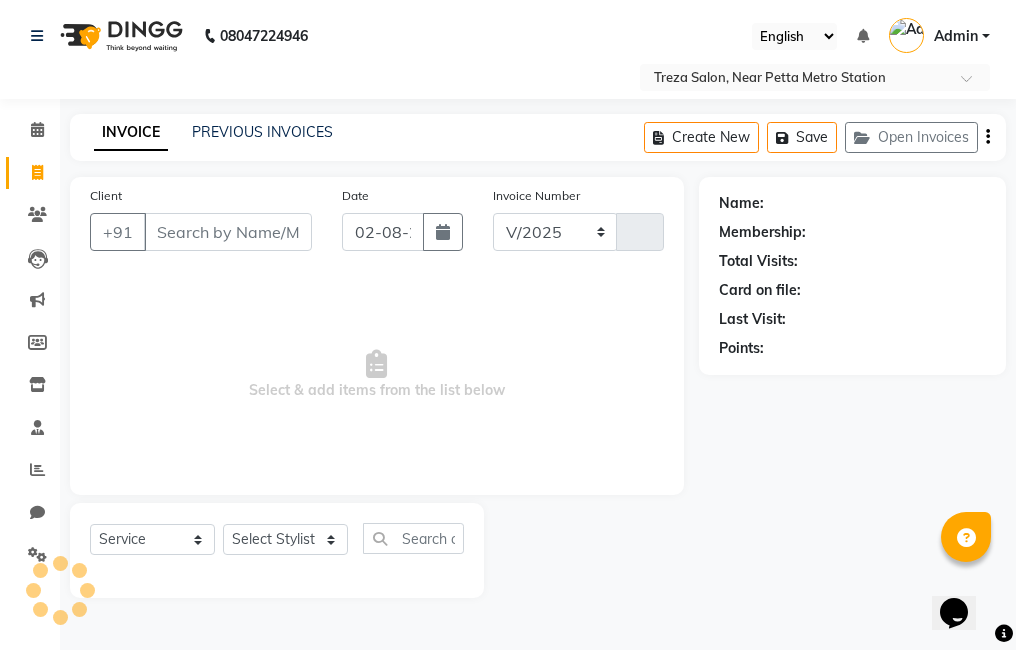 select on "7633" 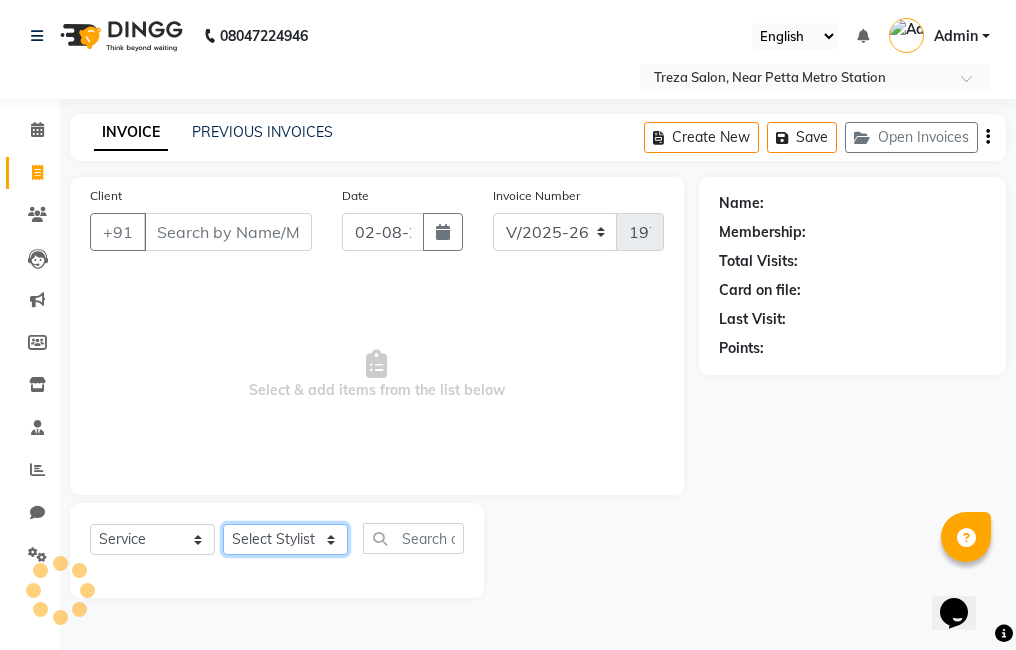 click on "Select Stylist" 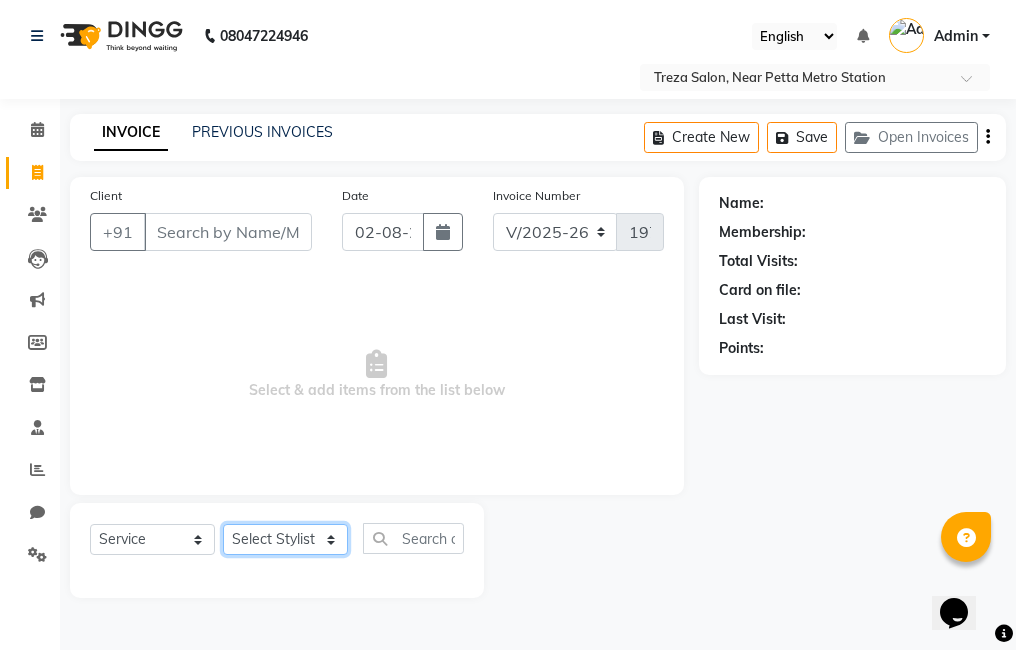 select on "85971" 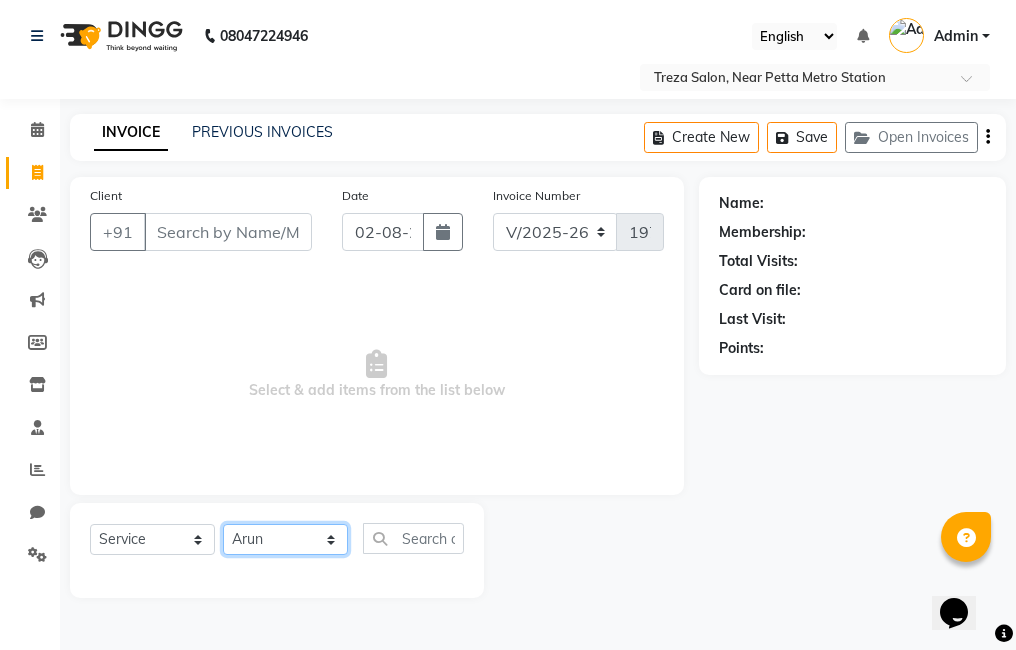 click on "Select Stylist Ajitha Akshay Amulie Anju Arun Ashish Jeeshma Krishna Priya Shijo" 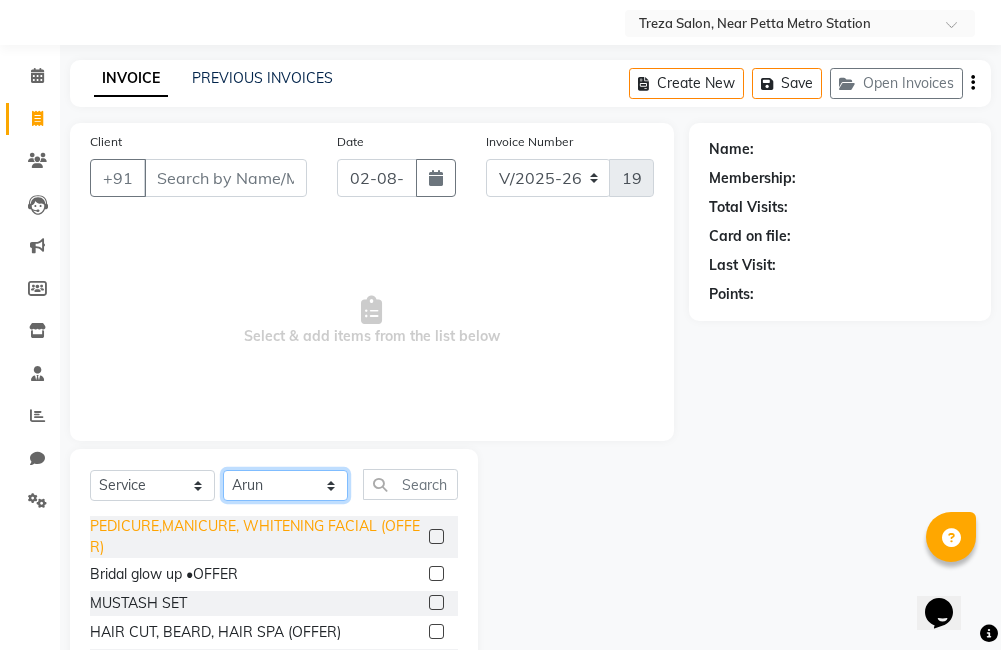 scroll, scrollTop: 178, scrollLeft: 0, axis: vertical 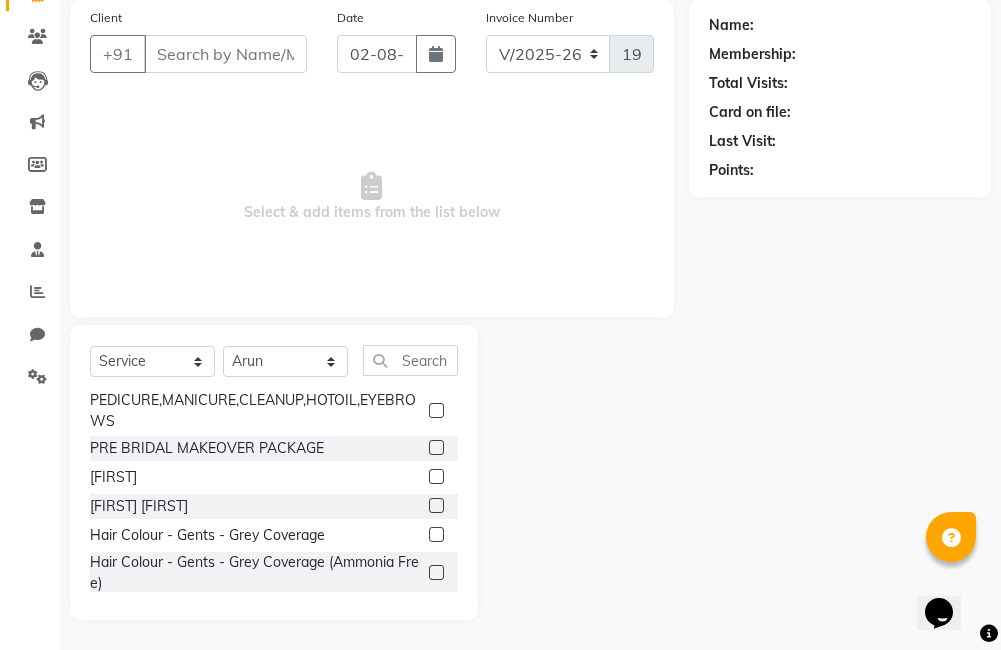 click 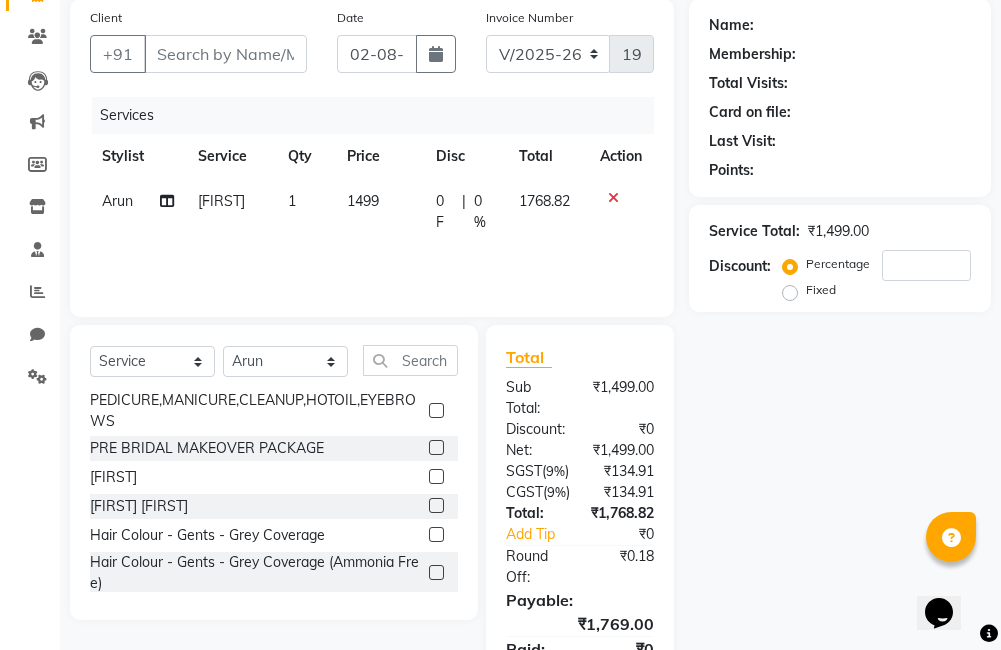 click 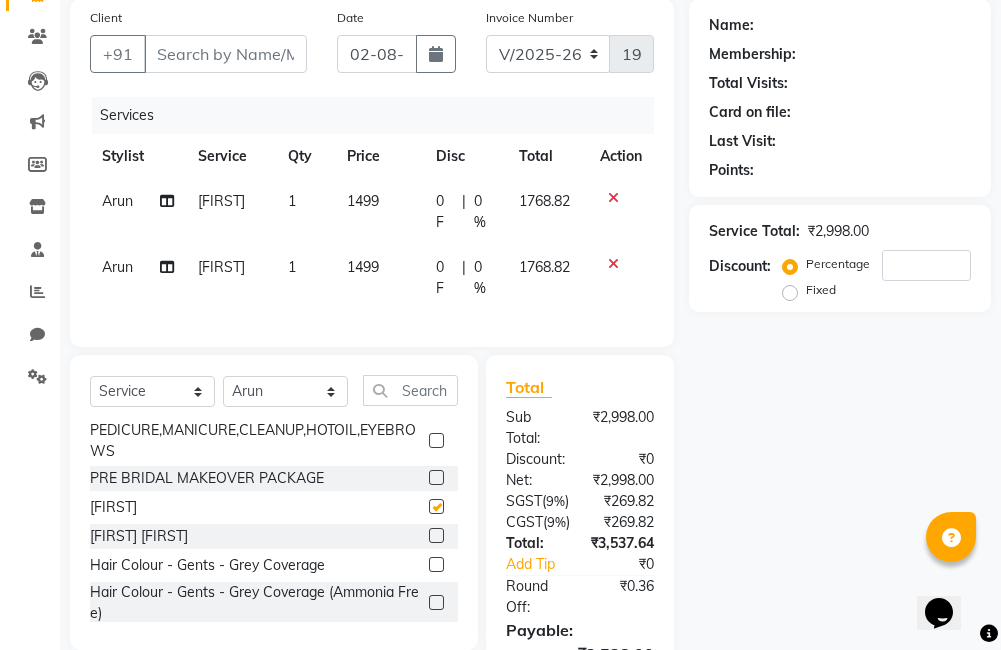 checkbox on "false" 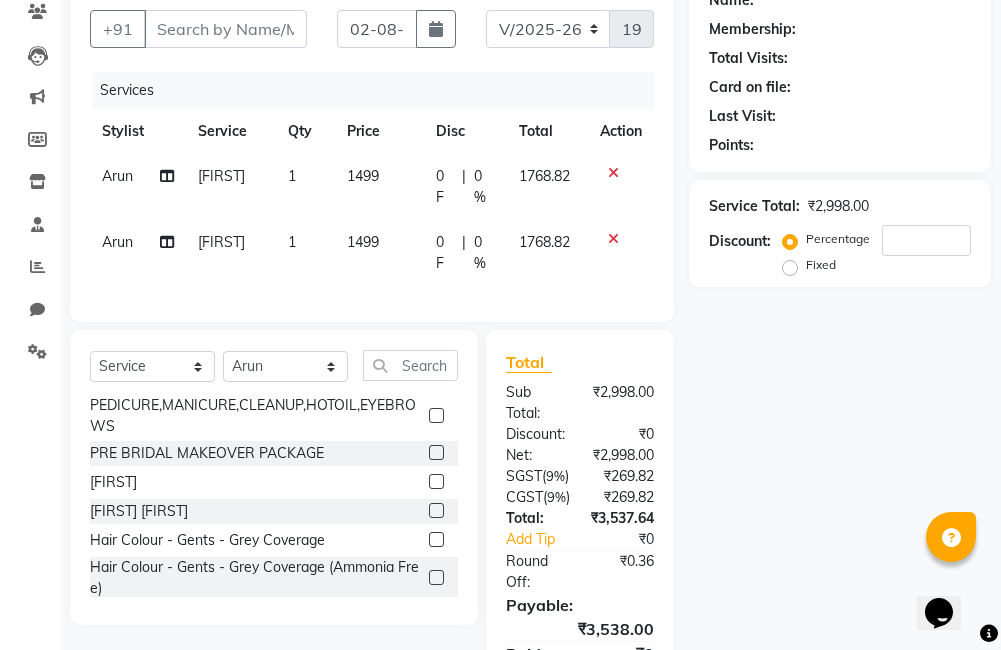 scroll, scrollTop: 156, scrollLeft: 0, axis: vertical 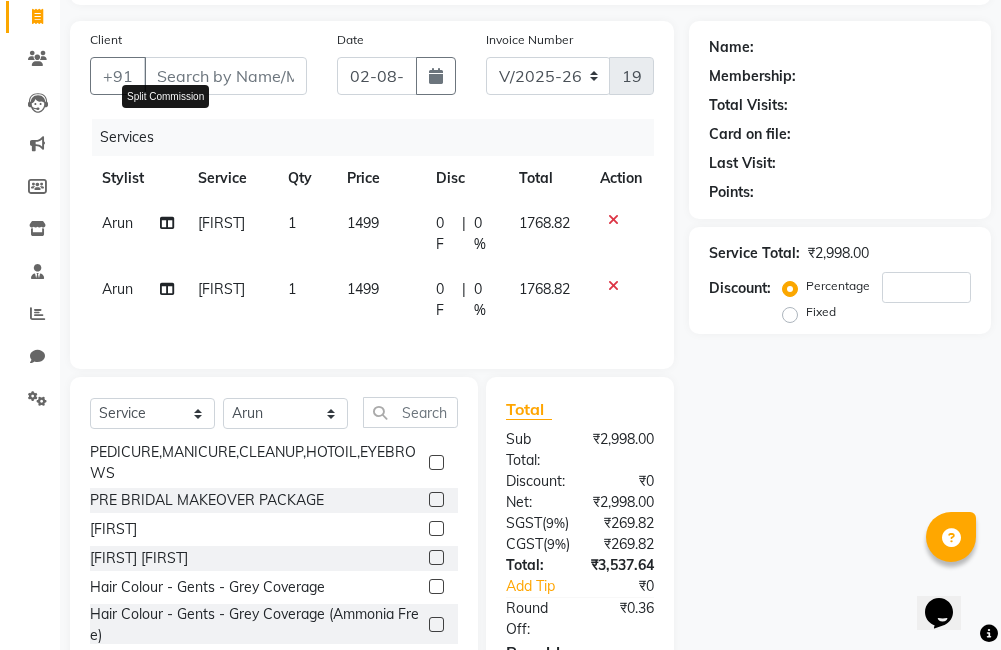 click 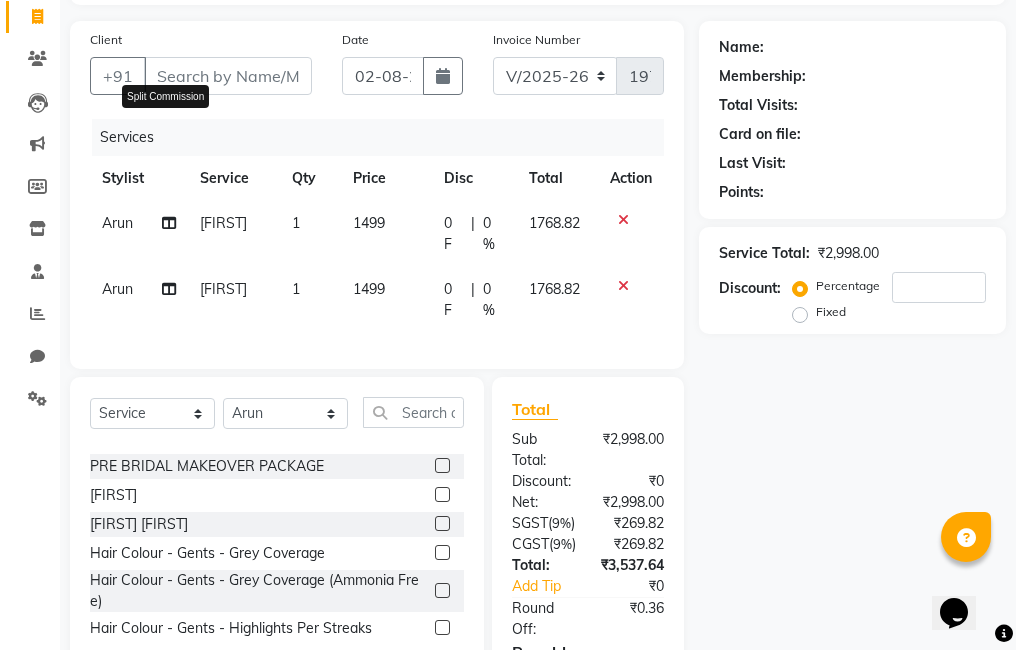 select on "85971" 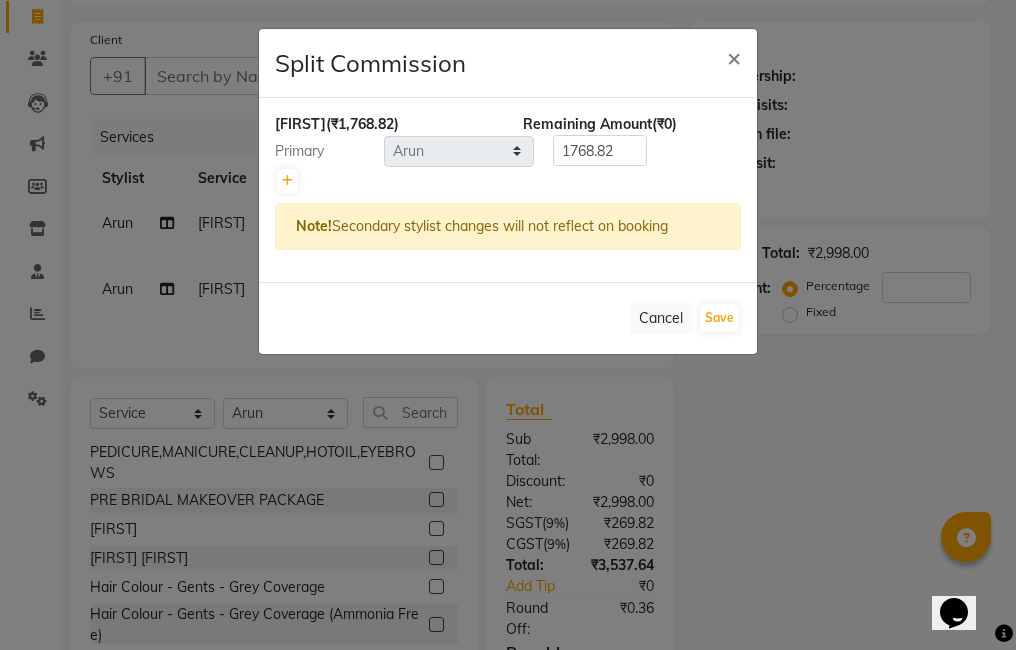 click on "Split Commission × HAIRSPA+ HAIRCUT+ HAIRSETTING  (₹1,768.82) Remaining Amount  (₹0) Primary Select  Ajitha   Akshay   Amulie   Anju   Arun   Ashish   Jeeshma   Krishna Priya   Shijo  1768.82 Note!  Secondary stylist changes will not reflect on booking   Cancel   Save" 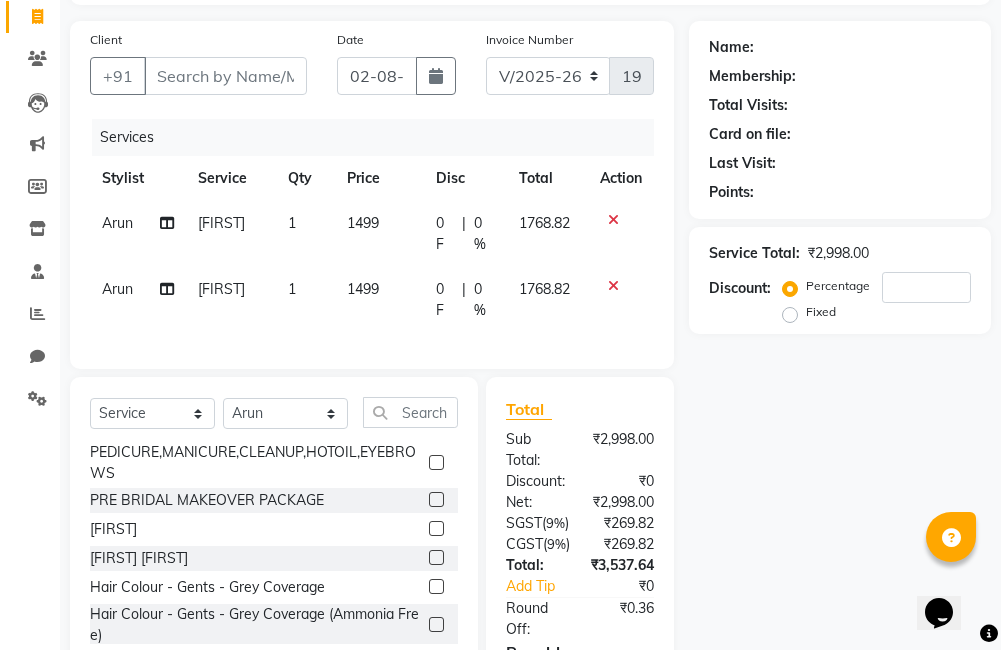 click on "Arun" 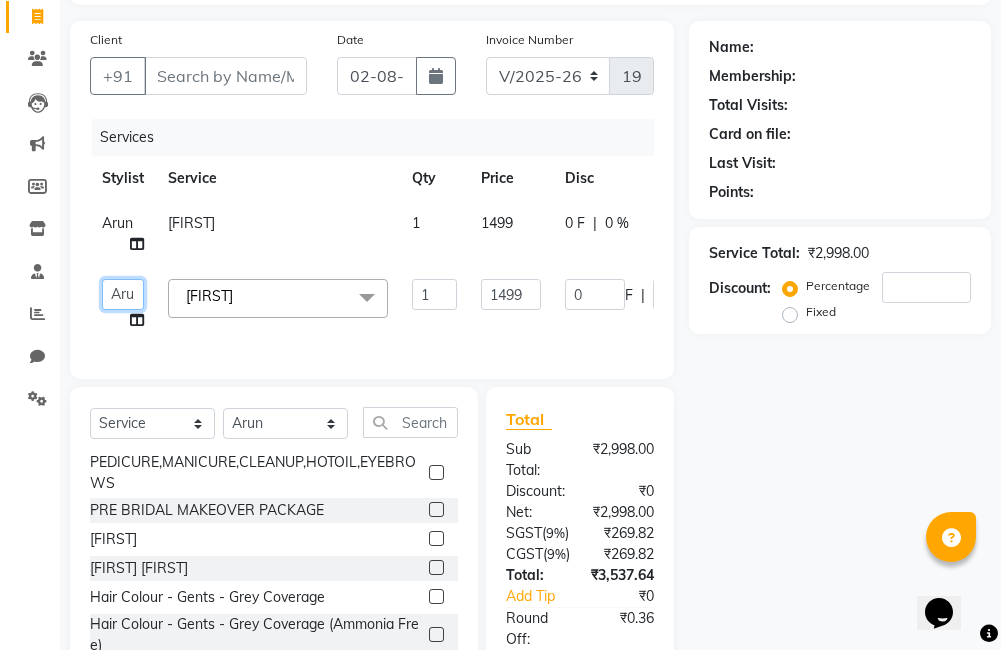 click on "Ajitha   Akshay   Amulie   Anju   Arun   Ashish   Jeeshma   Krishna Priya   Shijo" 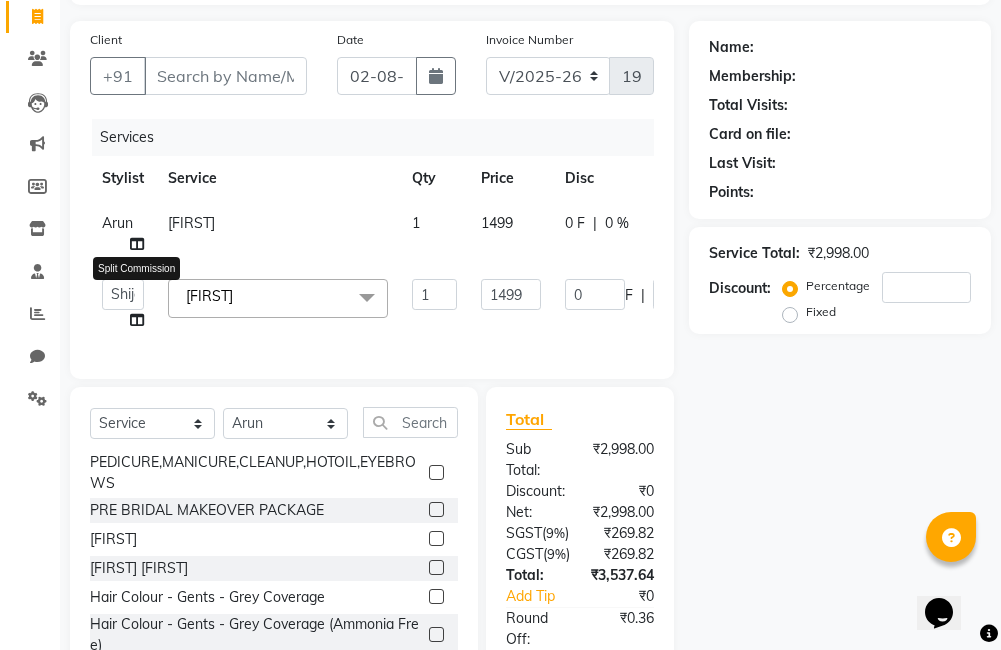select on "79935" 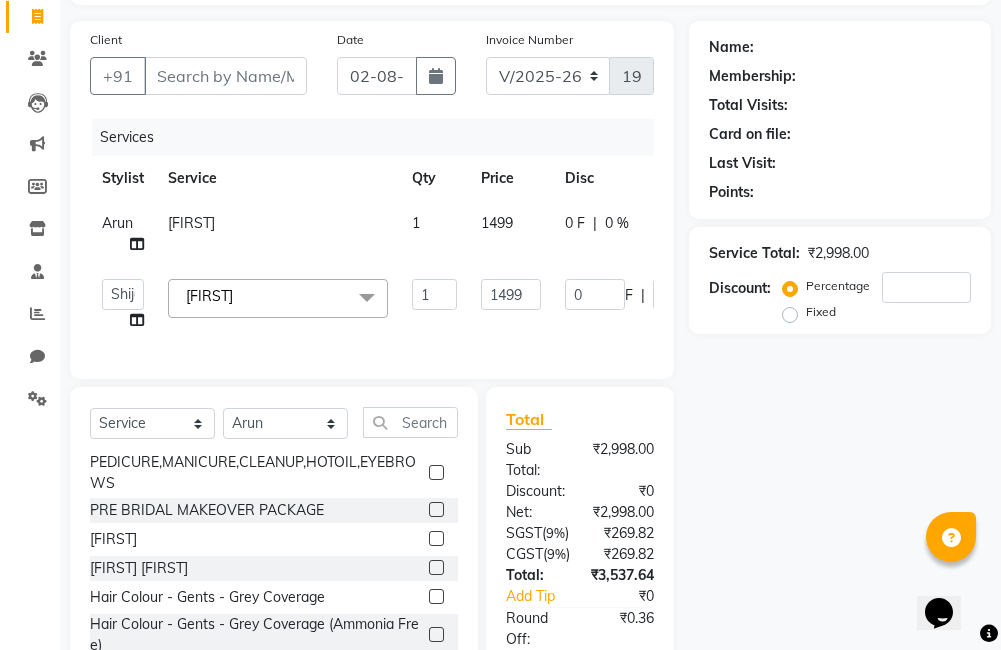 scroll, scrollTop: 0, scrollLeft: 0, axis: both 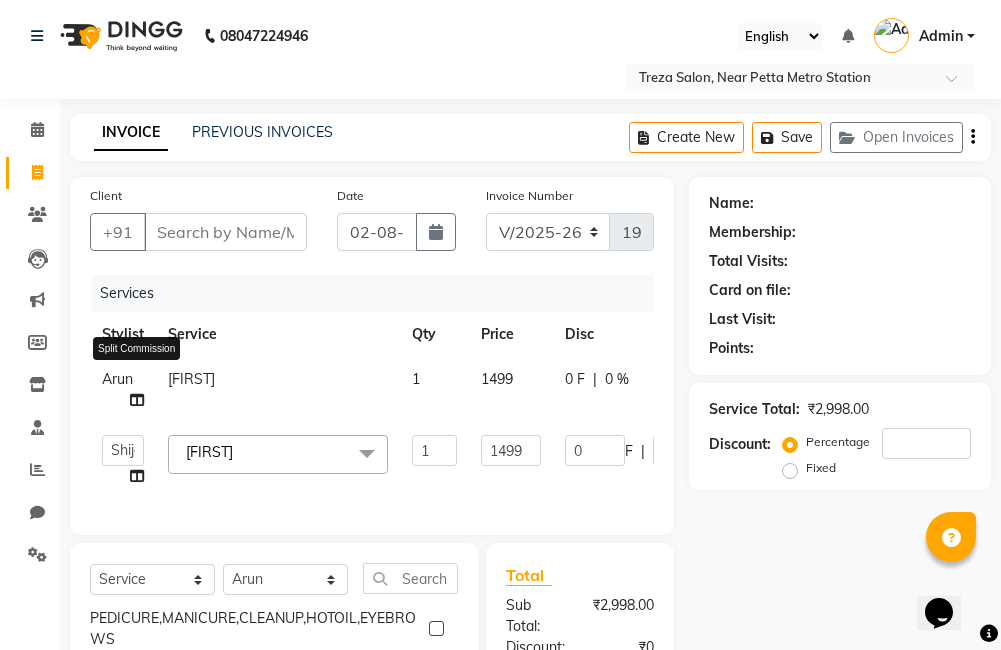 click 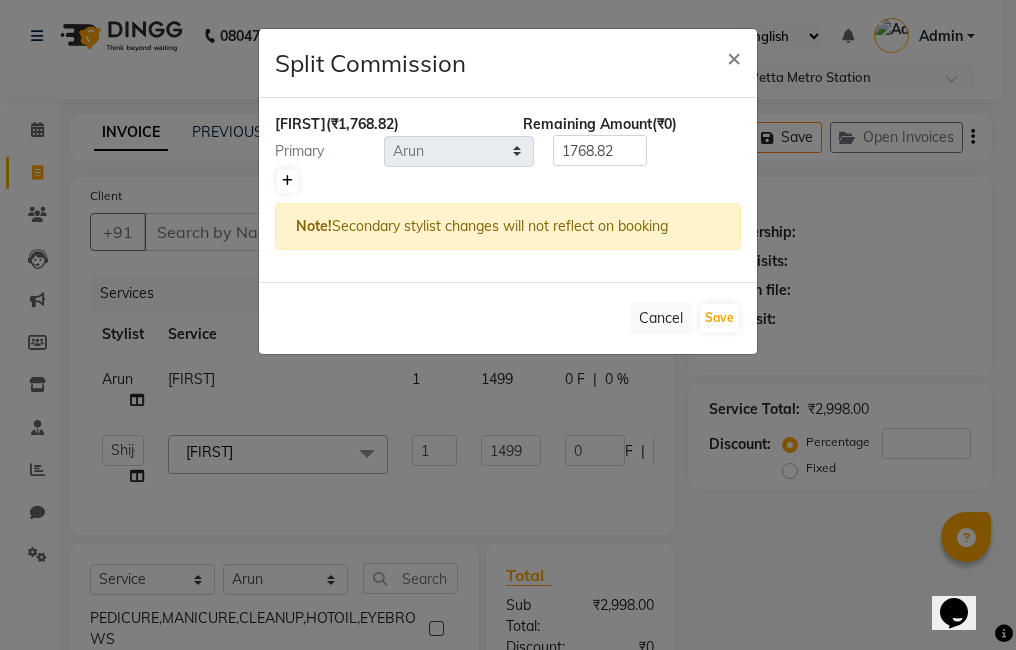 click 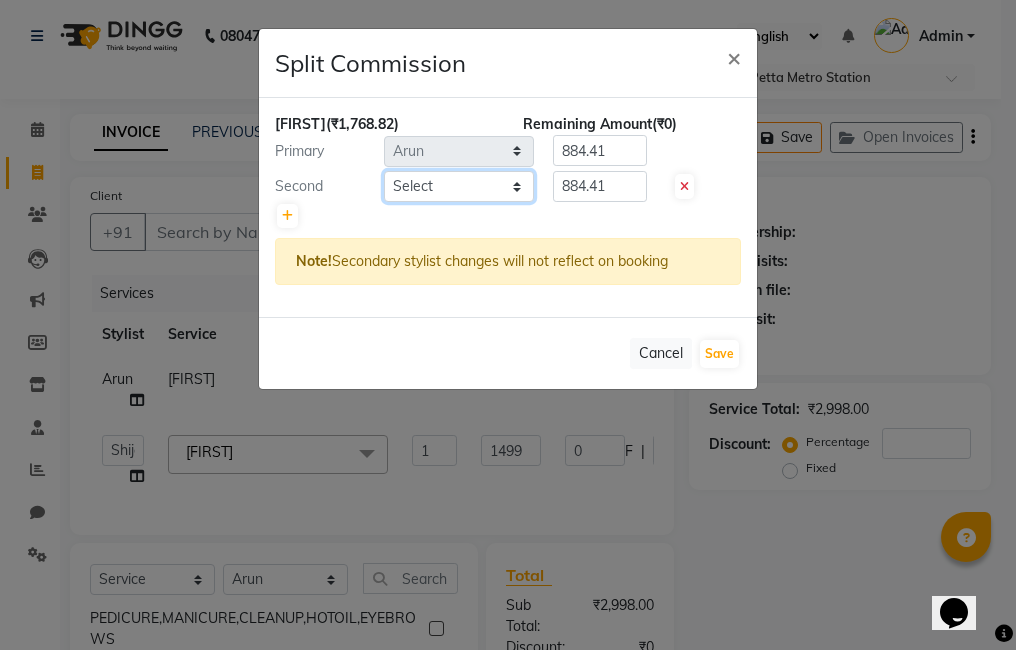 click on "Select  Ajitha   Akshay   Amulie   Anju   Arun   Ashish   Jeeshma   Krishna Priya   Shijo" 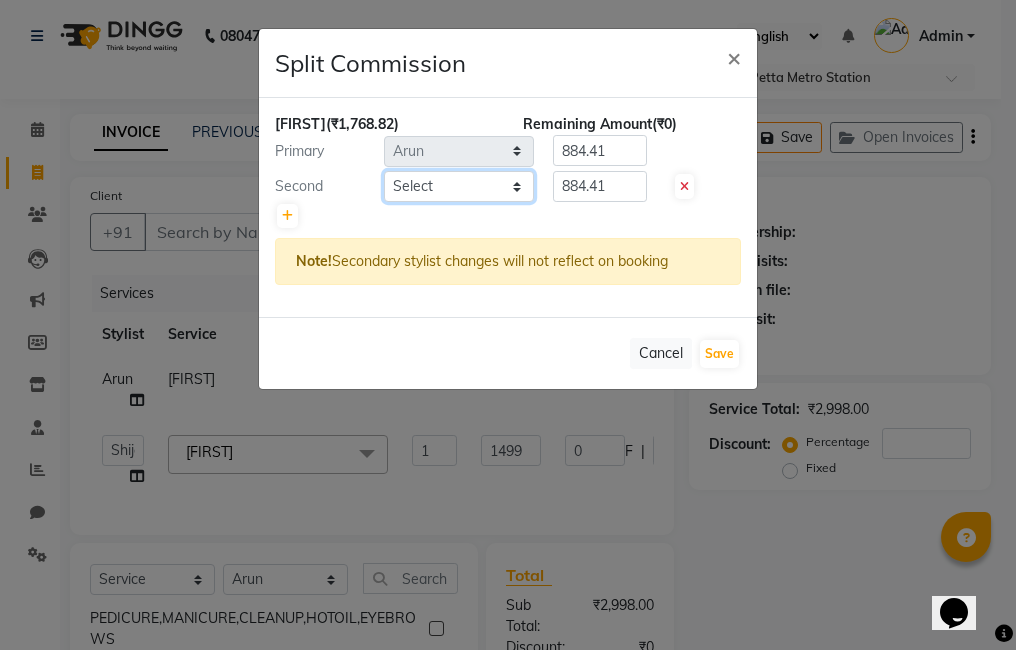 select on "85969" 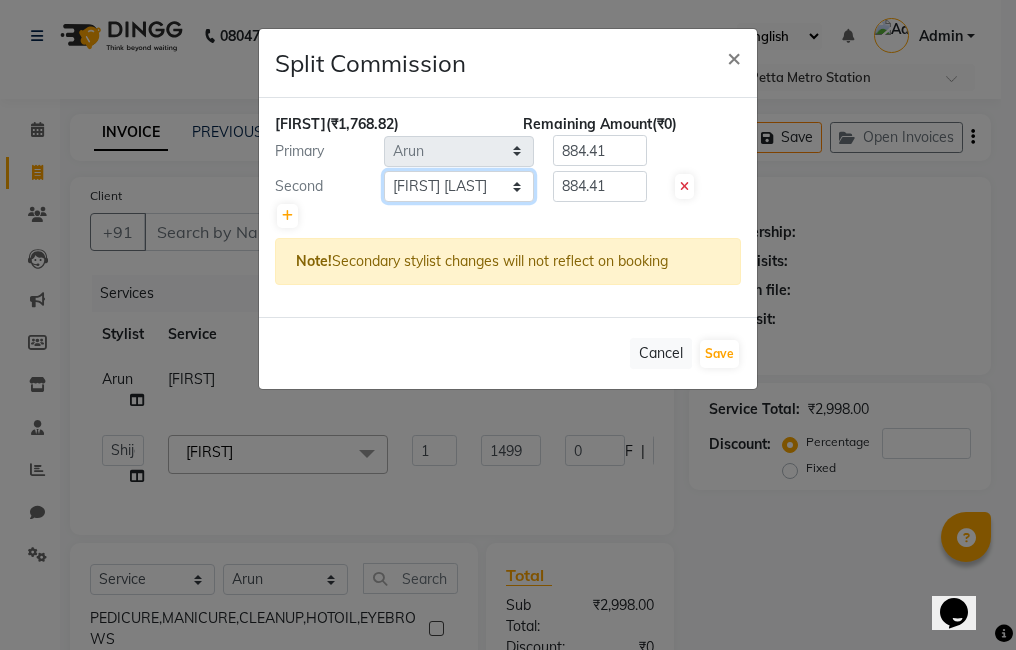 click on "Select  Ajitha   Akshay   Amulie   Anju   Arun   Ashish   Jeeshma   Krishna Priya   Shijo" 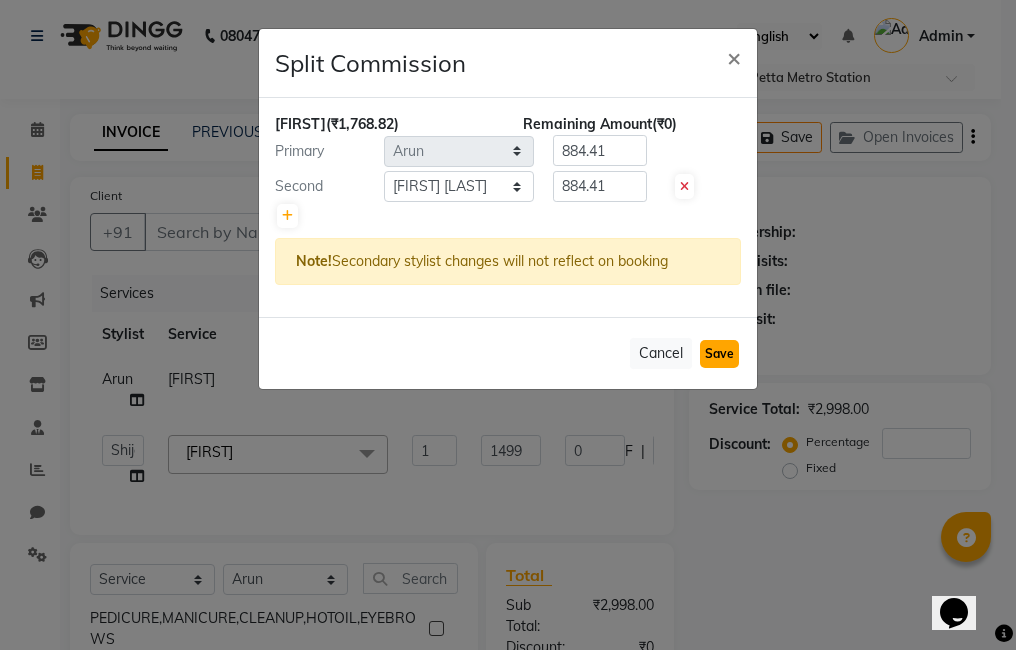 click on "Save" 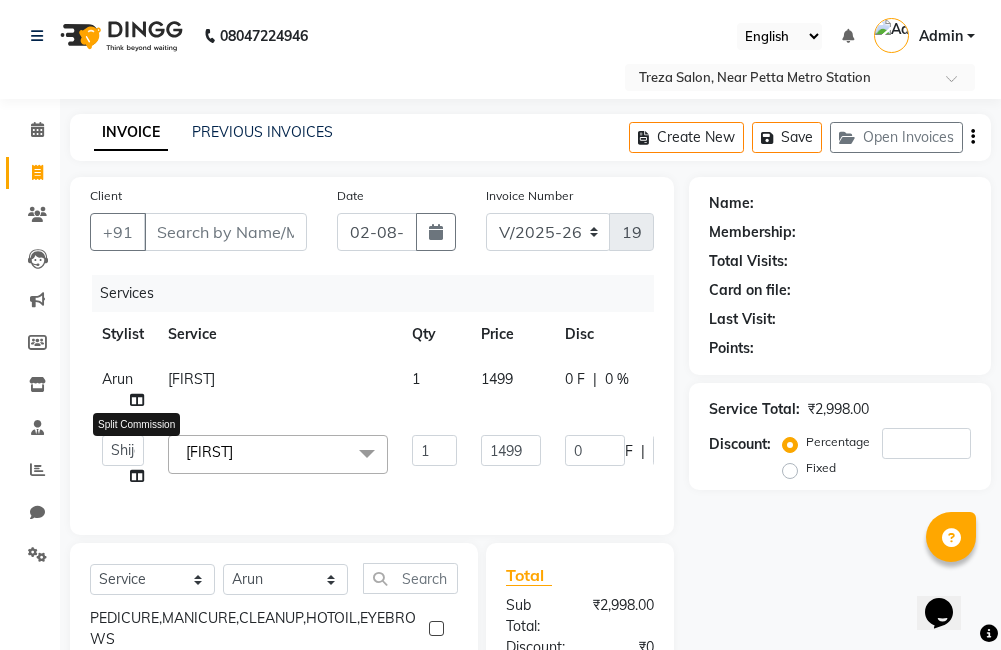 click 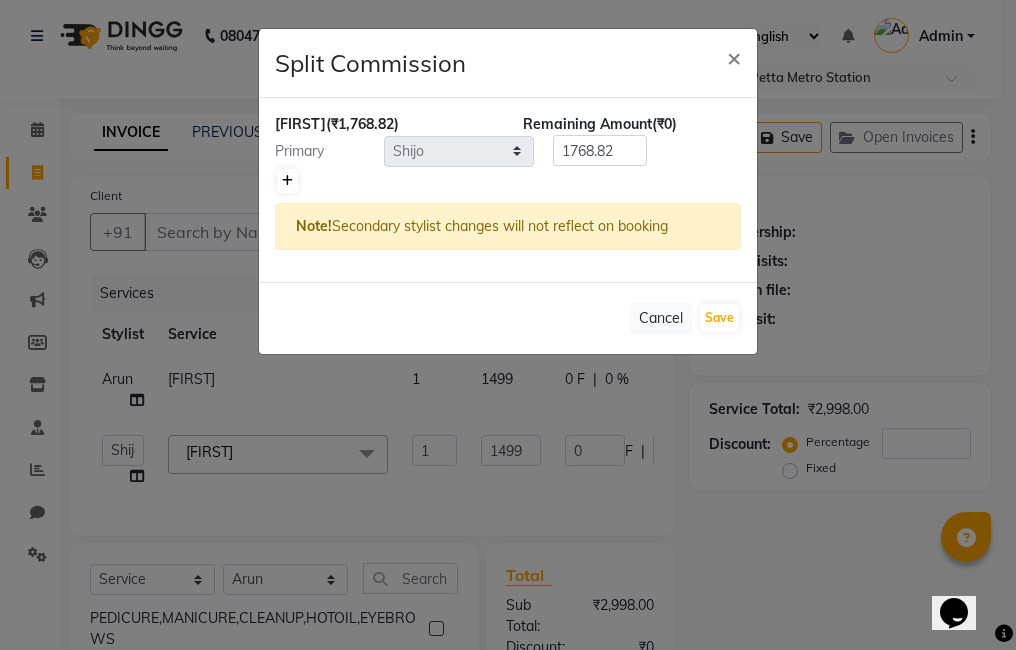click 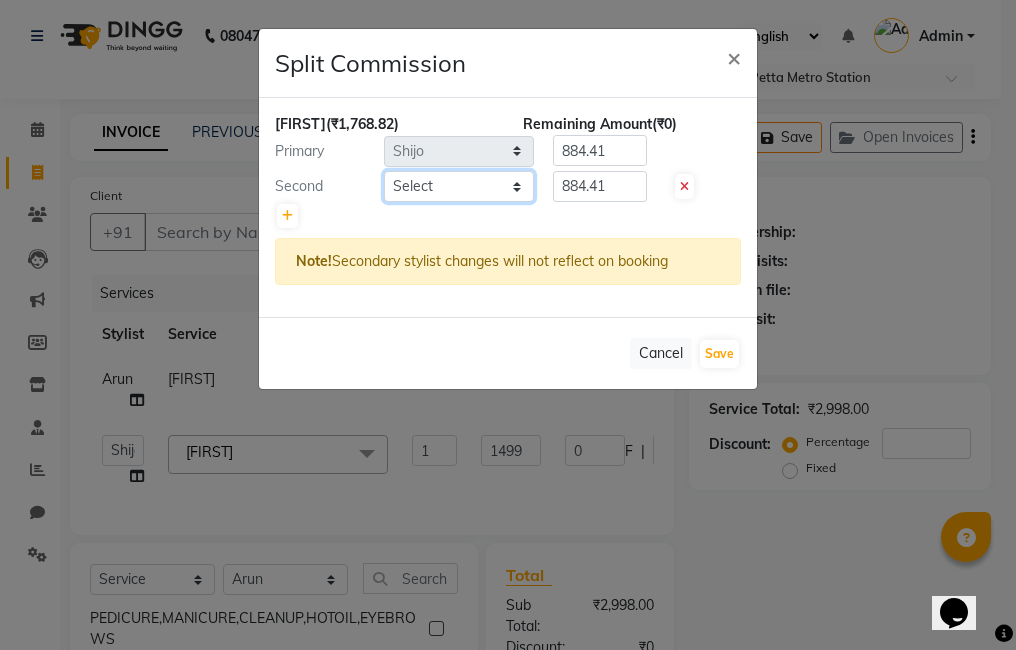 click on "Select  Ajitha   Akshay   Amulie   Anju   Arun   Ashish   Jeeshma   Krishna Priya   Shijo" 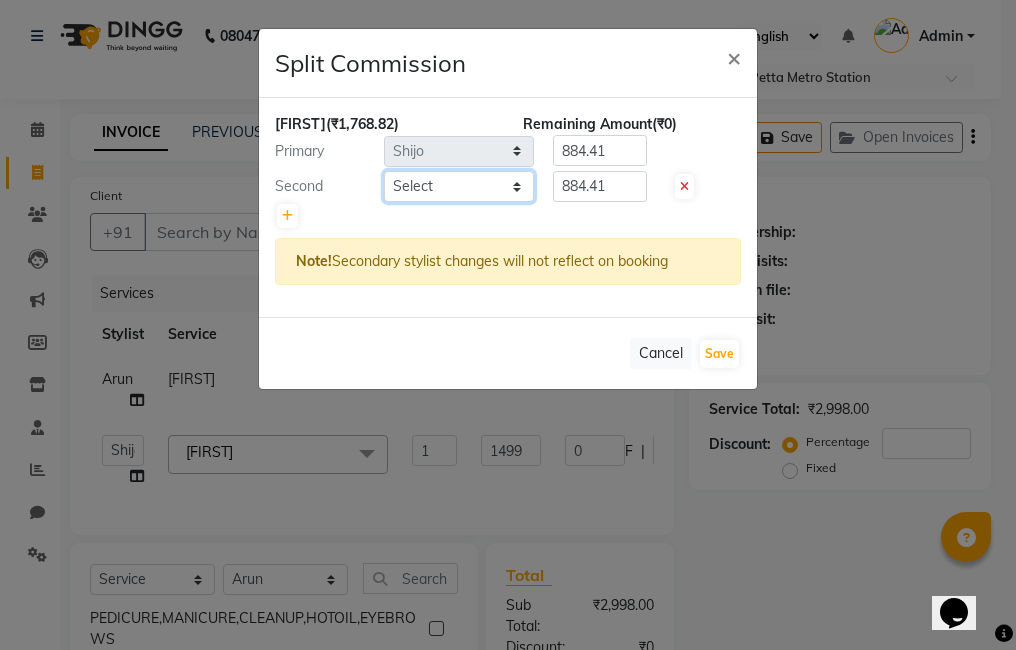 select on "67451" 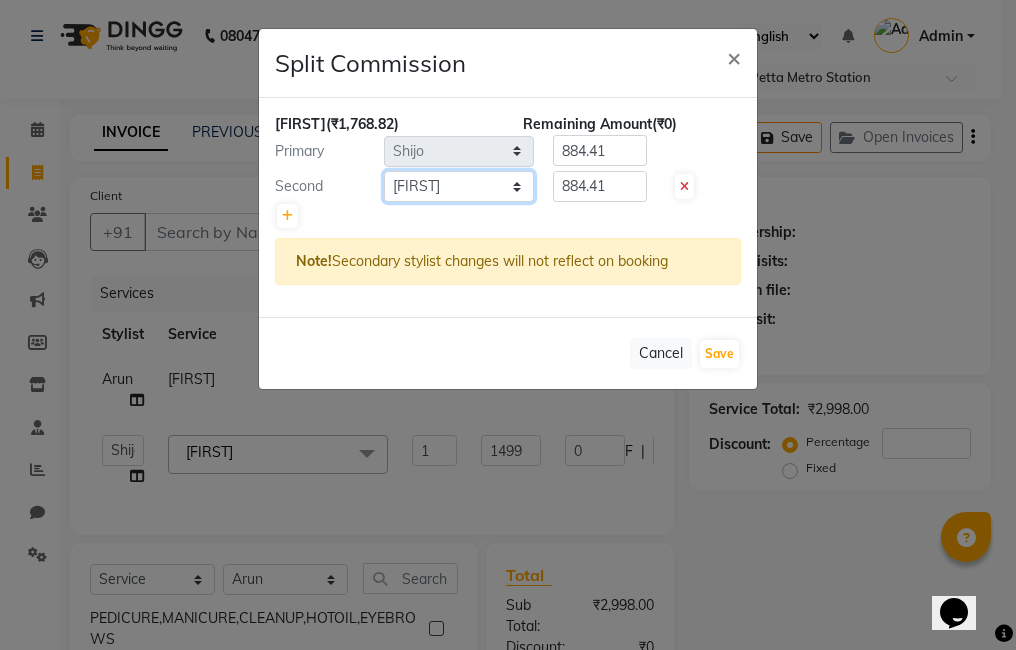 click on "Select  Ajitha   Akshay   Amulie   Anju   Arun   Ashish   Jeeshma   Krishna Priya   Shijo" 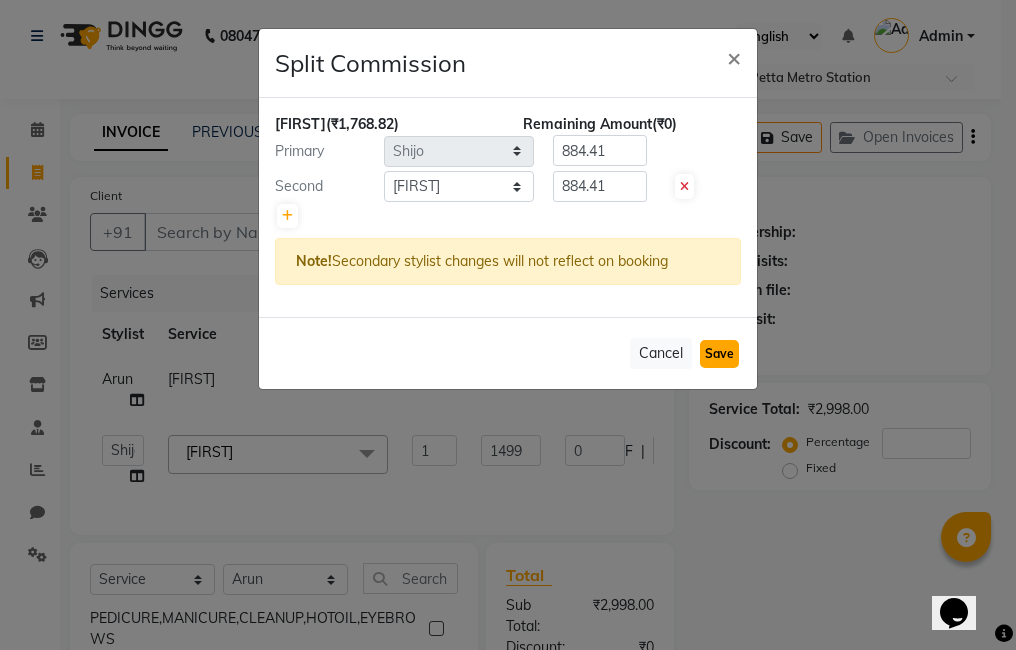 click on "Save" 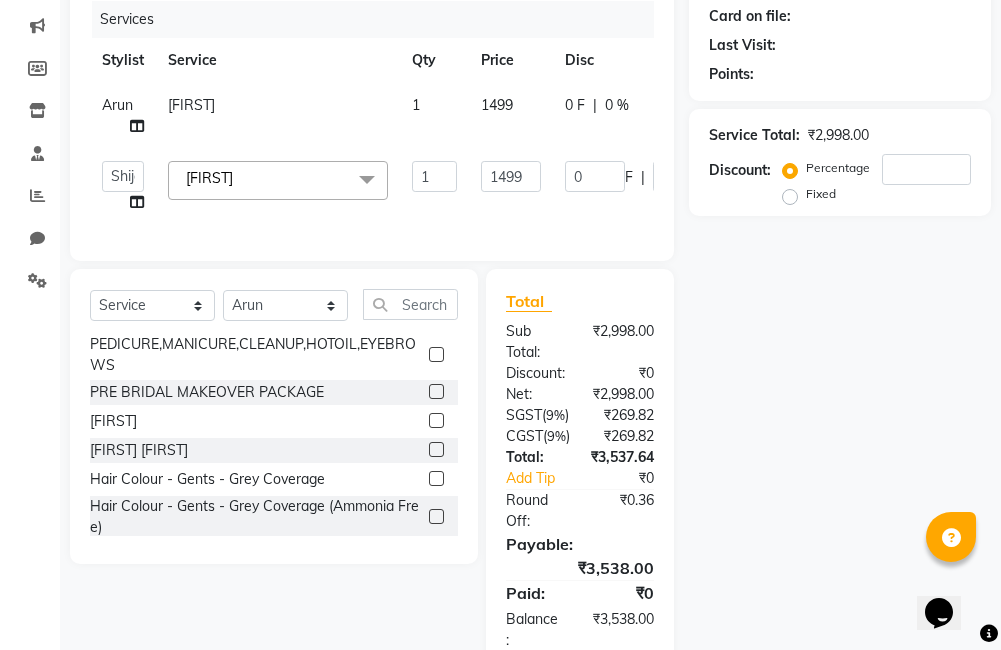 scroll, scrollTop: 391, scrollLeft: 0, axis: vertical 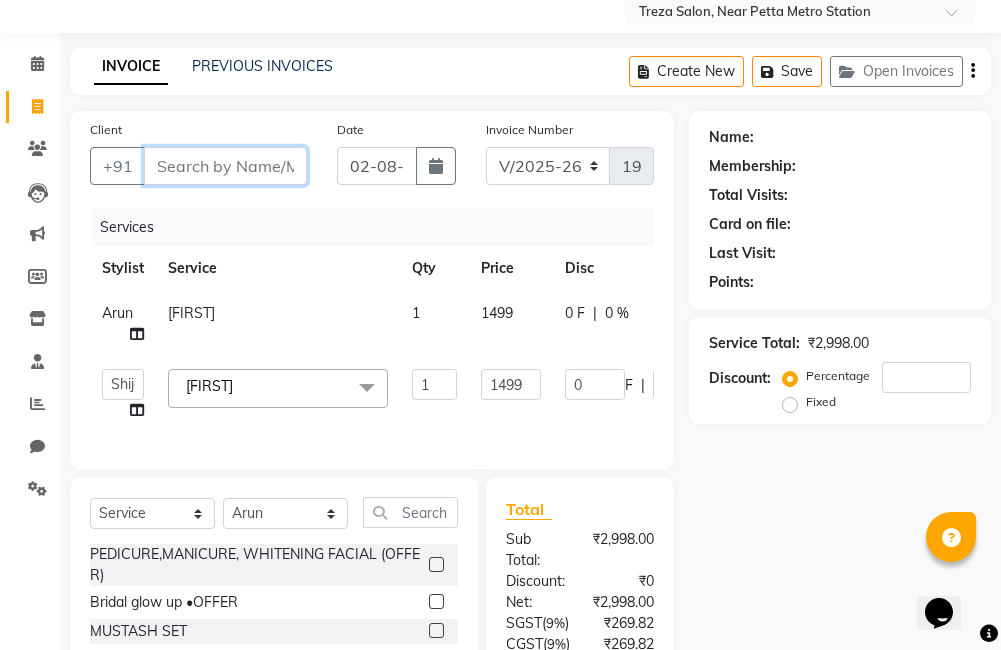 click on "Client" at bounding box center (225, 166) 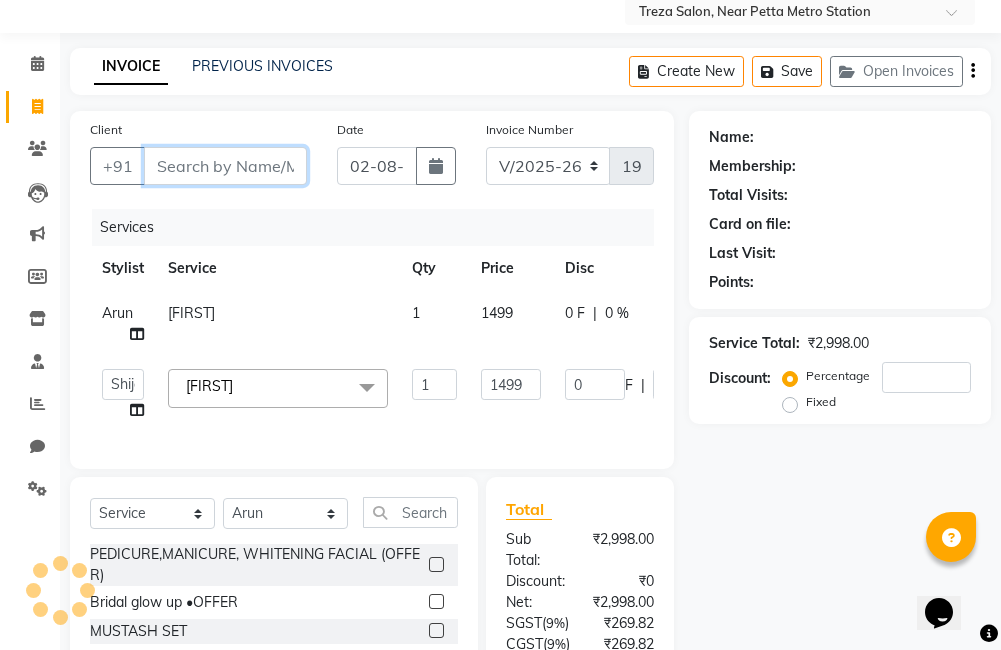 type on "9" 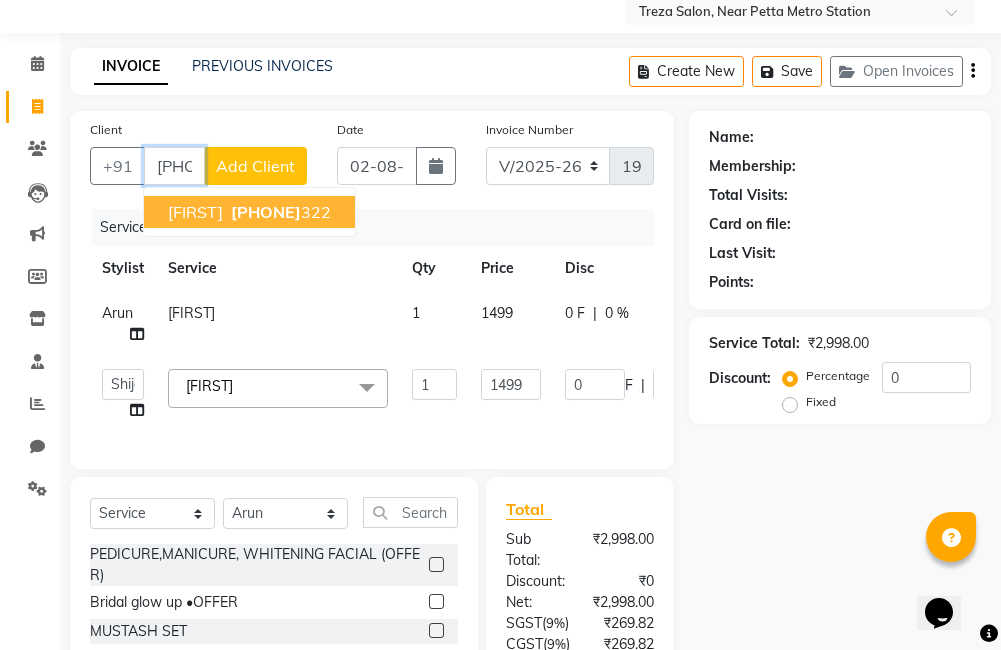 click on "9995855 322" at bounding box center [279, 212] 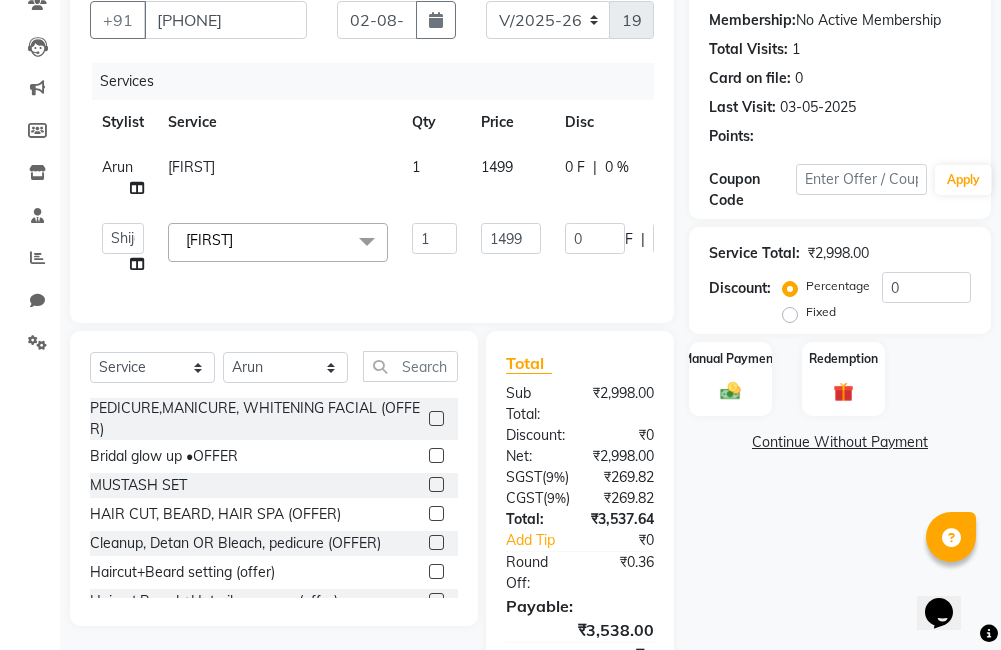 scroll, scrollTop: 220, scrollLeft: 0, axis: vertical 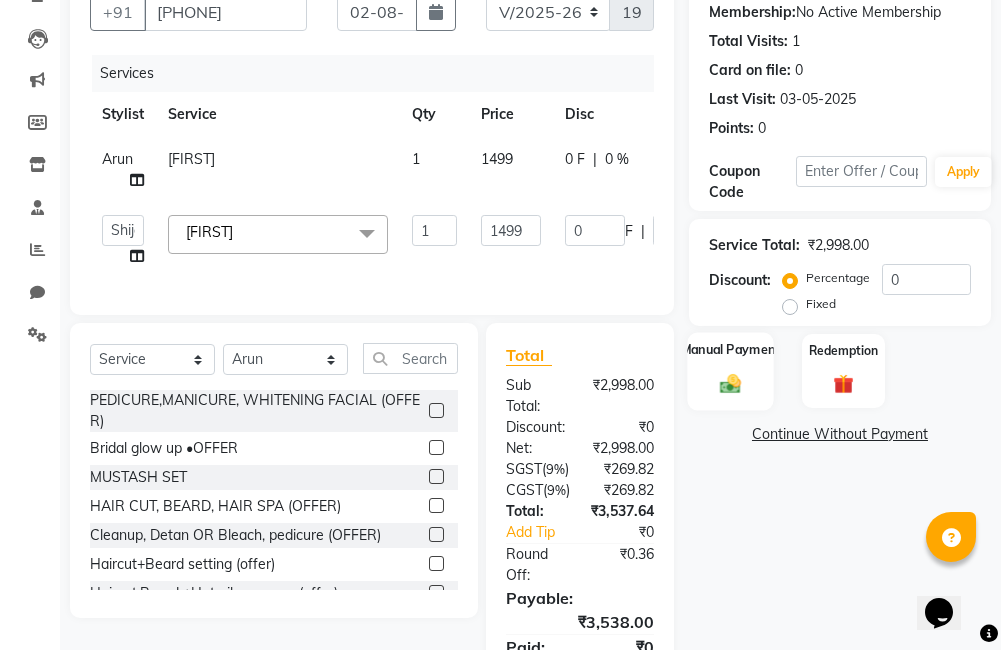 click 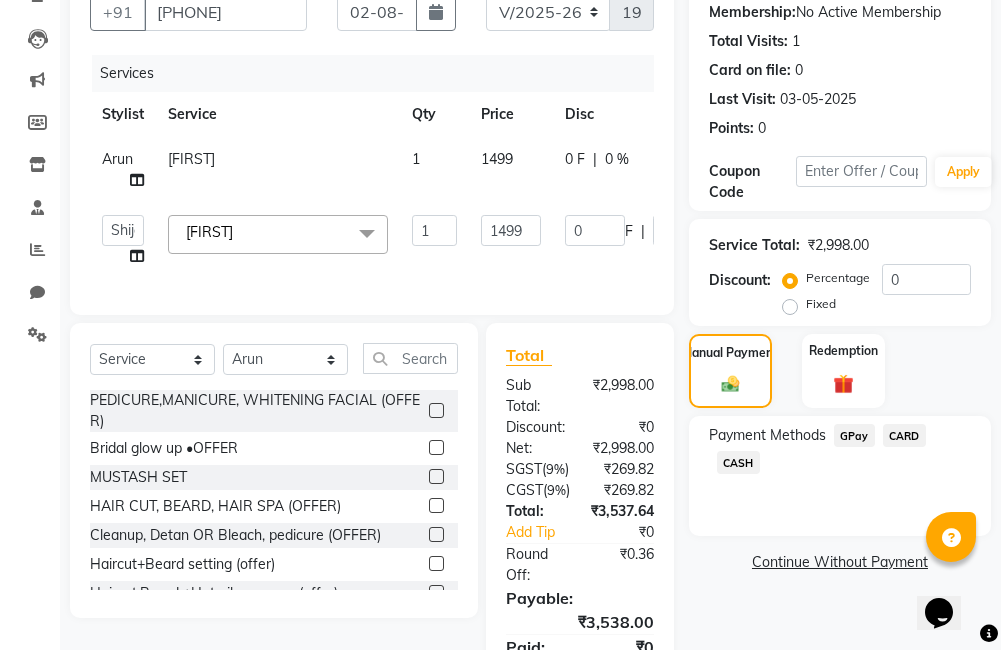 click on "CARD" 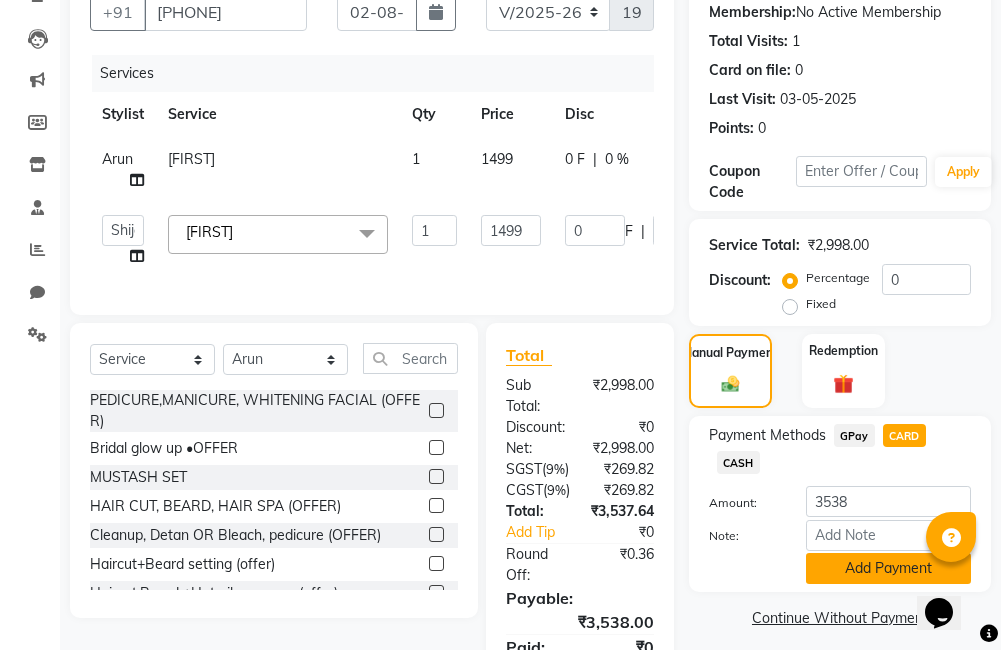 click on "Add Payment" 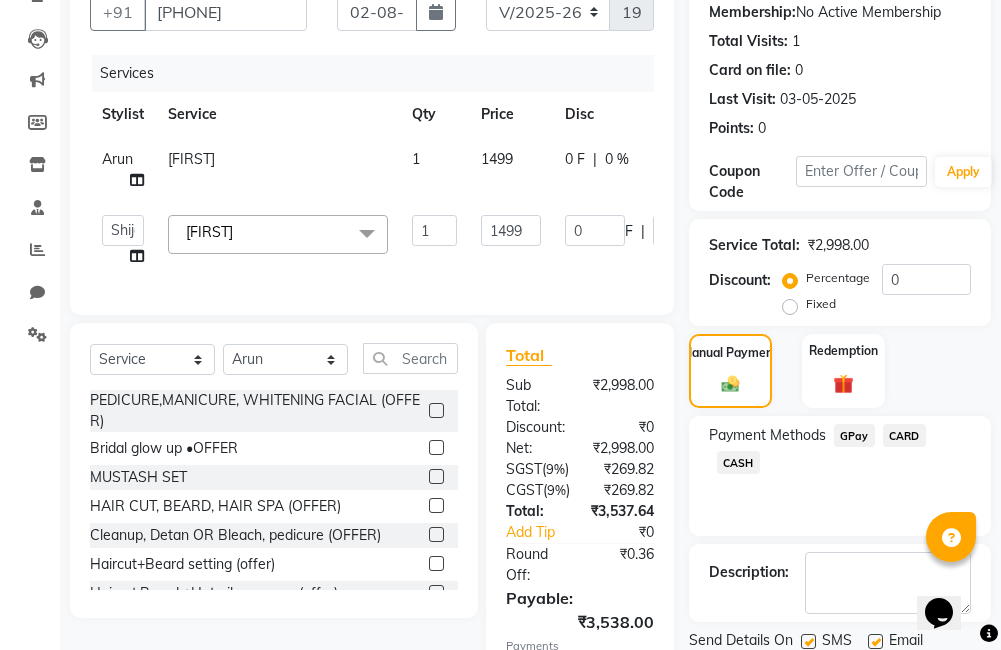scroll, scrollTop: 454, scrollLeft: 0, axis: vertical 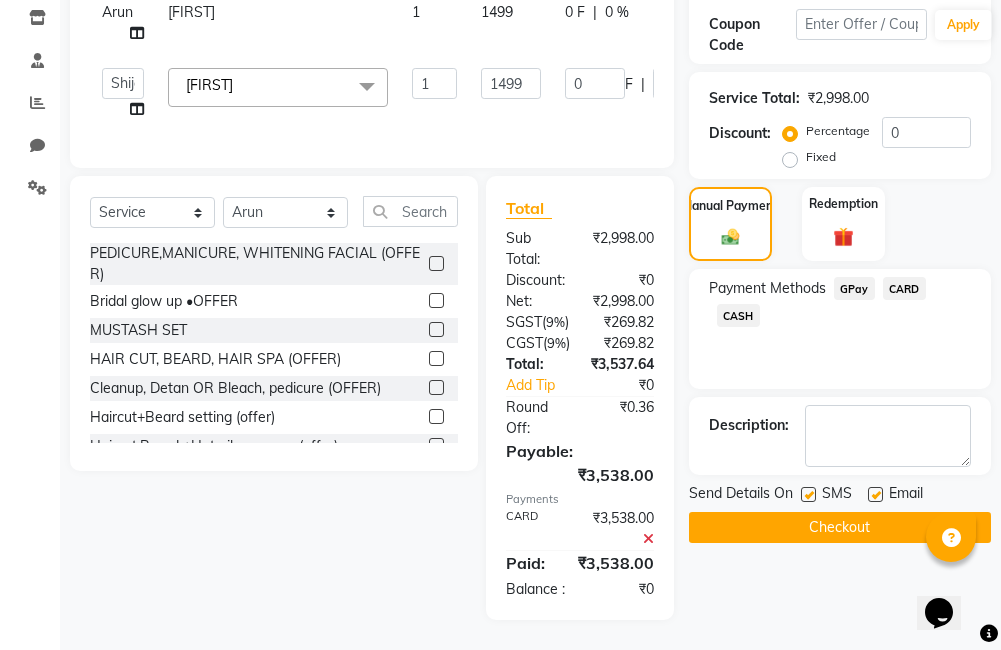click on "Checkout" 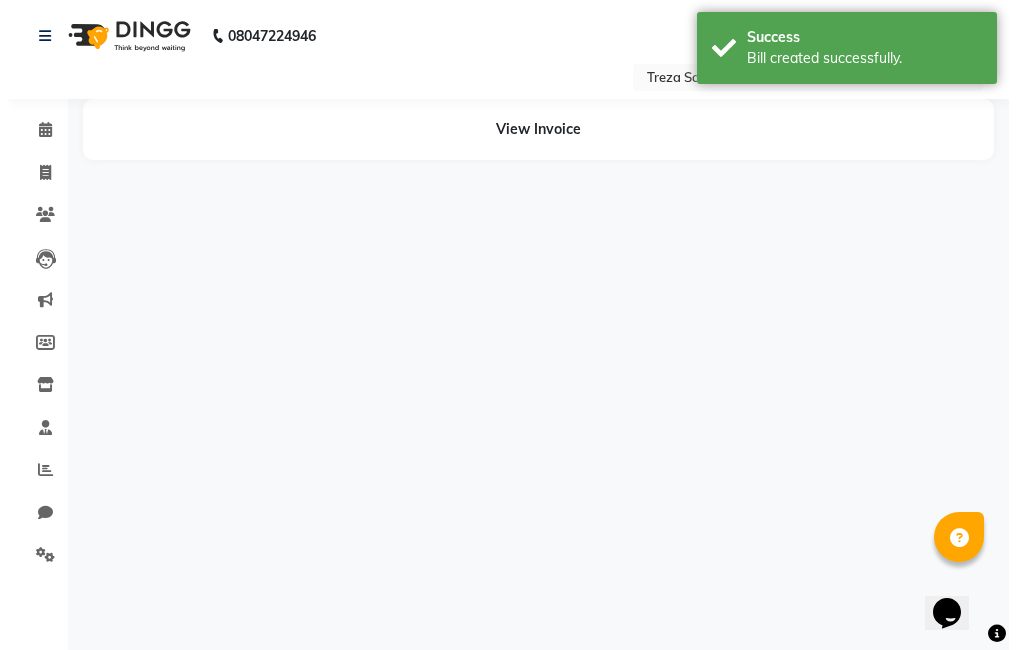 scroll, scrollTop: 0, scrollLeft: 0, axis: both 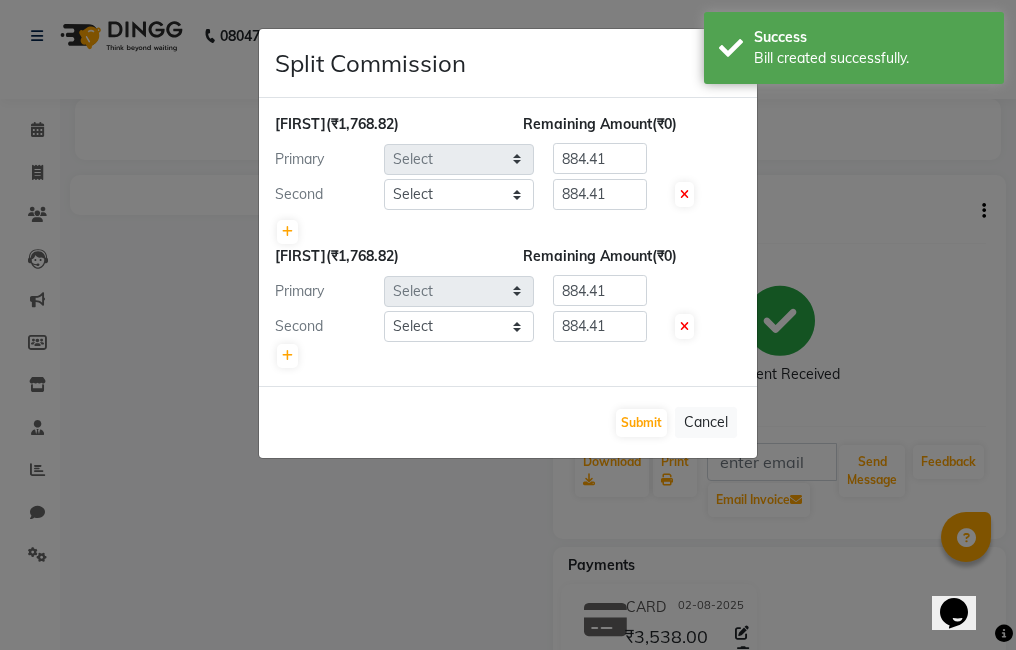 select on "85971" 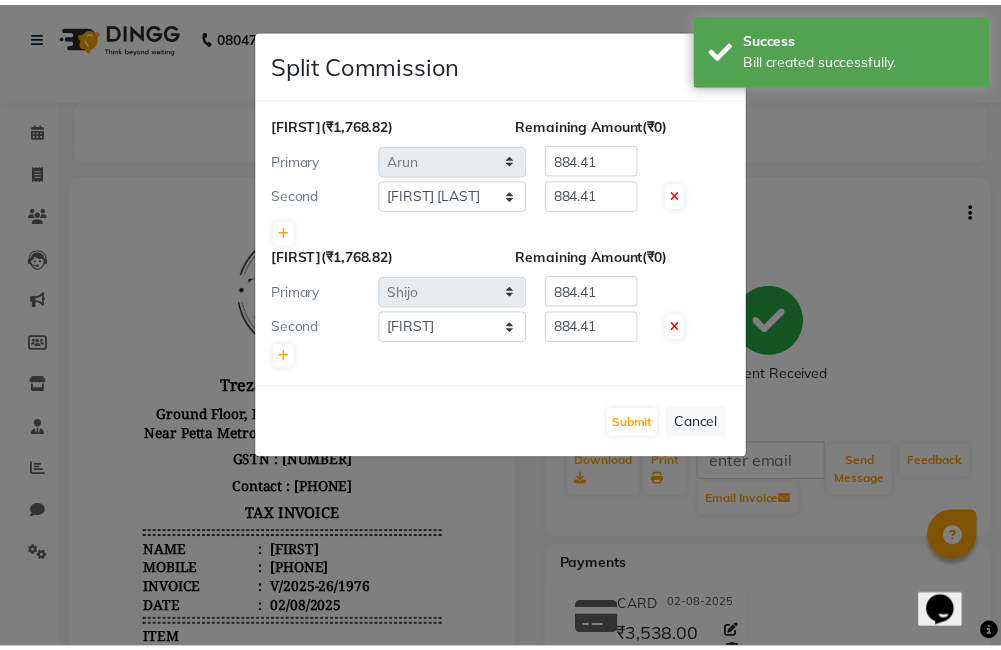 scroll, scrollTop: 0, scrollLeft: 0, axis: both 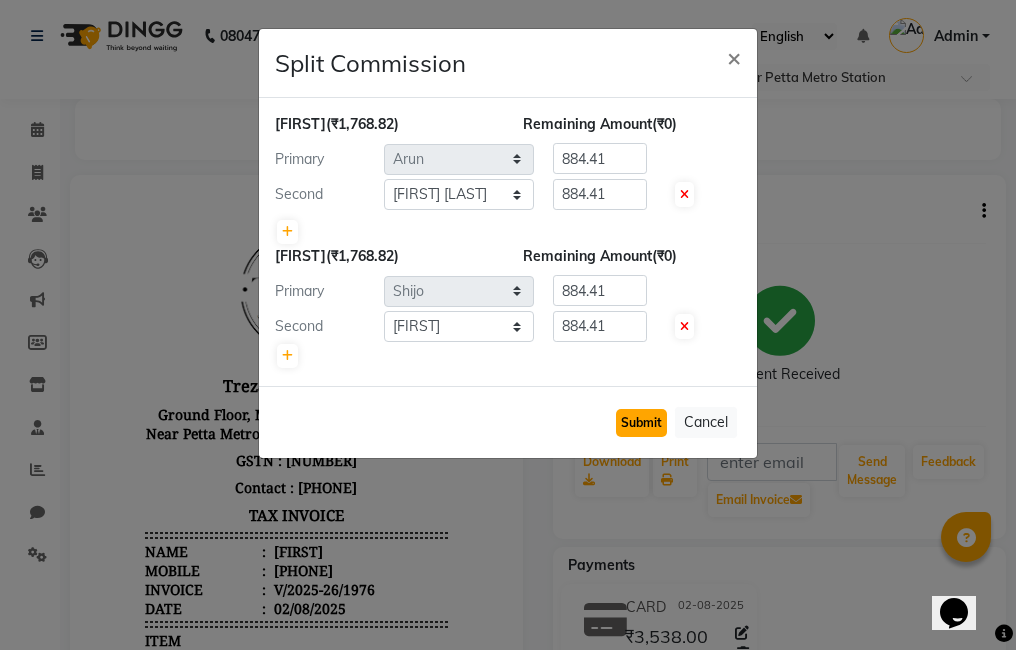 click on "Submit" 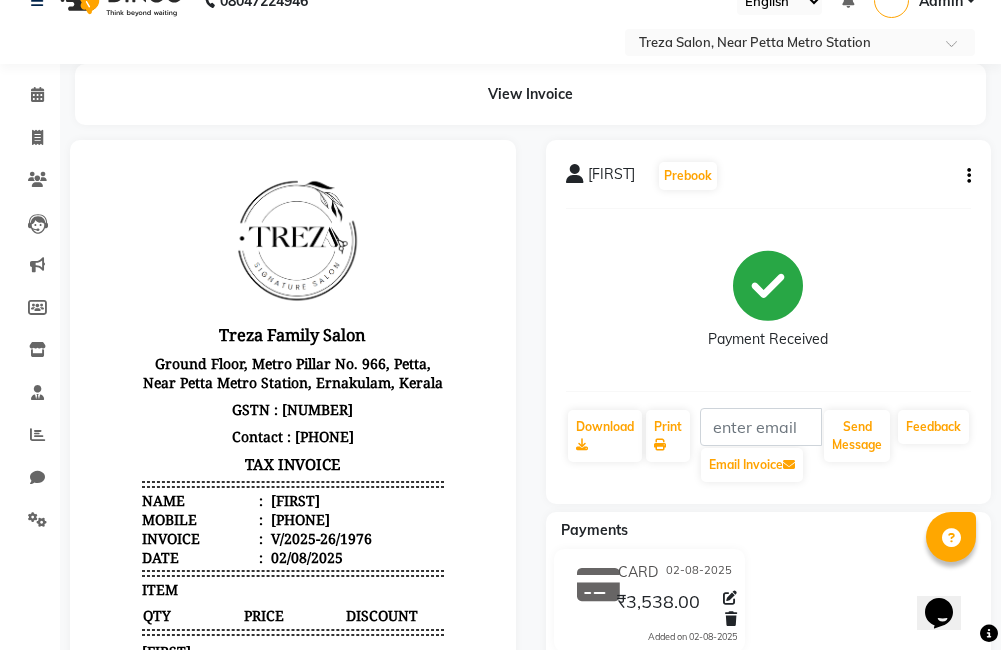 scroll, scrollTop: 0, scrollLeft: 0, axis: both 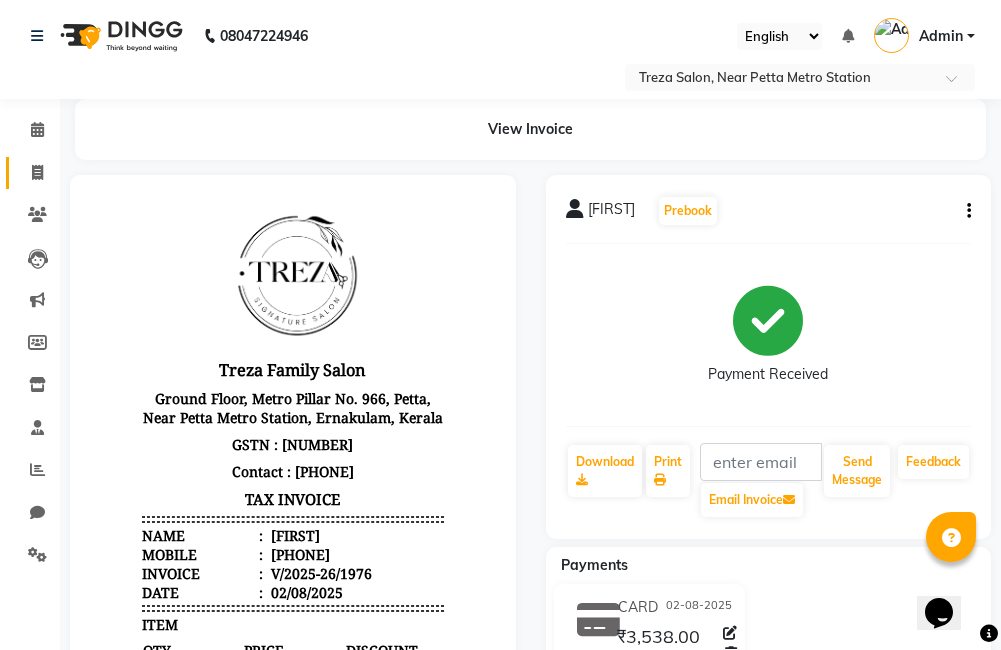 click 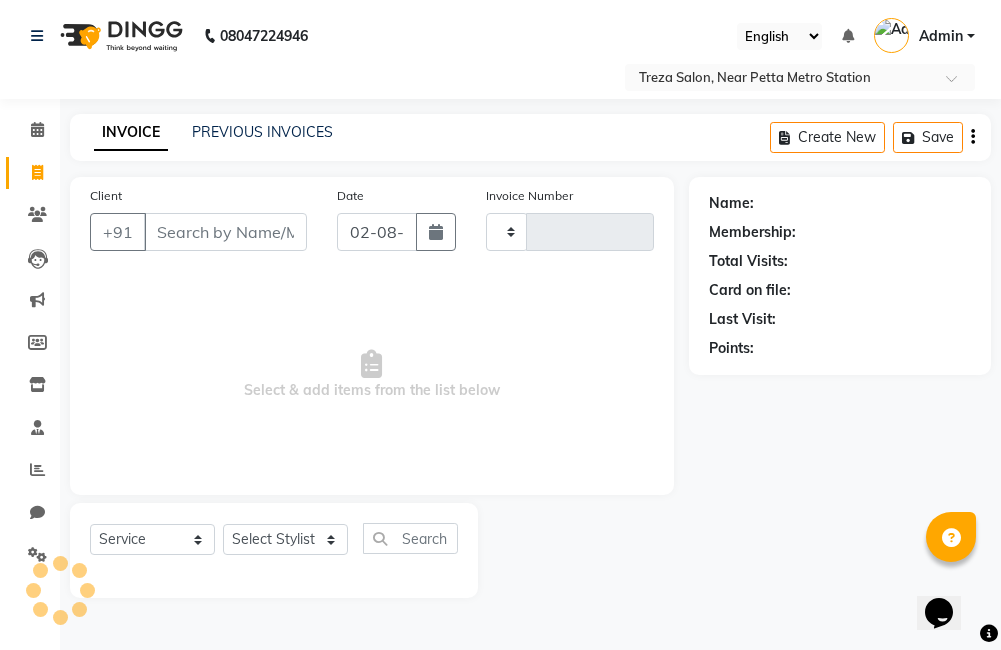 type on "1977" 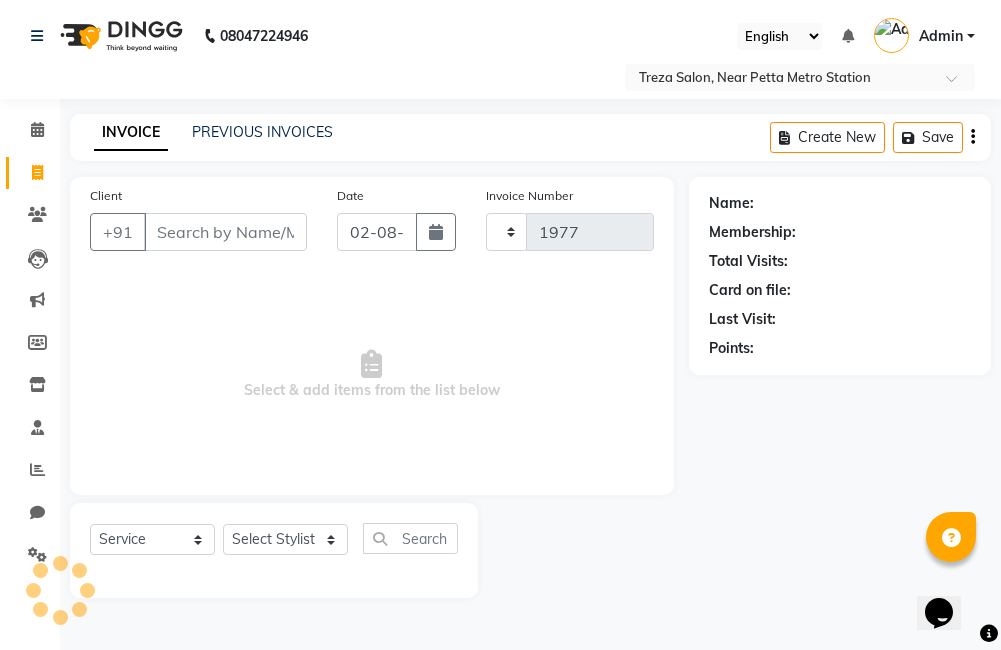 select on "7633" 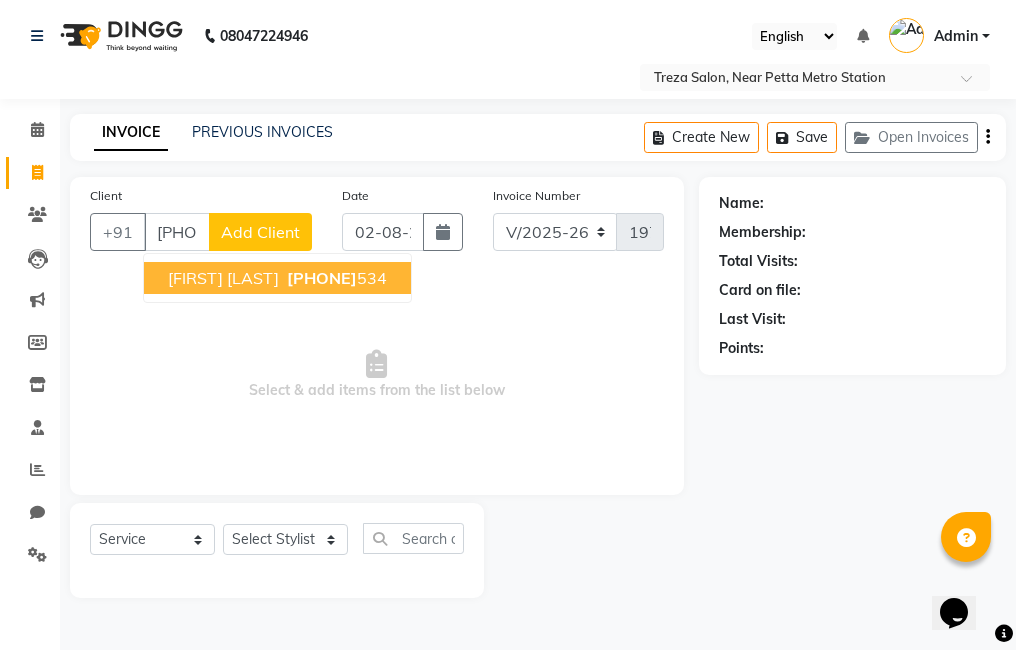 click on "9496820 534" at bounding box center [335, 278] 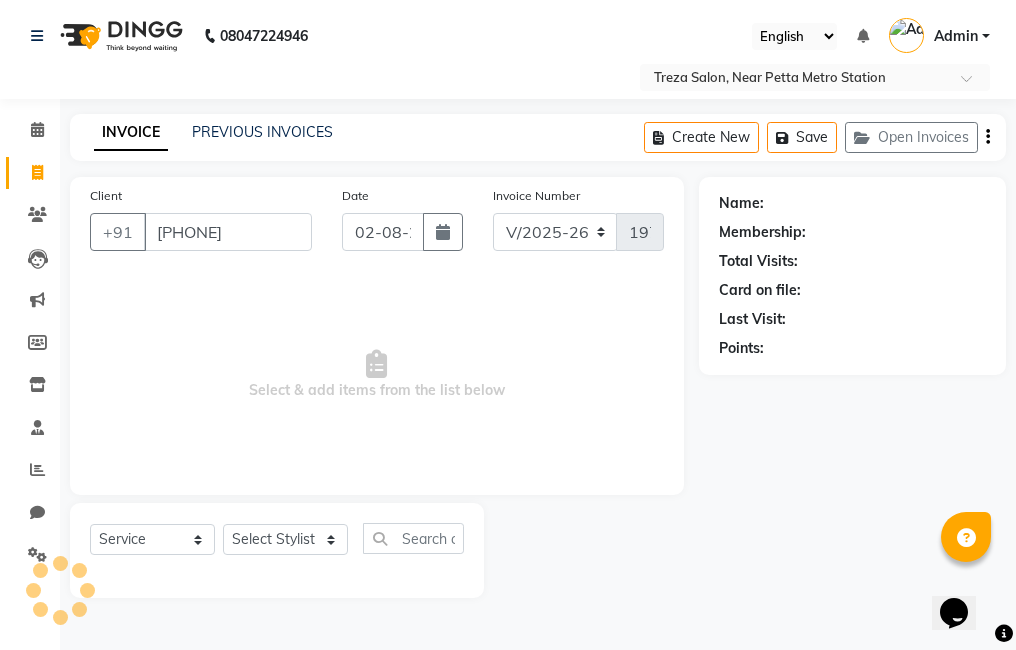 type on "9496820534" 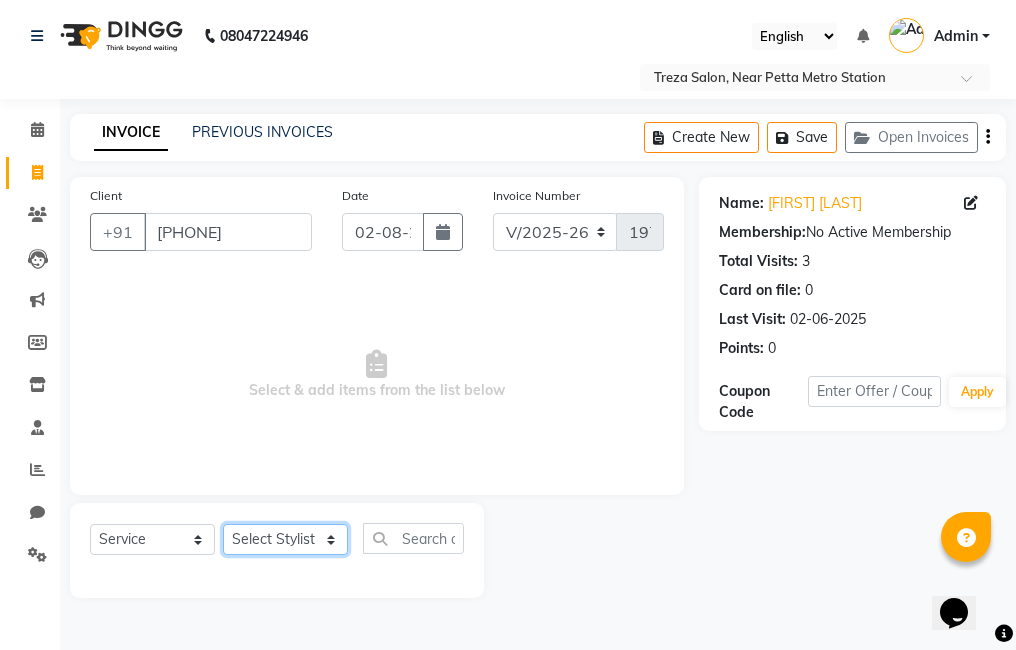 click on "Select Stylist Ajitha Akshay Amulie Anju Arun Ashish Jeeshma Krishna Priya Shijo" 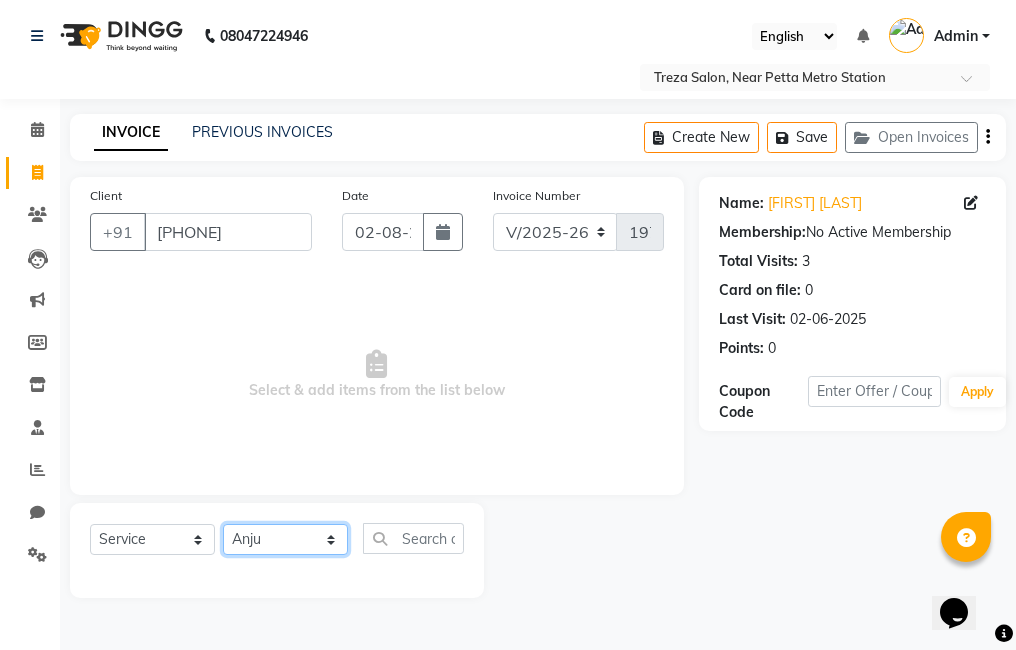 click on "Select Stylist Ajitha Akshay Amulie Anju Arun Ashish Jeeshma Krishna Priya Shijo" 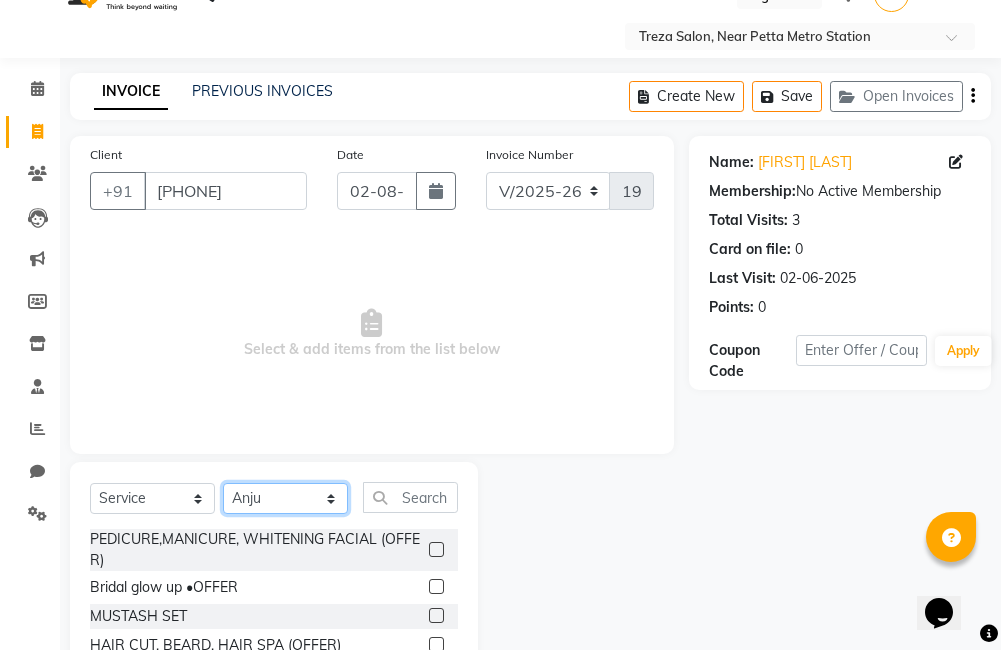 scroll, scrollTop: 178, scrollLeft: 0, axis: vertical 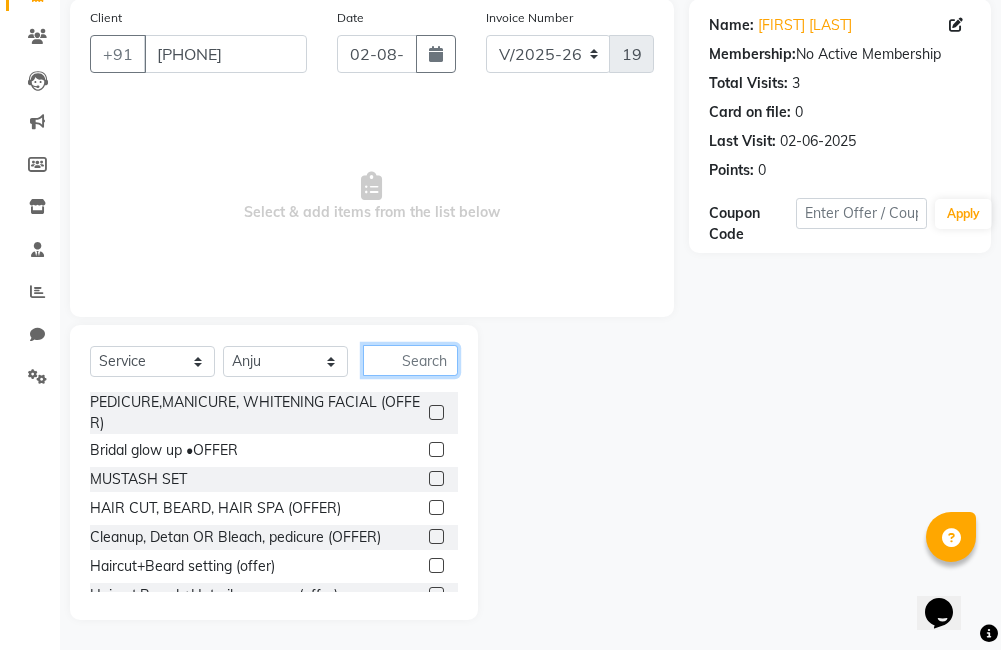 click 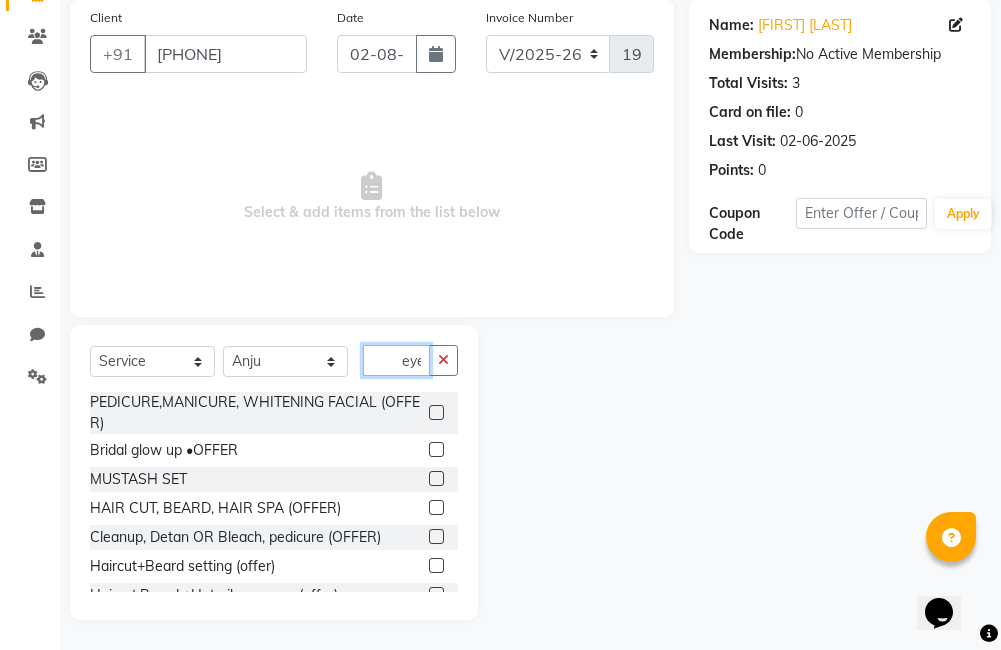 scroll, scrollTop: 0, scrollLeft: 3, axis: horizontal 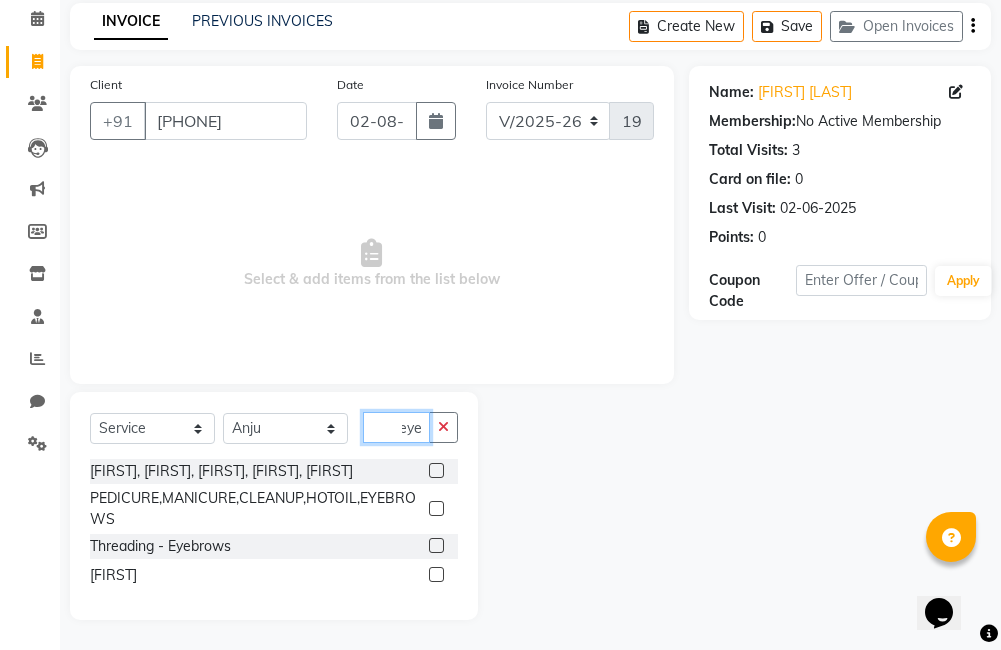 type on "eye" 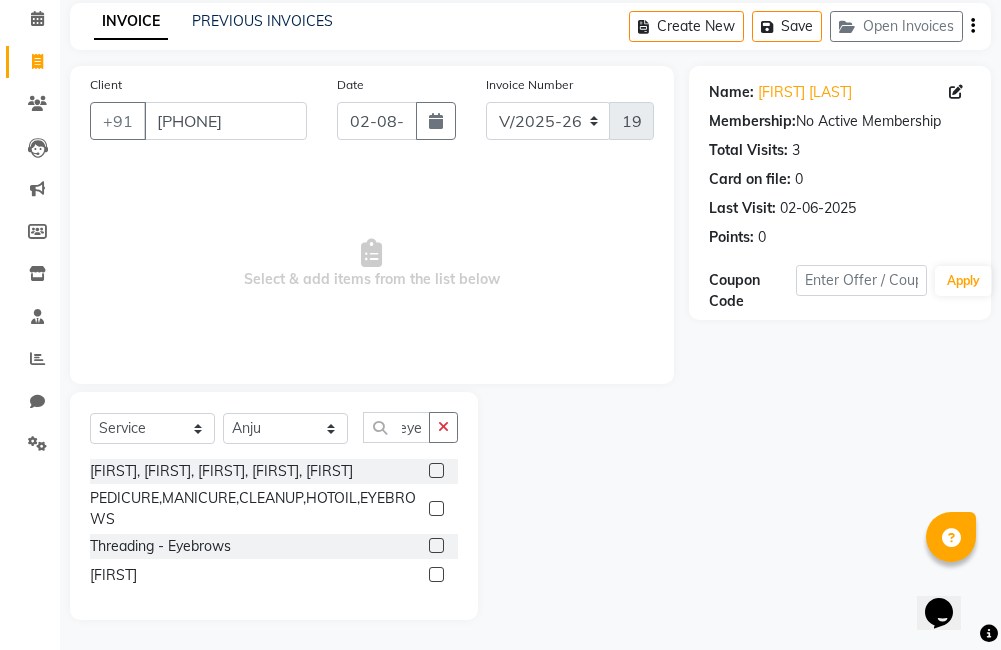 click 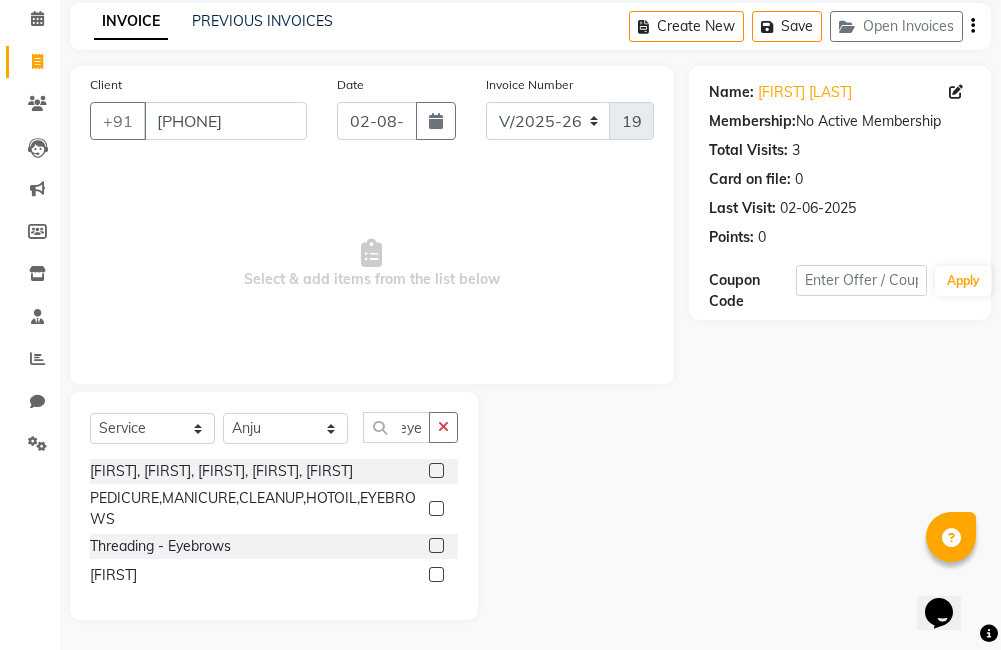 click at bounding box center [435, 546] 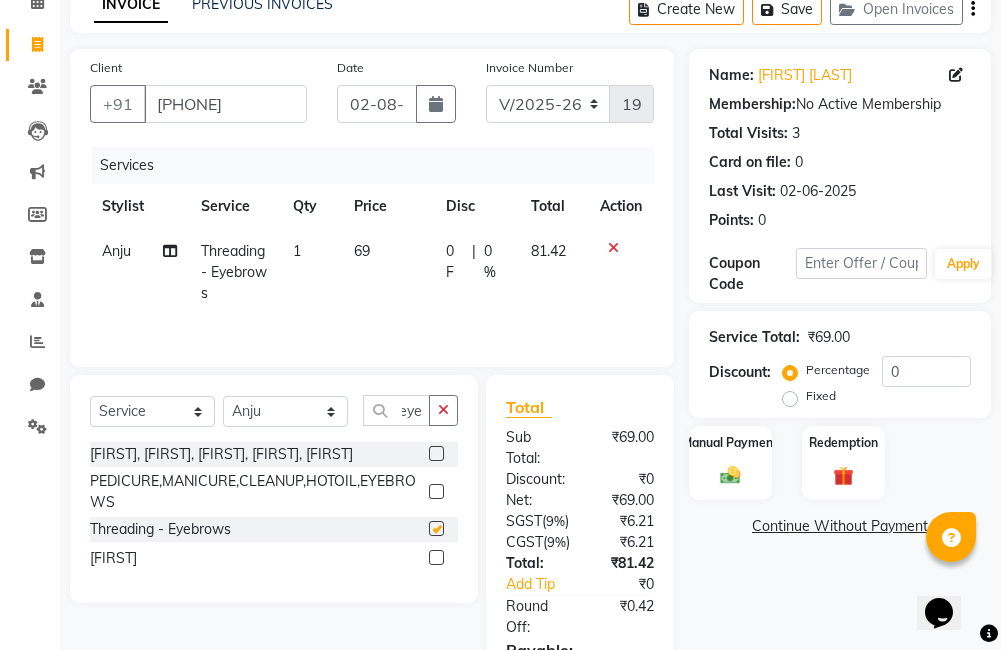 scroll, scrollTop: 0, scrollLeft: 0, axis: both 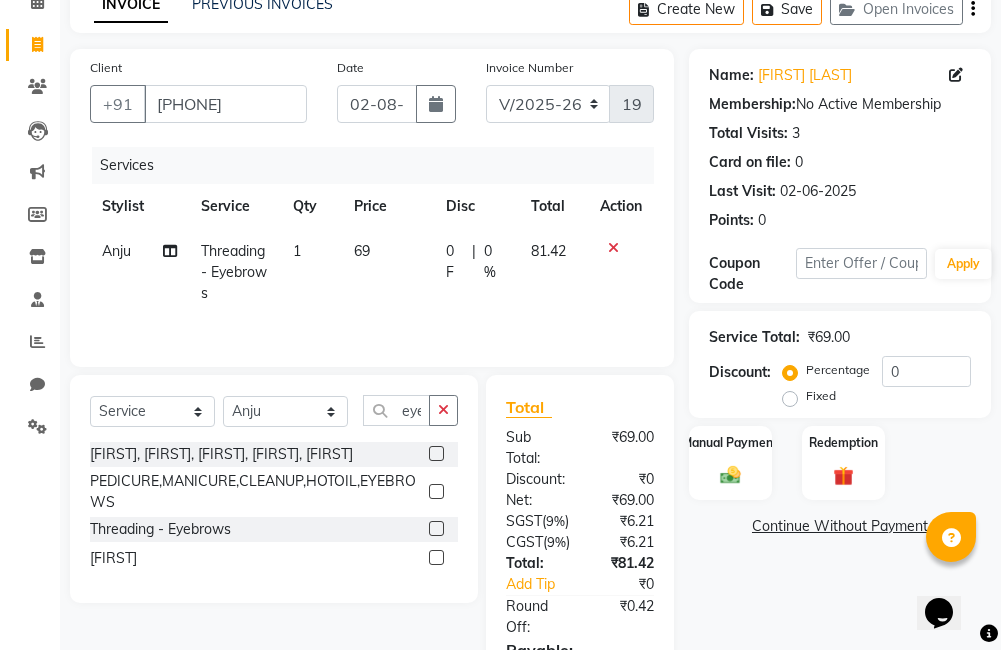 checkbox on "false" 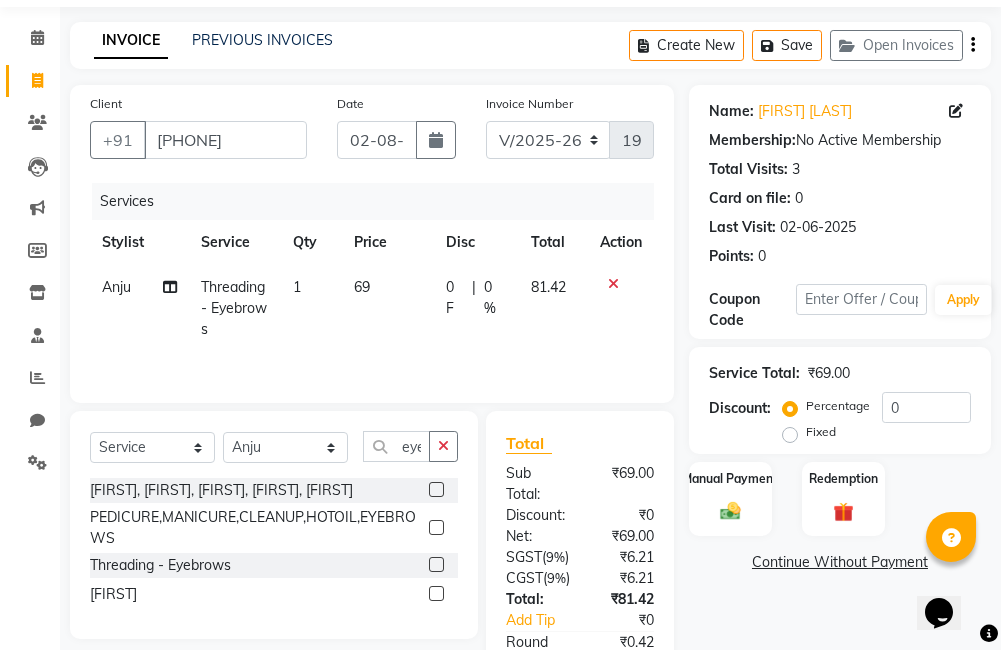 scroll, scrollTop: 0, scrollLeft: 0, axis: both 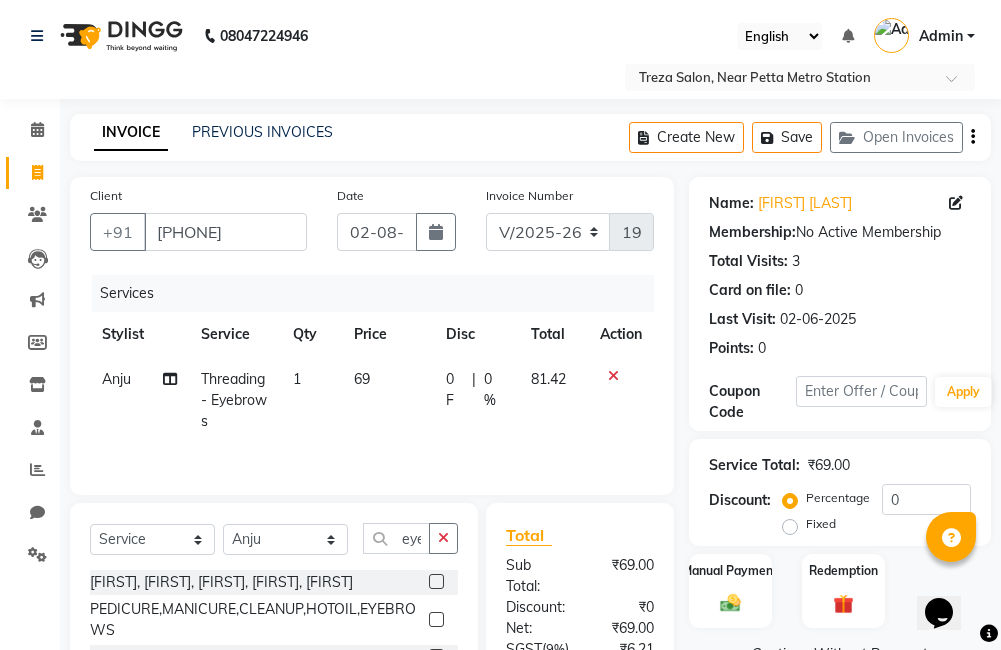 click 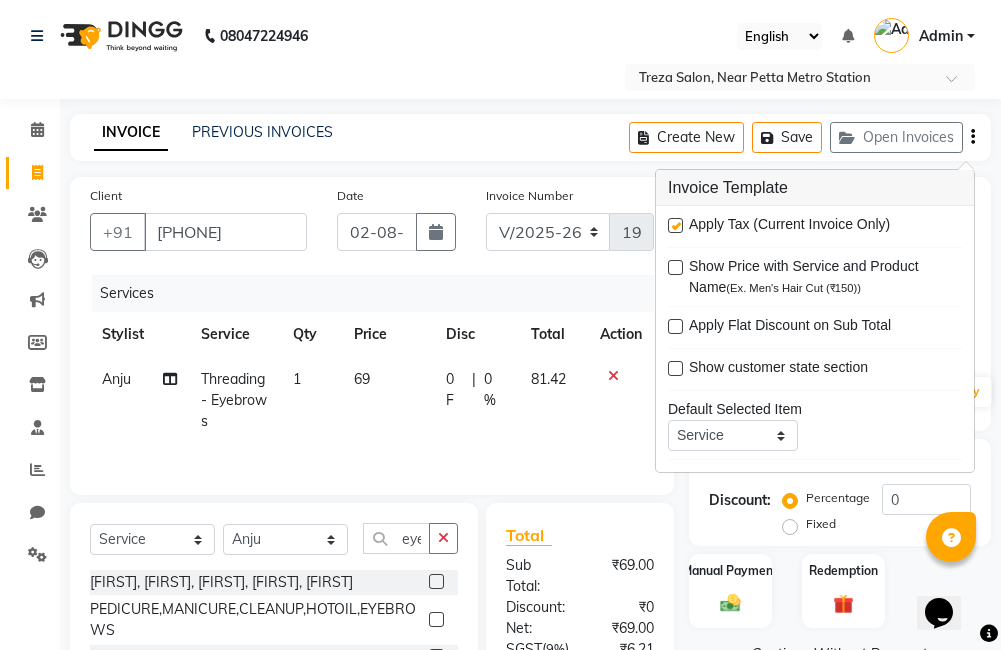 click at bounding box center [675, 225] 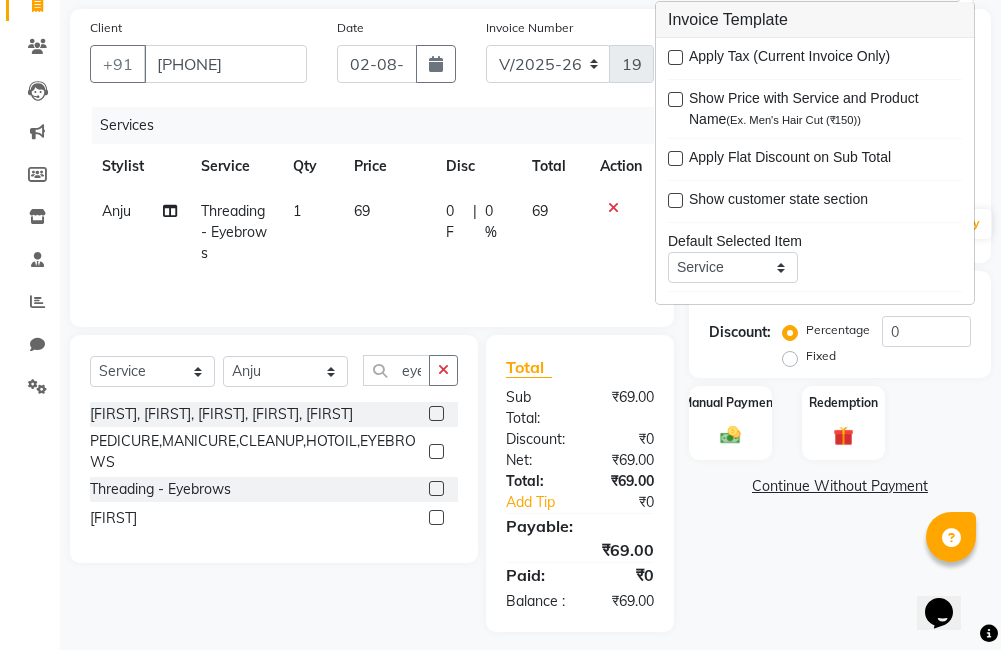scroll, scrollTop: 177, scrollLeft: 0, axis: vertical 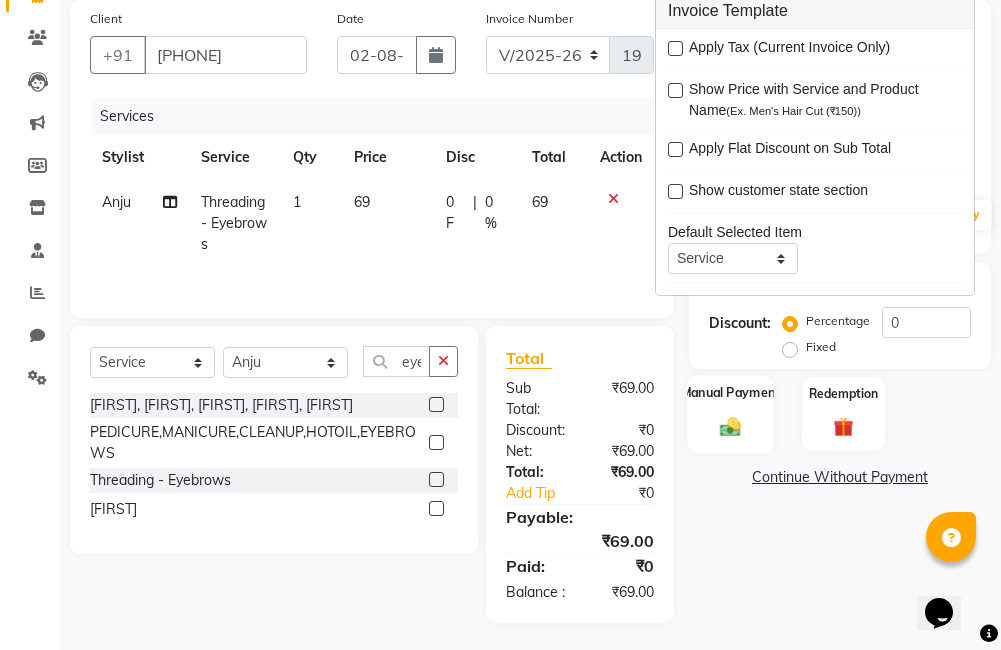 click on "Manual Payment" 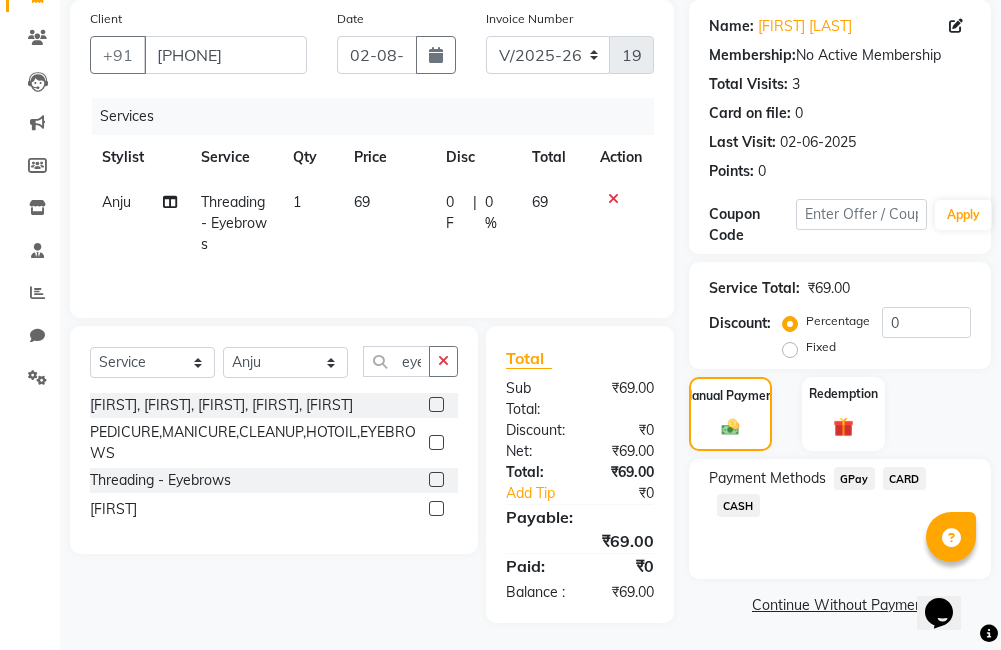 click on "CASH" 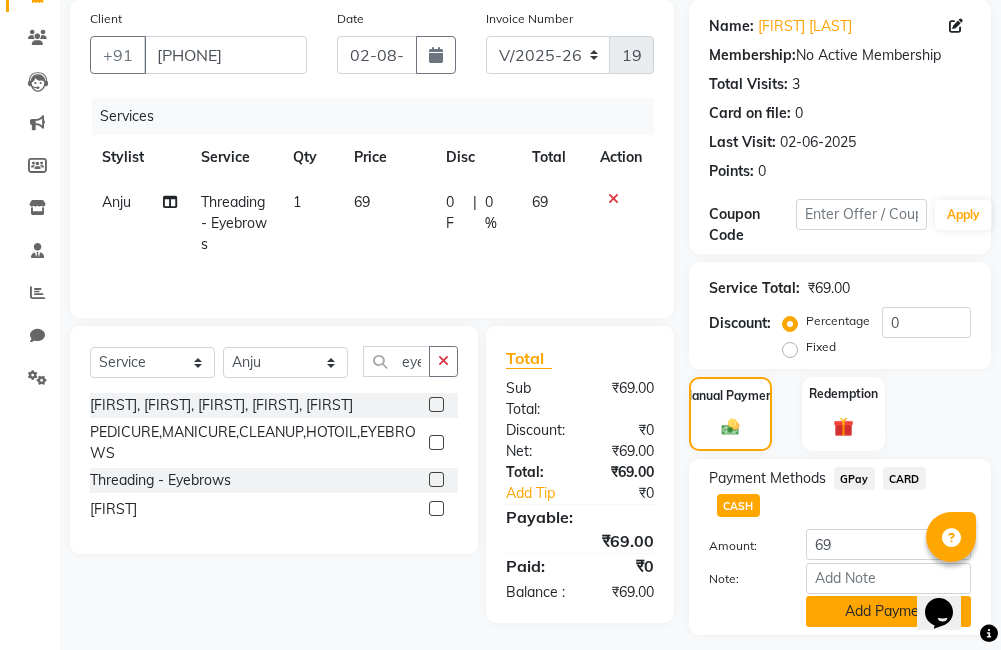 click on "Add Payment" 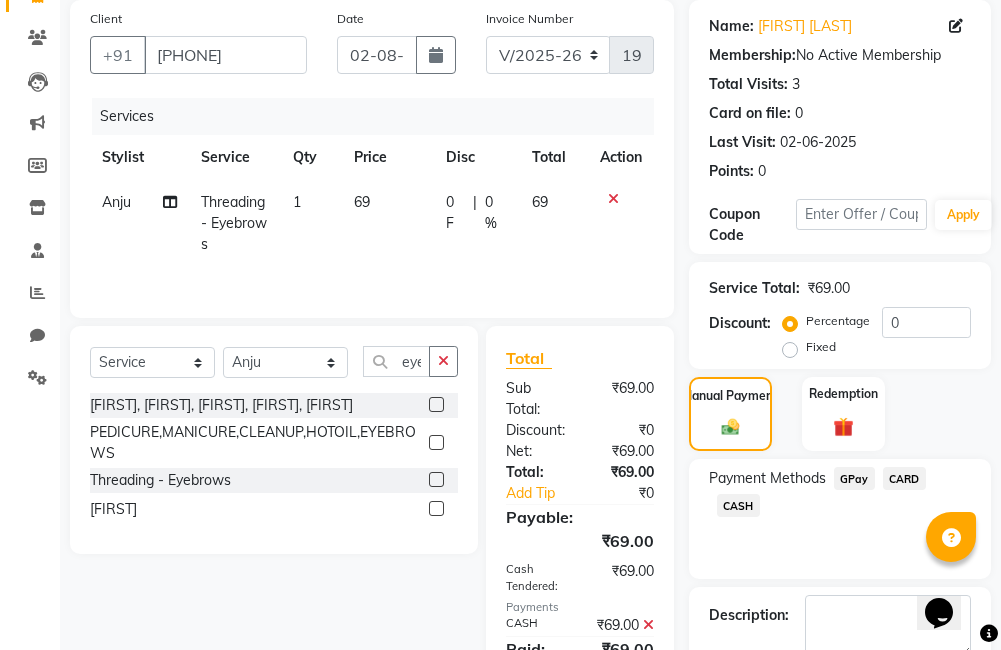 scroll, scrollTop: 290, scrollLeft: 0, axis: vertical 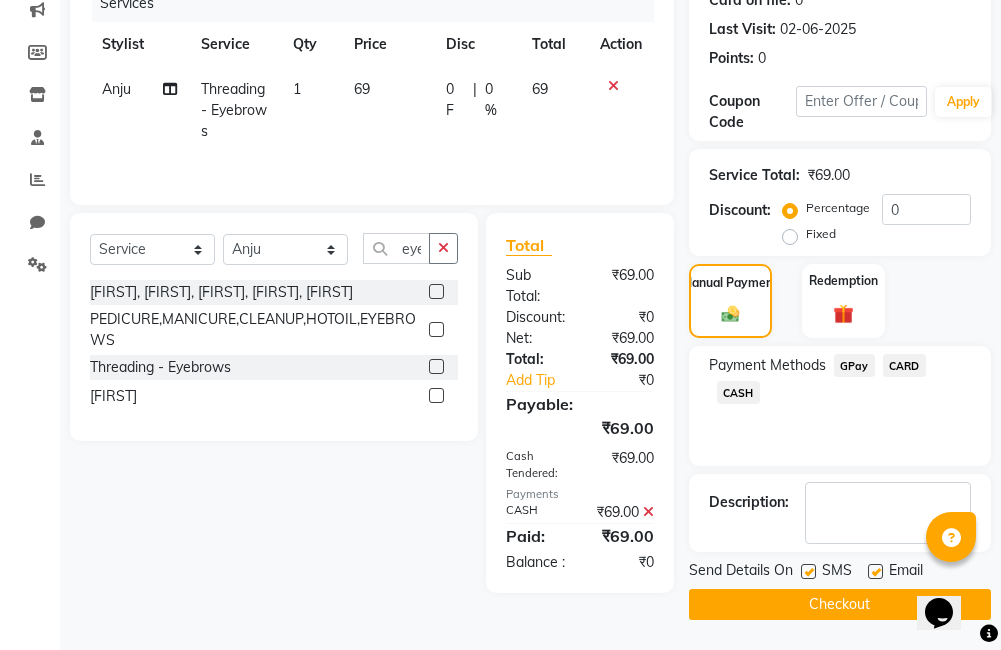 click on "Checkout" 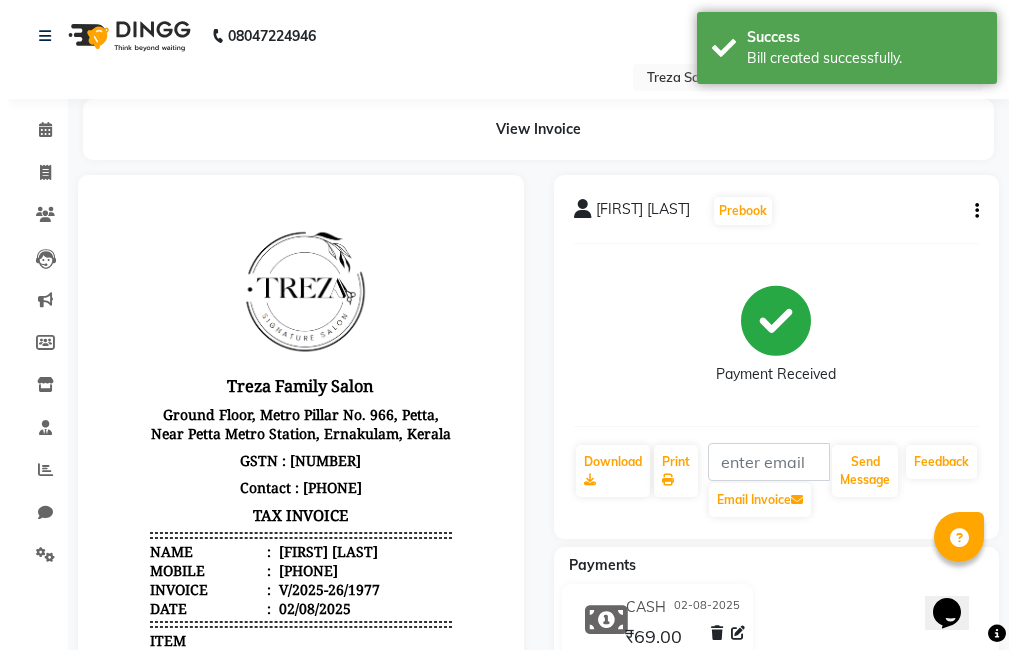 scroll, scrollTop: 0, scrollLeft: 0, axis: both 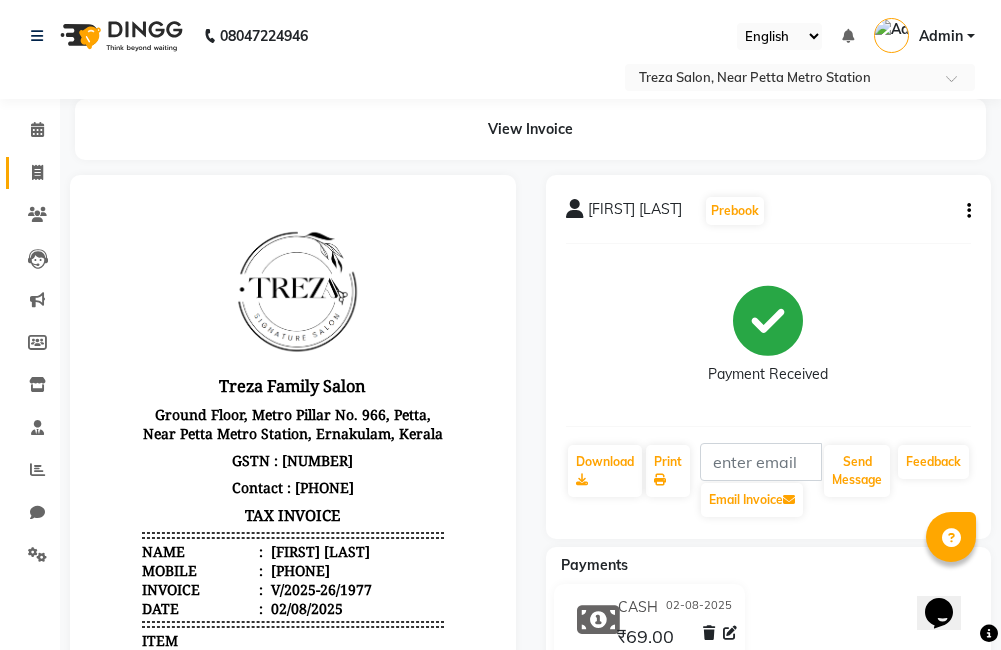 click on "Invoice" 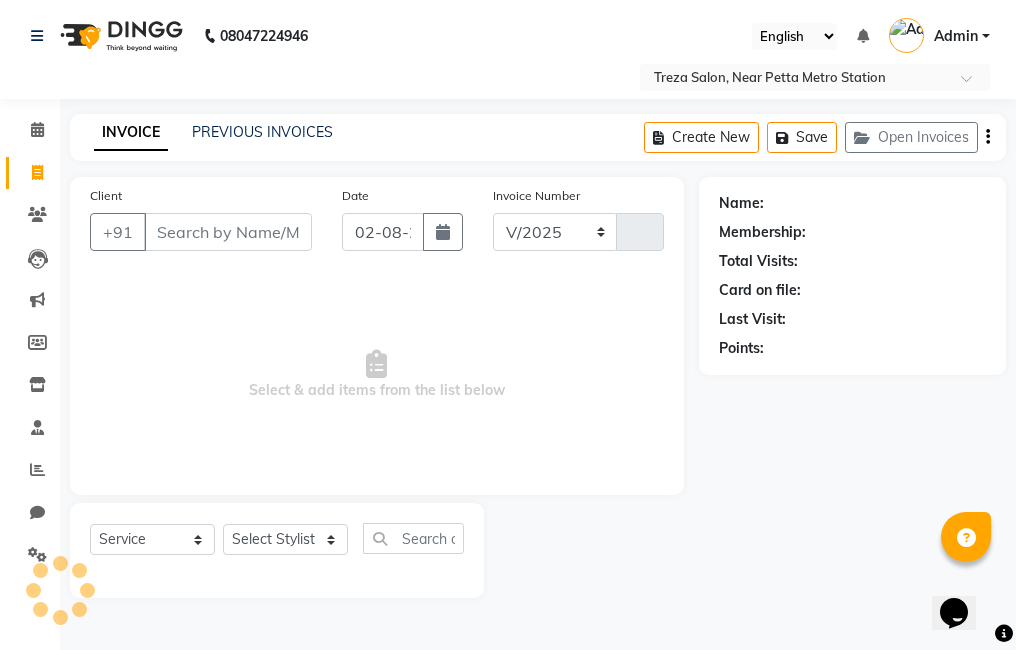 select on "7633" 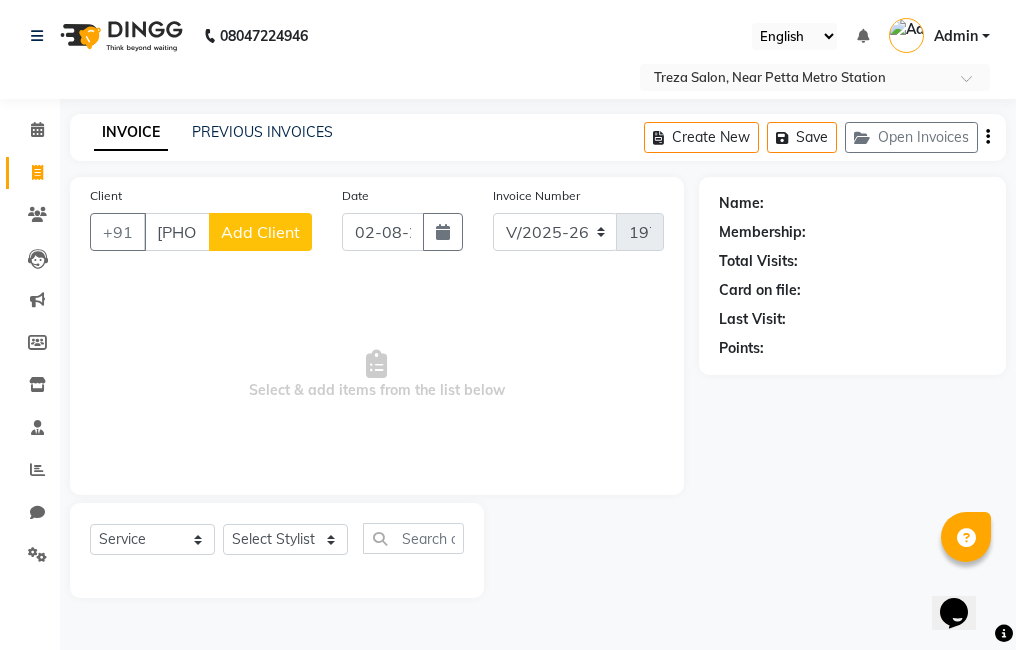 type on "7012355128" 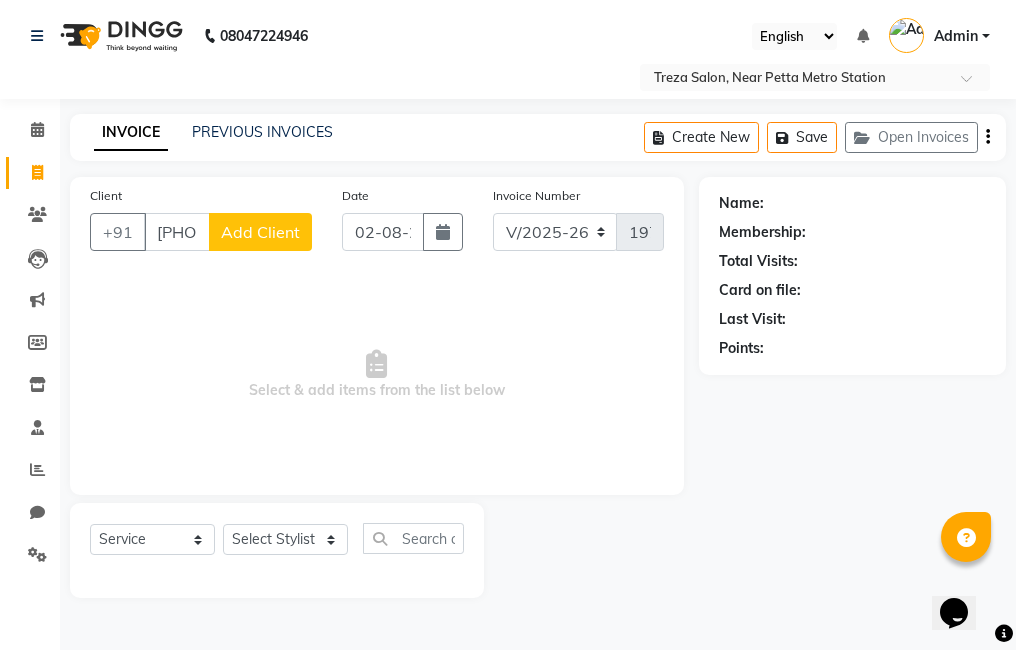 click on "Add Client" 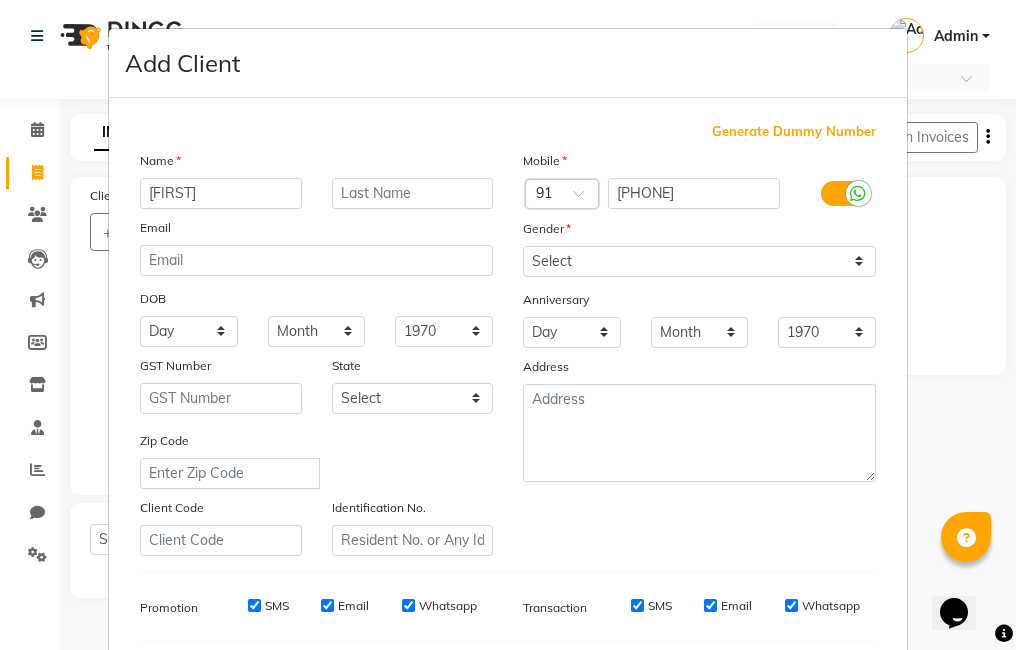 type on "cristin" 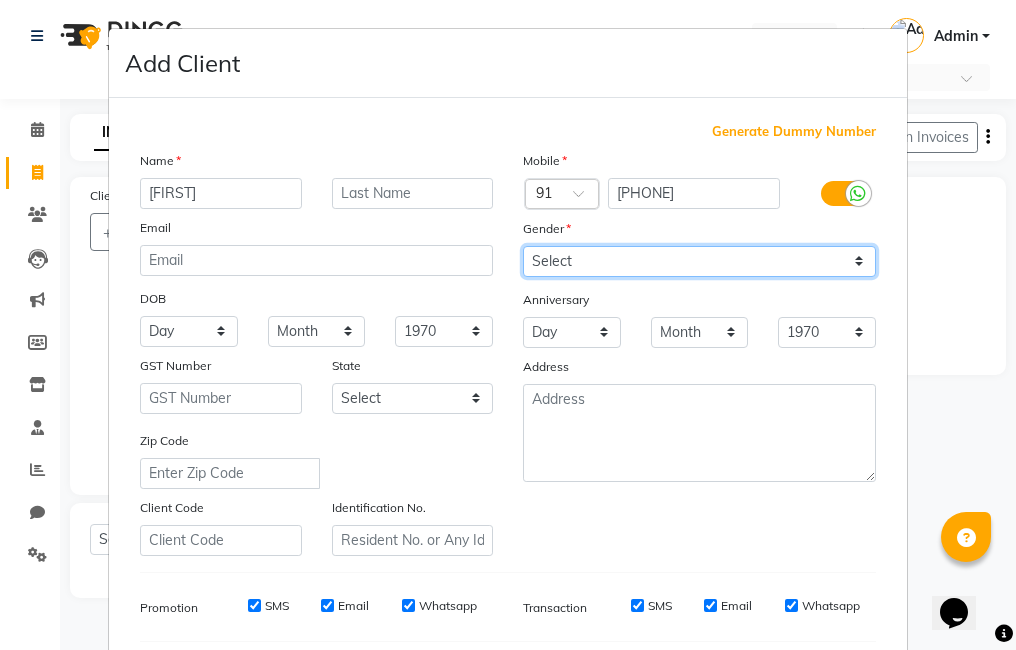 click on "Select Male Female Other Prefer Not To Say" at bounding box center (699, 261) 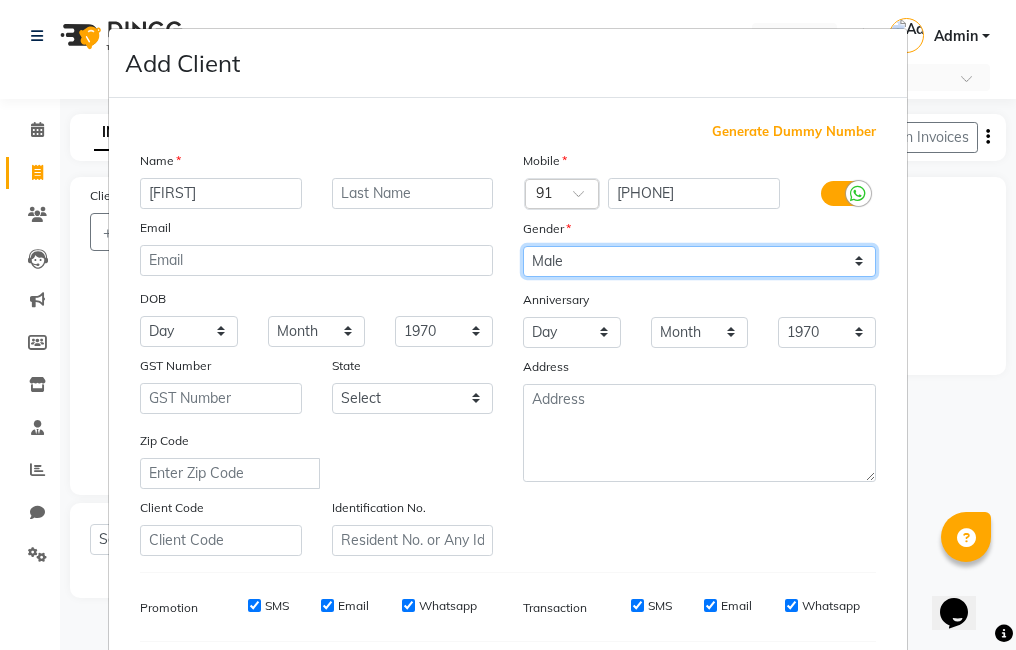 click on "Select Male Female Other Prefer Not To Say" at bounding box center [699, 261] 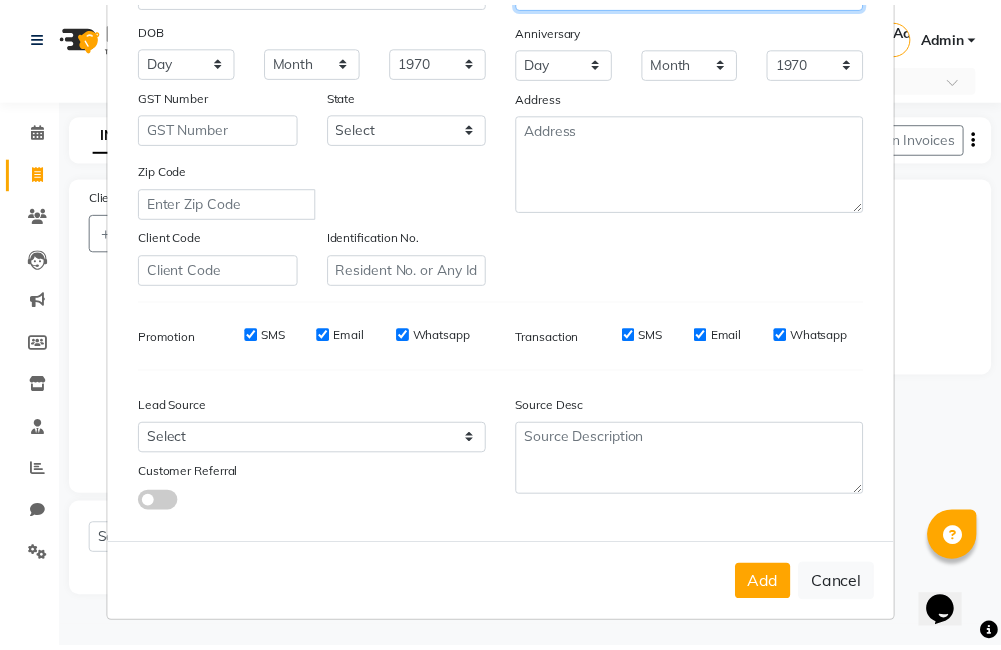scroll, scrollTop: 273, scrollLeft: 0, axis: vertical 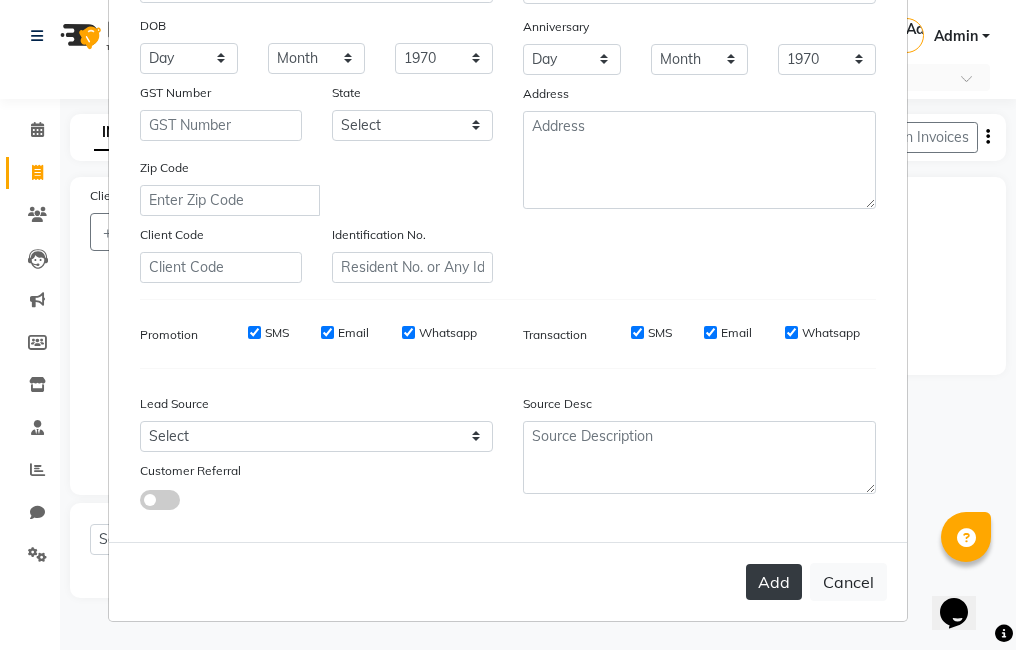 click on "Add" at bounding box center [774, 582] 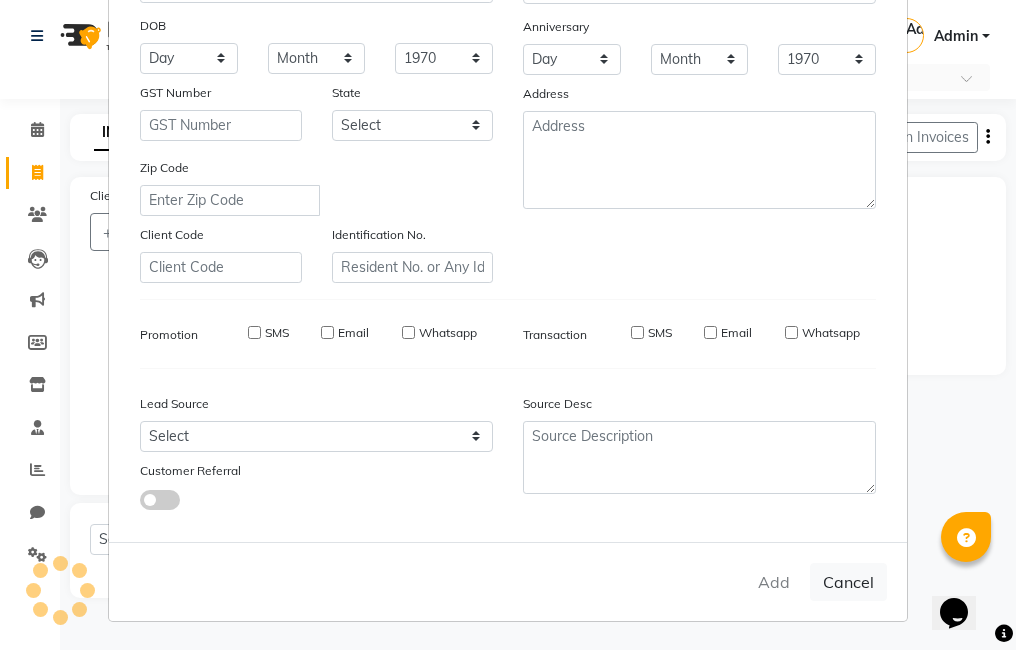 type 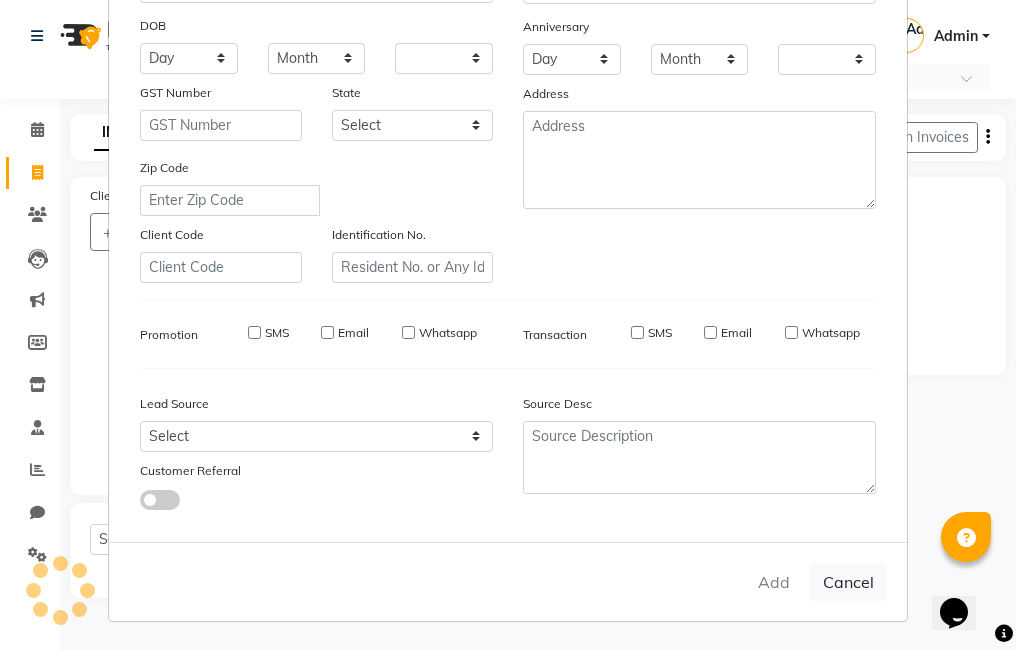 checkbox on "false" 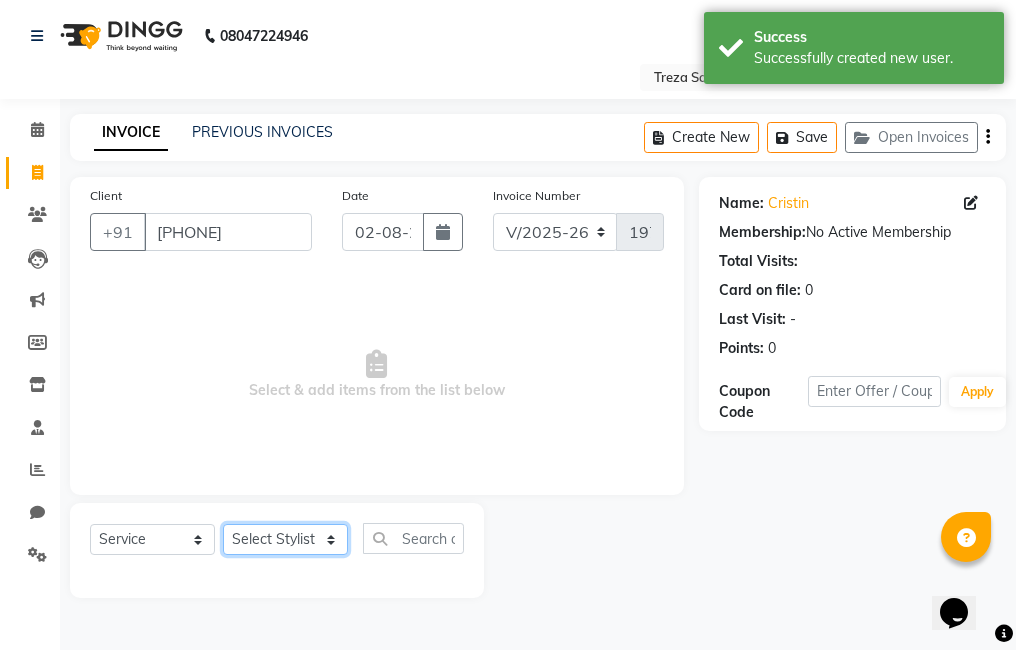 click on "Select Stylist Ajitha Akshay Amulie Anju Arun Ashish Jeeshma Krishna Priya Shijo" 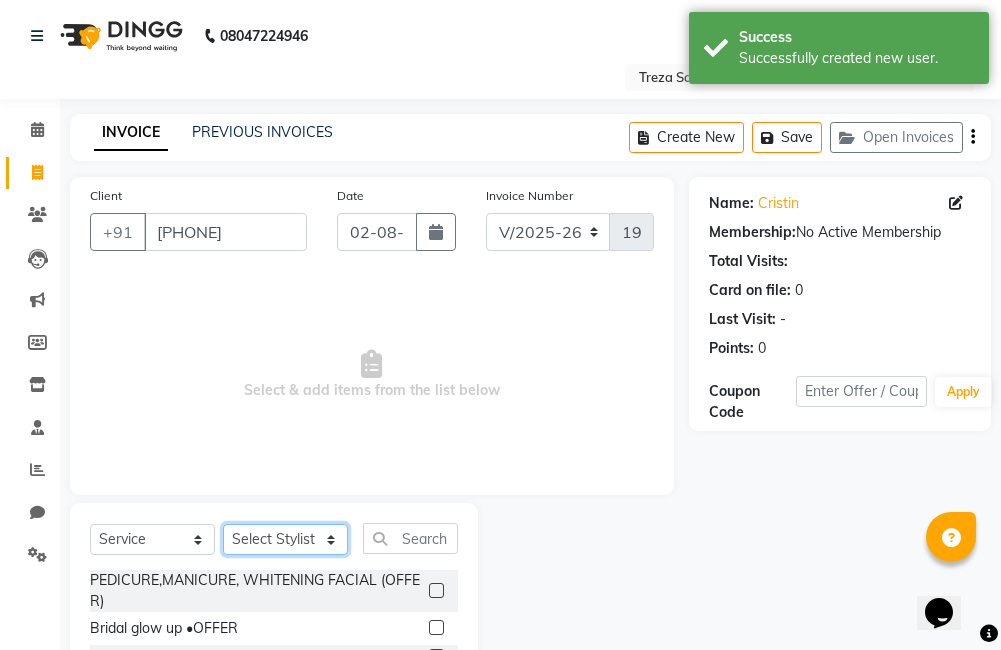 scroll, scrollTop: 178, scrollLeft: 0, axis: vertical 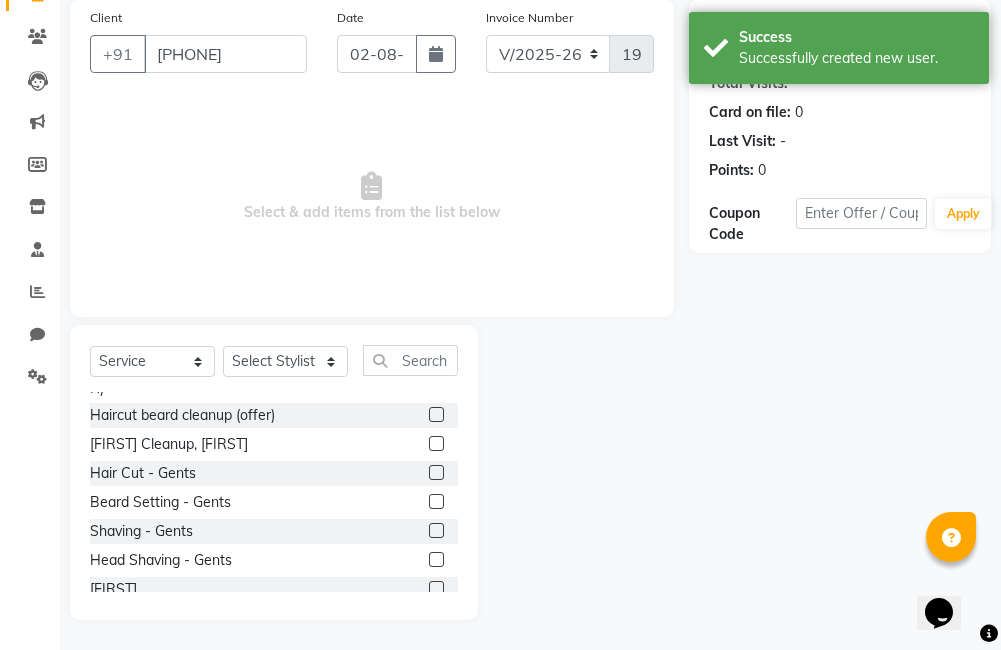 click 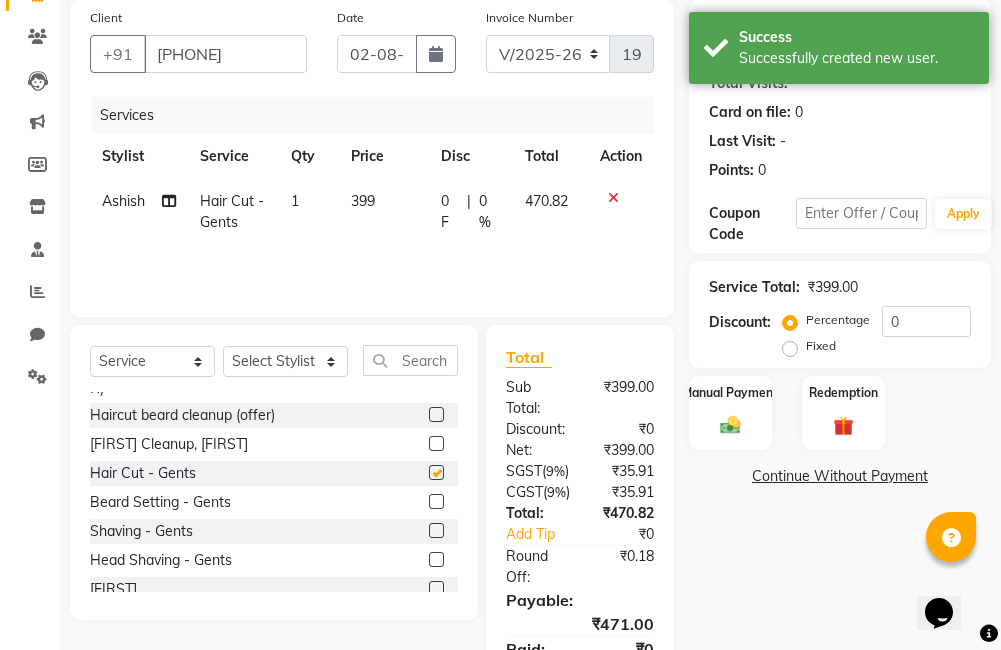 checkbox on "false" 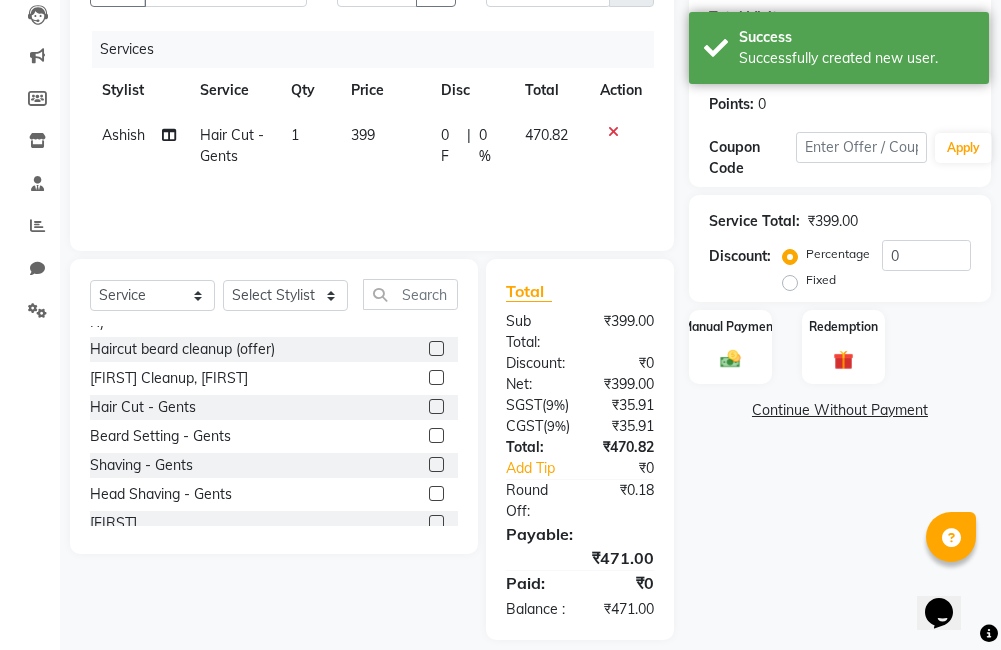 scroll, scrollTop: 296, scrollLeft: 0, axis: vertical 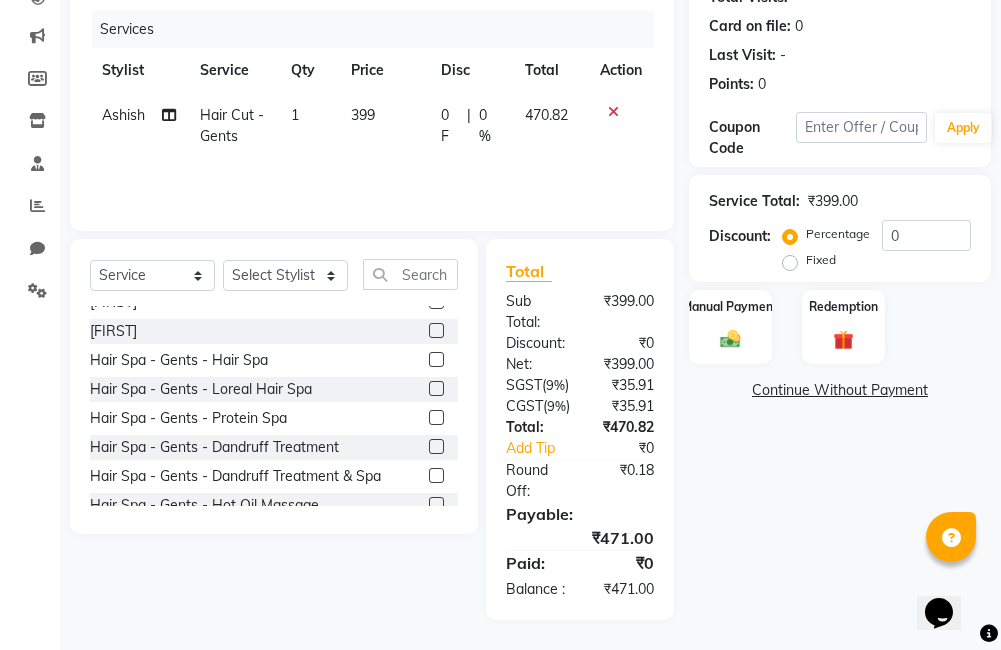 click 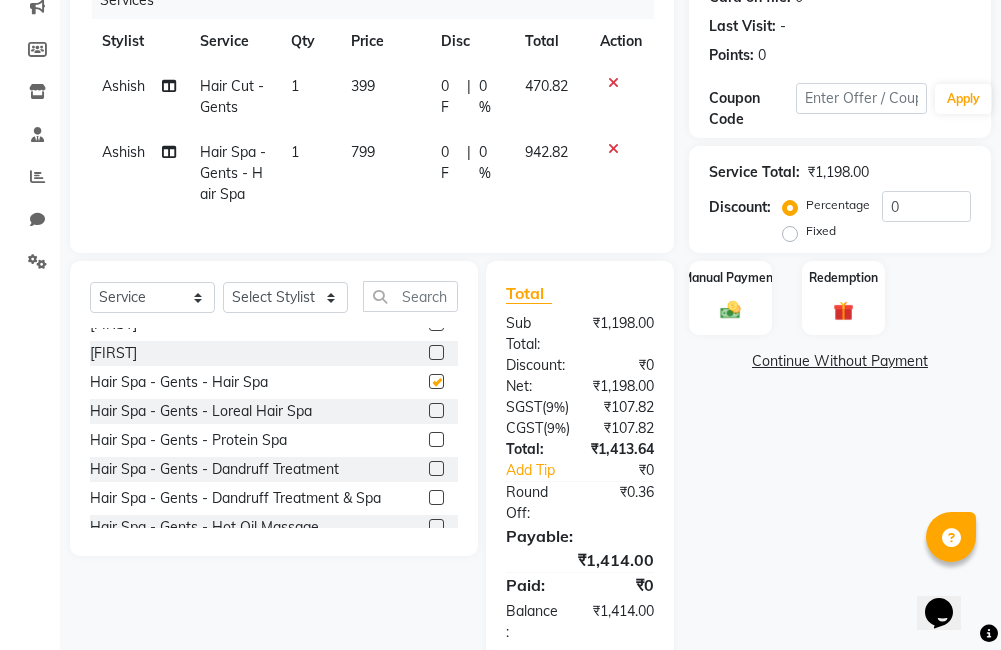 checkbox on "false" 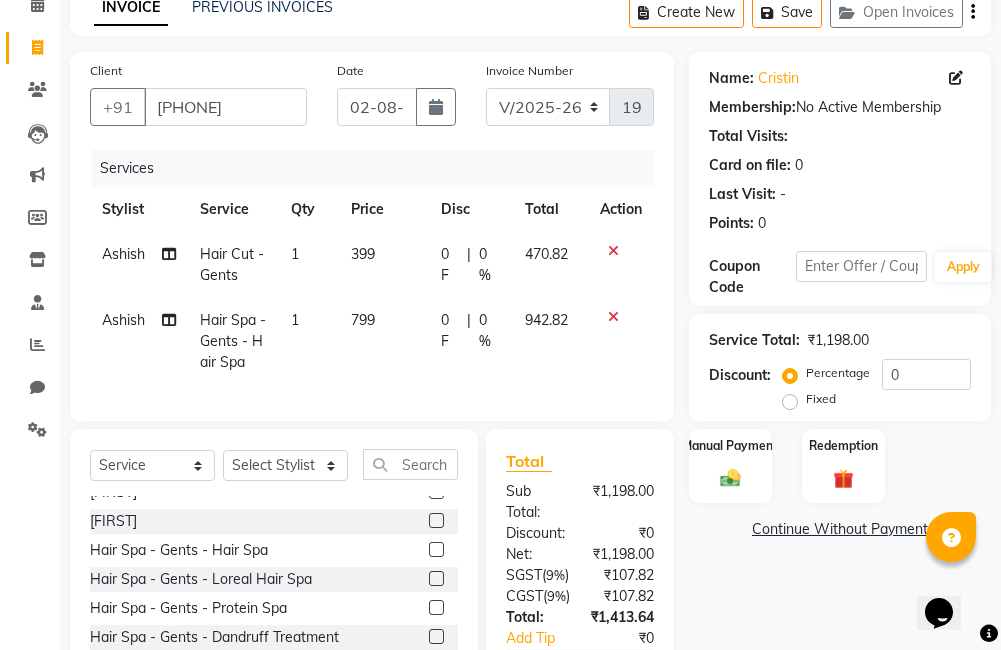 scroll, scrollTop: 130, scrollLeft: 0, axis: vertical 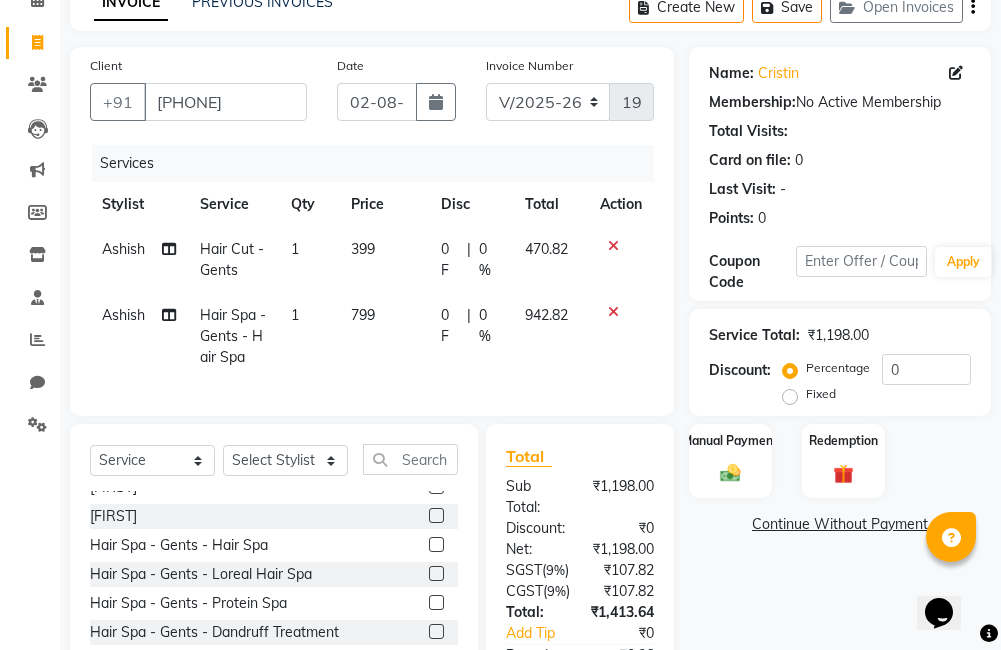 click on "799" 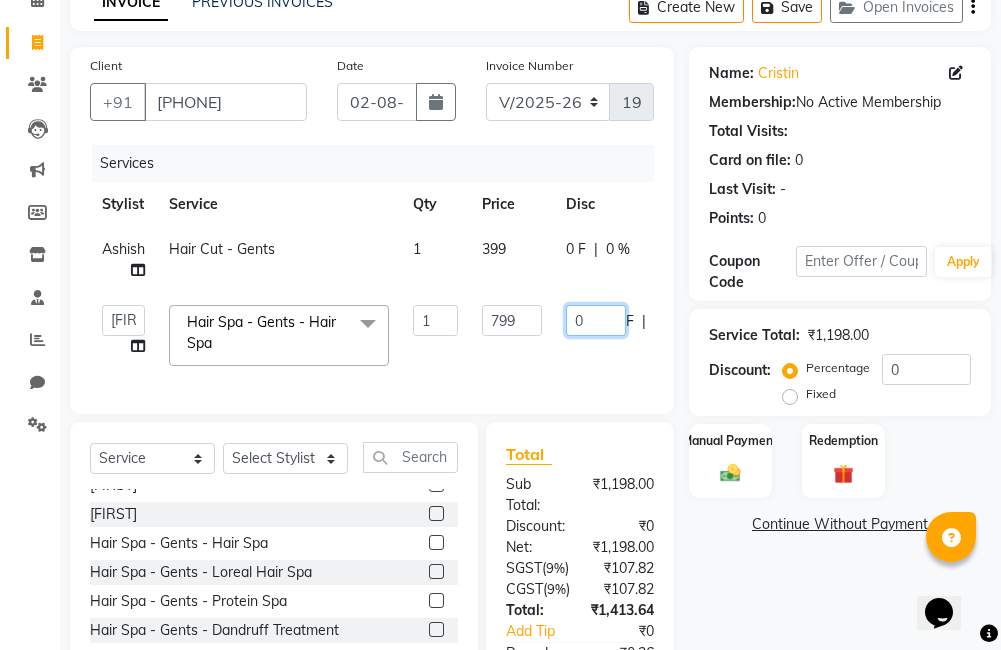 click on "0" 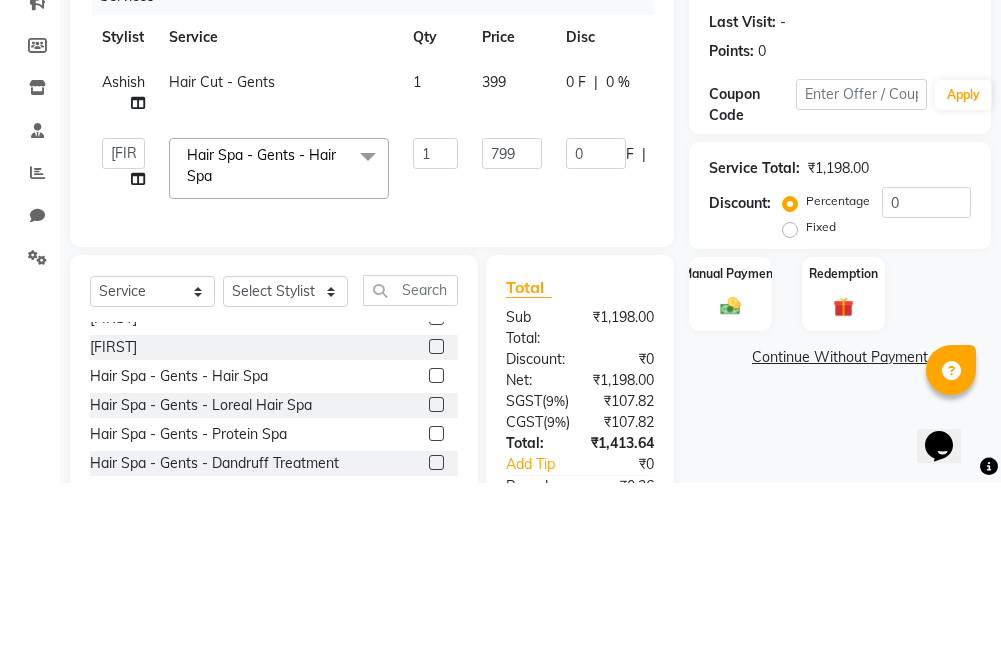 click on "Ashish Hair Cut - Gents 1 399 0 F | 0 % 470.82" 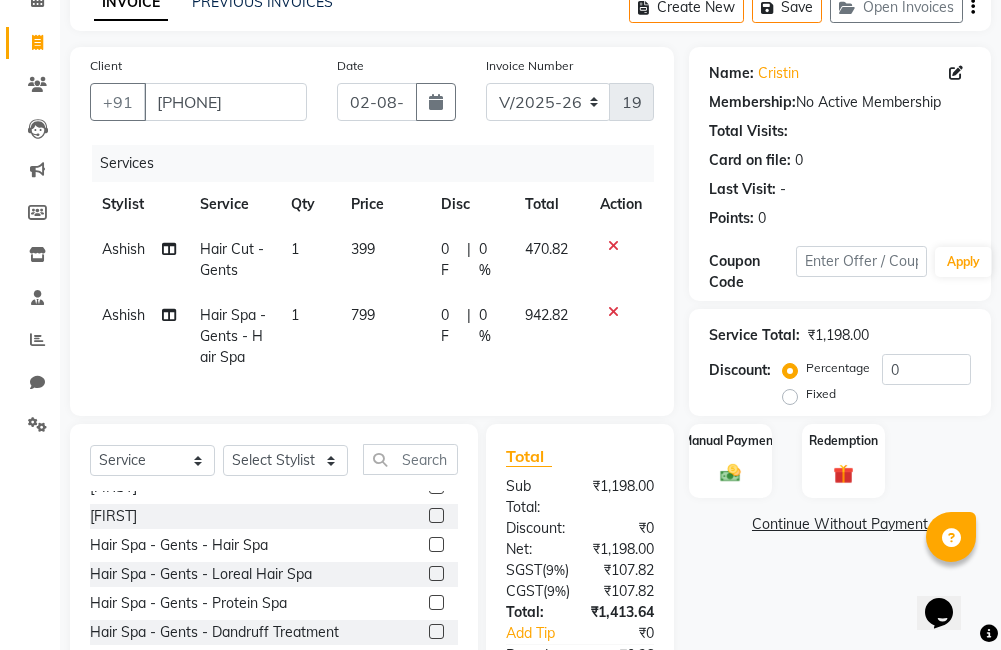 click on "399" 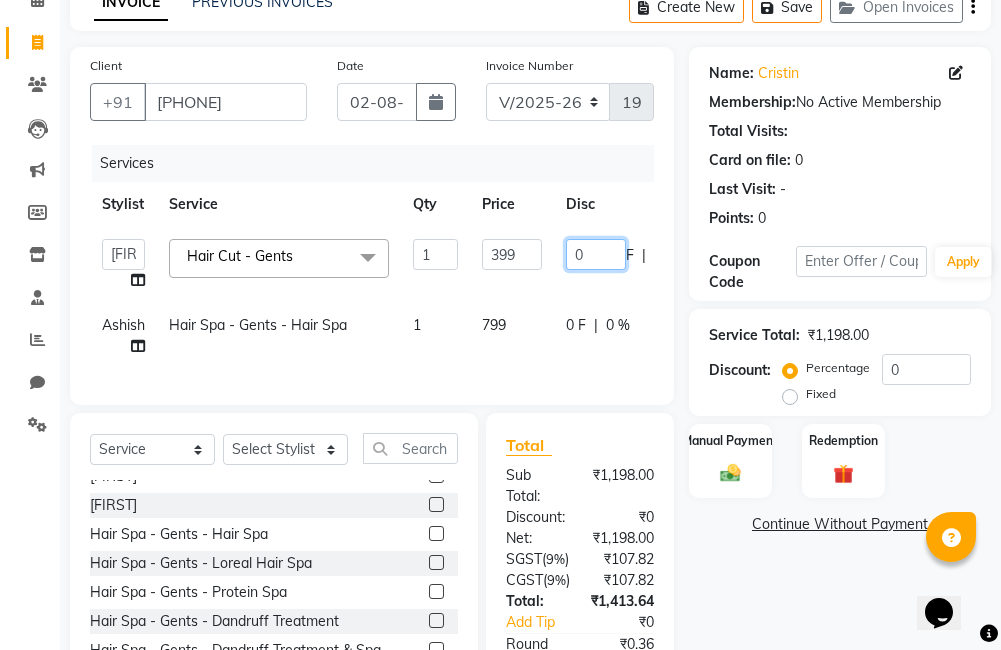 click on "0" 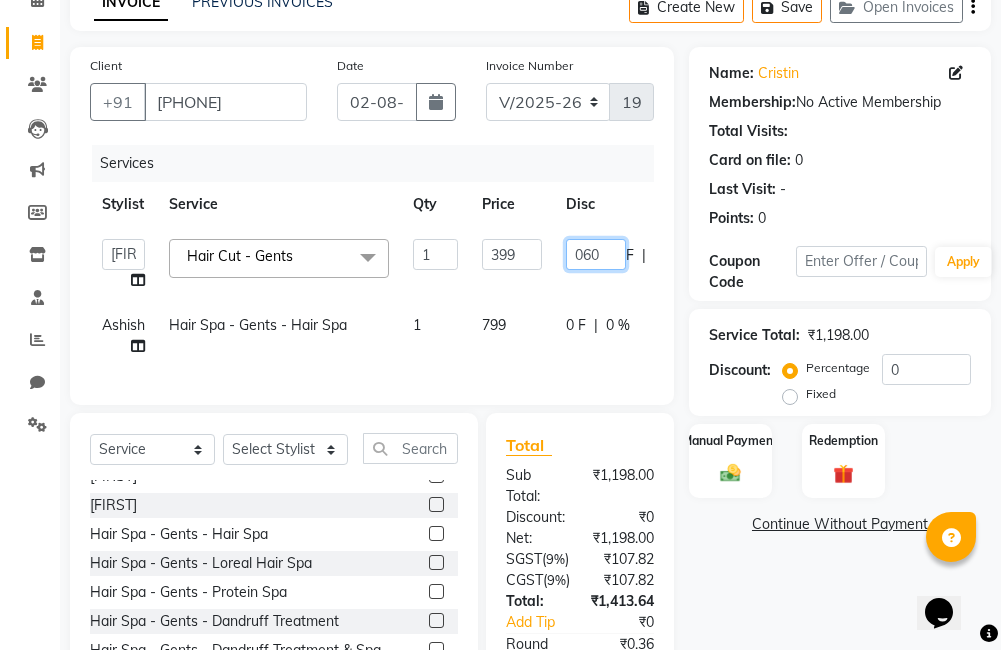 type on "060.5" 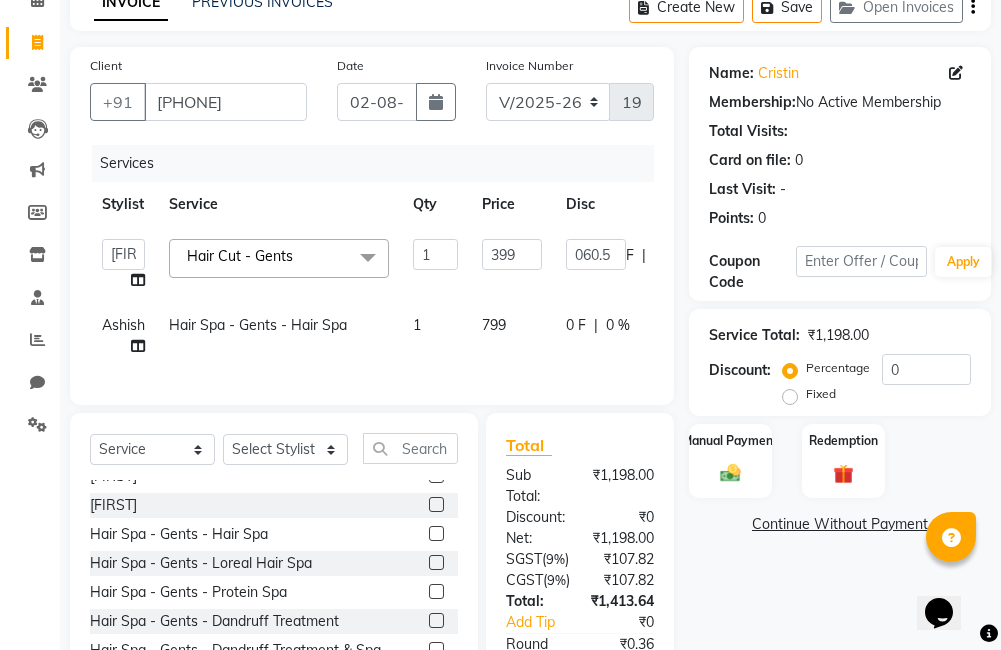 click on "Name: Cristin  Membership:  No Active Membership  Total Visits:   Card on file:  0 Last Visit:   - Points:   0  Coupon Code Apply Service Total:  ₹1,198.00  Discount:  Percentage   Fixed  0 Manual Payment Redemption  Continue Without Payment" 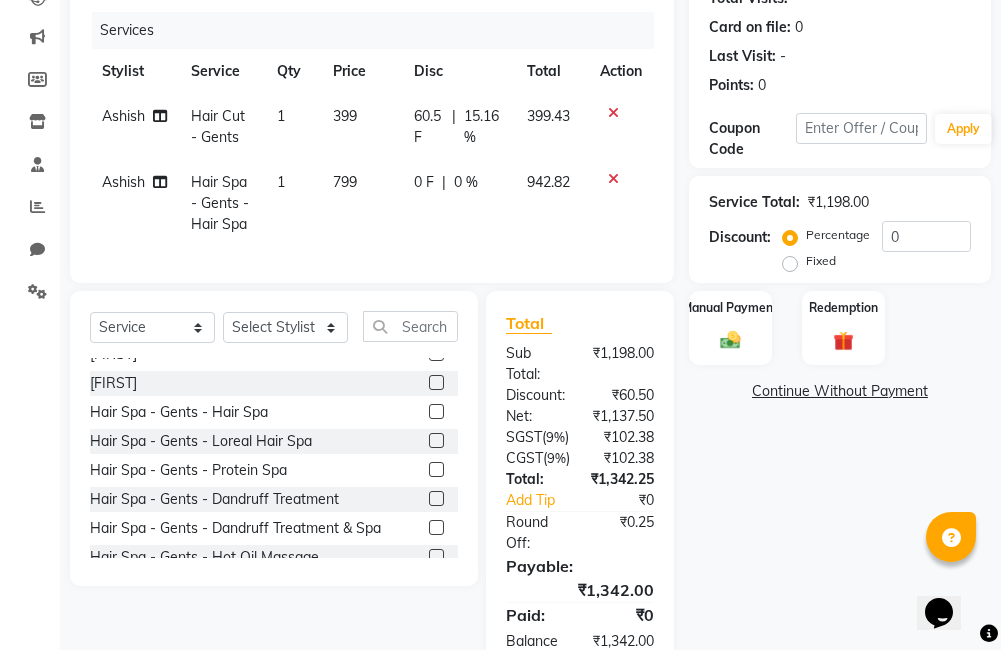 scroll, scrollTop: 271, scrollLeft: 0, axis: vertical 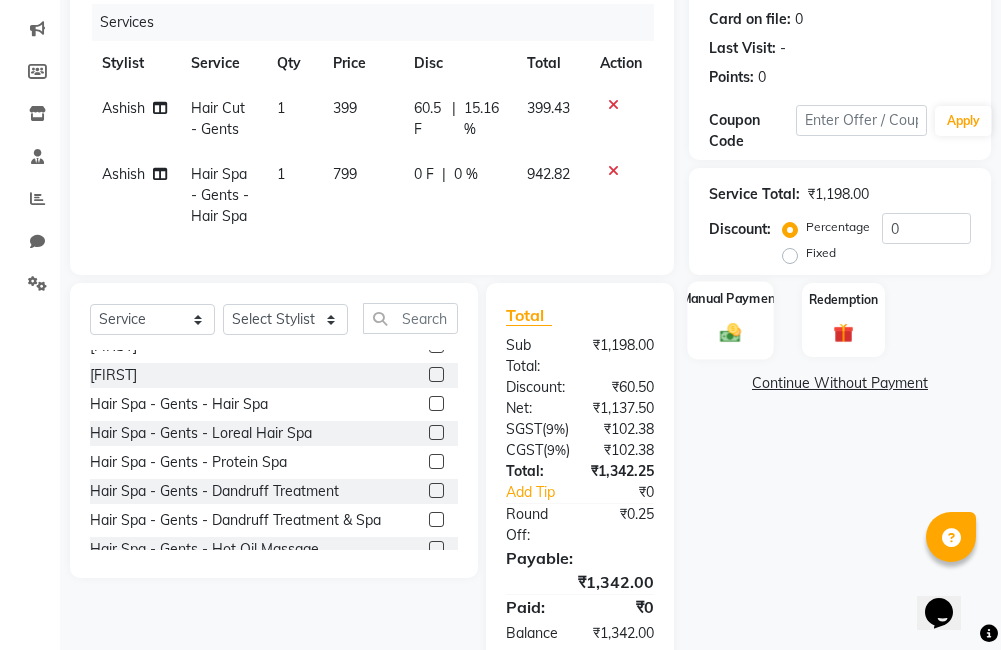click on "Manual Payment" 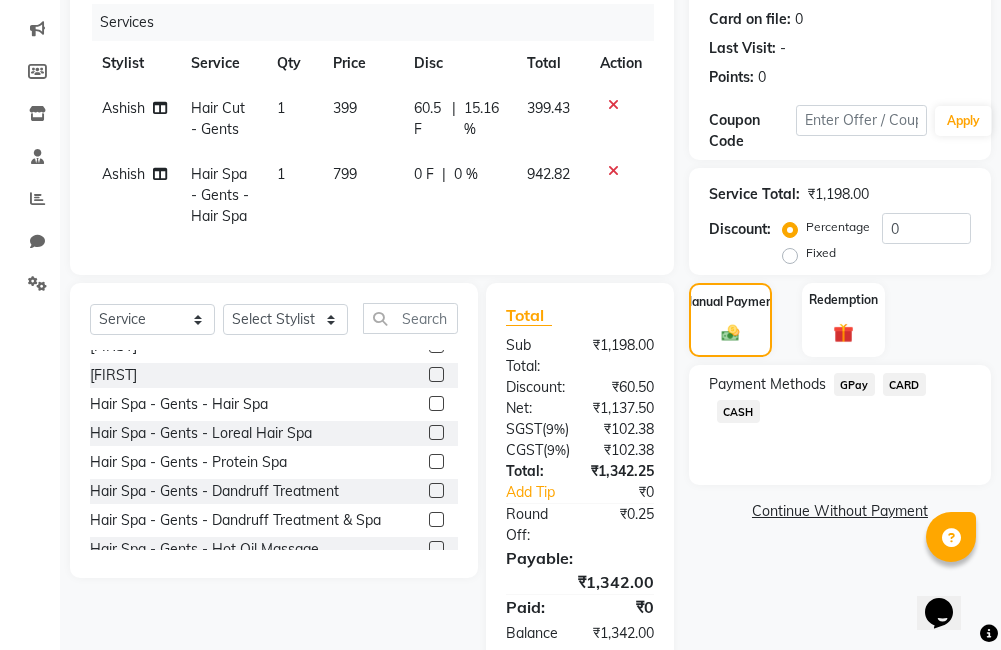 click on "GPay" 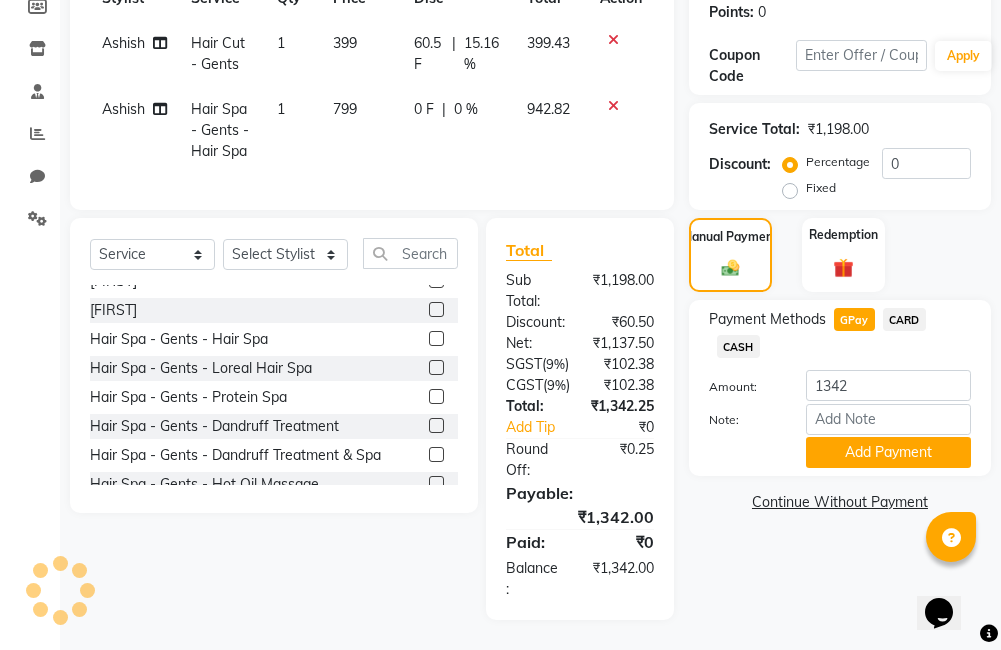scroll, scrollTop: 393, scrollLeft: 0, axis: vertical 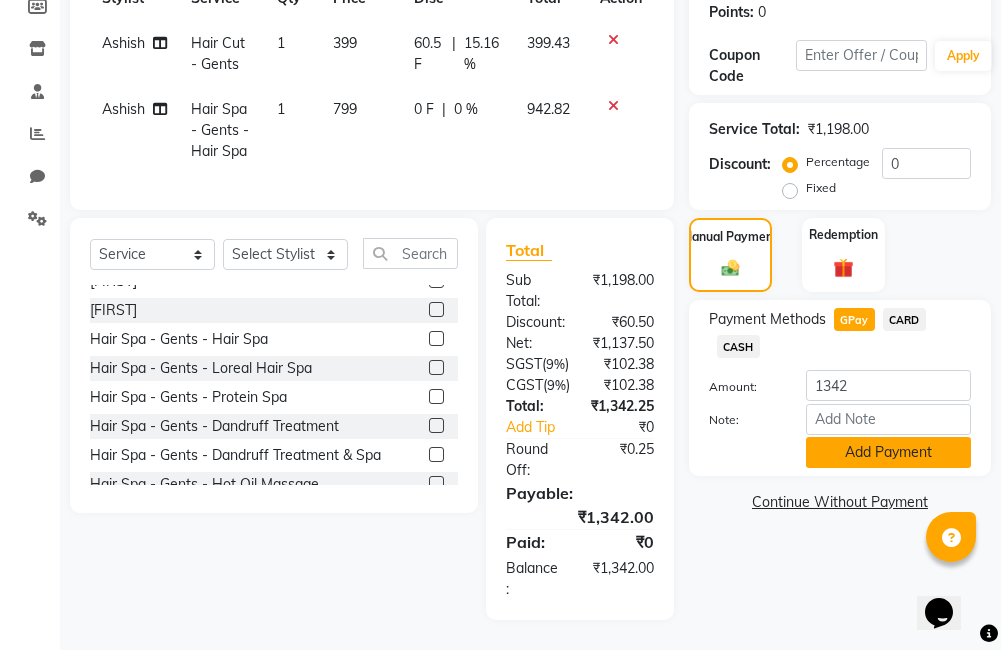 click on "Add Payment" 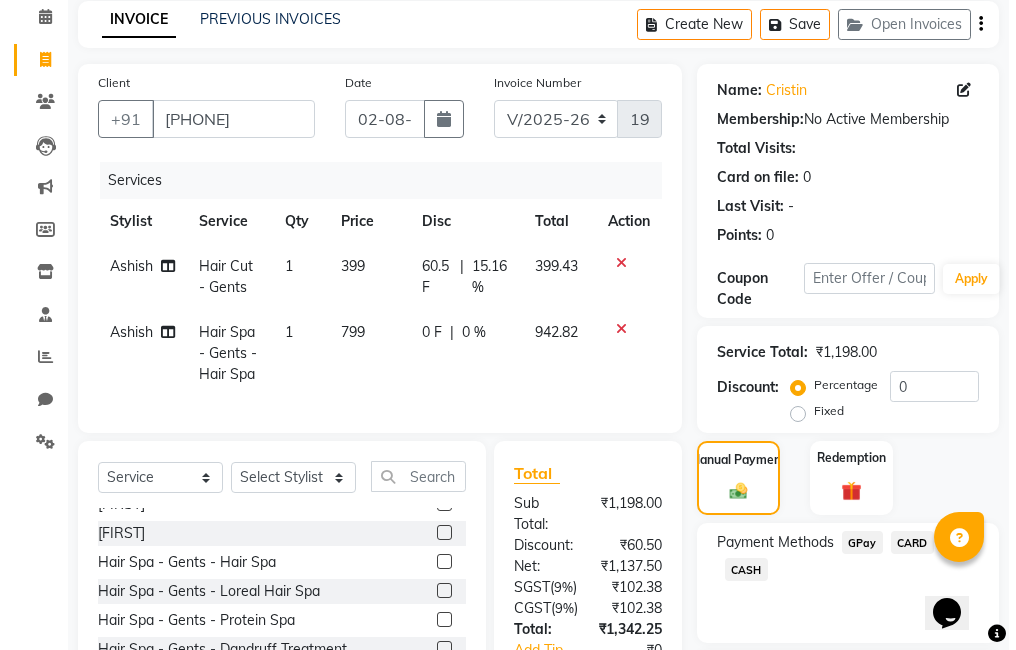 scroll, scrollTop: 116, scrollLeft: 0, axis: vertical 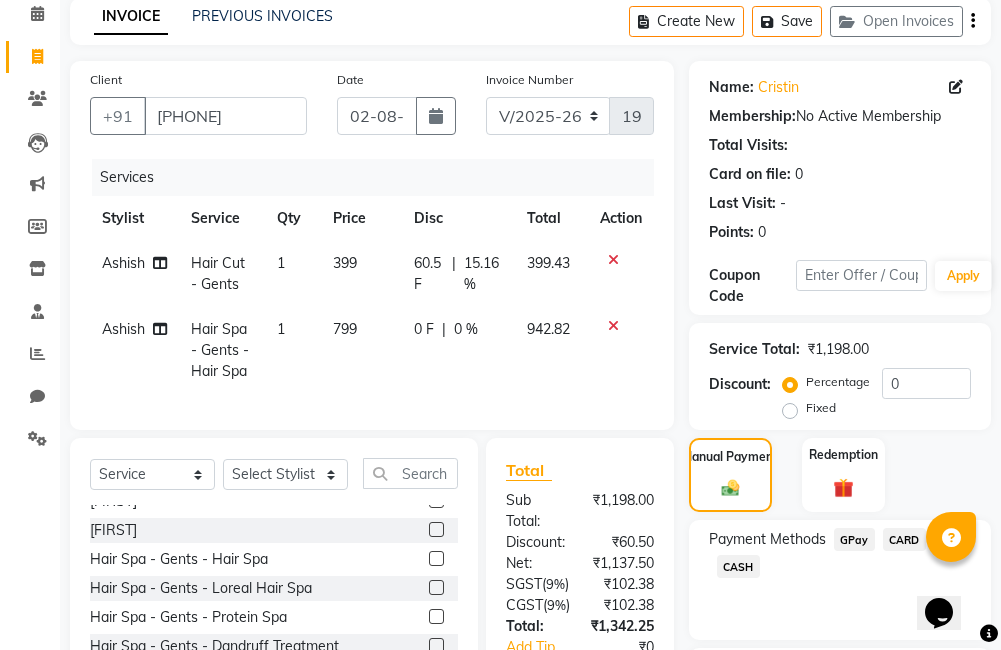 click 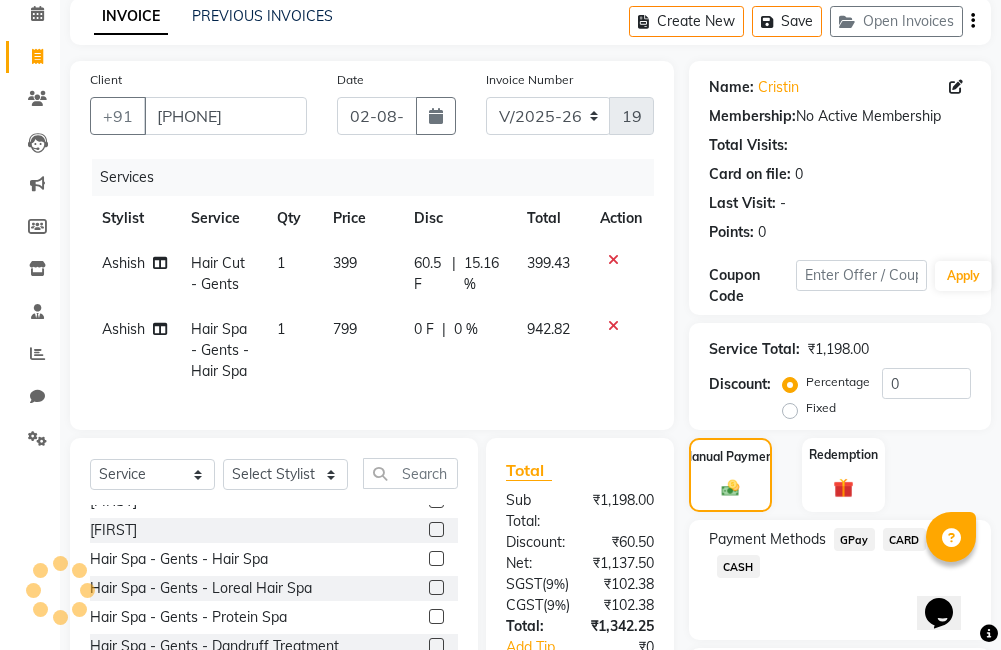 select on "male" 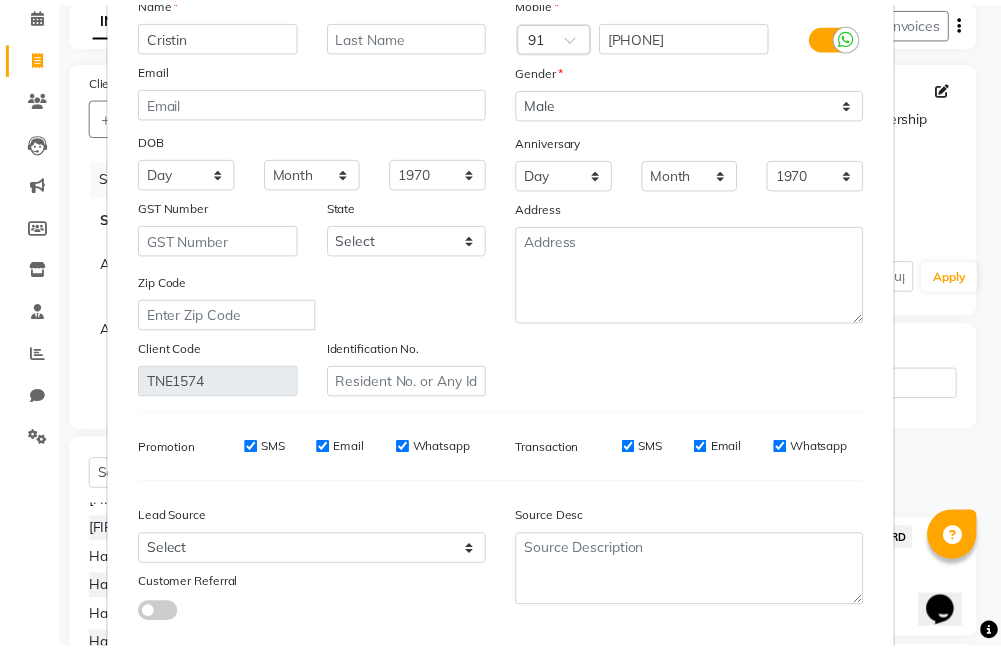 scroll, scrollTop: 187, scrollLeft: 0, axis: vertical 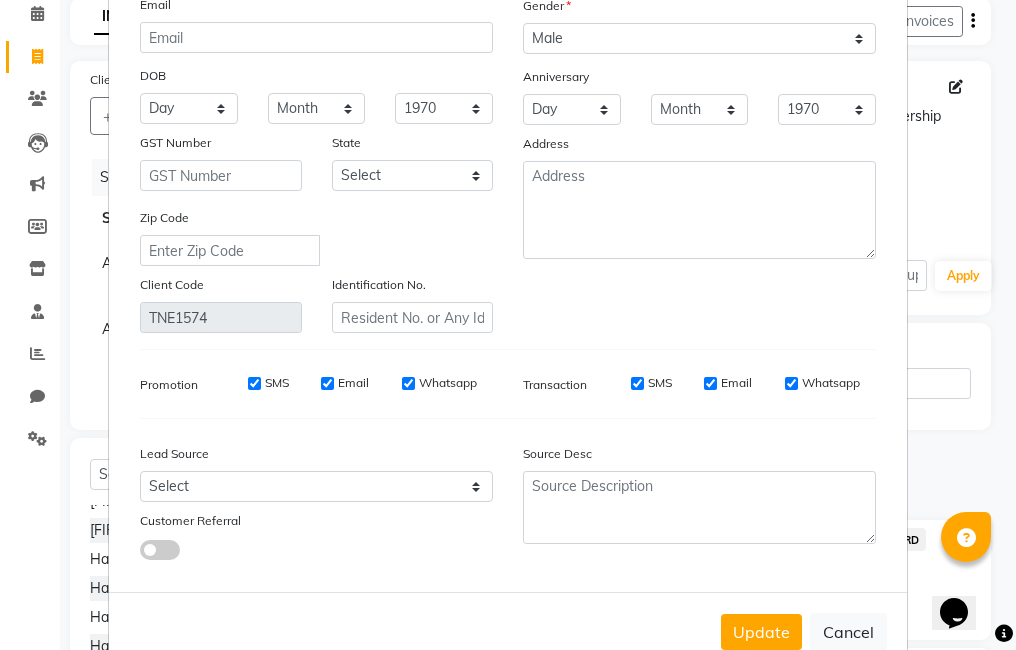 type on "Cristin" 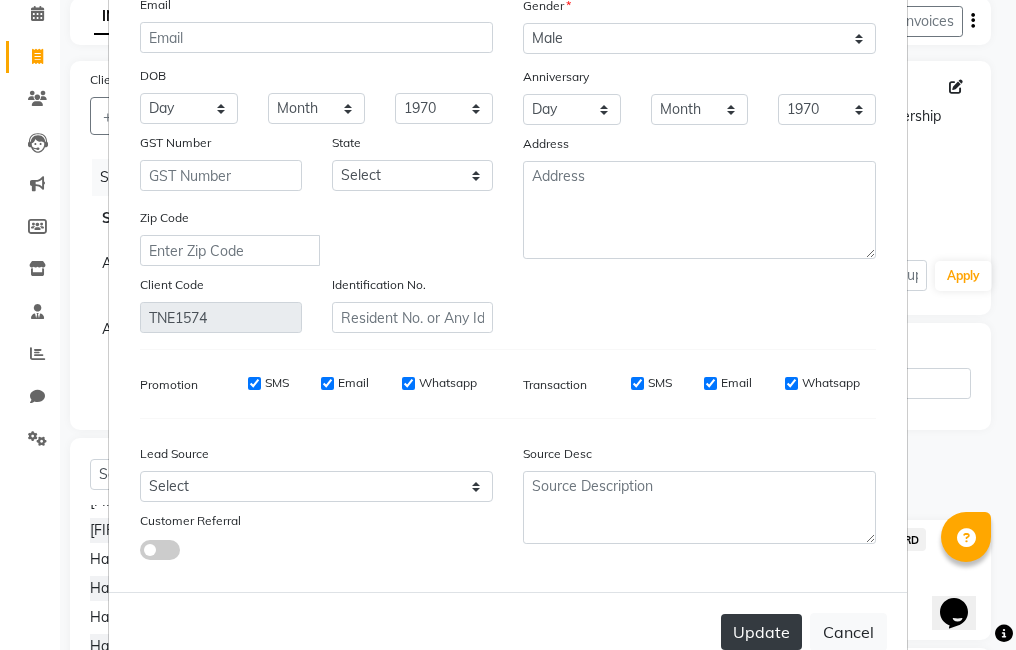click on "Update" at bounding box center (761, 632) 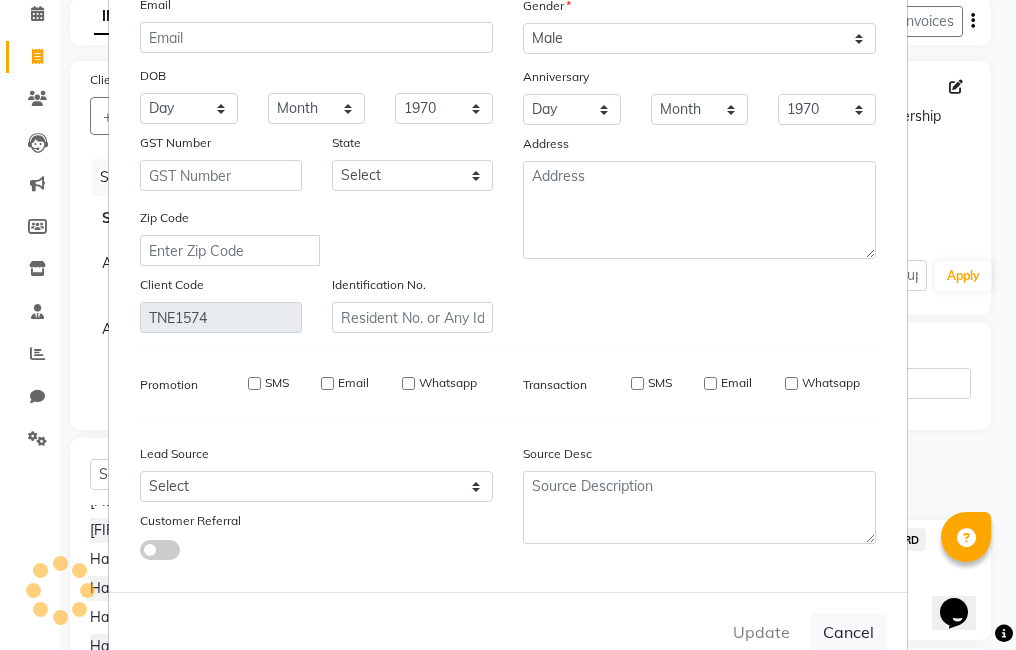 type 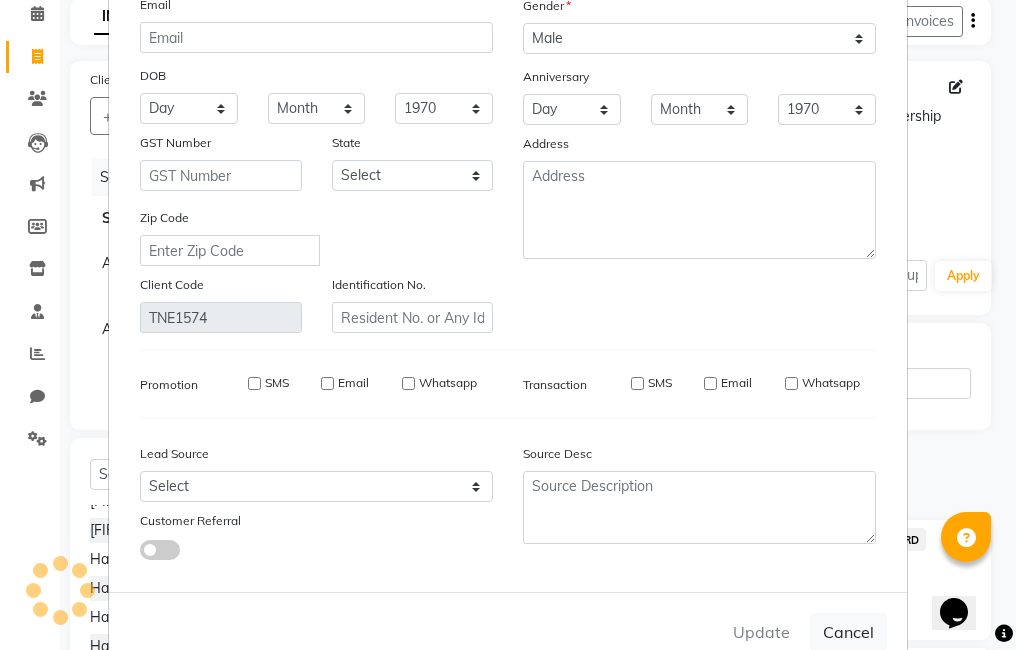 select 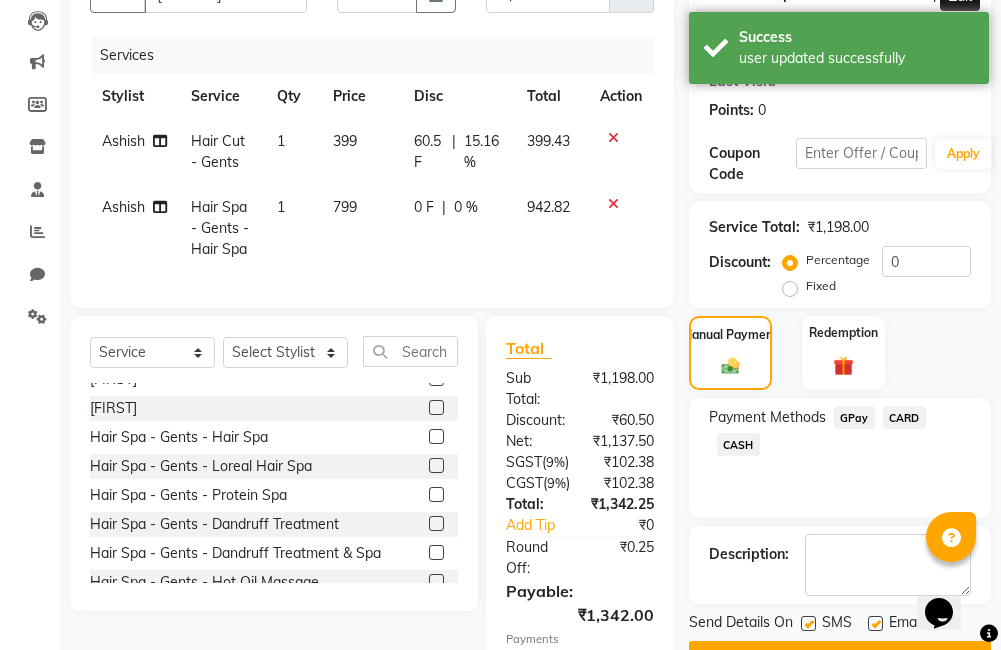 scroll, scrollTop: 262, scrollLeft: 0, axis: vertical 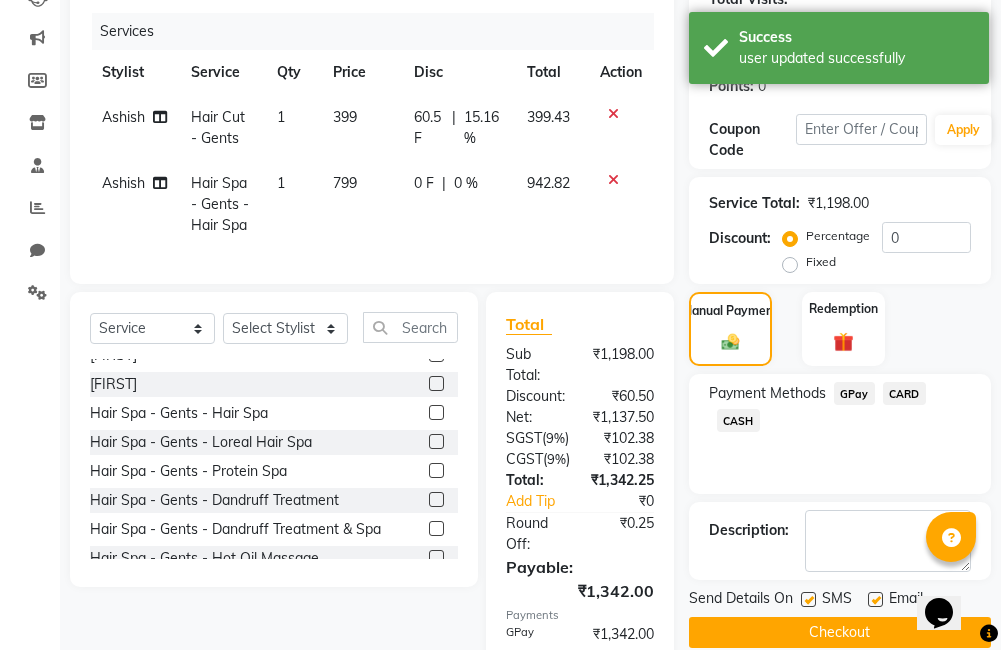 click on "GPay" 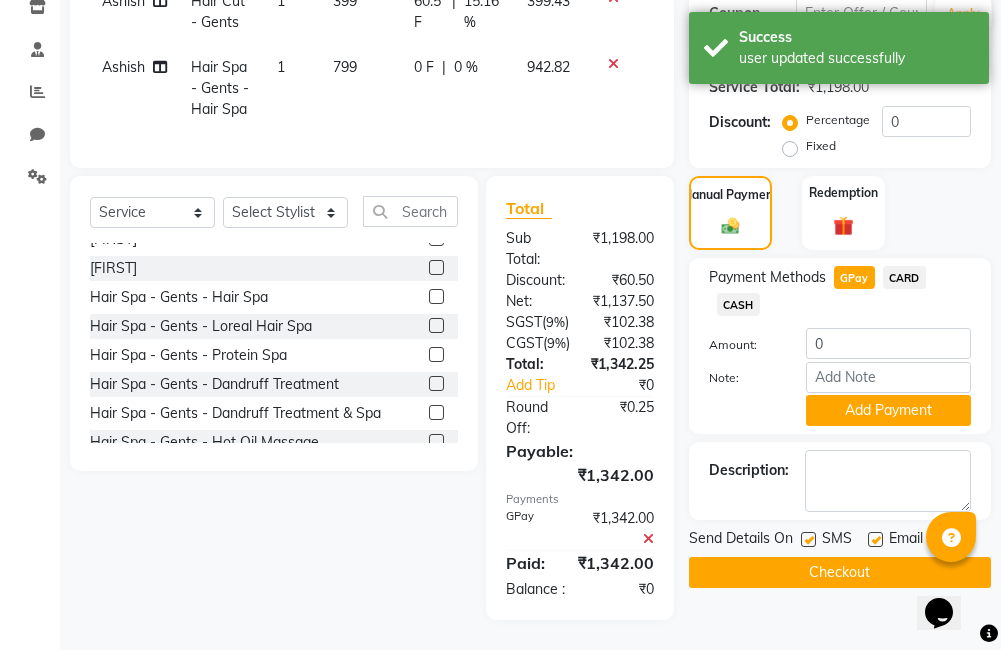 click 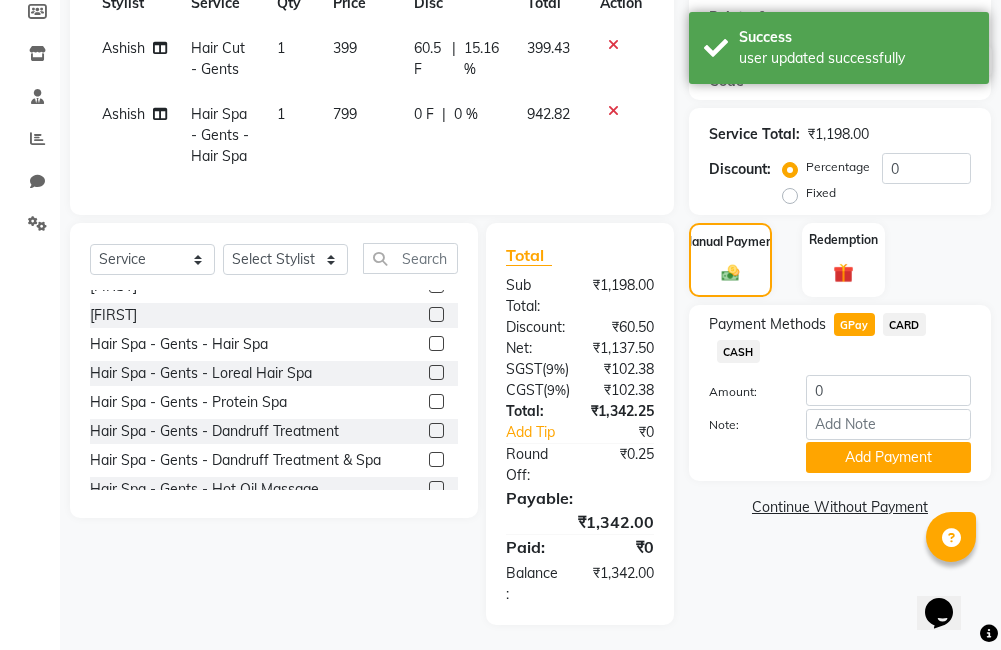 scroll, scrollTop: 393, scrollLeft: 0, axis: vertical 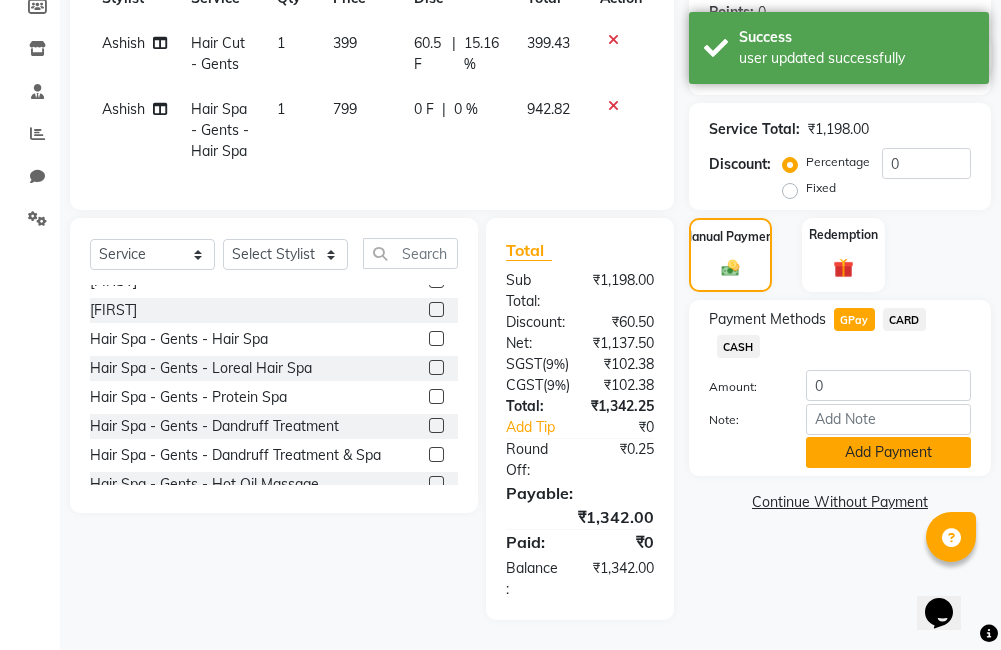 click on "Add Payment" 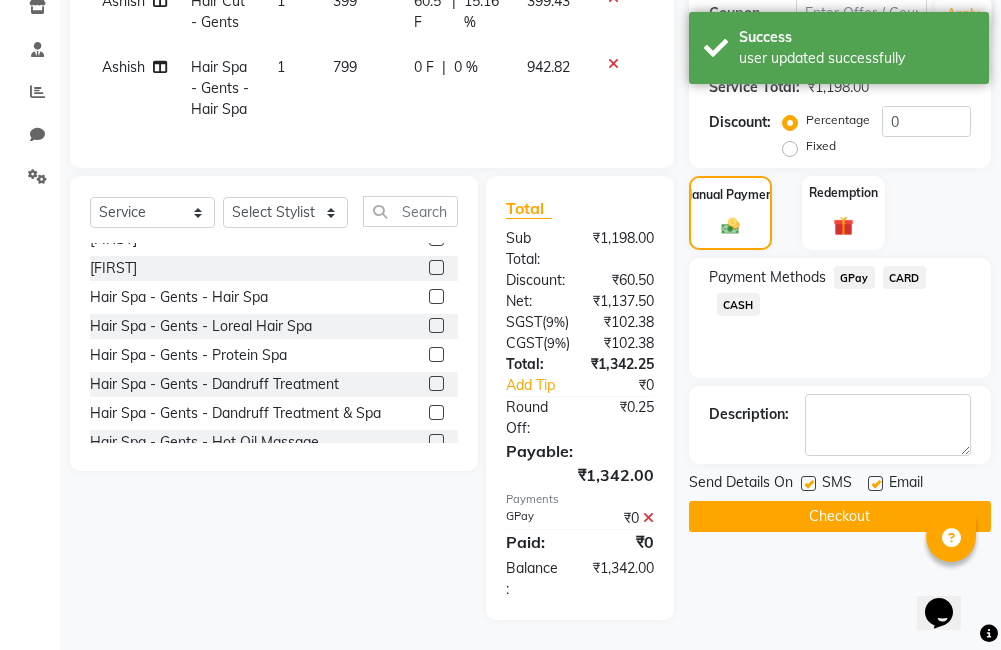 click 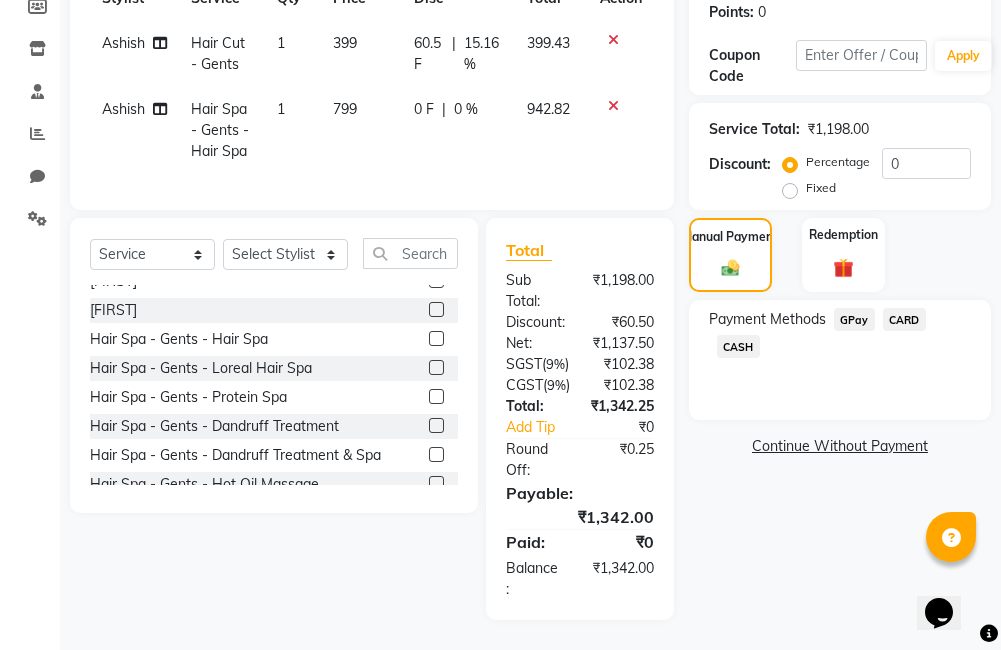 click on "GPay" 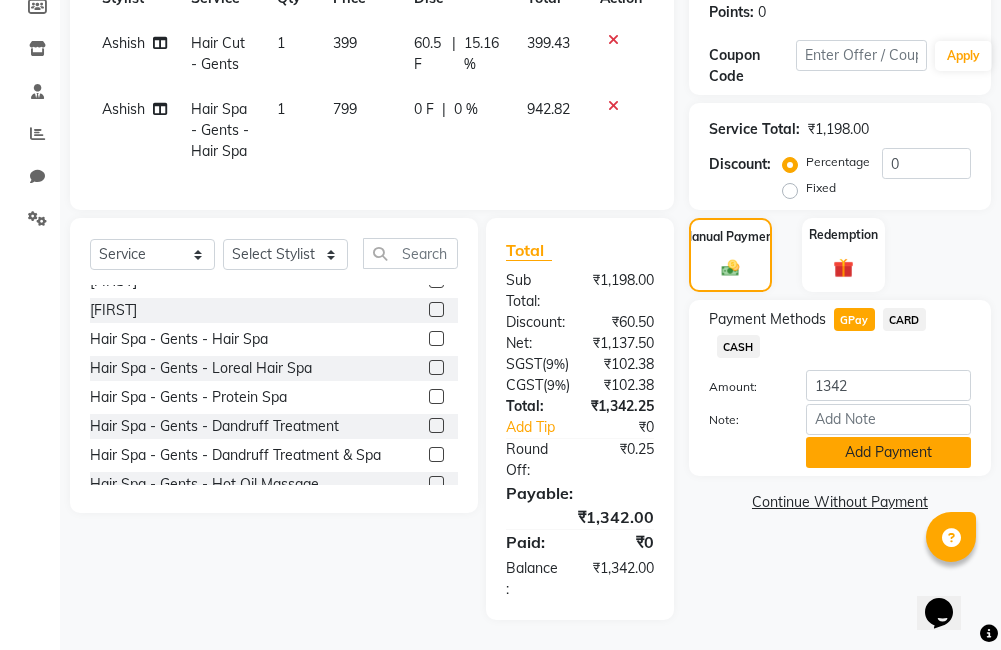 click on "Add Payment" 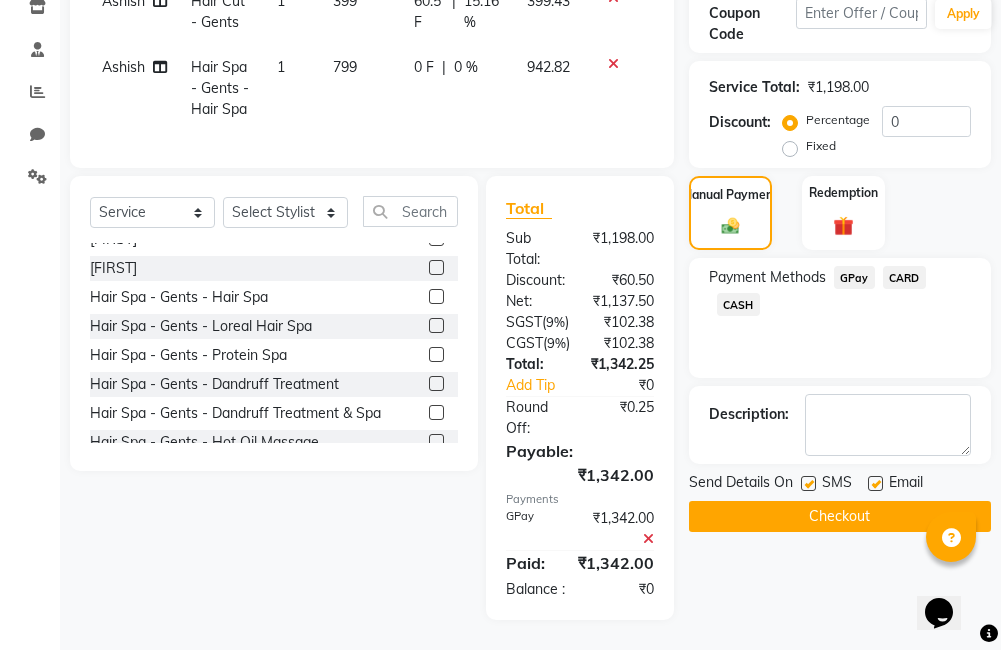 scroll, scrollTop: 450, scrollLeft: 0, axis: vertical 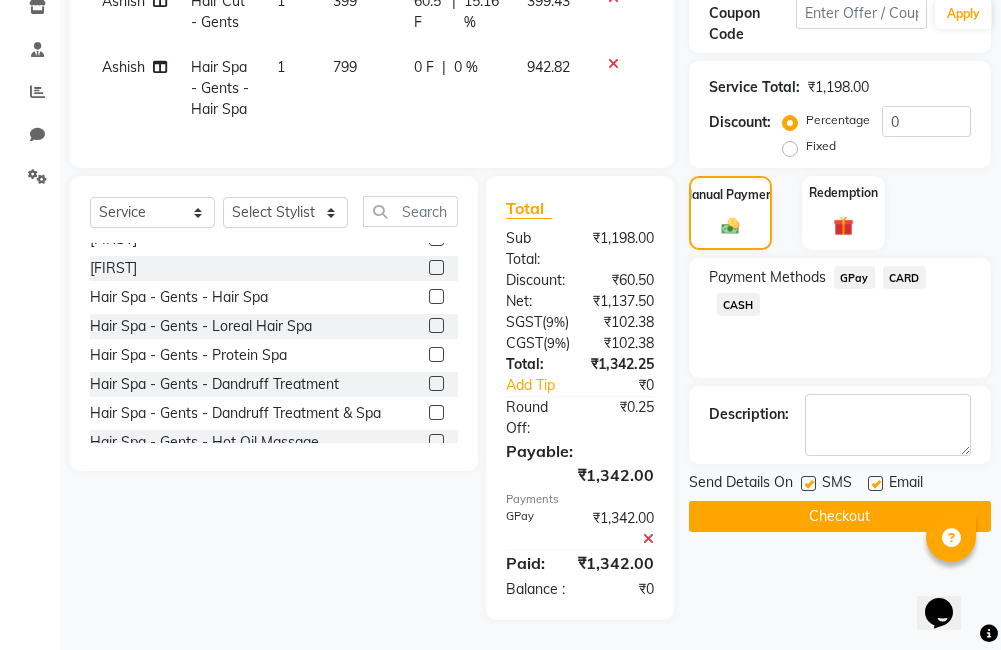 click on "Checkout" 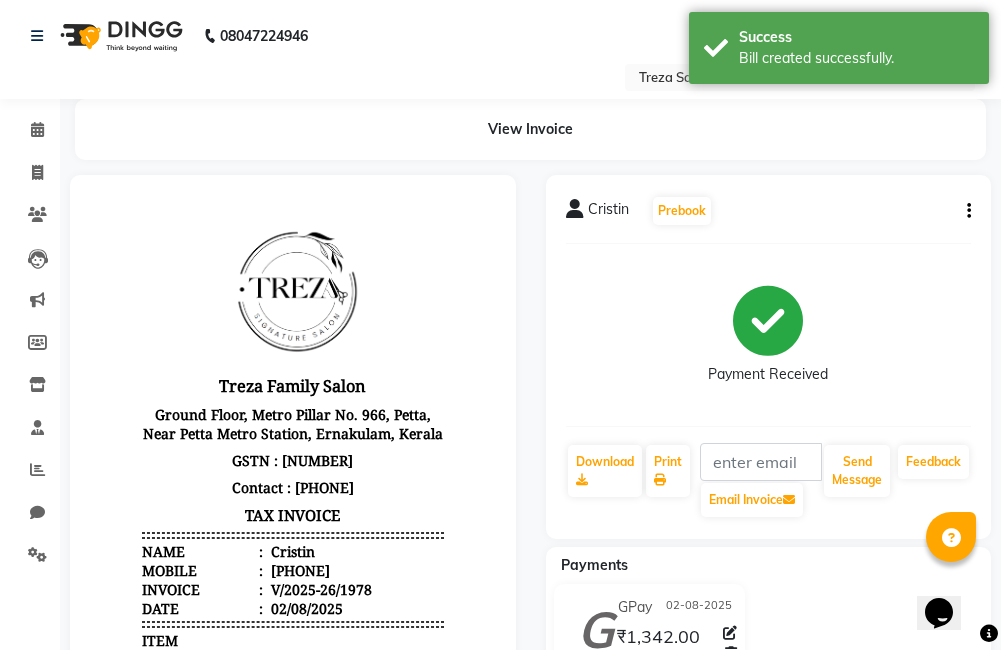 scroll, scrollTop: 0, scrollLeft: 0, axis: both 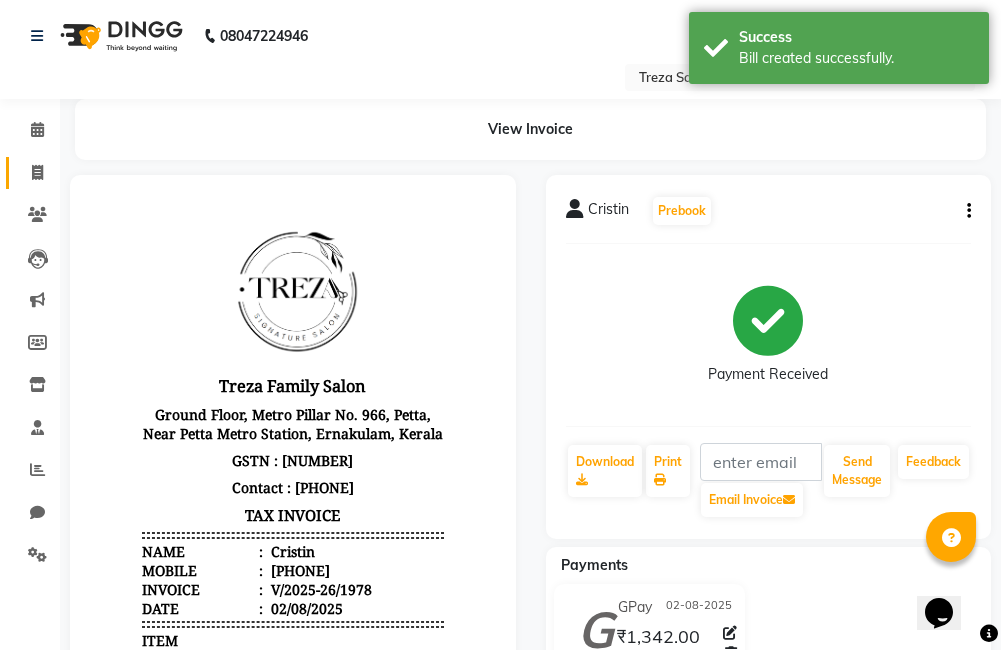 click 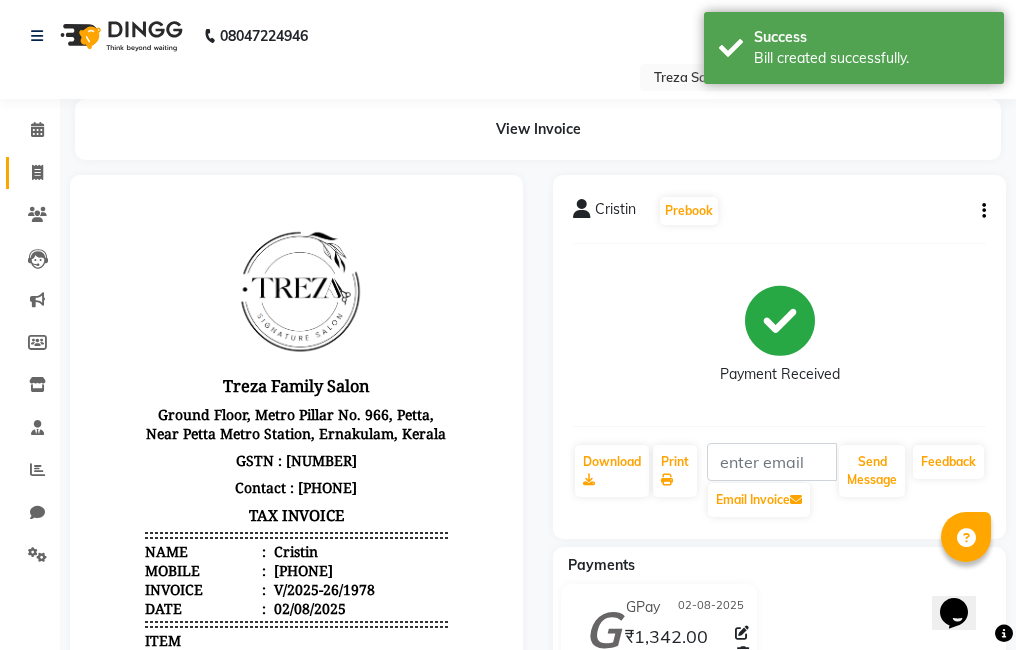 type 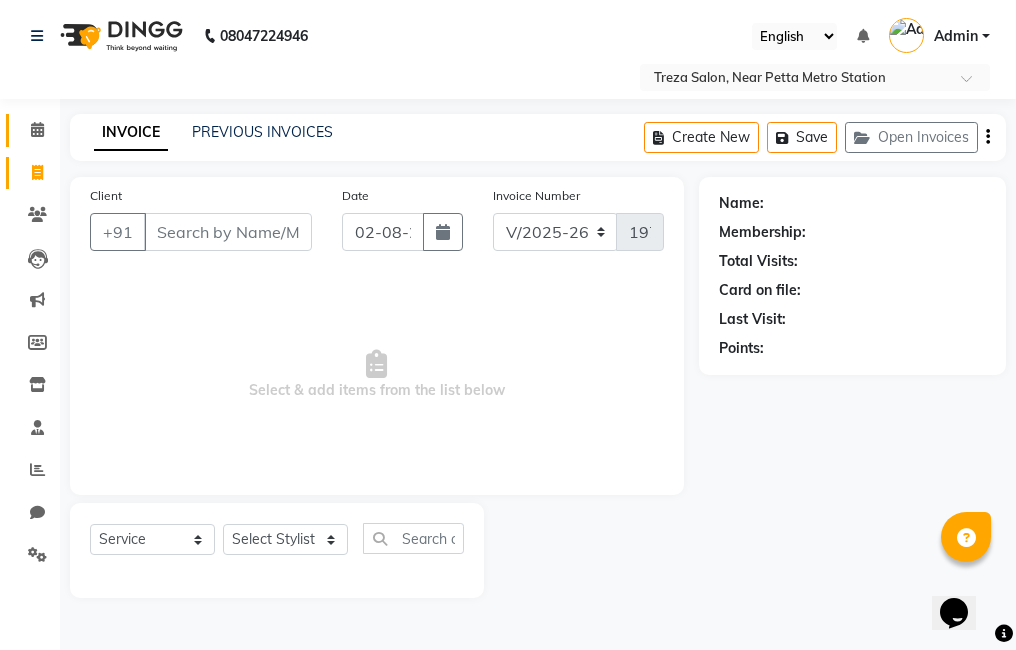 click 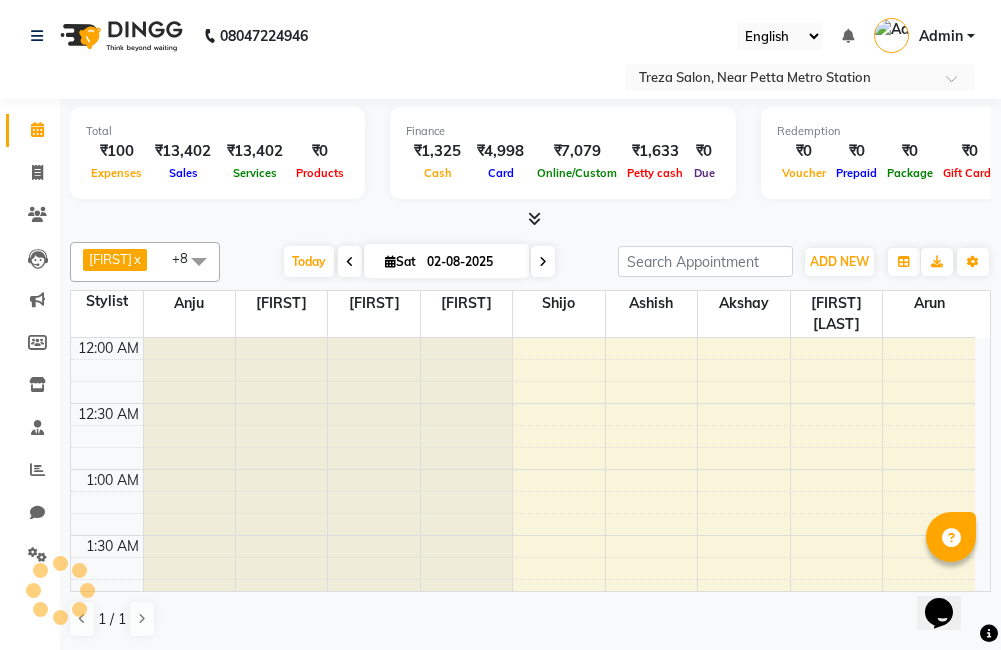 scroll, scrollTop: 793, scrollLeft: 0, axis: vertical 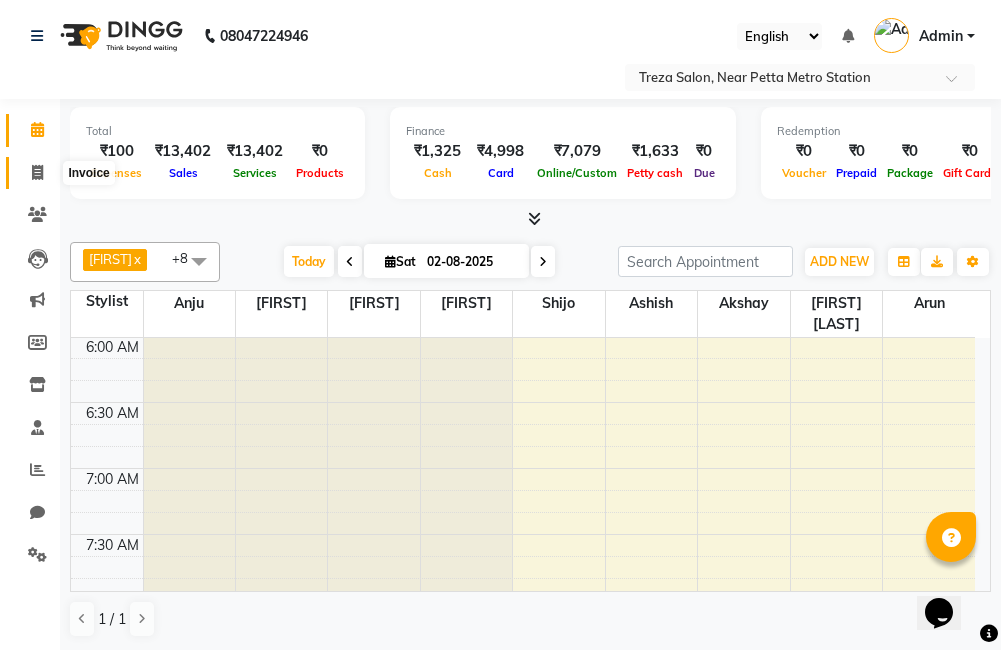 click 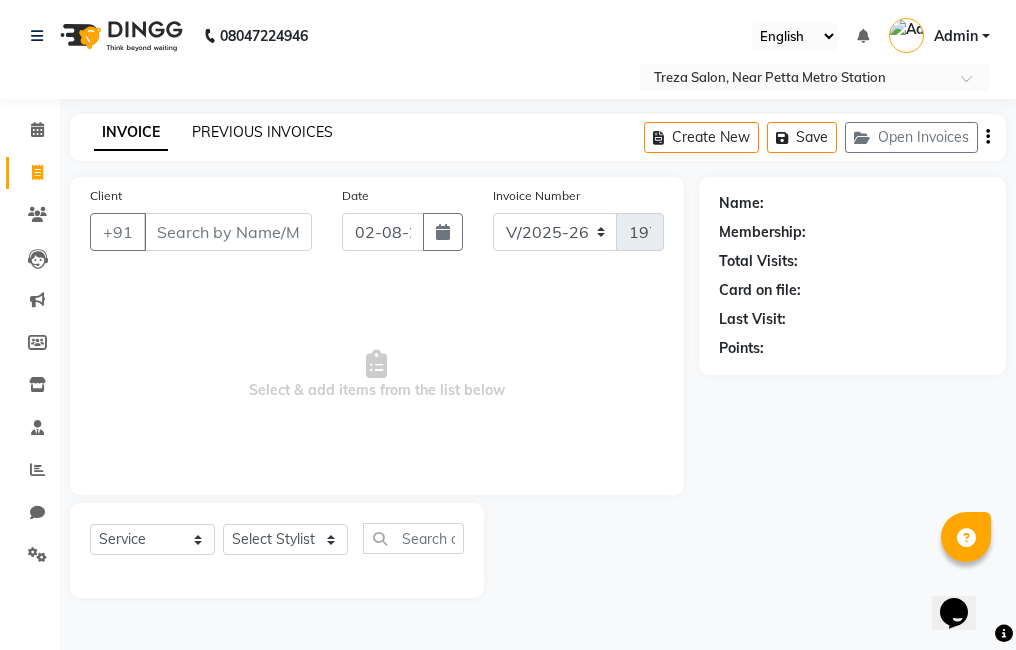 click on "PREVIOUS INVOICES" 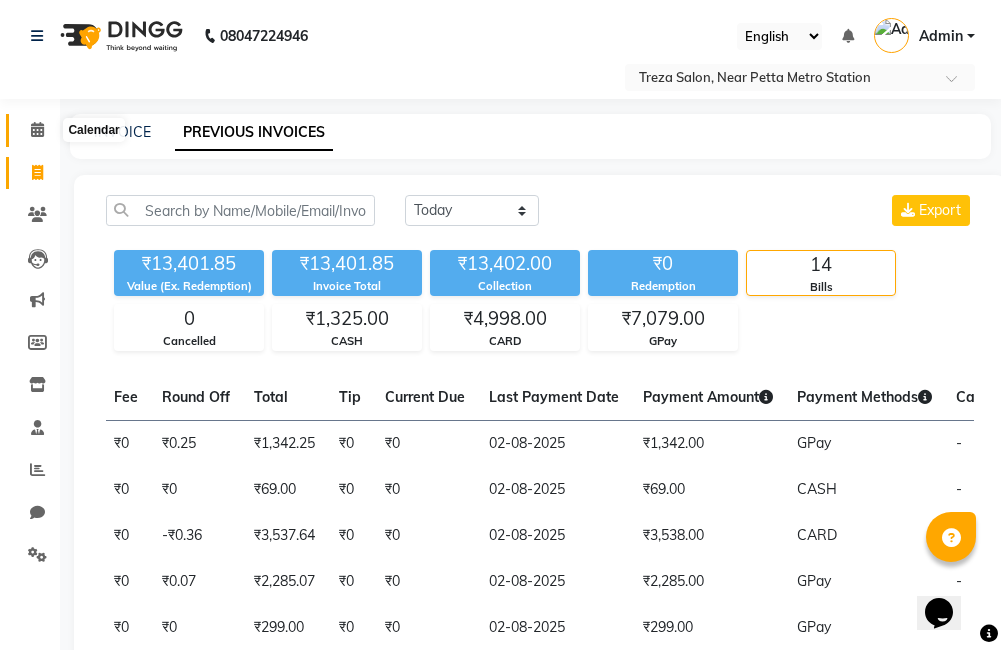 scroll, scrollTop: 0, scrollLeft: 595, axis: horizontal 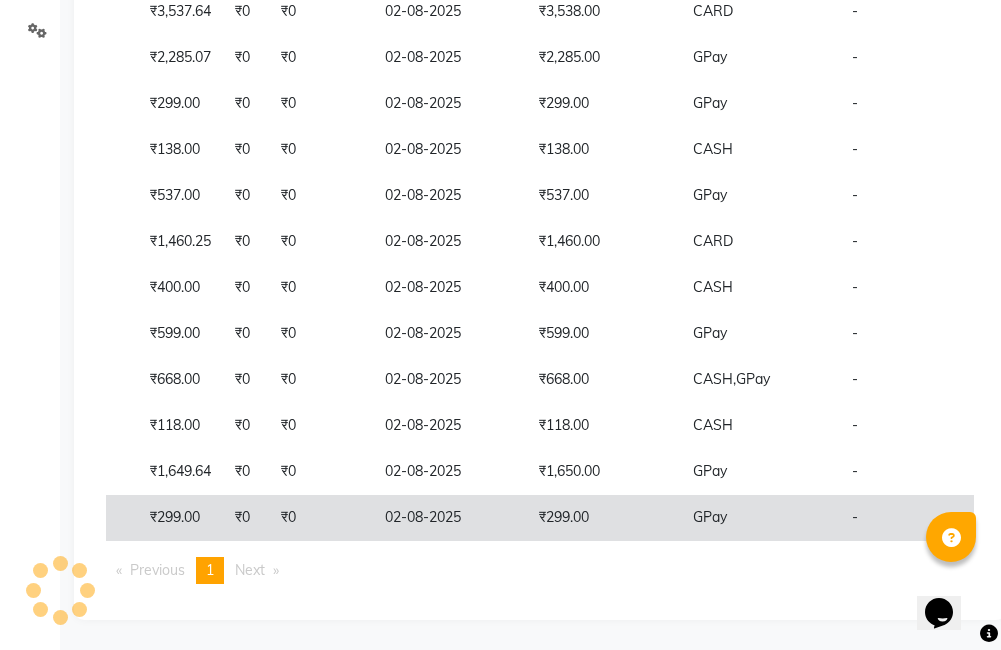 click on "GPay" 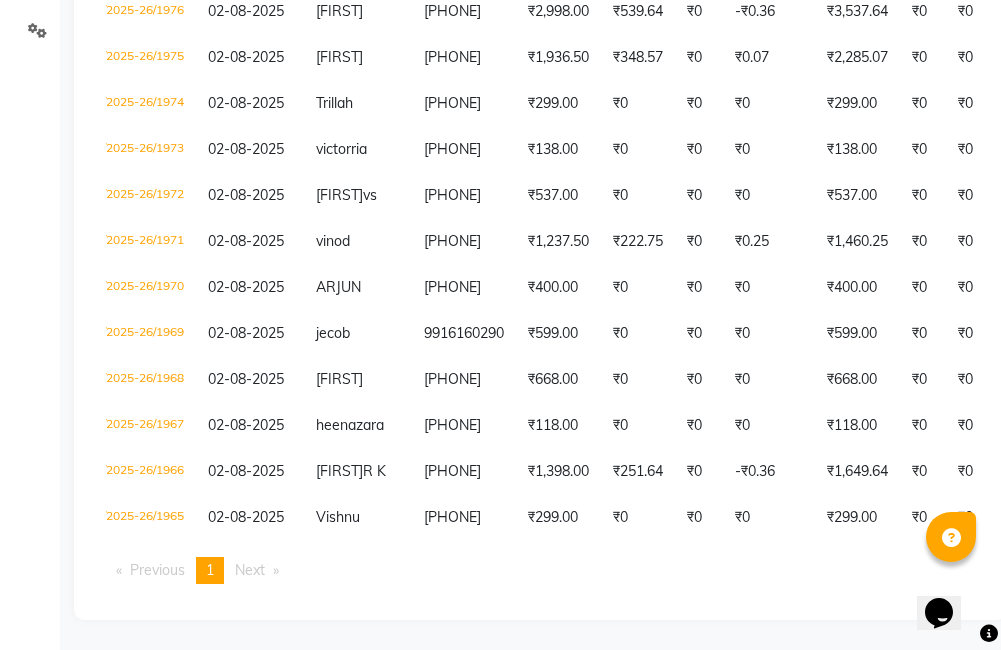 scroll, scrollTop: 0, scrollLeft: 0, axis: both 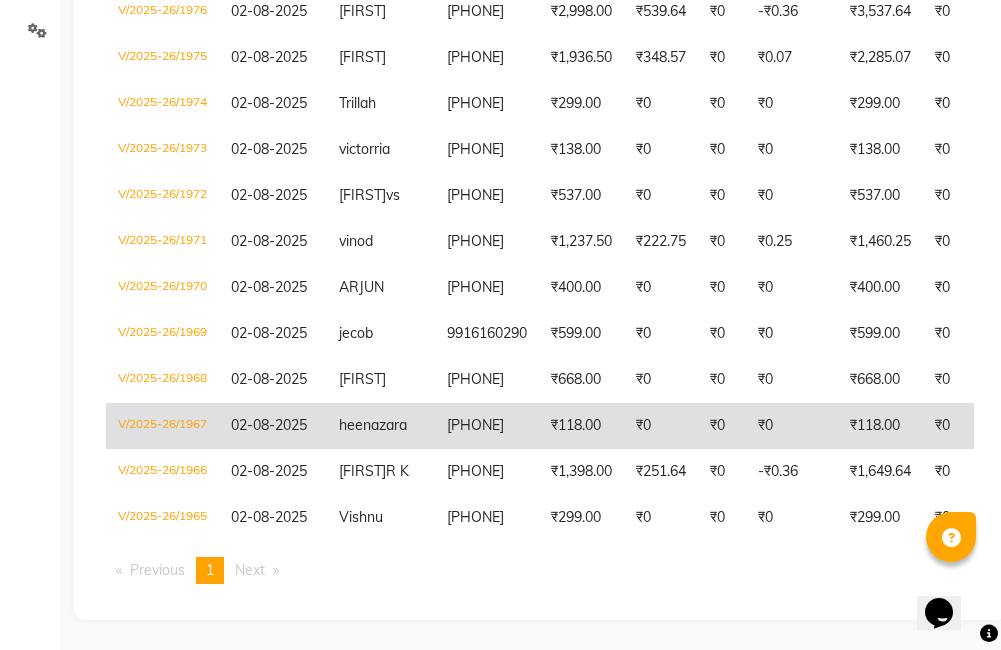 click on "₹118.00" 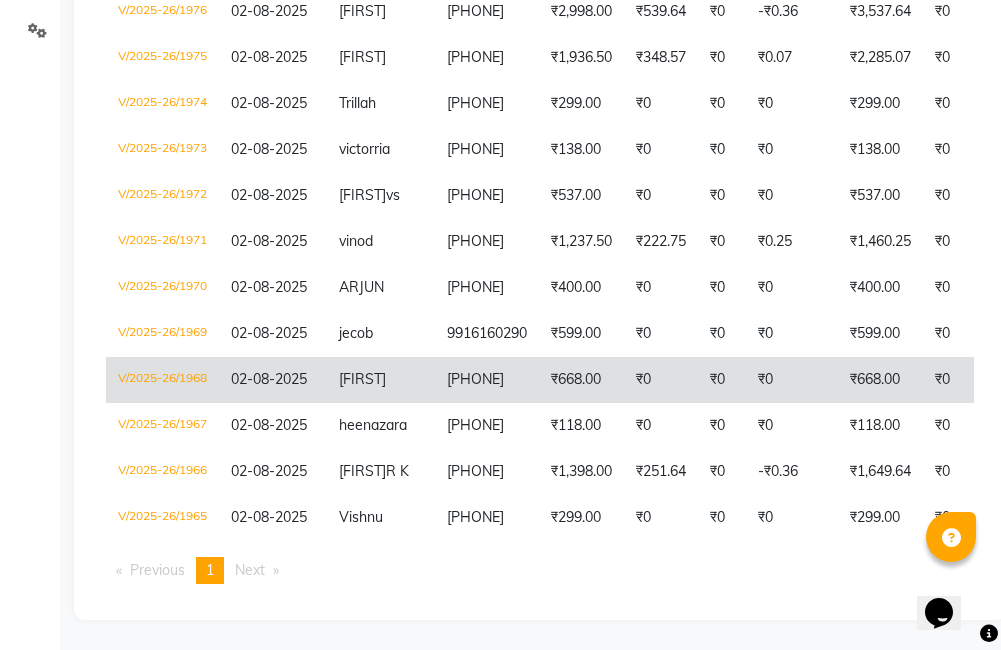 click on "₹668.00" 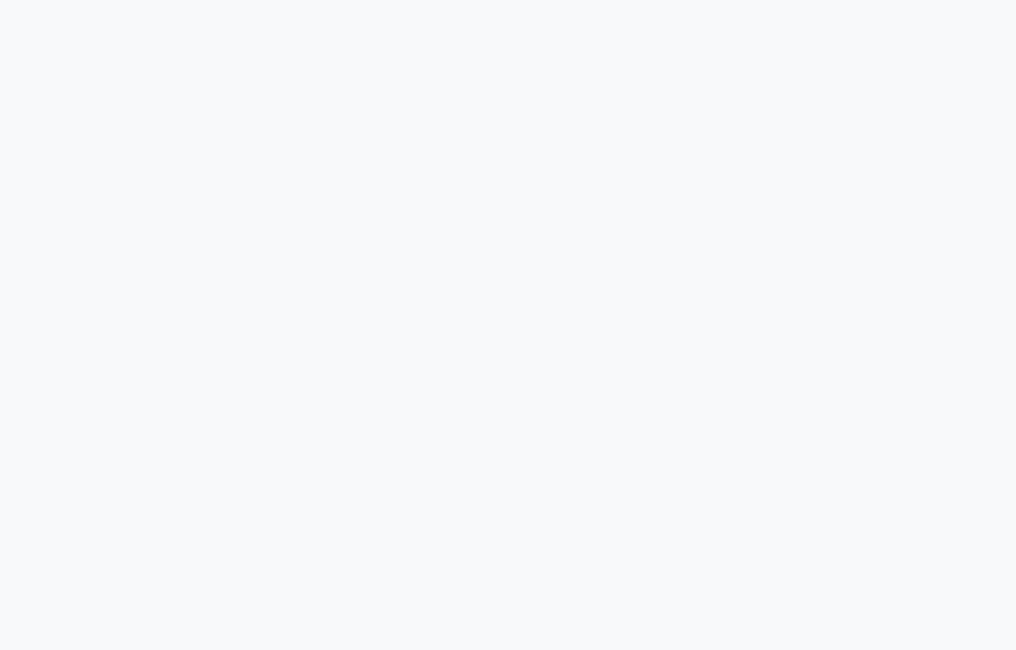 scroll, scrollTop: 0, scrollLeft: 0, axis: both 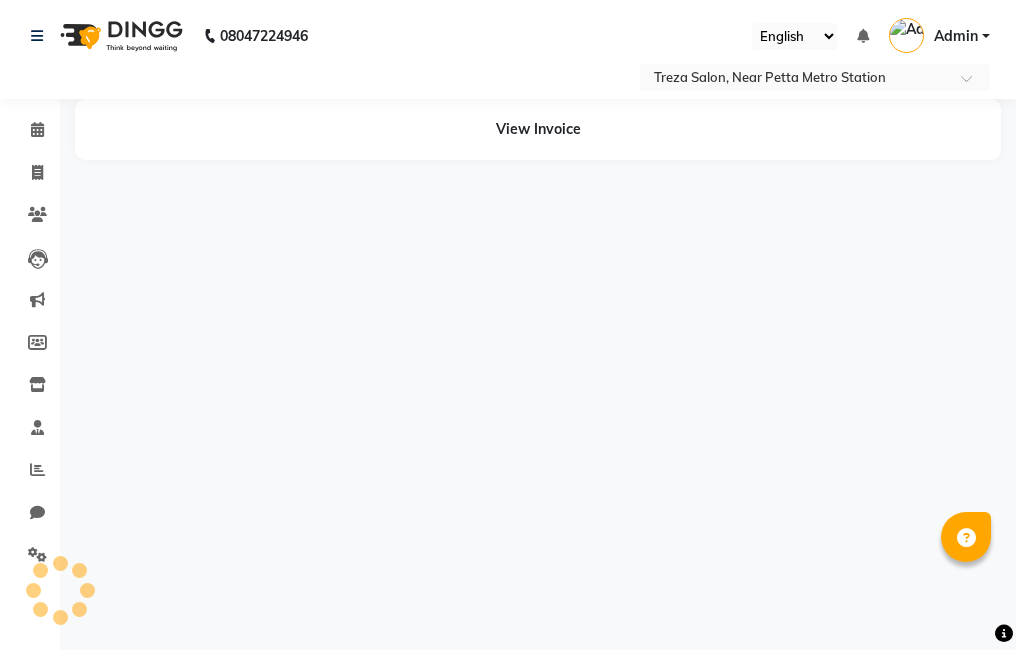select on "en" 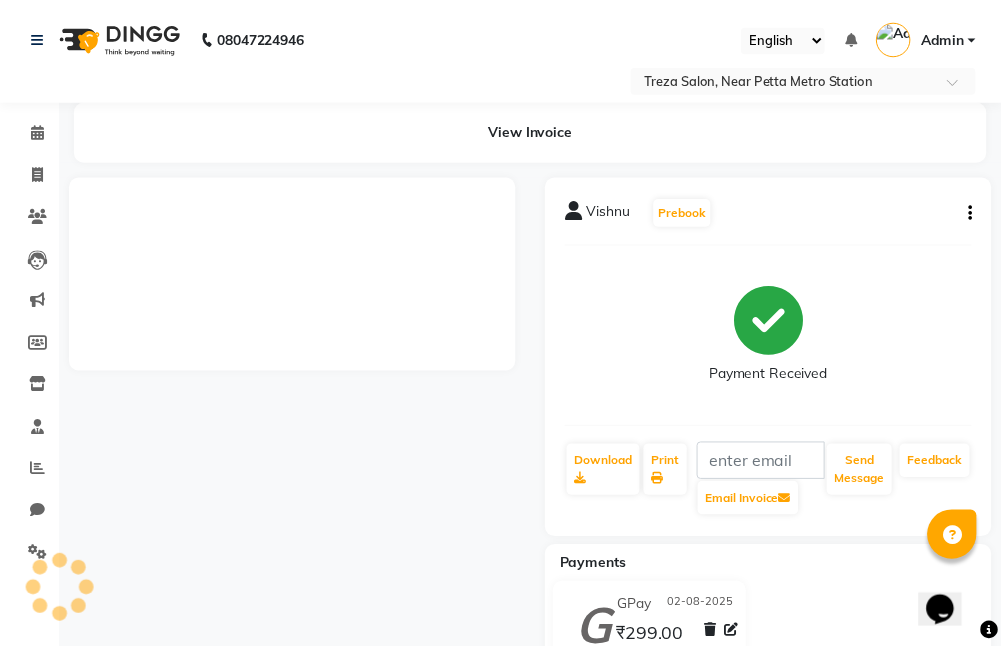 scroll, scrollTop: 0, scrollLeft: 0, axis: both 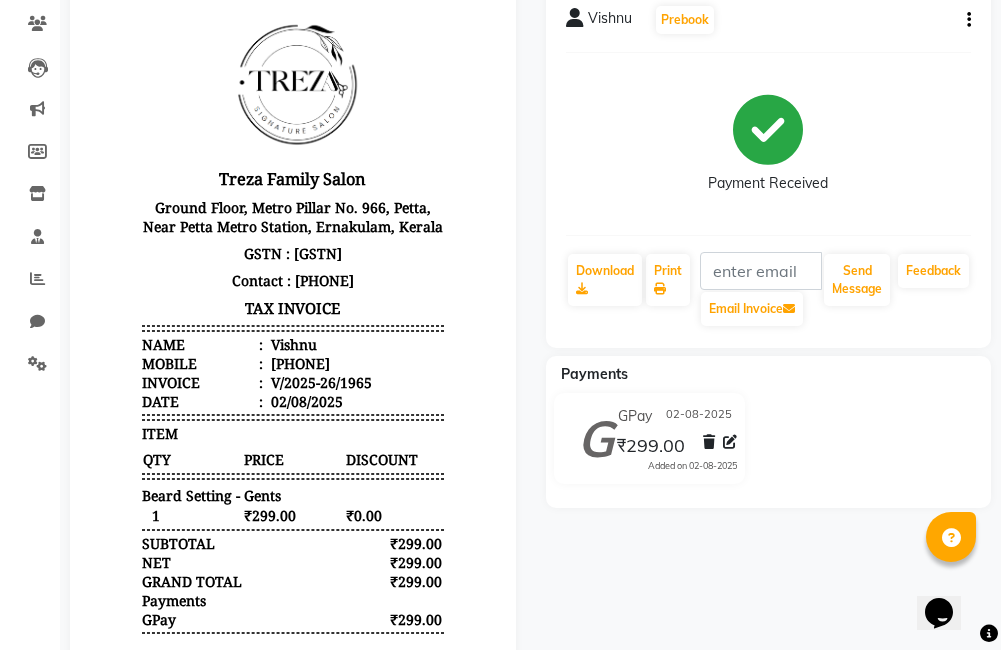 click 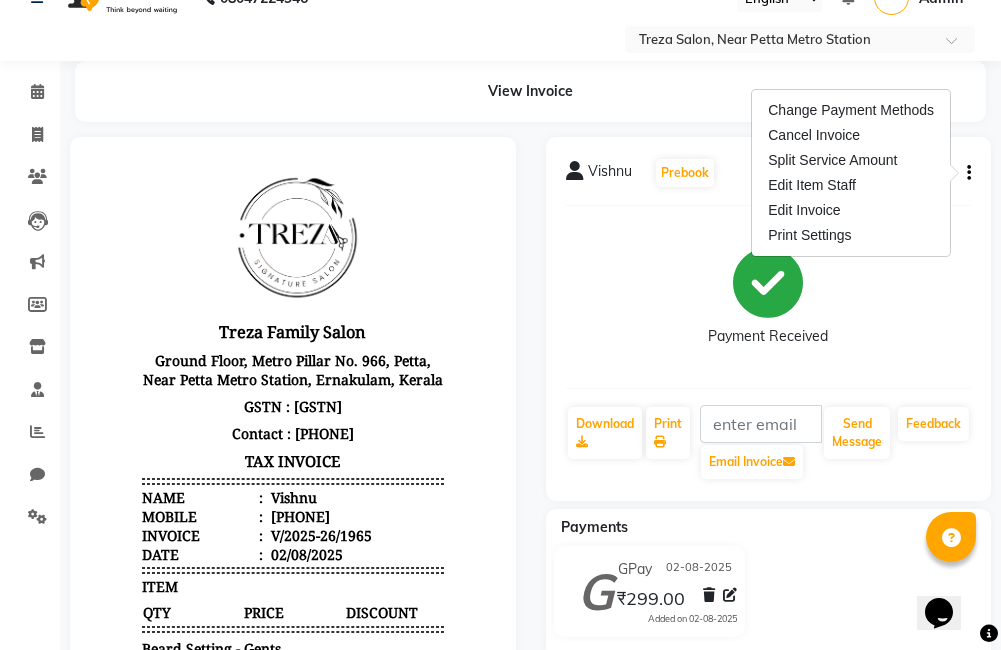 scroll, scrollTop: 48, scrollLeft: 0, axis: vertical 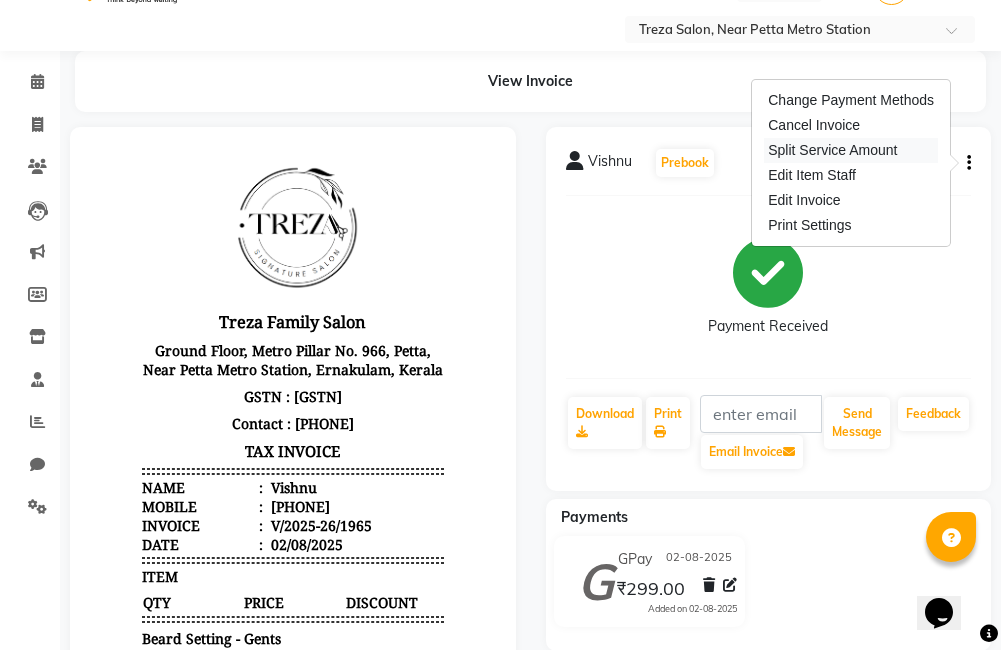 click on "Split Service Amount" at bounding box center (851, 150) 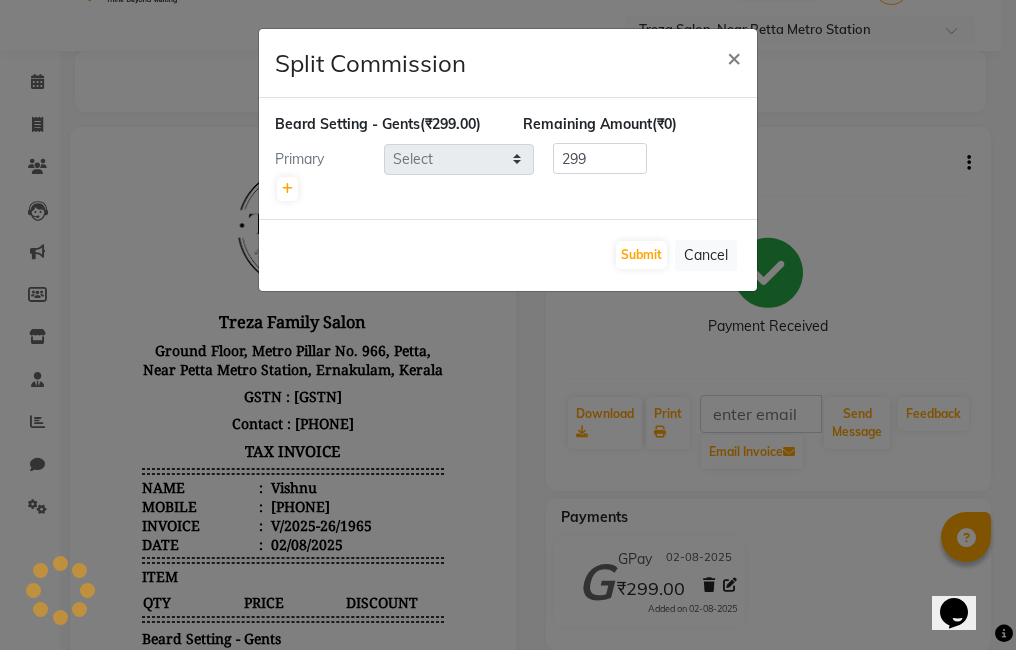 select on "79935" 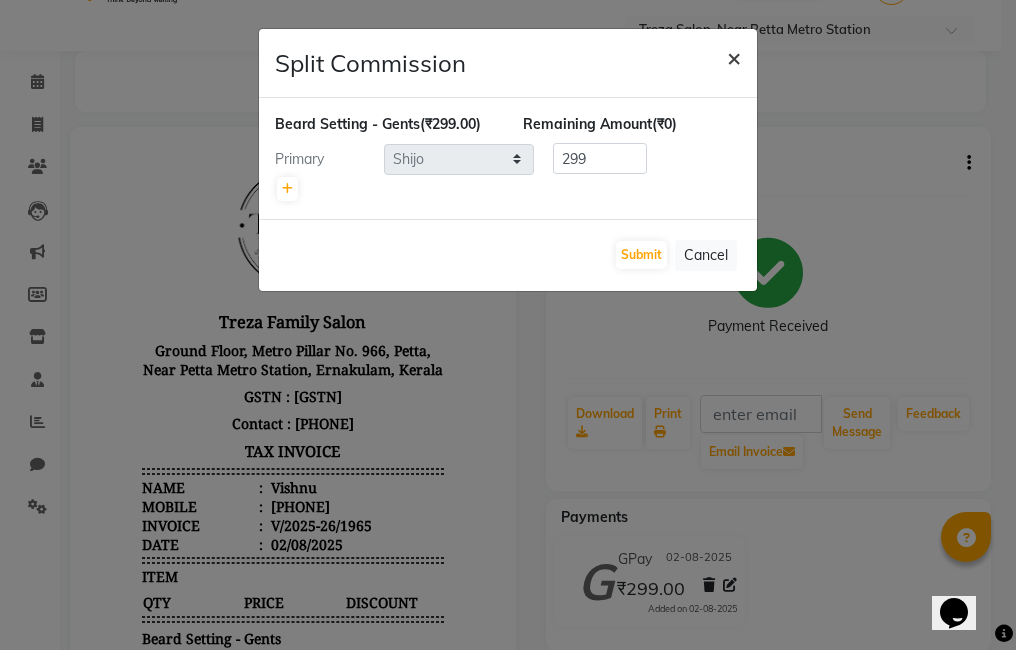 click on "×" 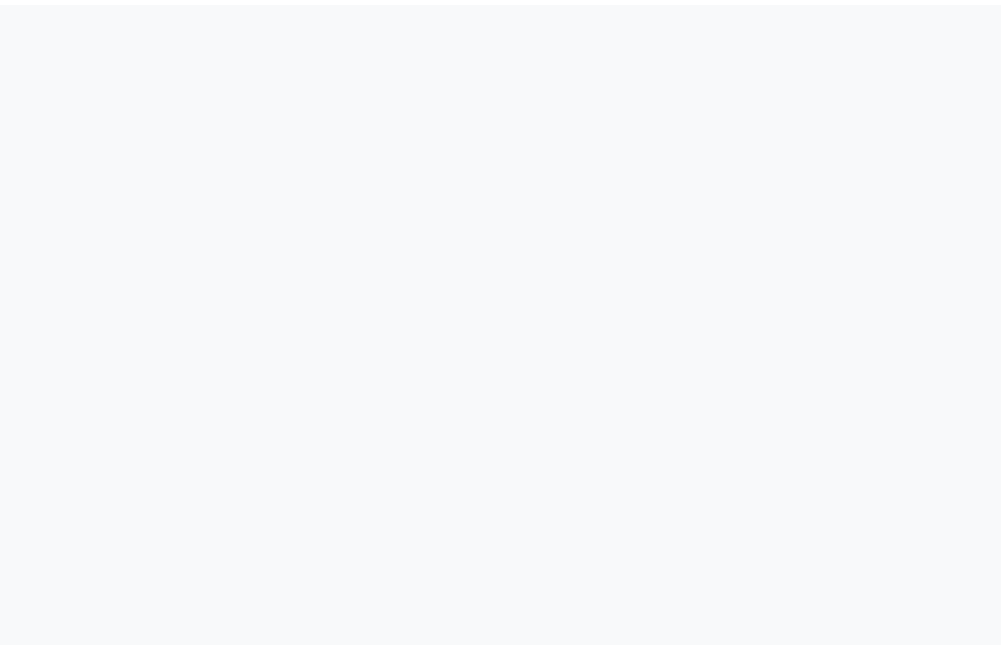 scroll, scrollTop: 0, scrollLeft: 0, axis: both 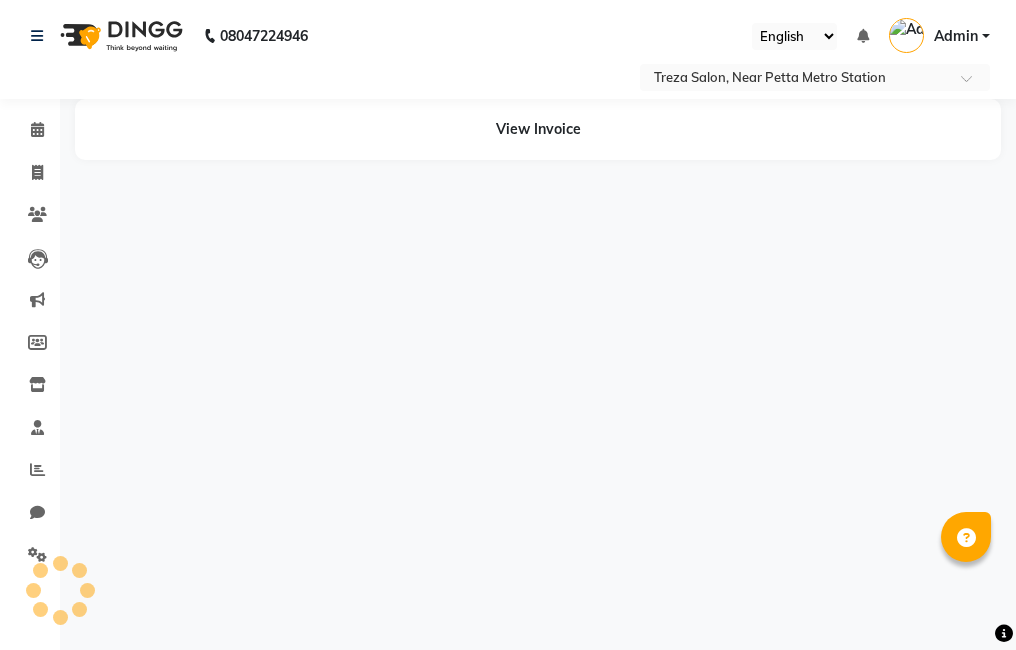 select on "en" 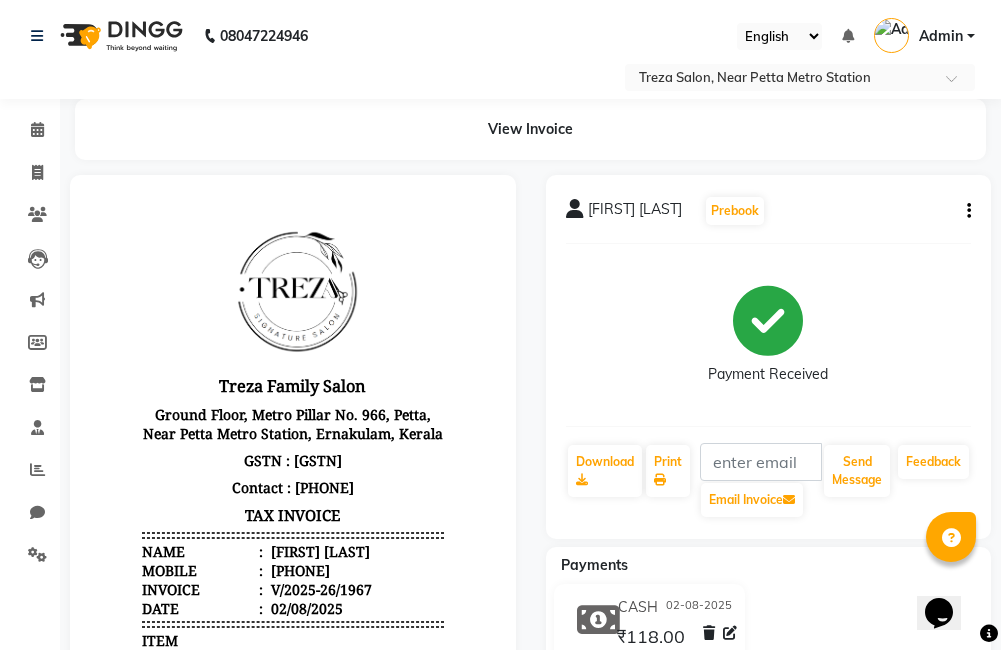 scroll, scrollTop: 0, scrollLeft: 0, axis: both 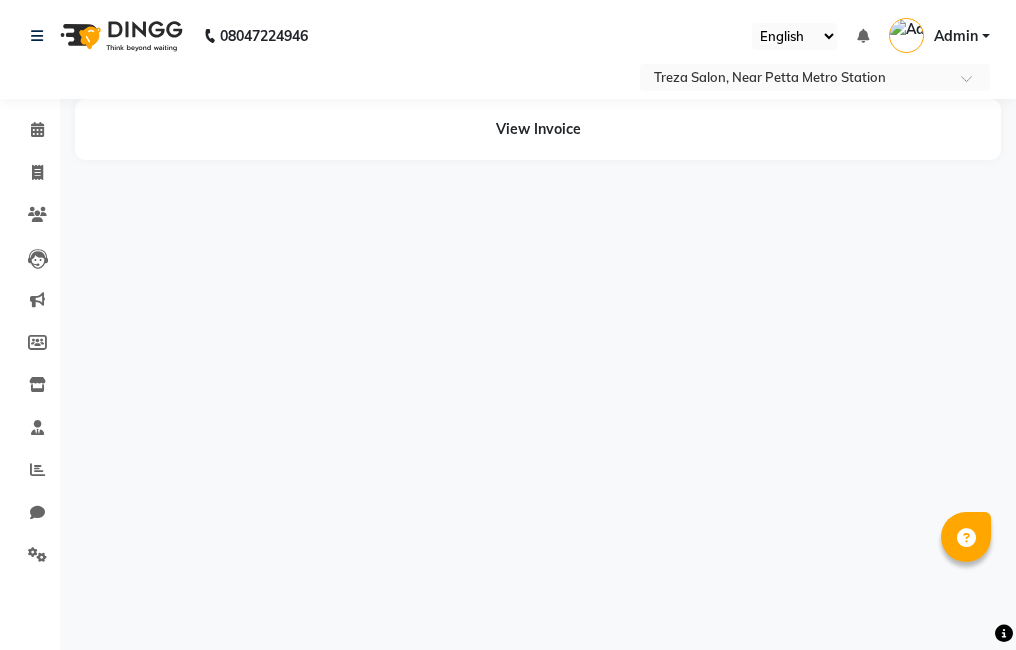 select on "en" 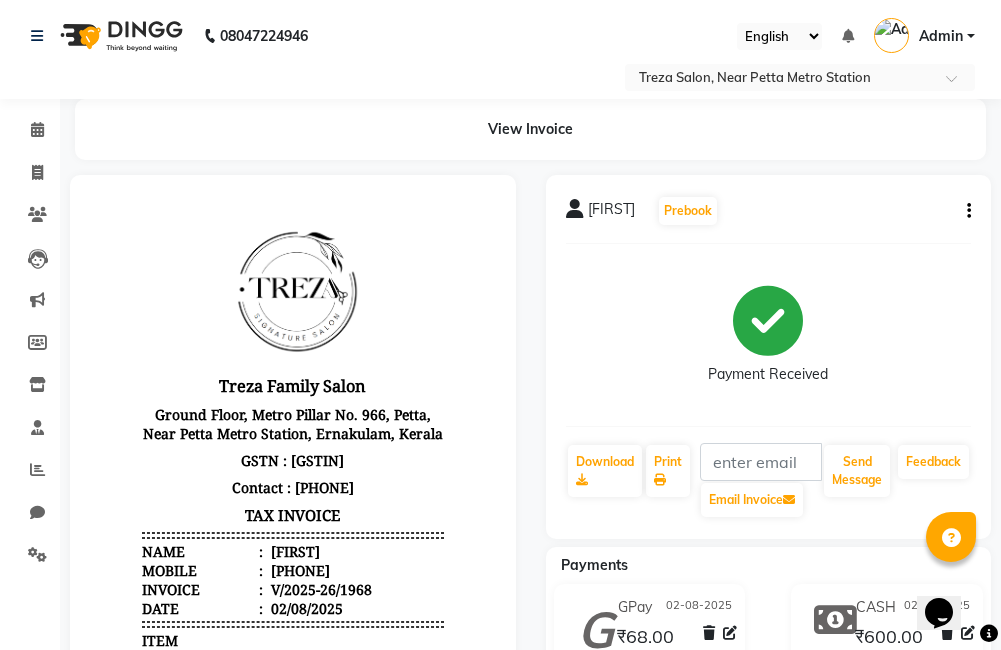 scroll, scrollTop: 0, scrollLeft: 0, axis: both 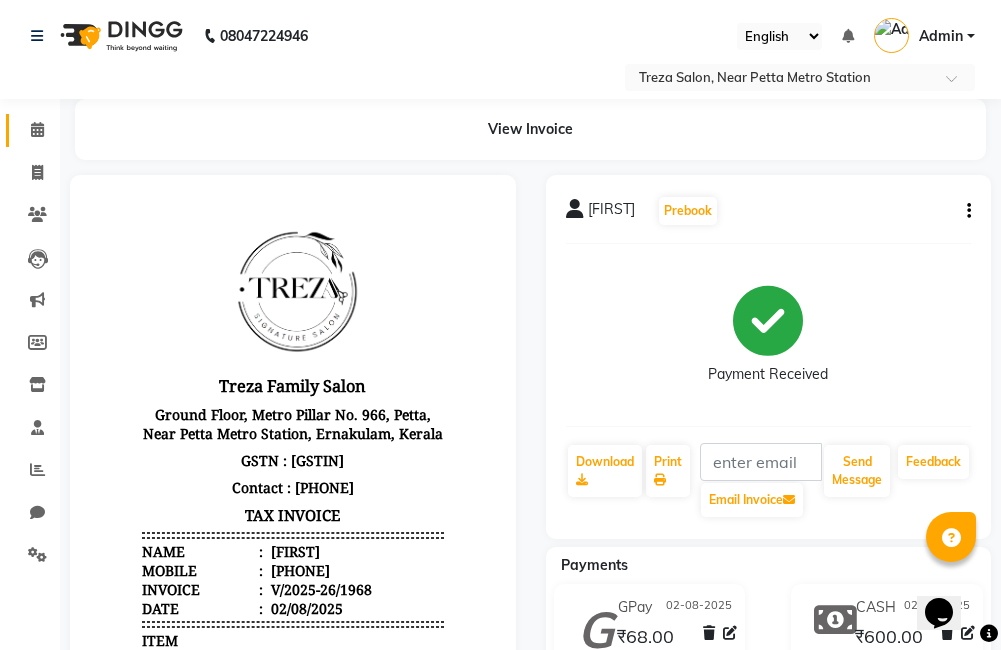 click on "Calendar" 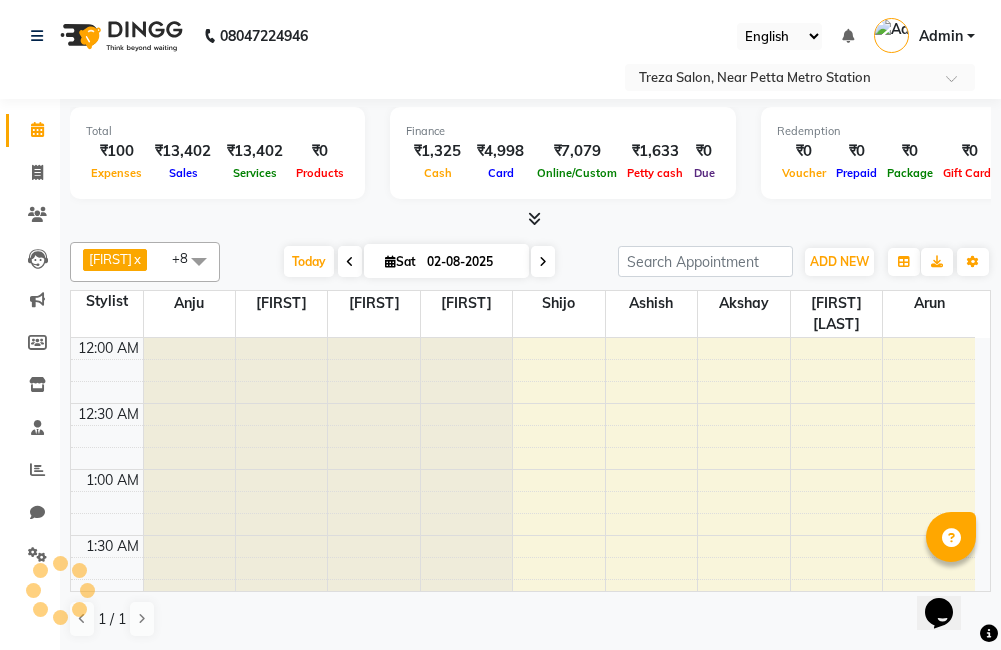 scroll, scrollTop: 793, scrollLeft: 0, axis: vertical 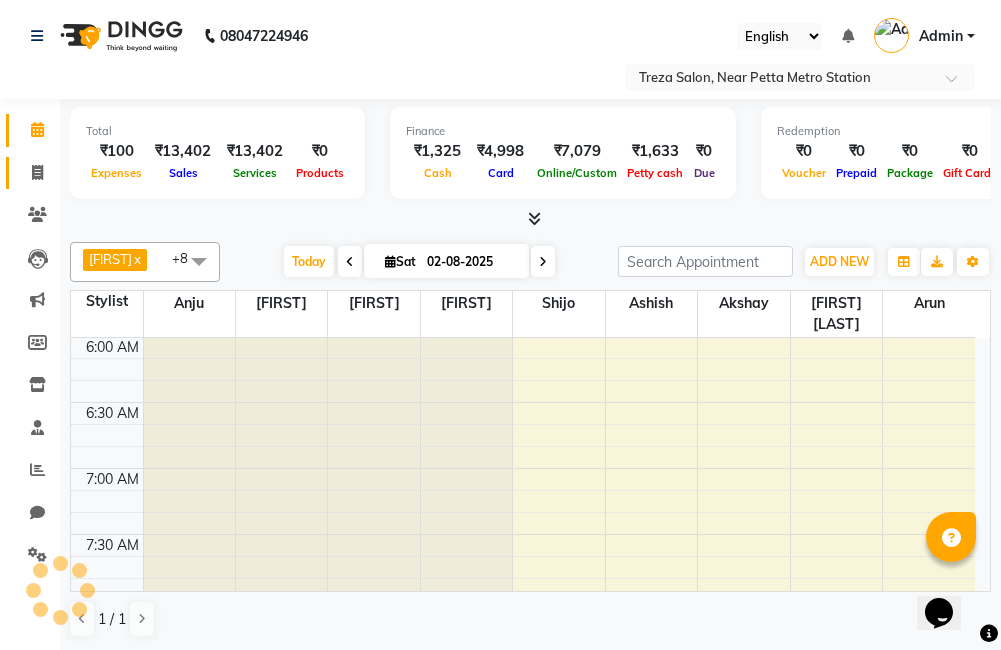 click 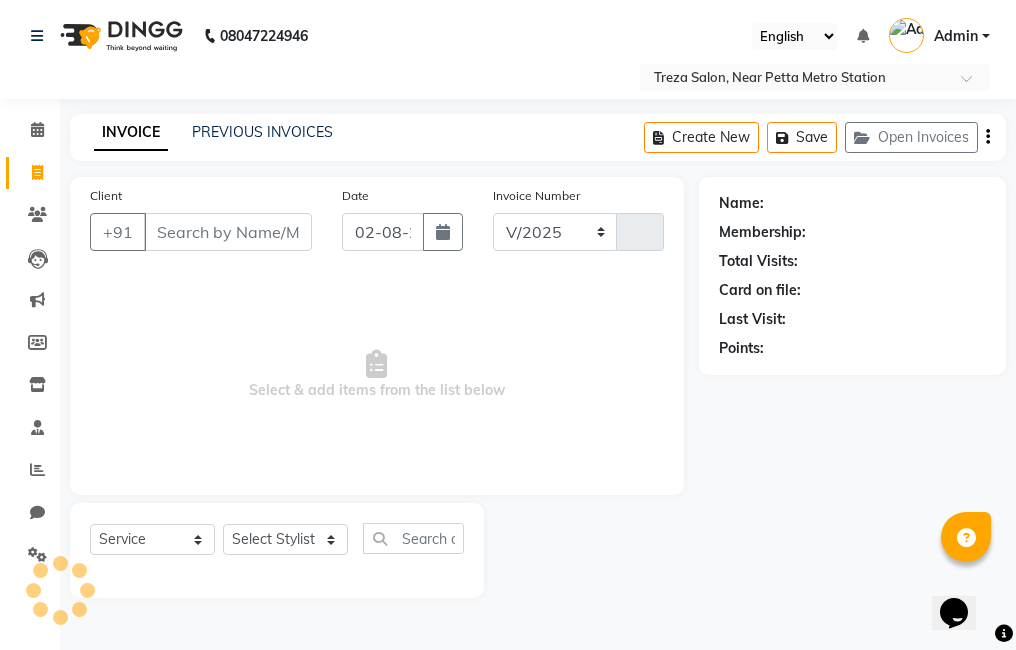 select on "7633" 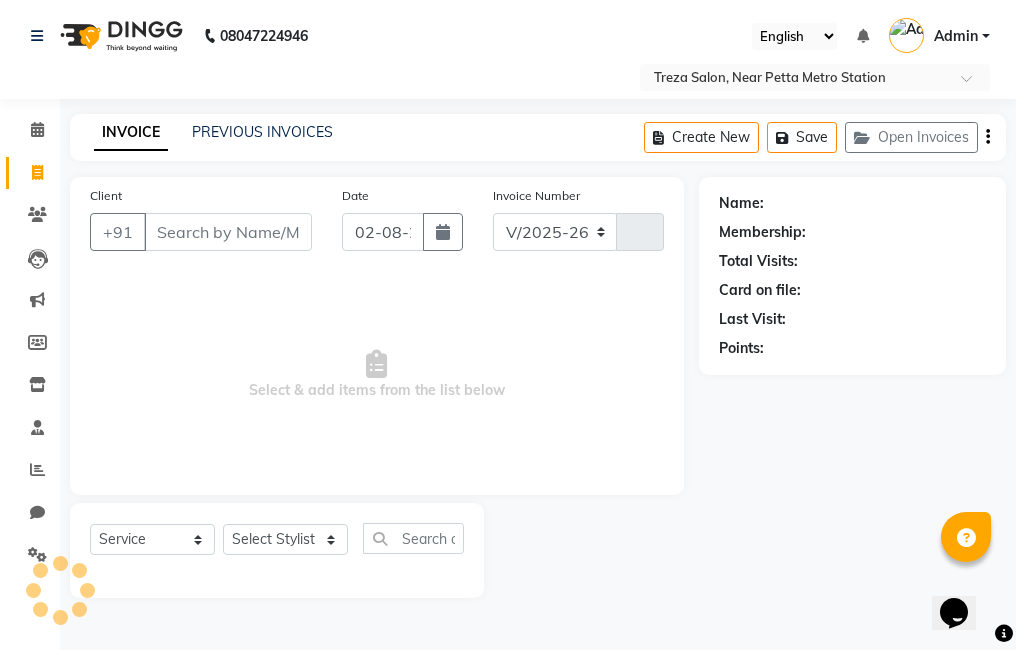 type on "1979" 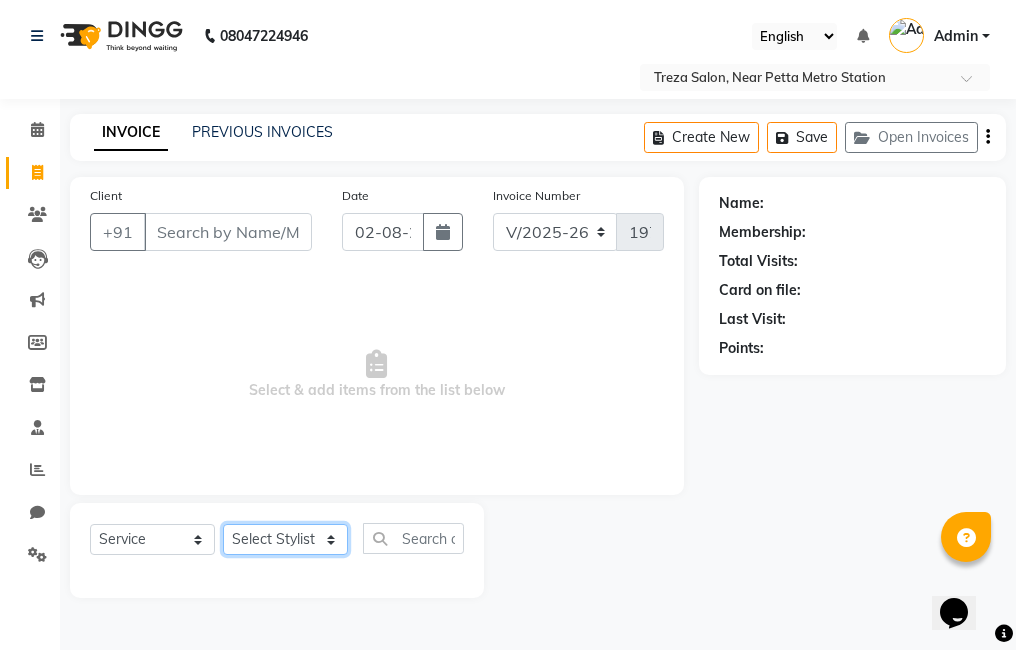 click on "Select Stylist" 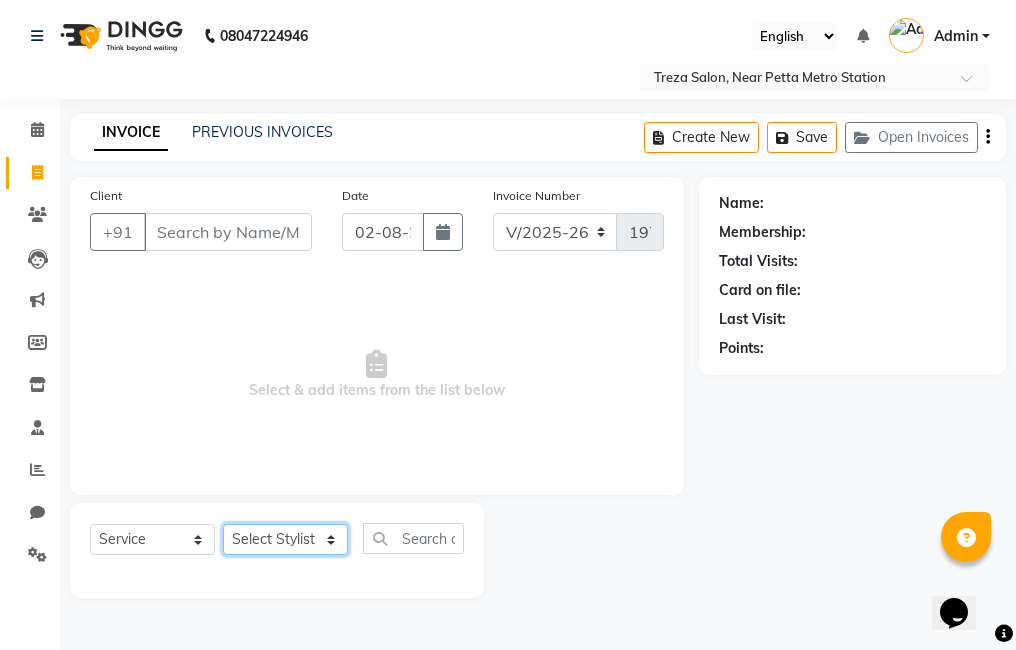 select on "85971" 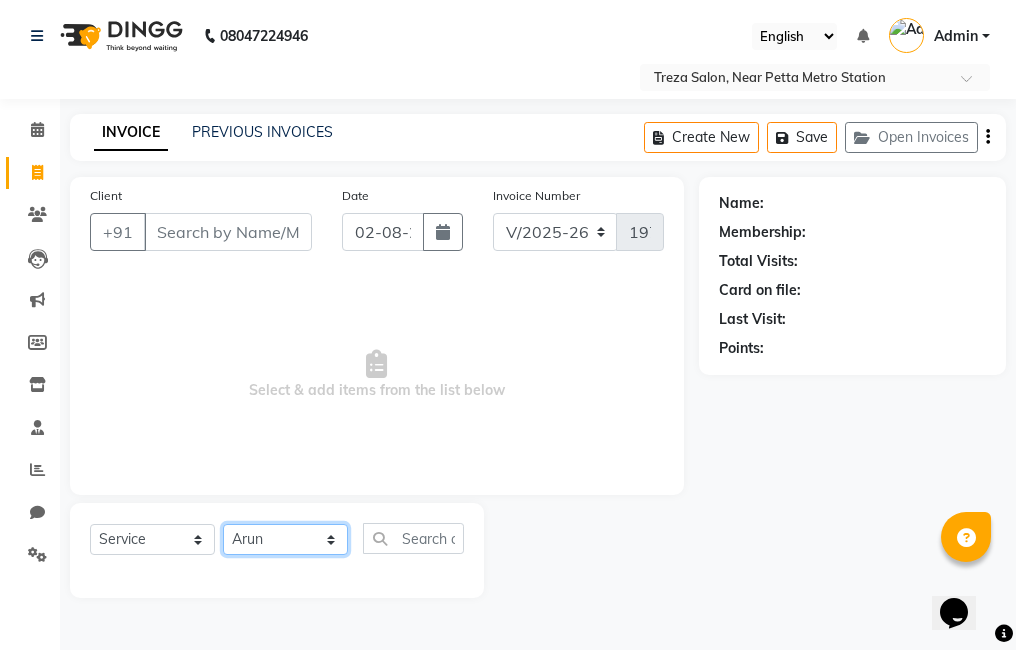 click on "Select Stylist Ajitha Akshay Amulie Anju Arun Ashish Jeeshma Krishna Priya Shijo" 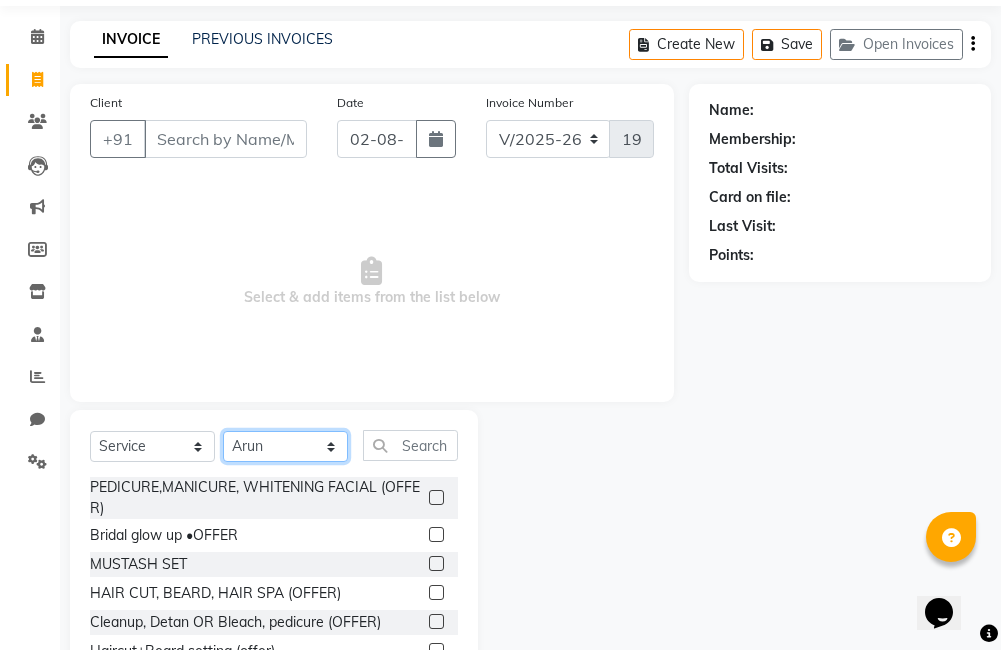 scroll, scrollTop: 178, scrollLeft: 0, axis: vertical 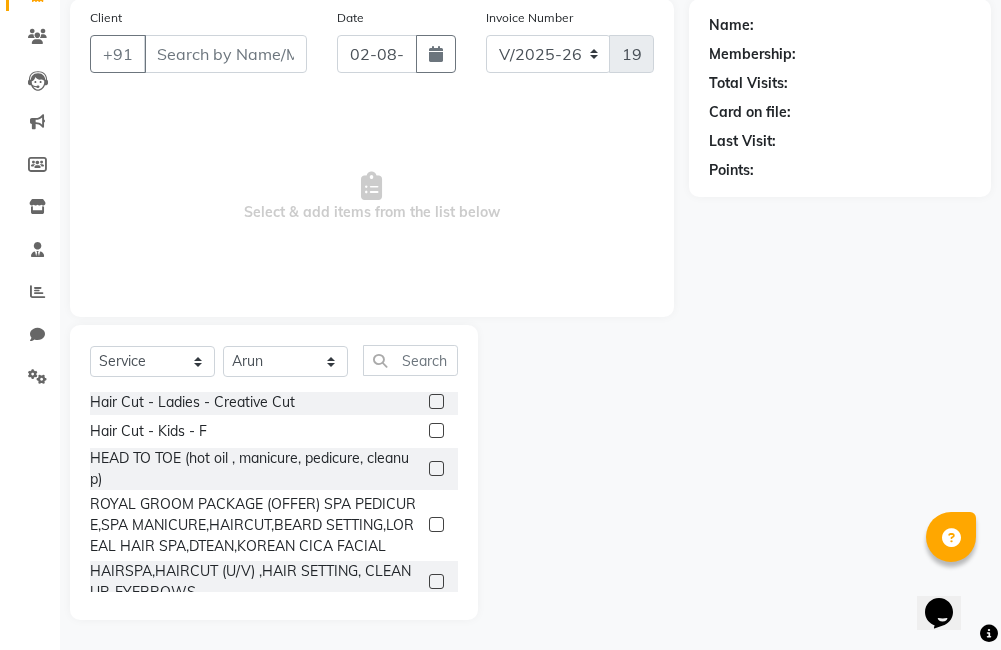 click 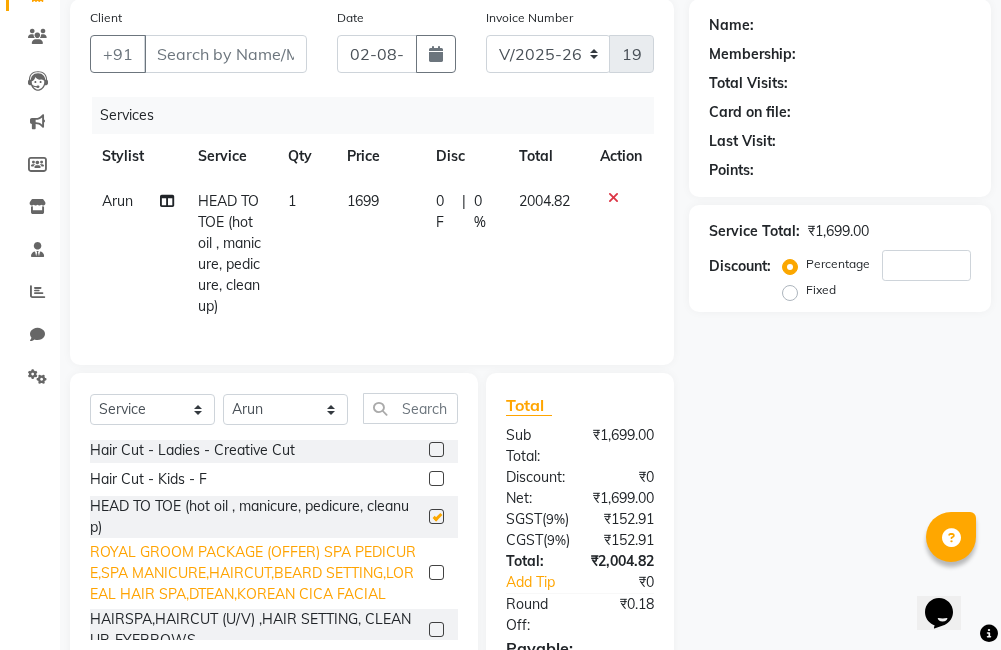 checkbox on "false" 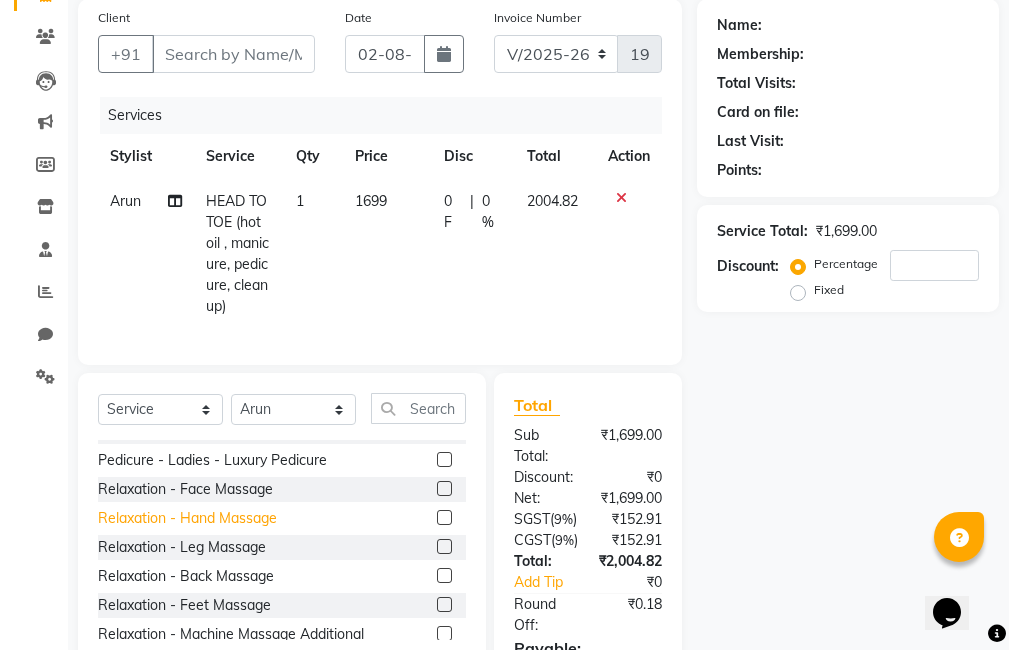 scroll, scrollTop: 3500, scrollLeft: 0, axis: vertical 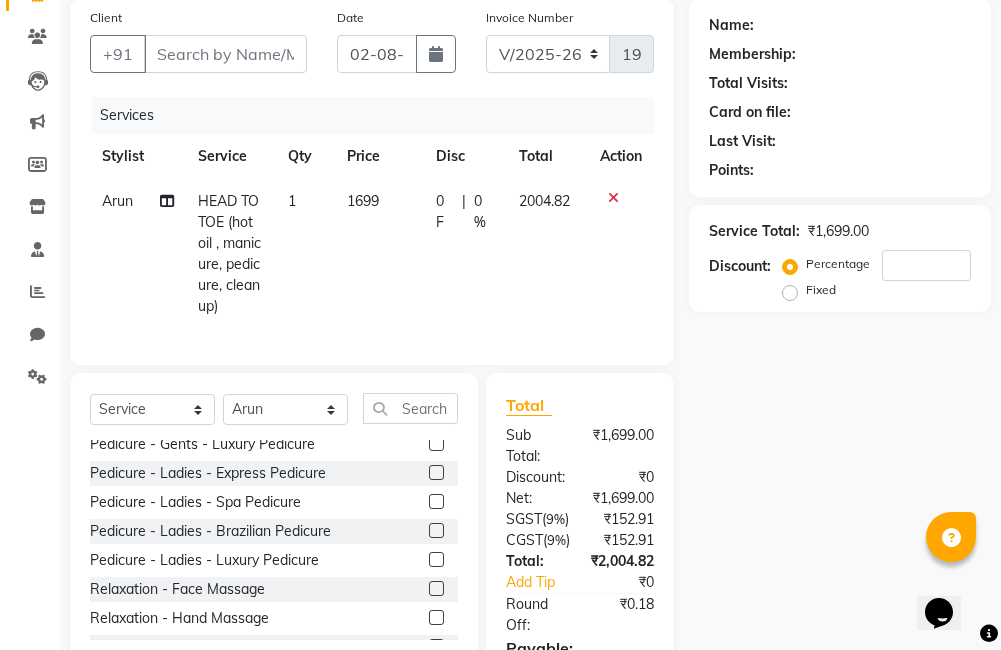 click 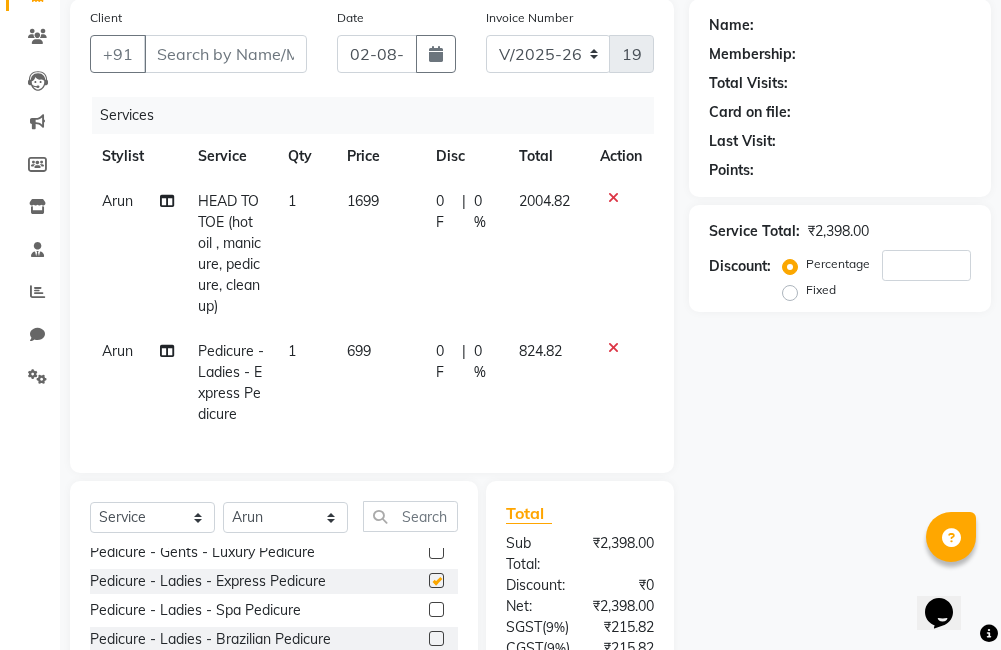 checkbox on "false" 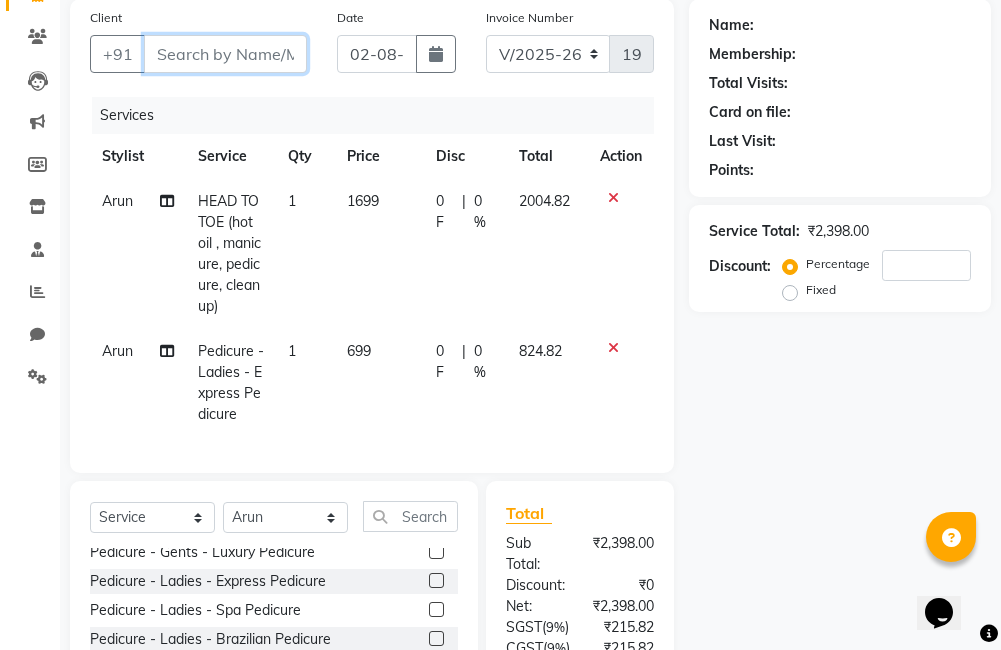drag, startPoint x: 179, startPoint y: 56, endPoint x: 192, endPoint y: 55, distance: 13.038404 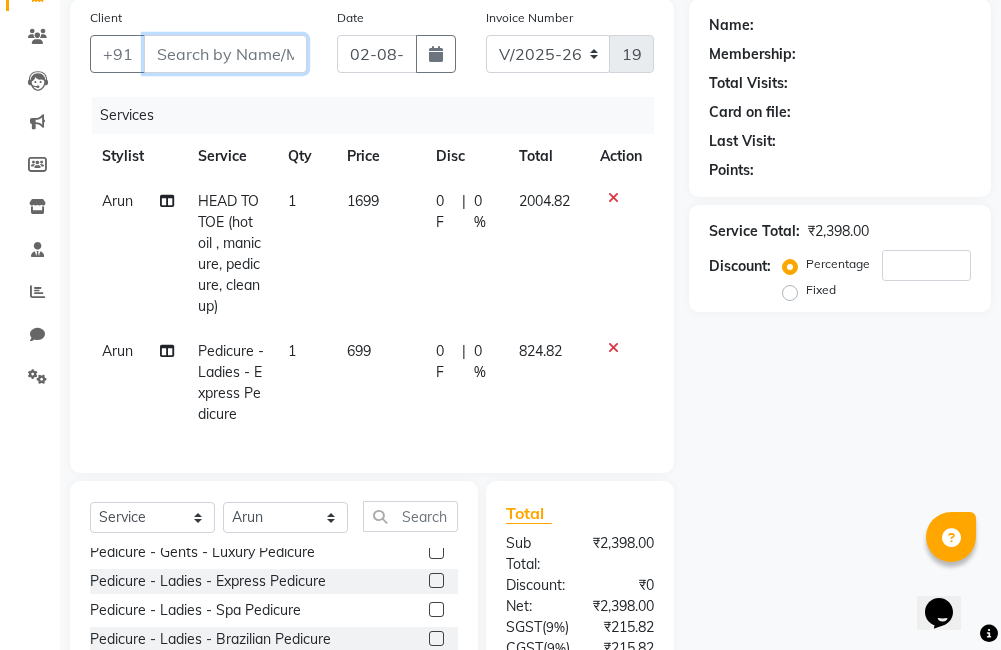 type on "8" 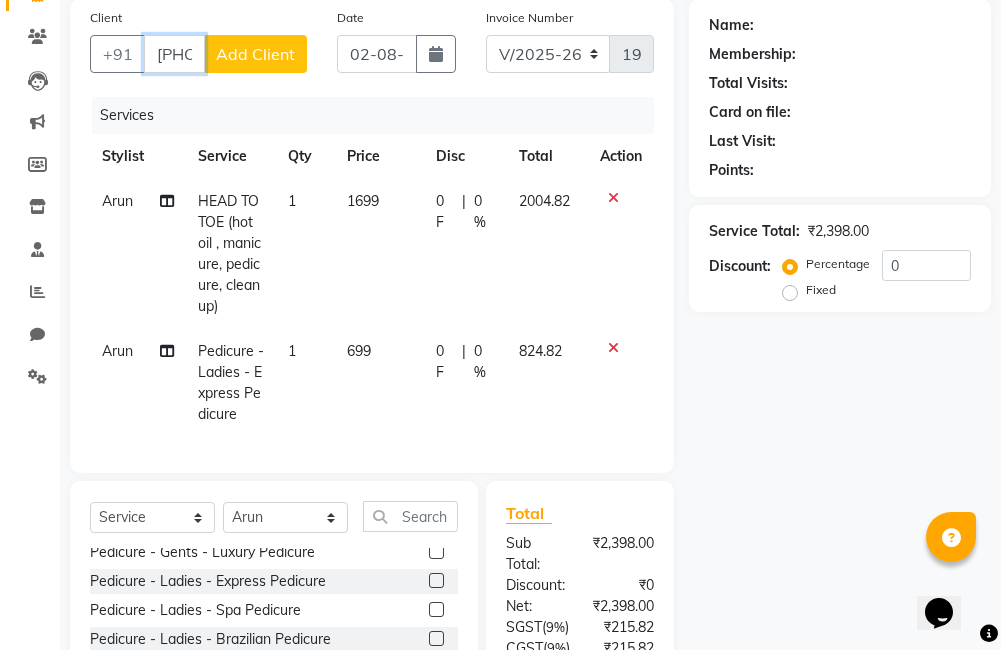 type on "8438577727" 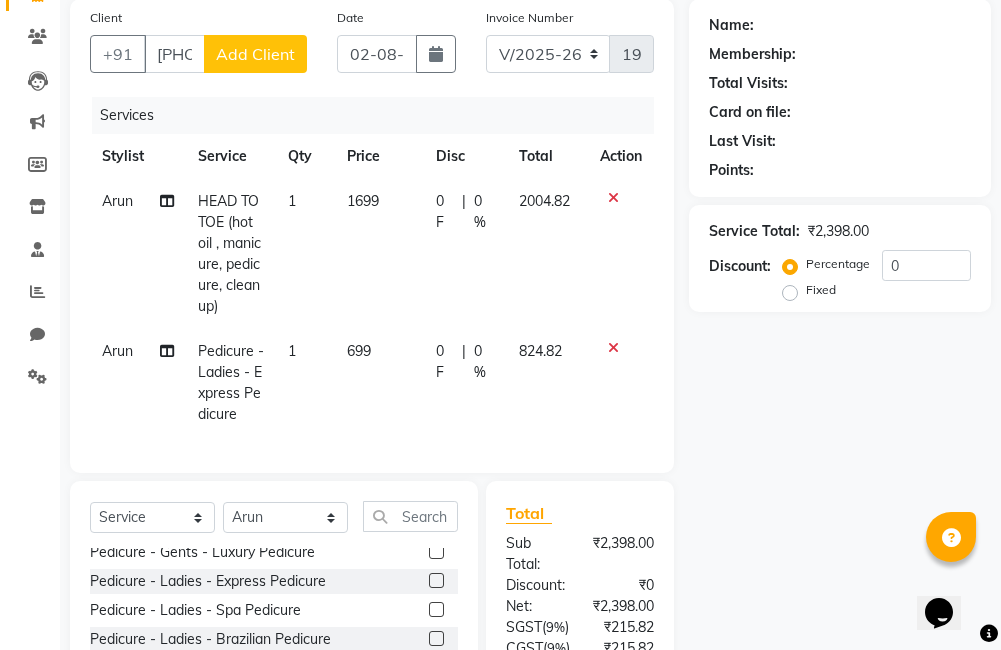 click on "Add Client" 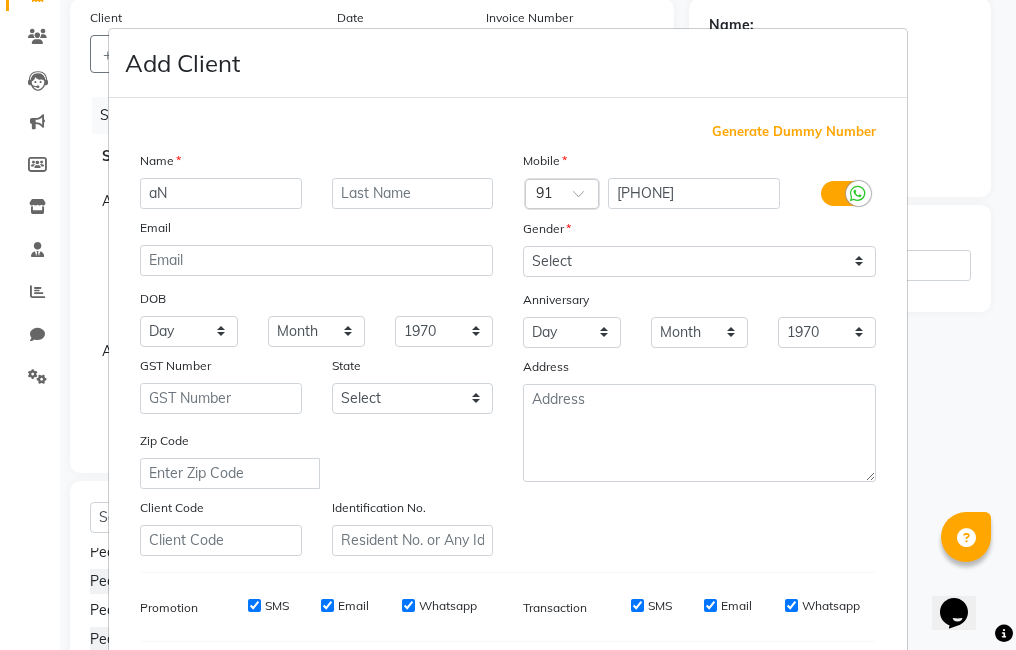 type on "a" 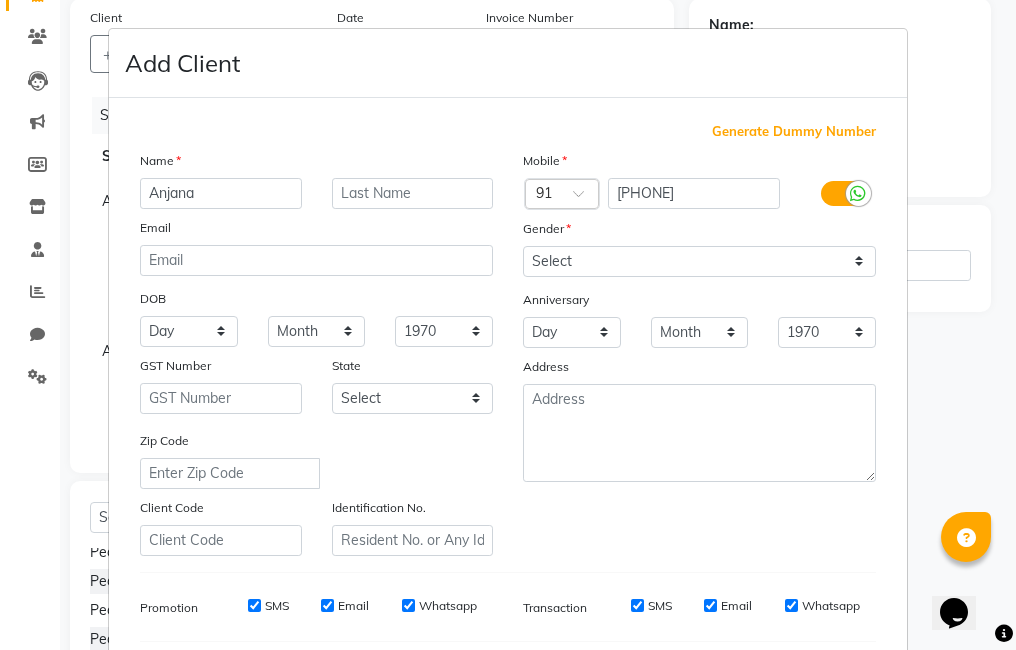 type on "Anjana" 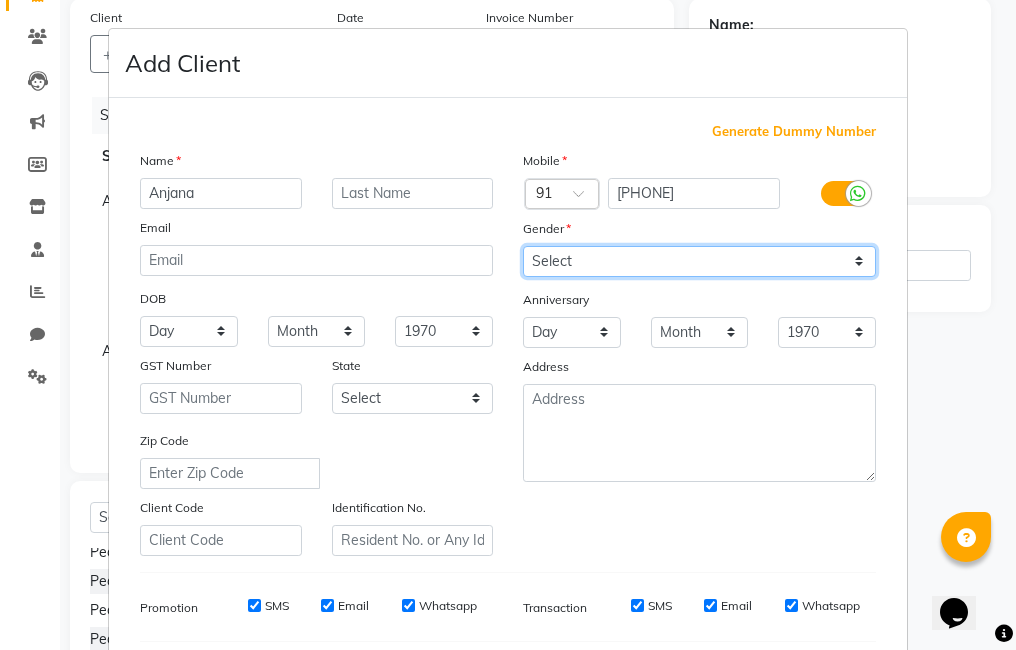 click on "Select Male Female Other Prefer Not To Say" at bounding box center [699, 261] 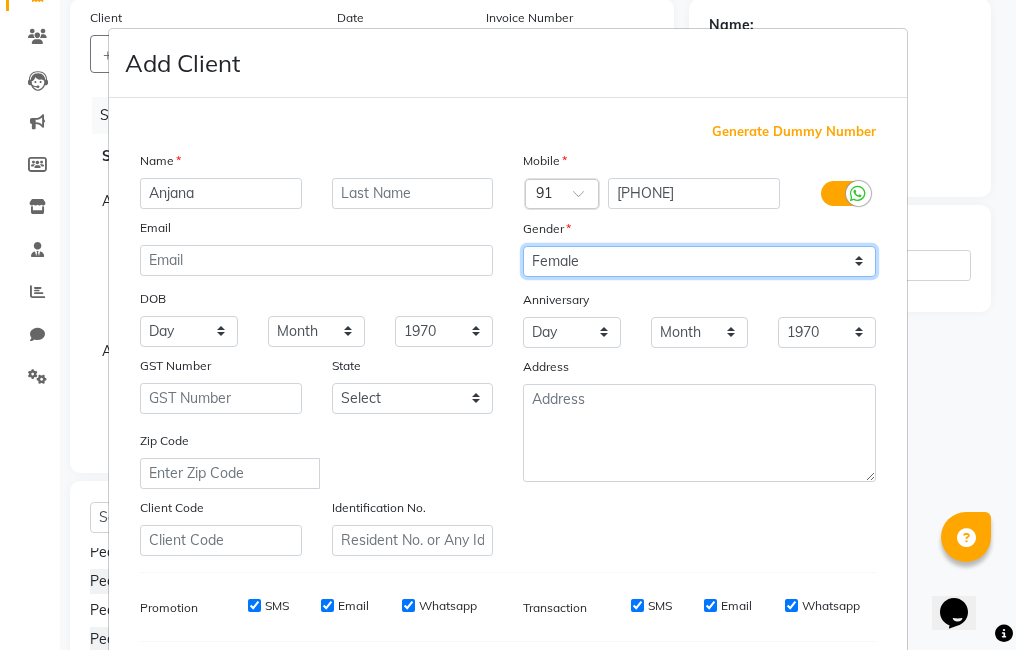 click on "Select Male Female Other Prefer Not To Say" at bounding box center (699, 261) 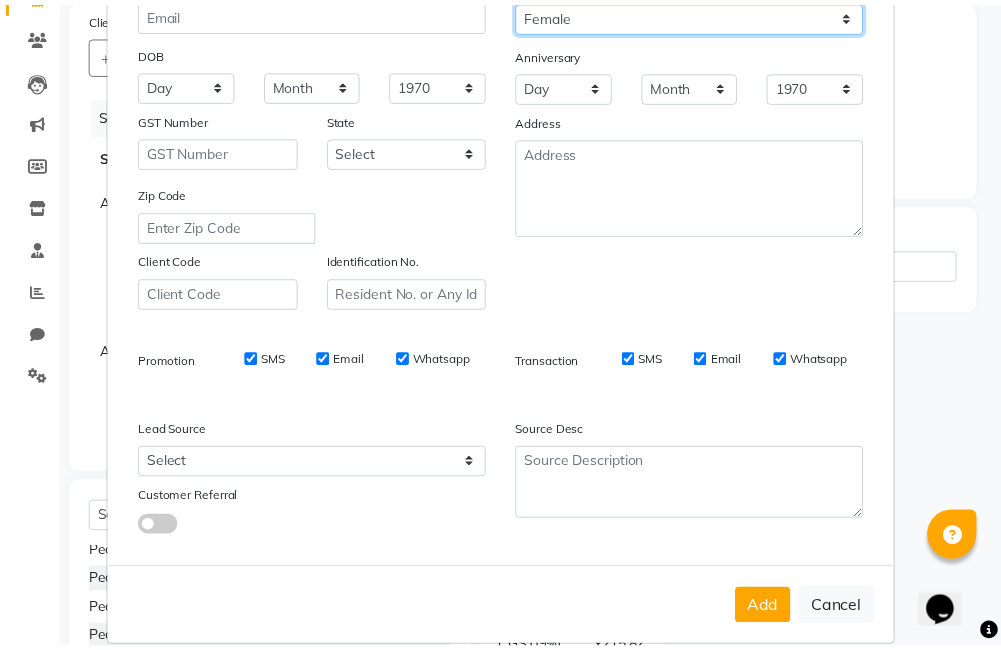 scroll, scrollTop: 268, scrollLeft: 0, axis: vertical 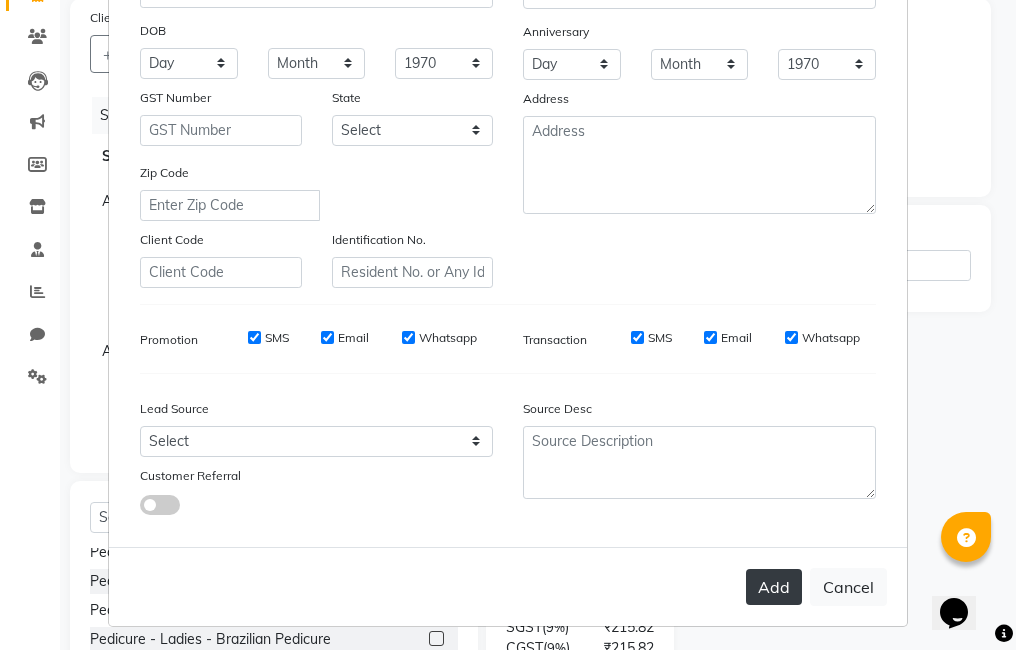 click on "Add" at bounding box center (774, 587) 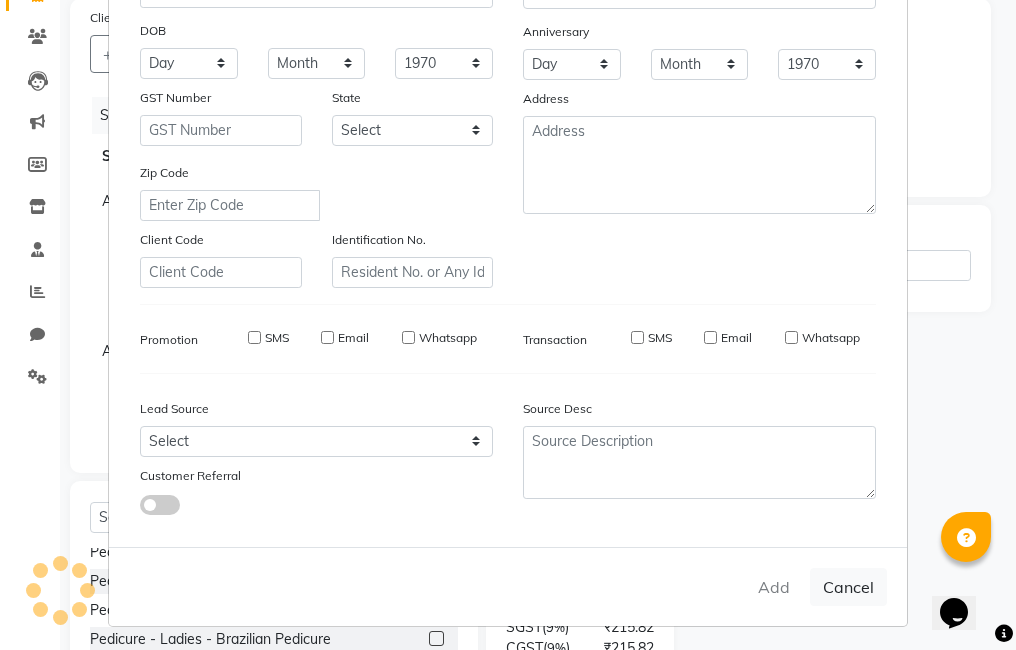 type 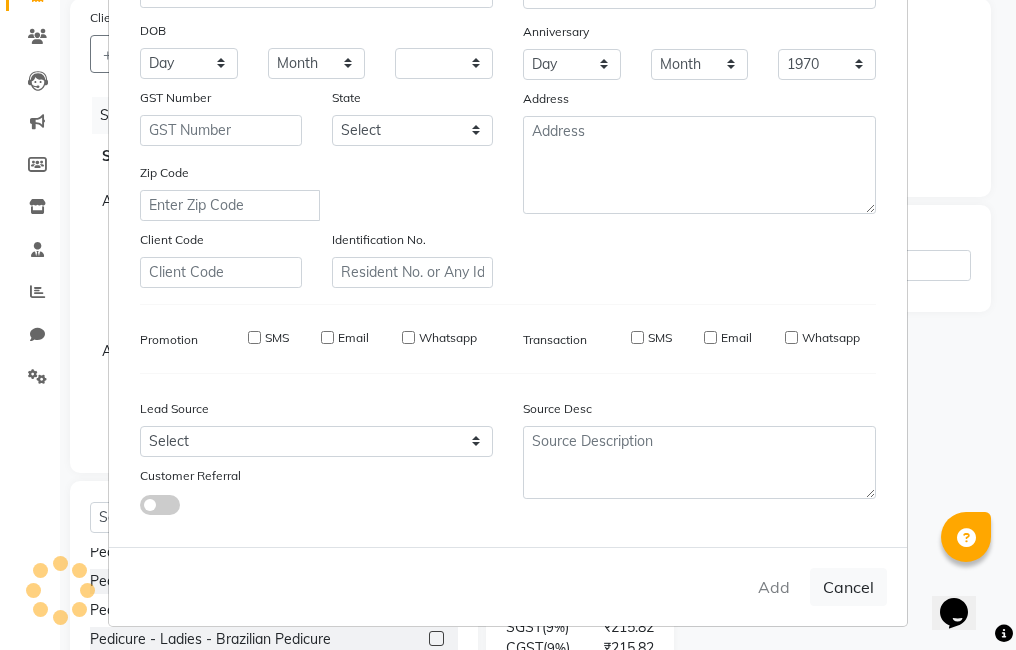 select 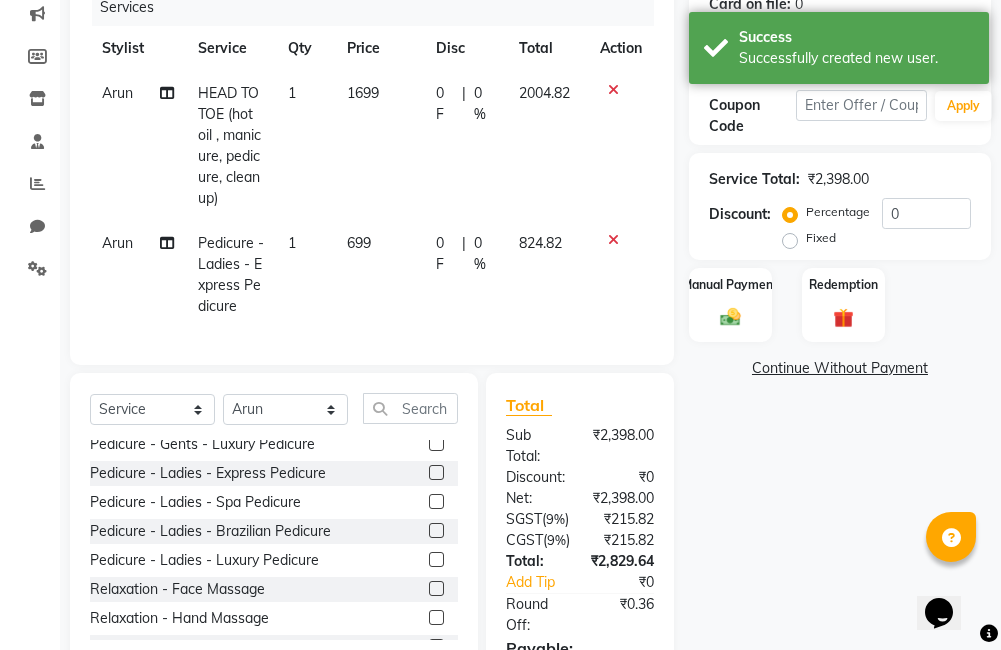 scroll, scrollTop: 284, scrollLeft: 0, axis: vertical 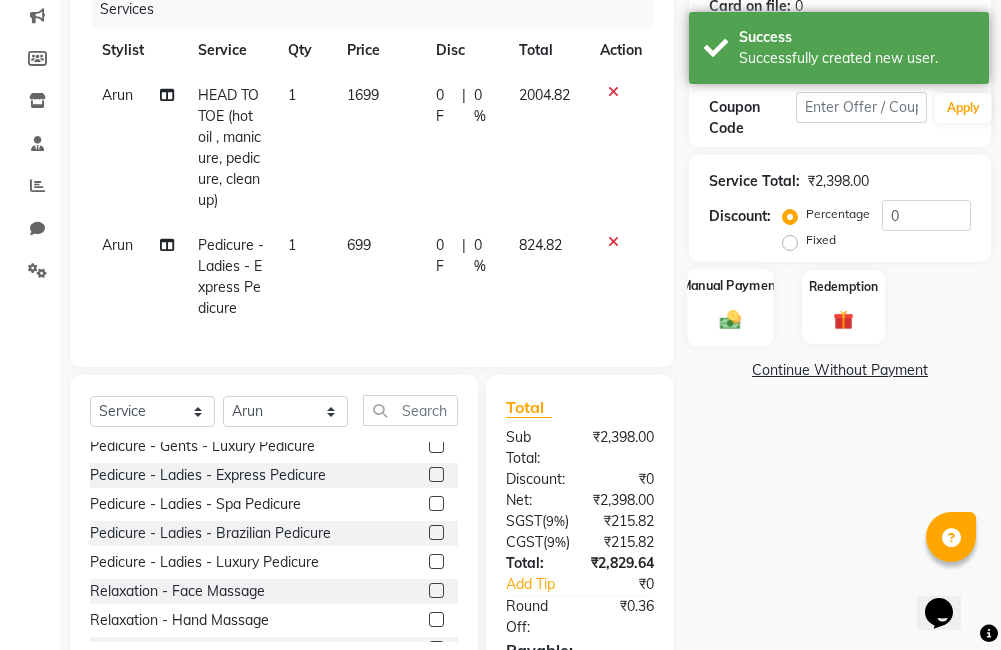 click 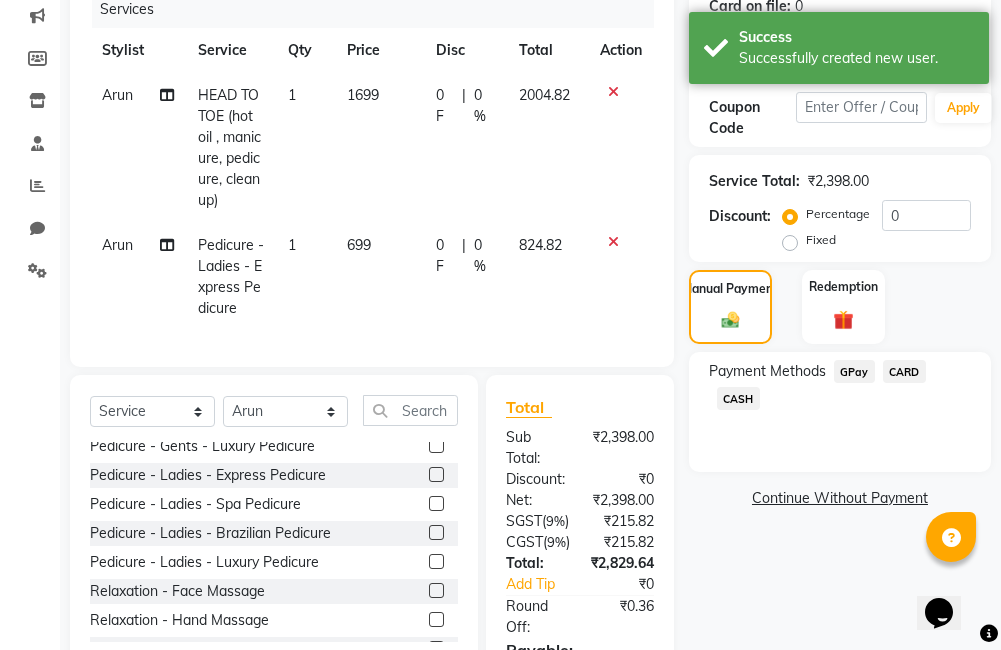click on "GPay" 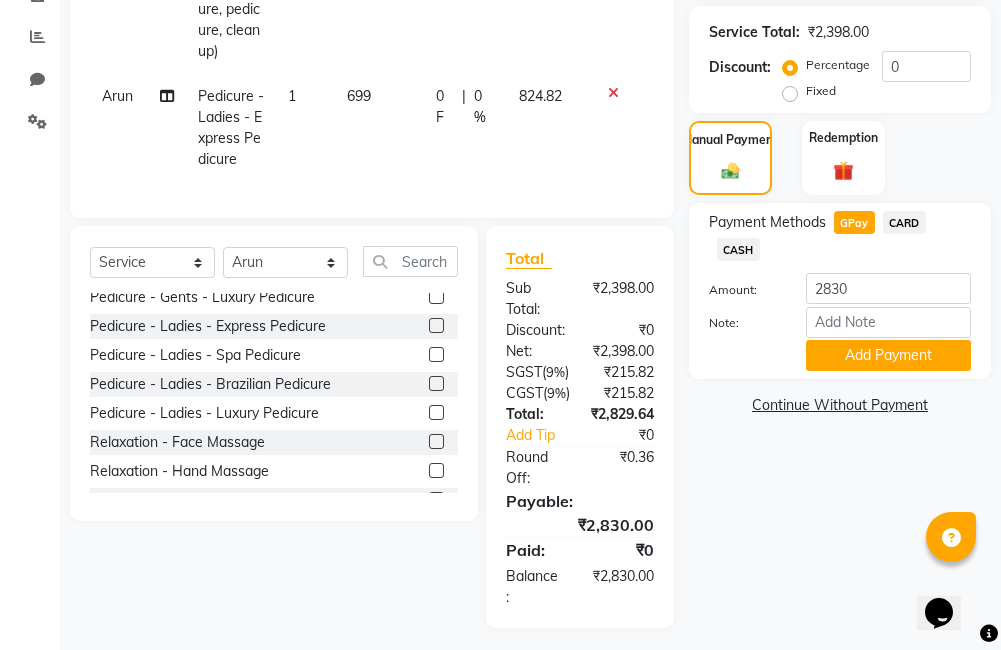 scroll, scrollTop: 446, scrollLeft: 0, axis: vertical 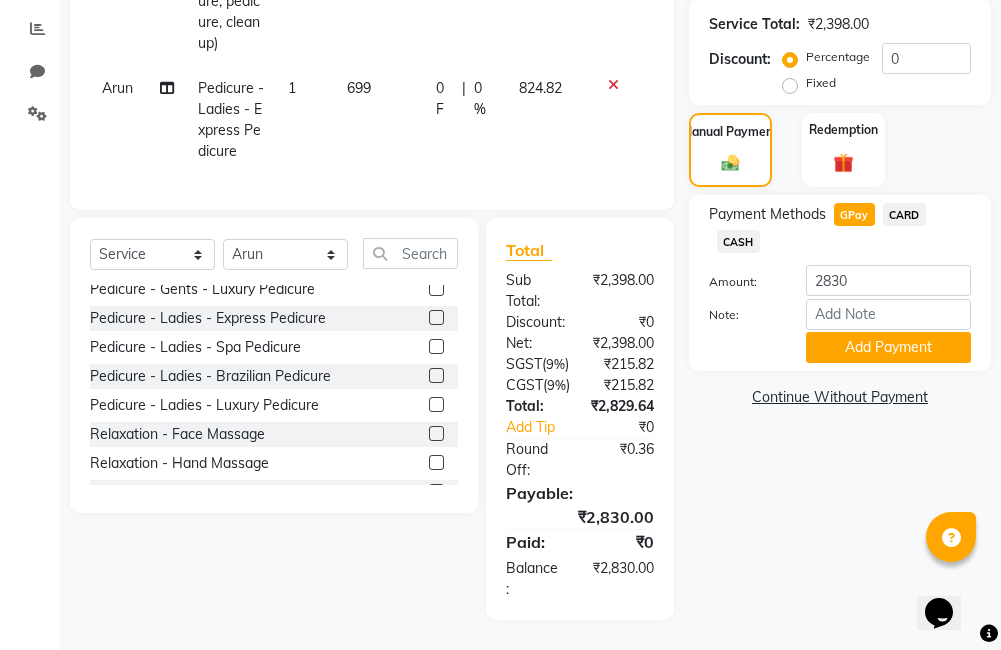 click on "Name: Anjana  Membership:  No Active Membership  Total Visits:   Card on file:  0 Last Visit:   - Points:   0  Coupon Code Apply Service Total:  ₹2,398.00  Discount:  Percentage   Fixed  0 Manual Payment Redemption Payment Methods  GPay   CARD   CASH  Amount: 2830 Note: Add Payment  Continue Without Payment" 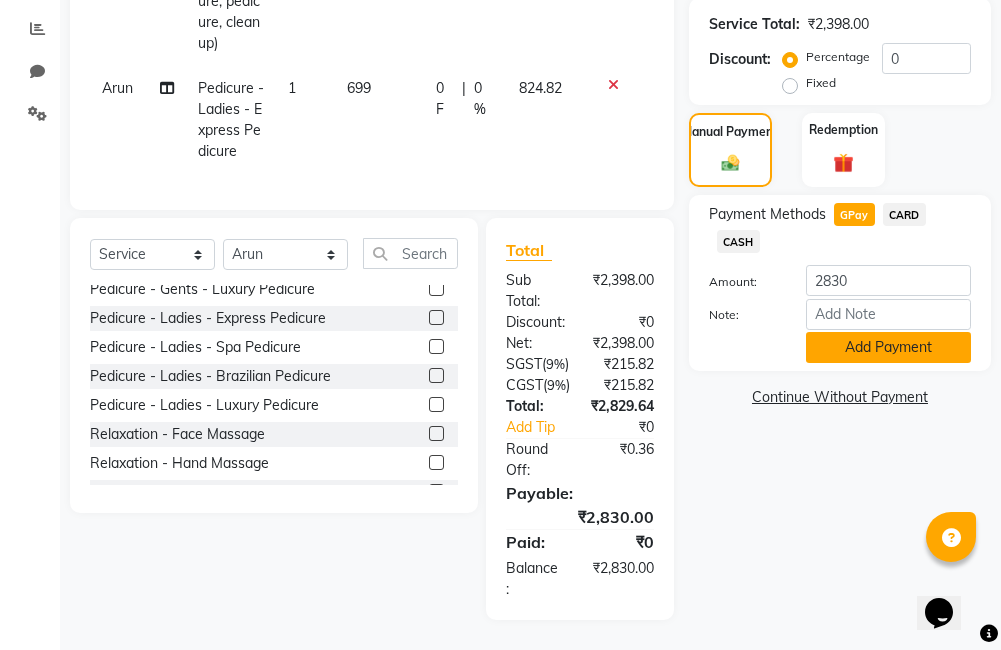 click on "Add Payment" 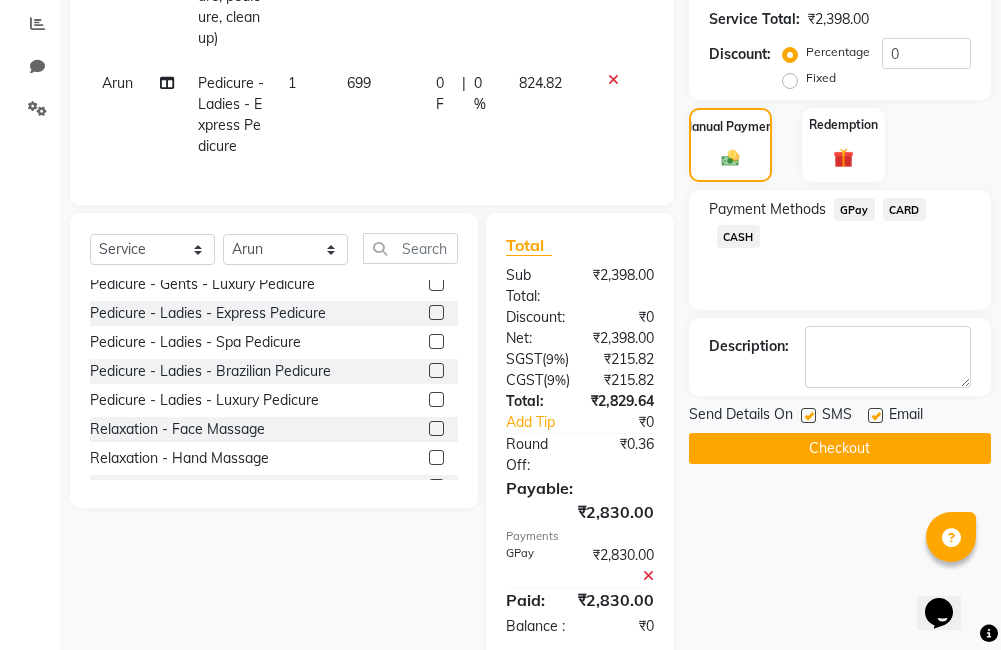 click on "Checkout" 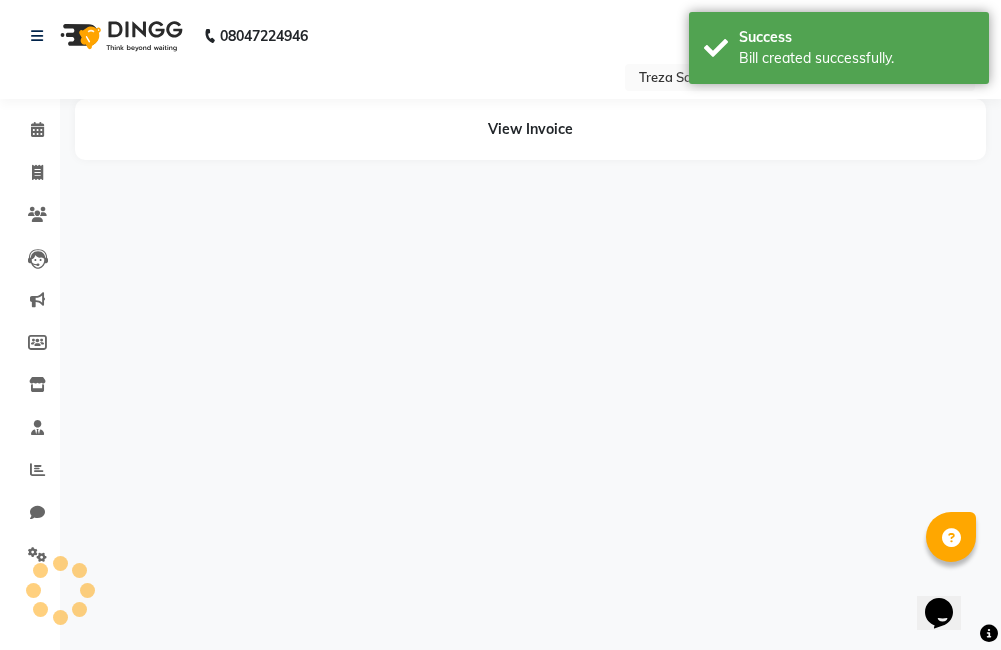 scroll, scrollTop: 0, scrollLeft: 0, axis: both 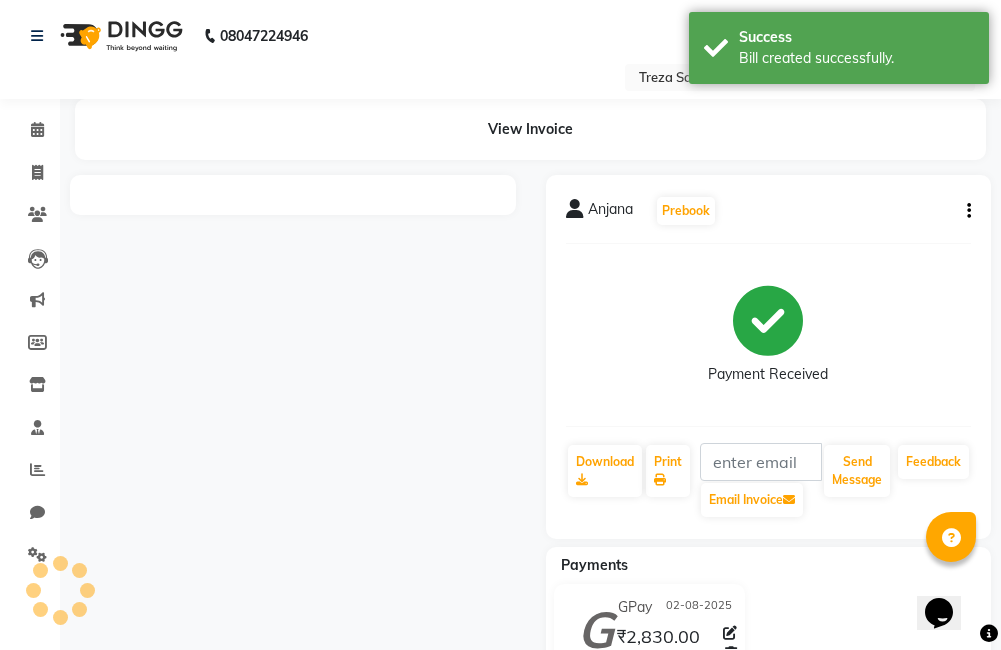click 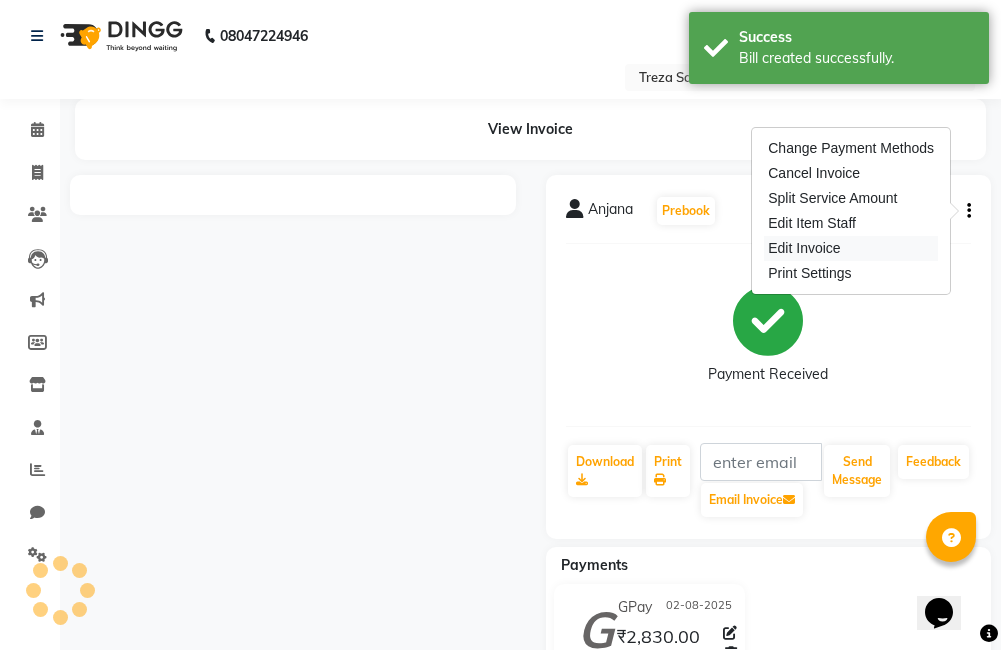click on "Edit Invoice" at bounding box center (851, 248) 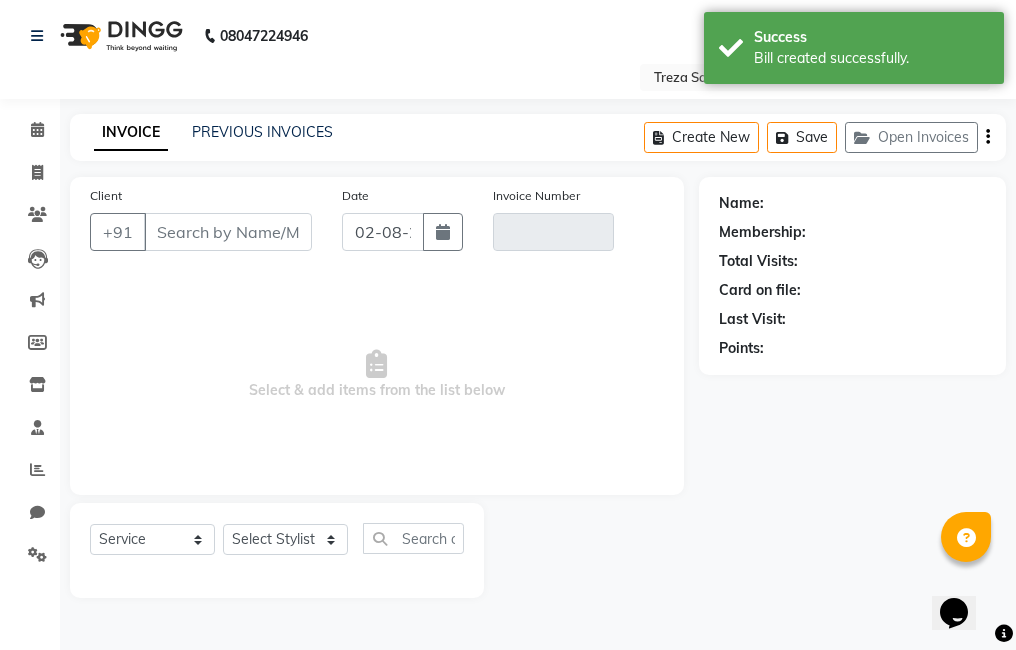 type on "8438577727" 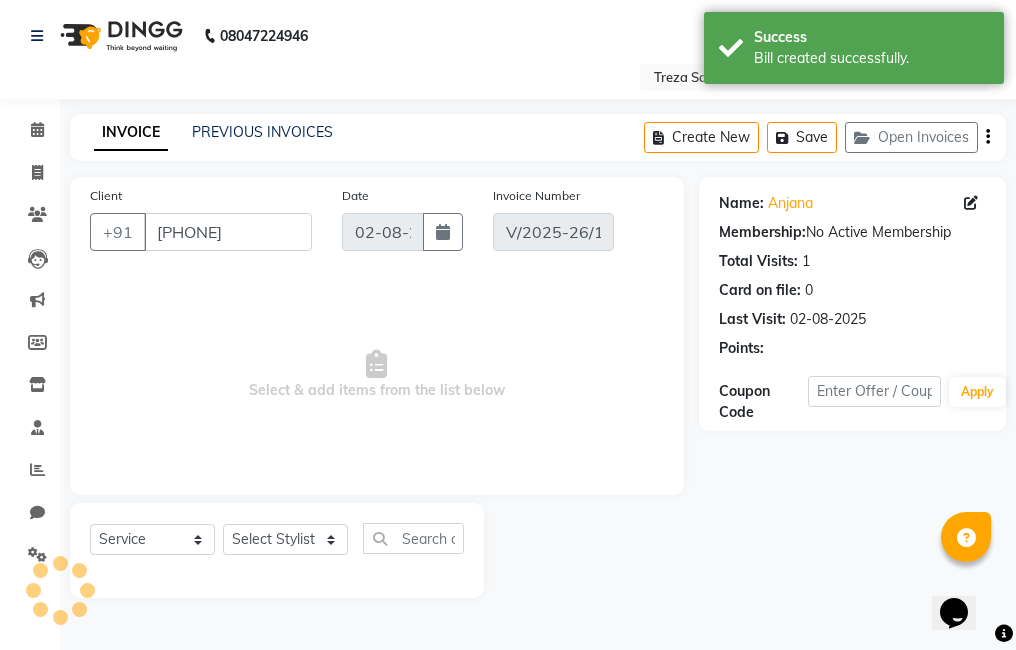 select on "select" 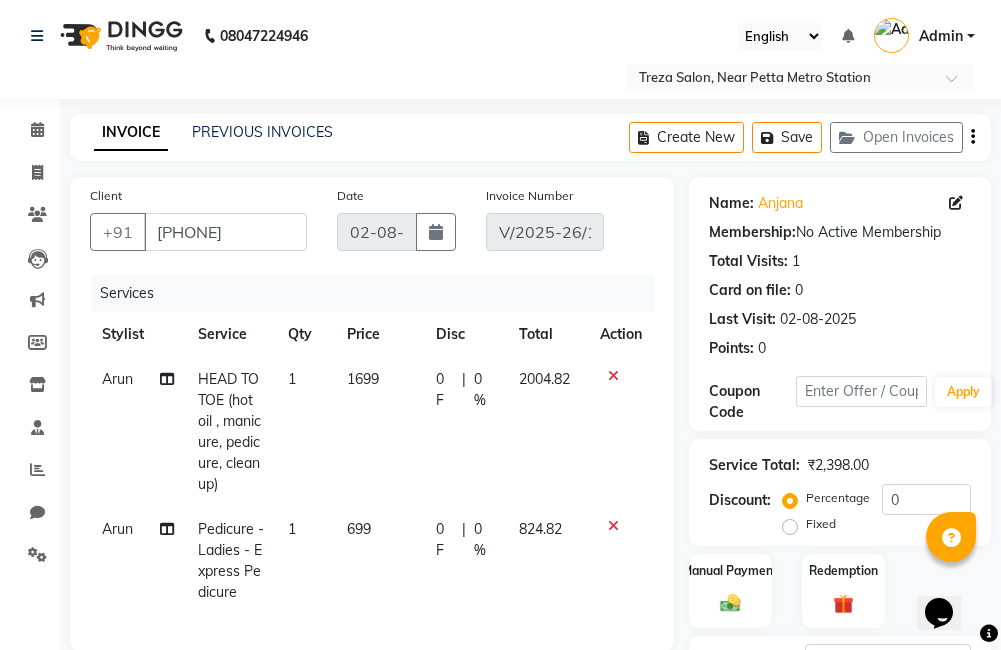 click on "Arun" 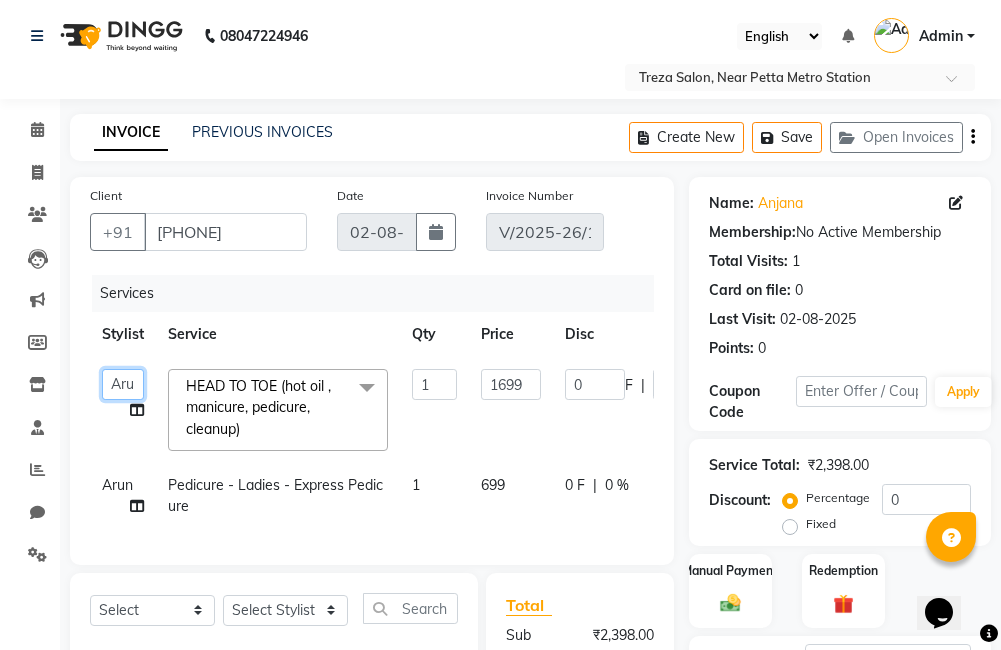 click on "Ajitha   Akshay   Amulie   Anju   Arun   Ashish   Jeeshma   Krishna Priya   Shijo" 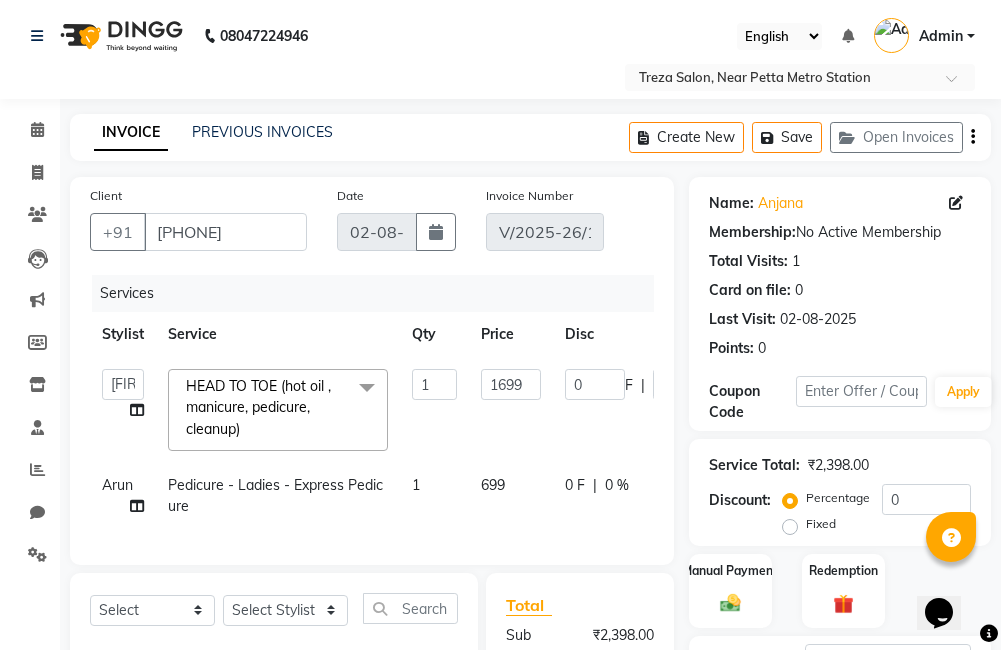 select on "67450" 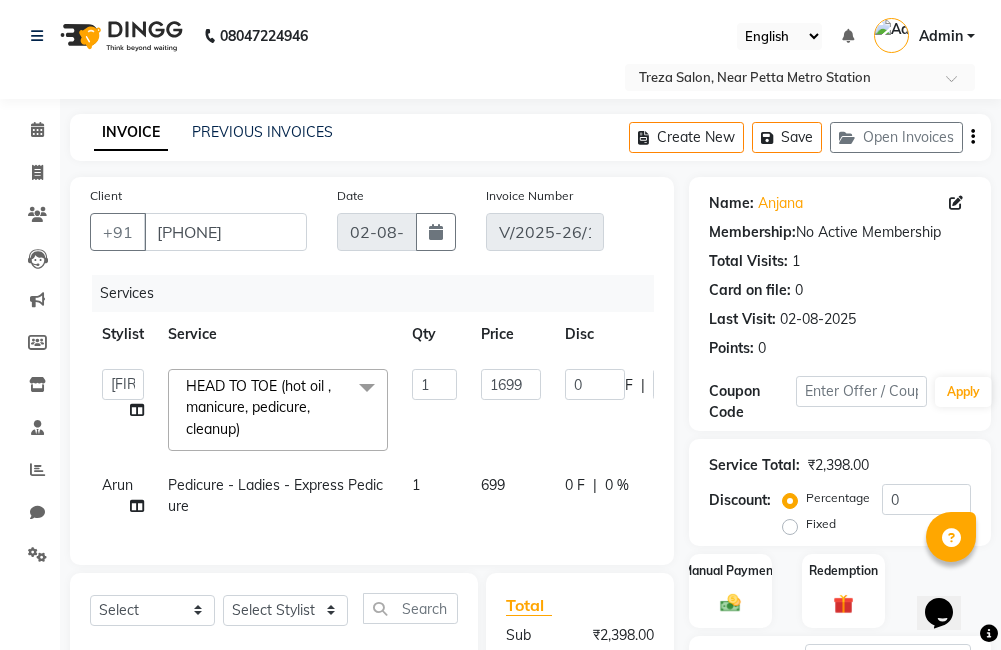 click on "Arun" 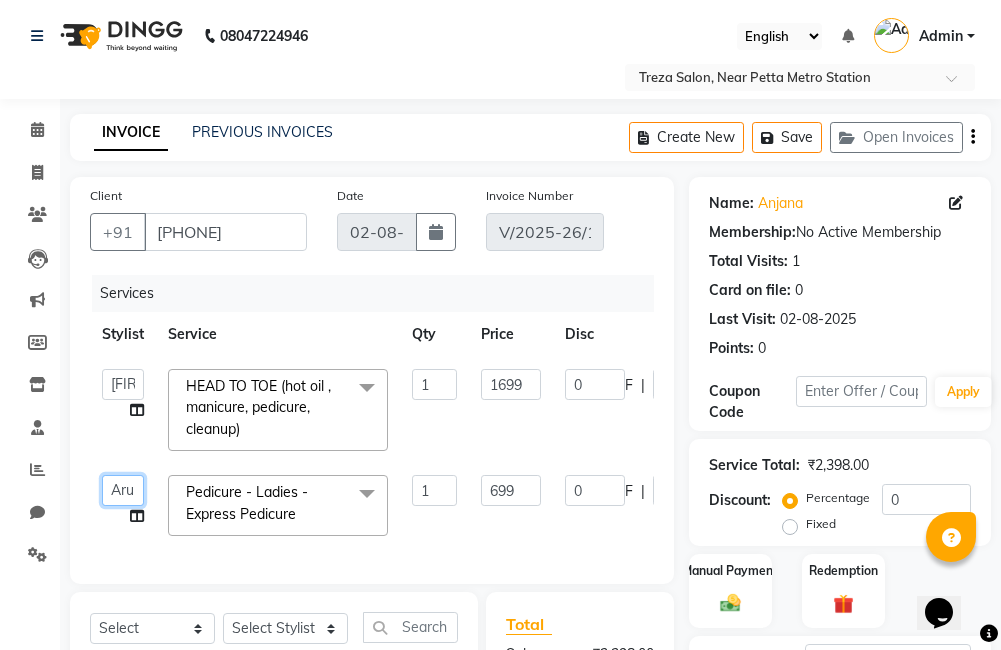 click on "Ajitha   Akshay   Amulie   Anju   Arun   Ashish   Jeeshma   Krishna Priya   Shijo" 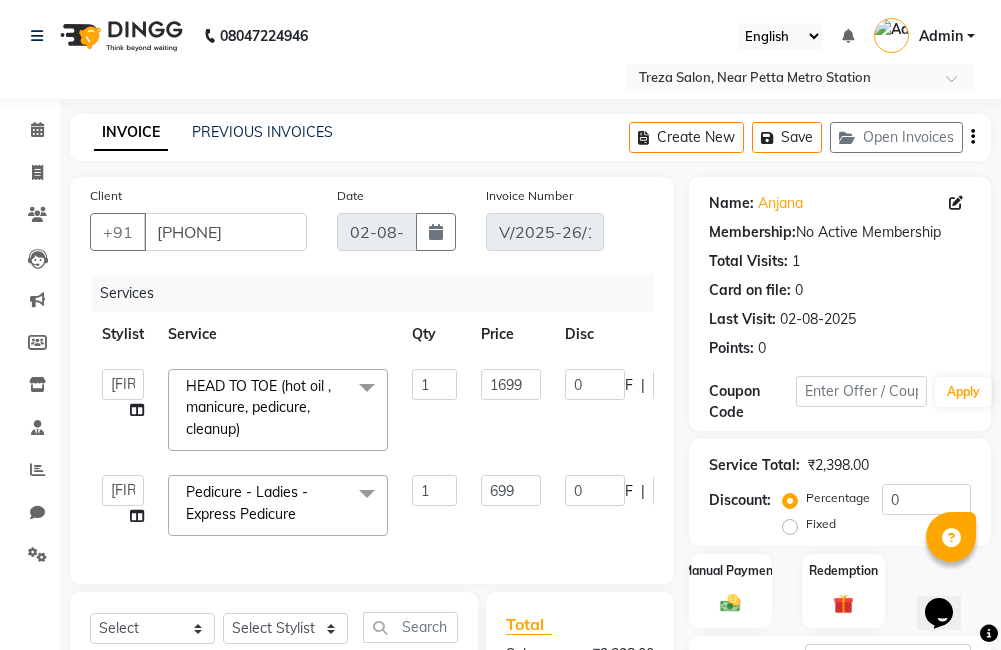 select on "85969" 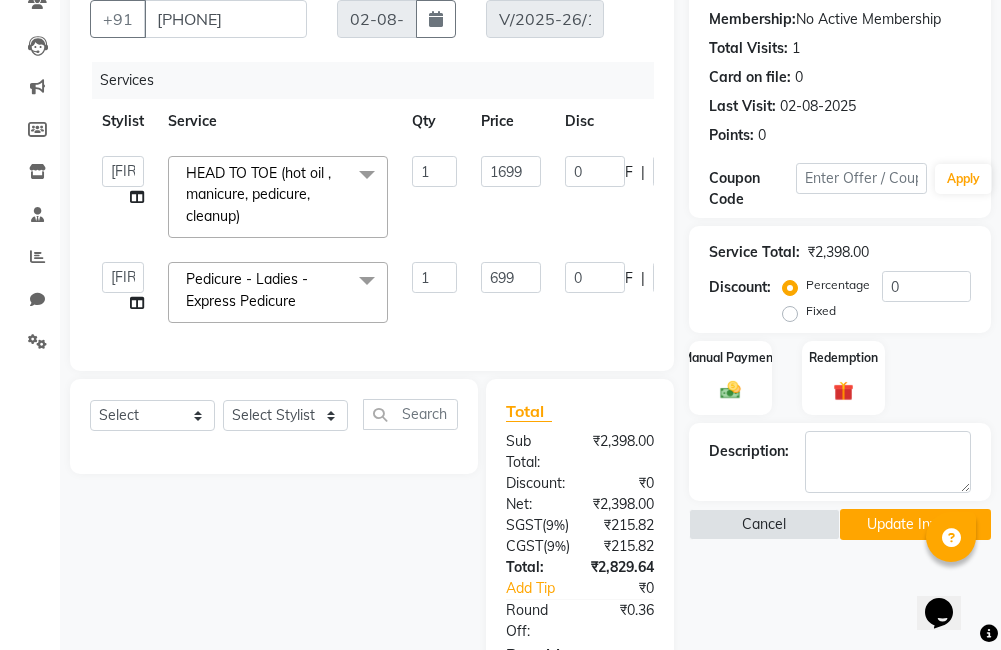 scroll, scrollTop: 219, scrollLeft: 0, axis: vertical 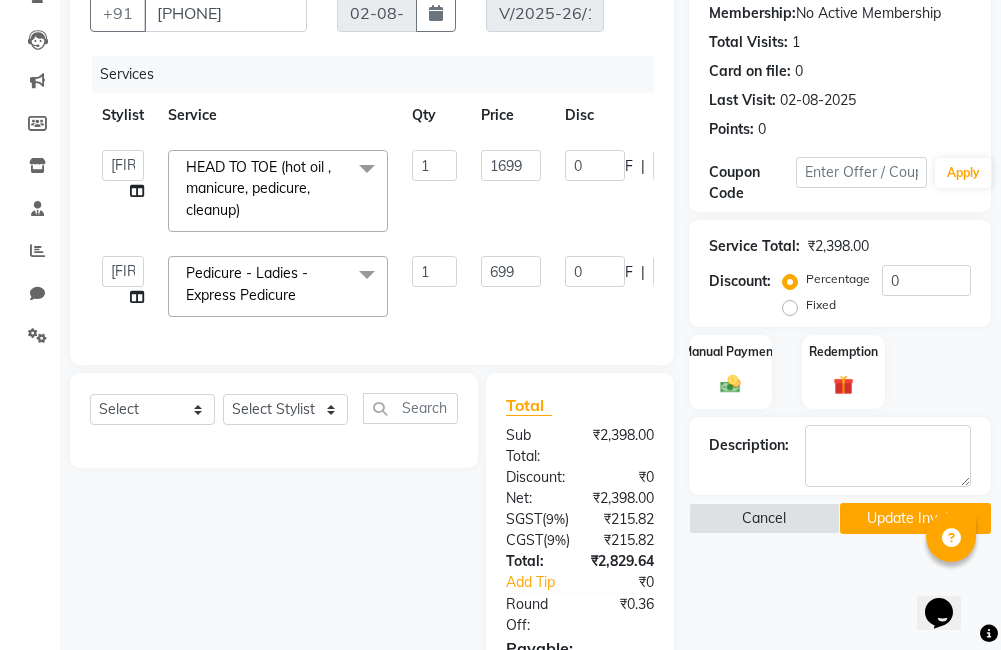 click on "Update Invoice" 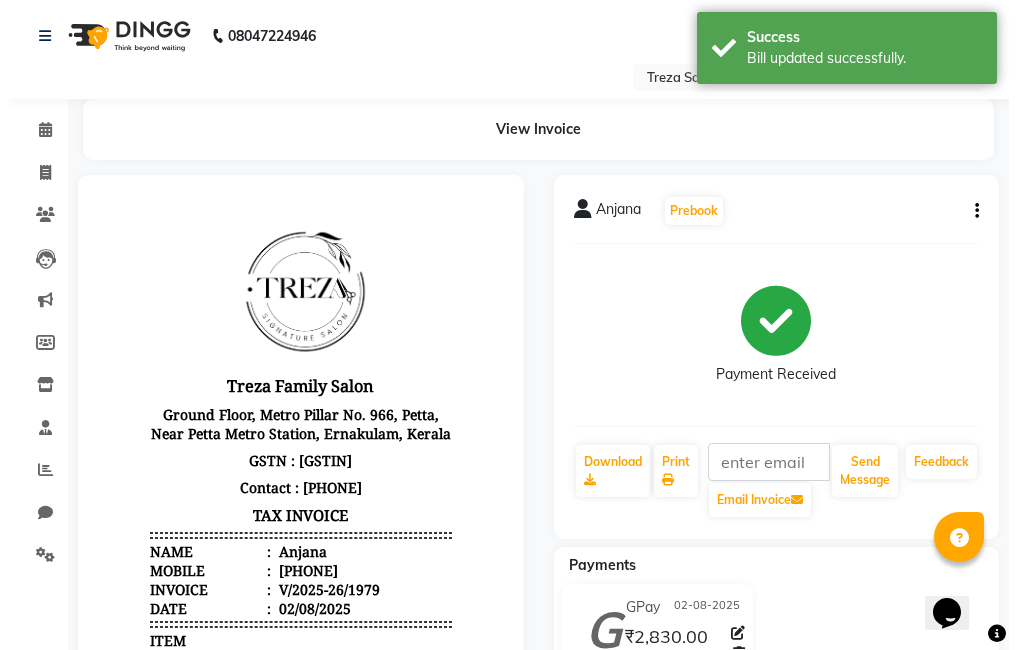scroll, scrollTop: 0, scrollLeft: 0, axis: both 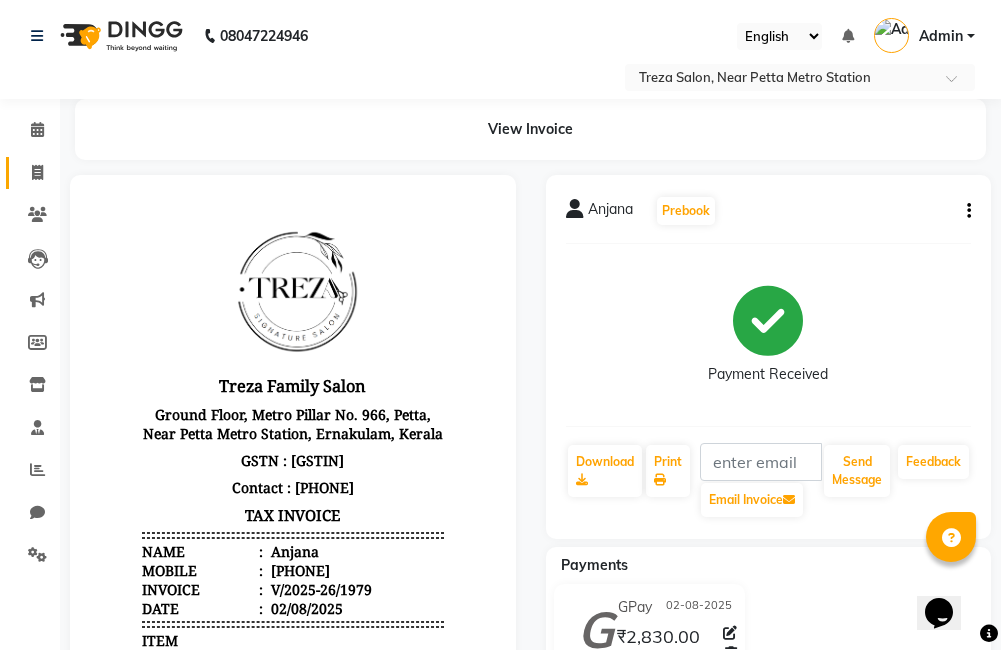 click 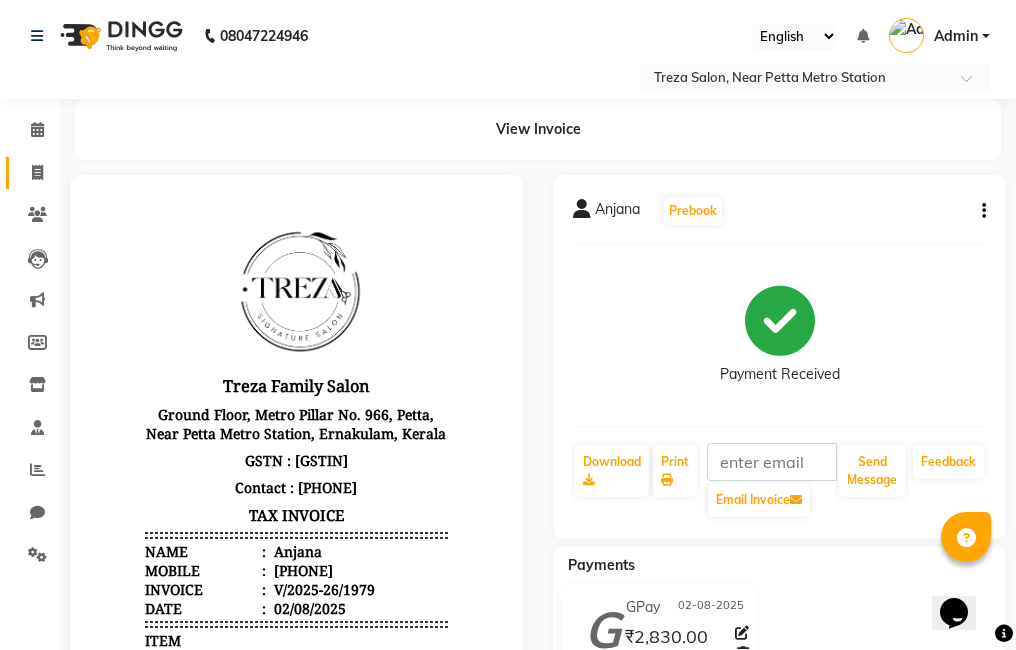 select on "service" 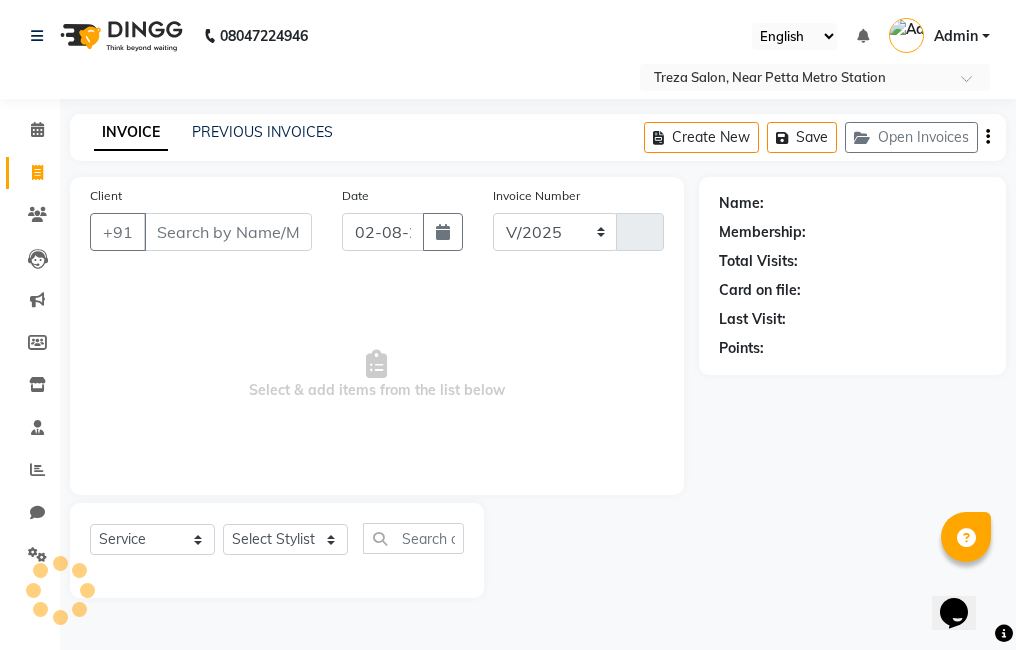select on "7633" 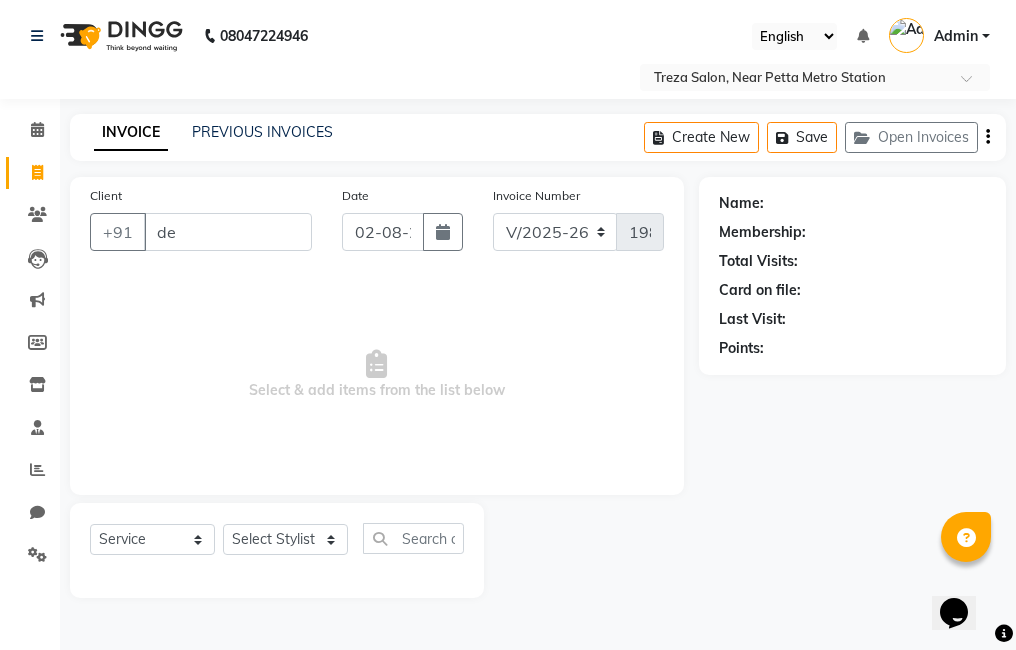type on "d" 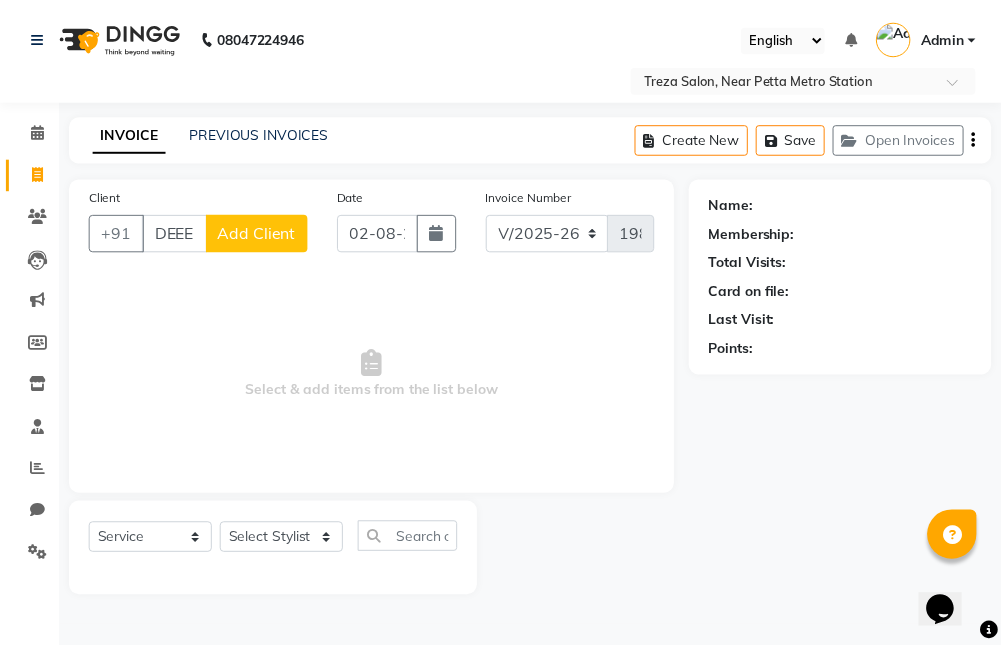 scroll, scrollTop: 0, scrollLeft: 0, axis: both 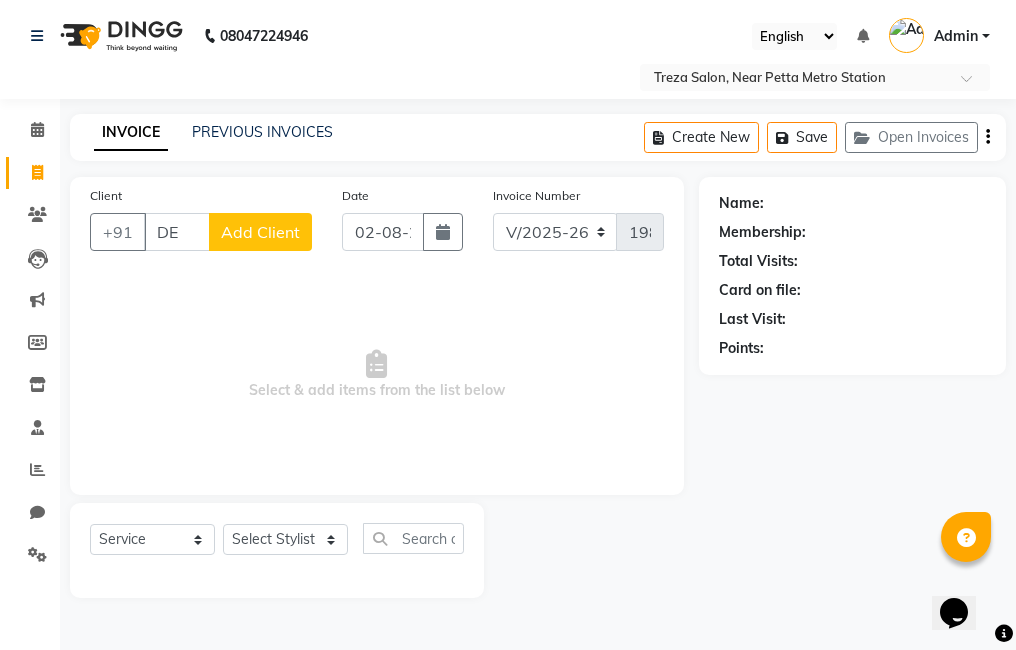 type on "D" 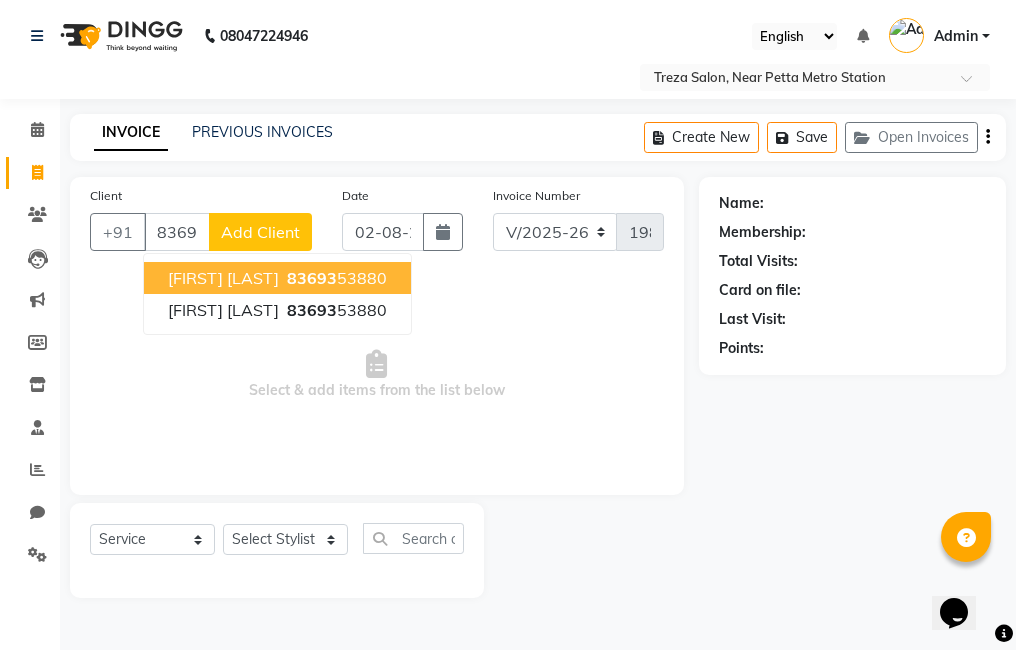 click on "83693" at bounding box center (312, 278) 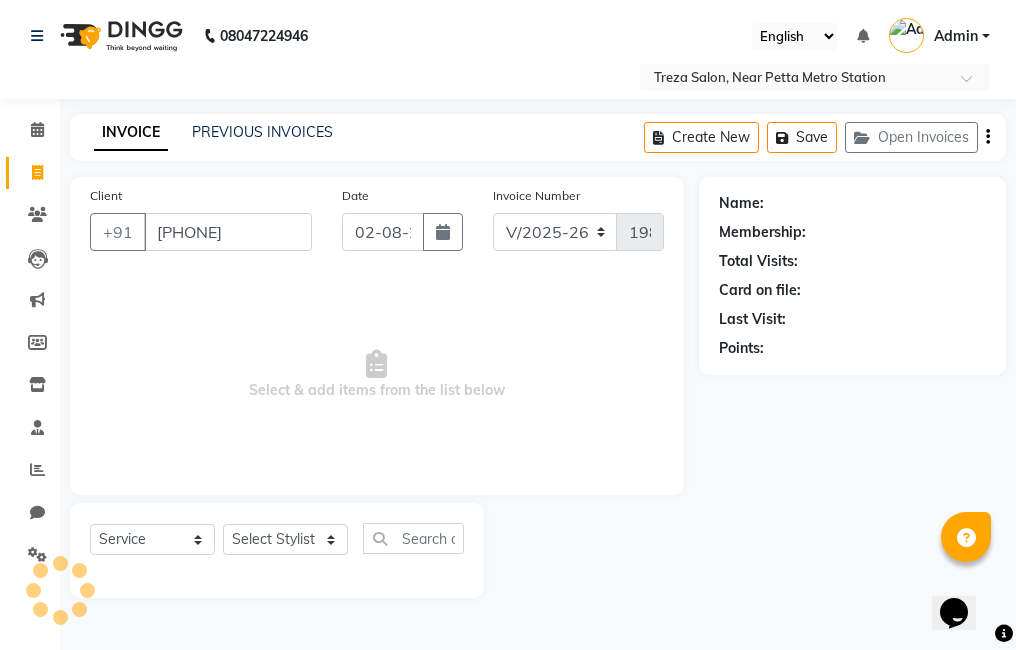 type on "8369353880" 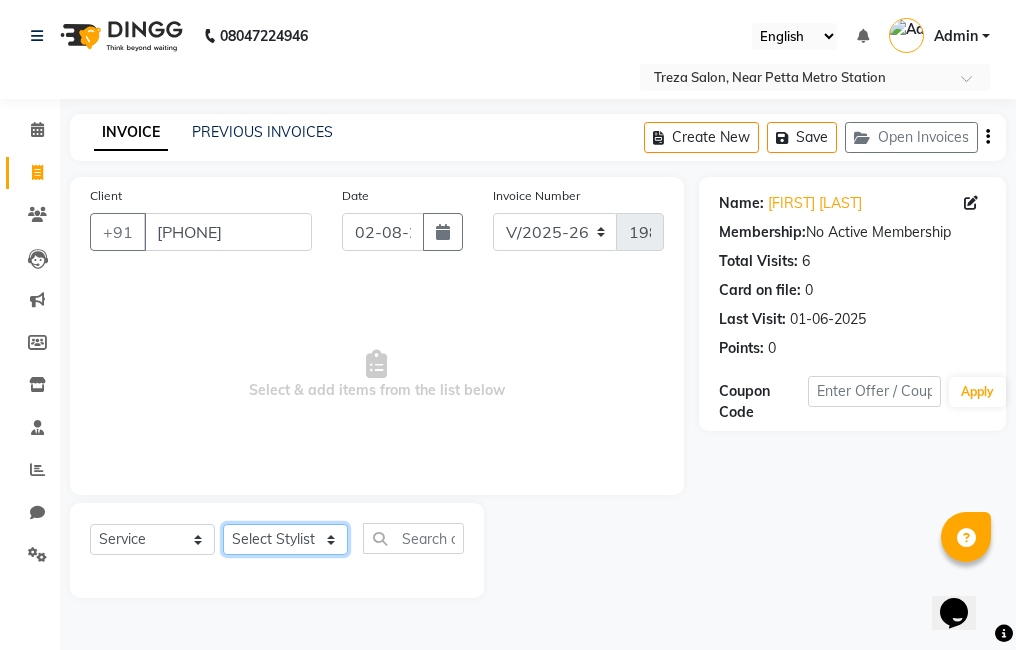 click on "Select Stylist Ajitha Akshay Amulie Anju Arun Ashish Jeeshma Krishna Priya Shijo" 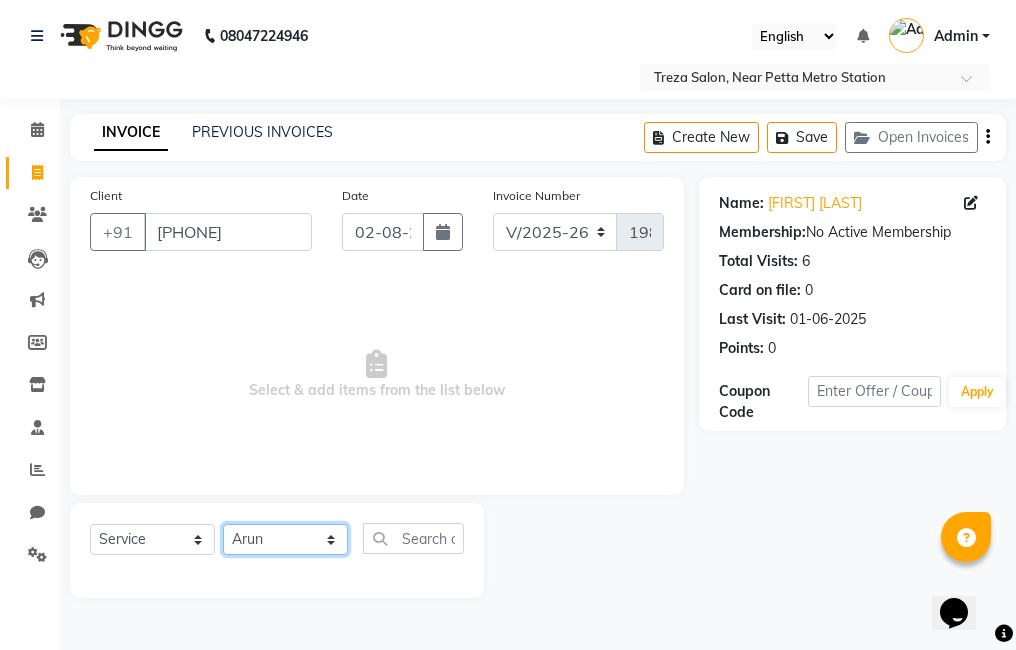 click on "Select Stylist Ajitha Akshay Amulie Anju Arun Ashish Jeeshma Krishna Priya Shijo" 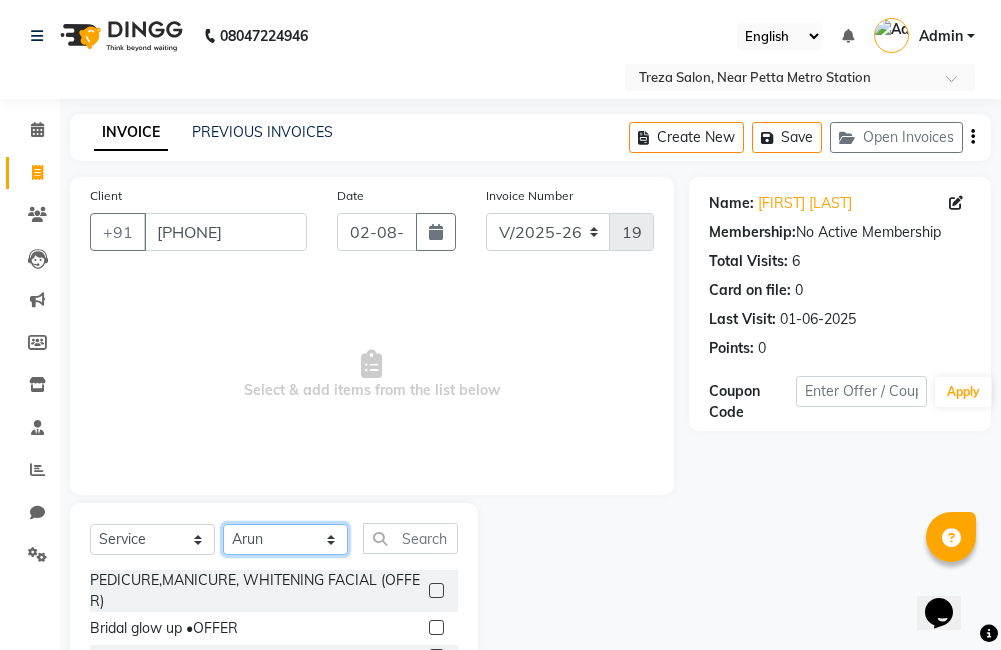 scroll, scrollTop: 178, scrollLeft: 0, axis: vertical 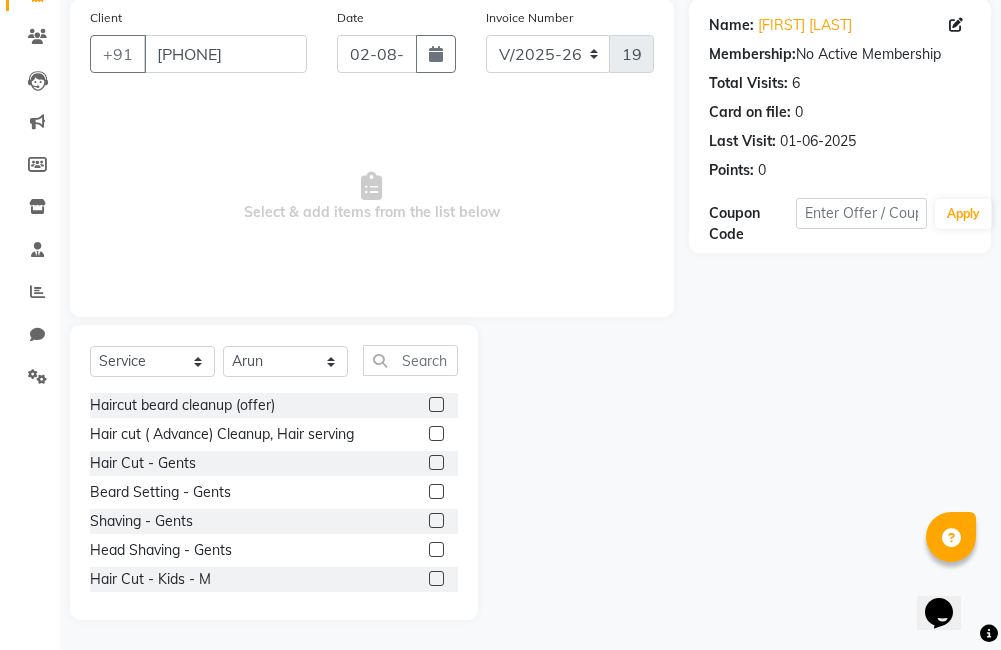 click 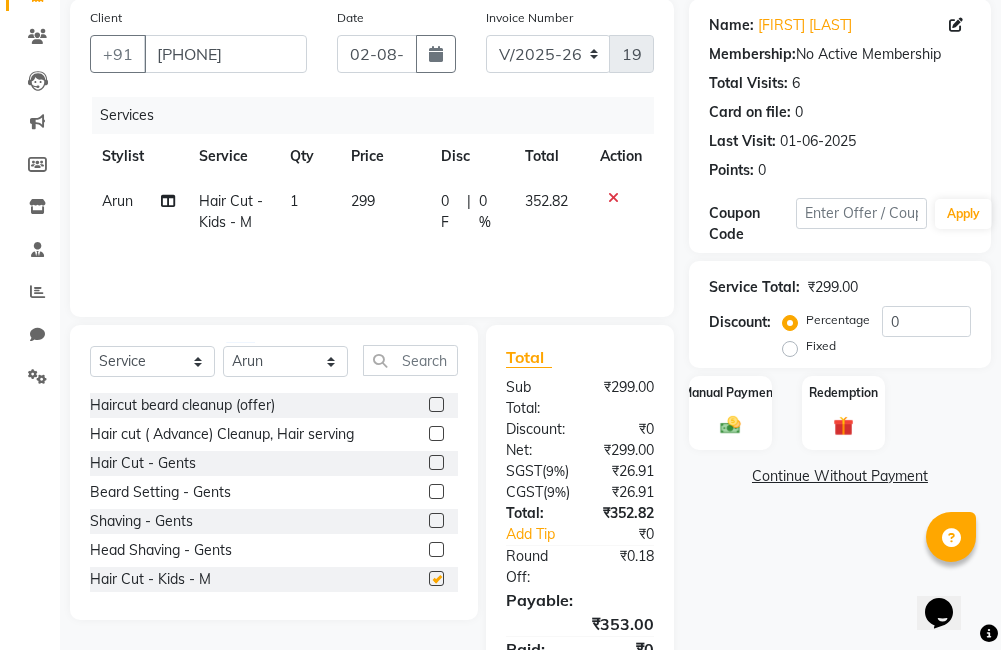 checkbox on "false" 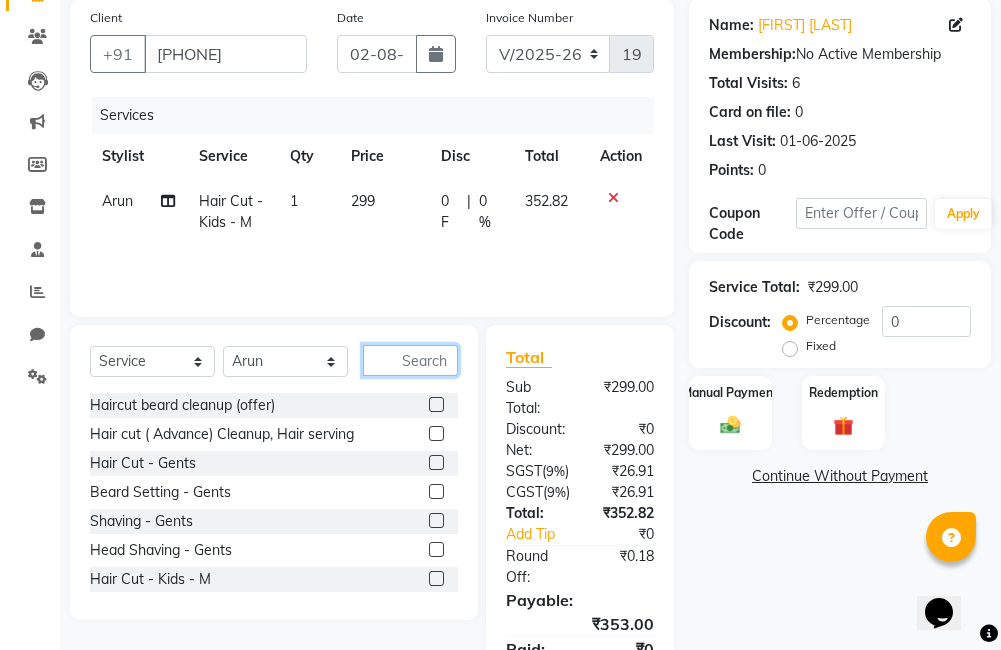 click 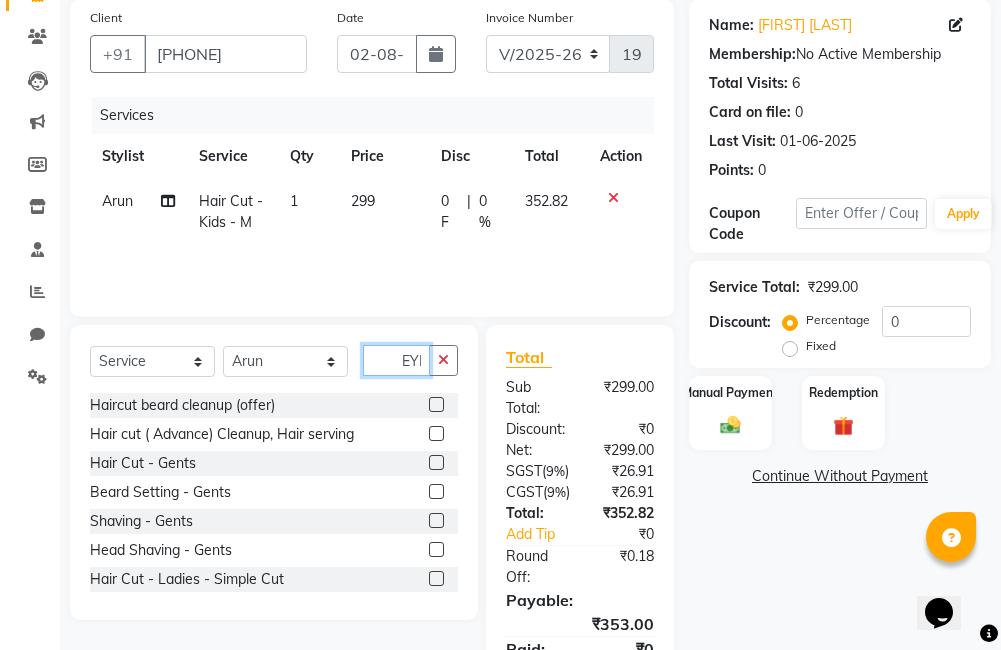 scroll, scrollTop: 0, scrollLeft: 5, axis: horizontal 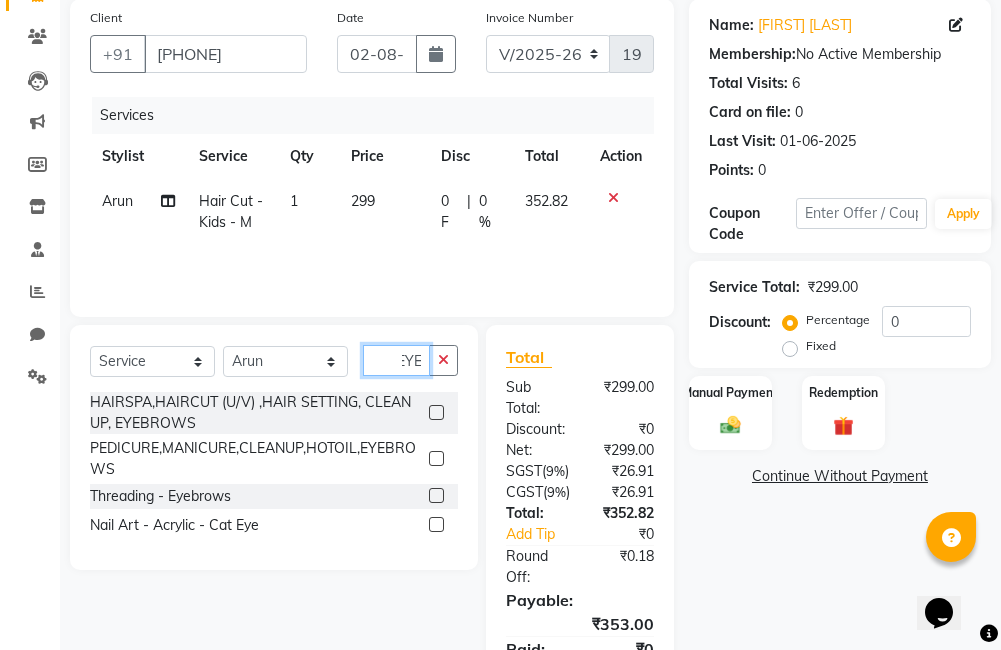 type on "EYE" 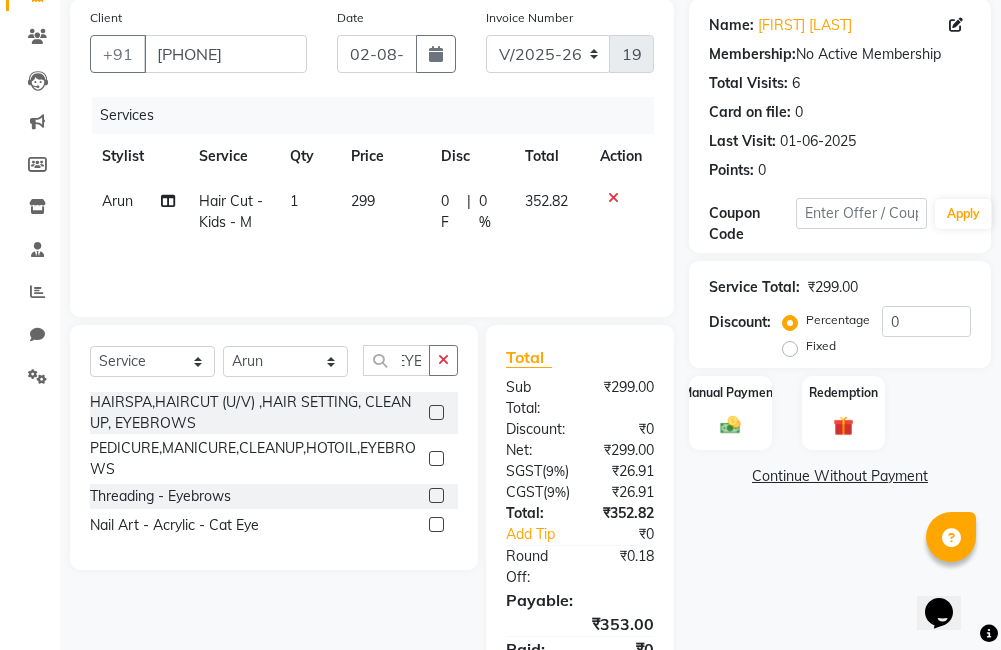 click 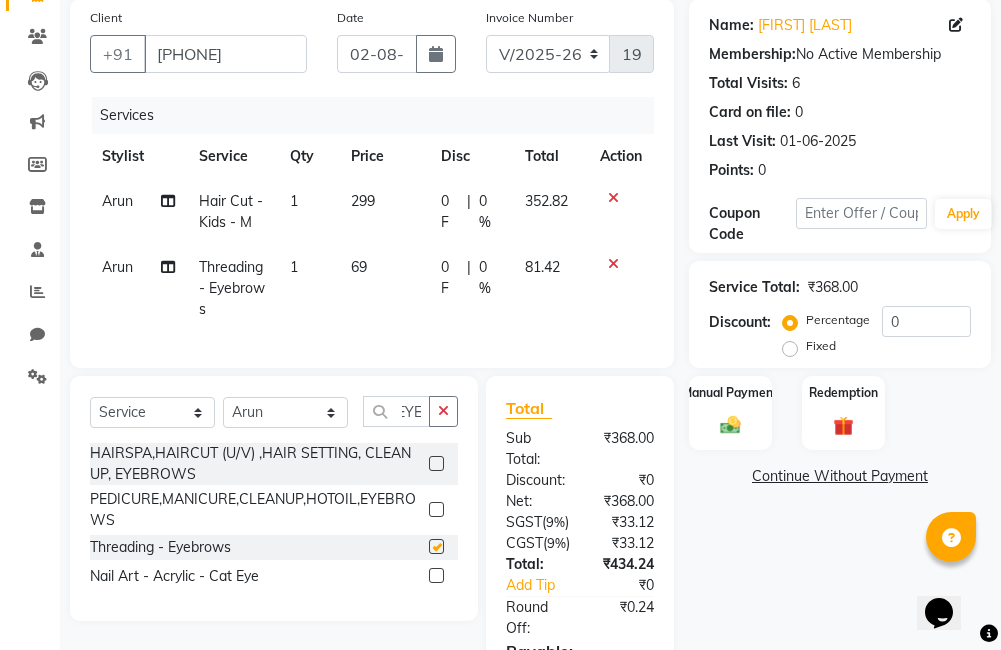 scroll, scrollTop: 0, scrollLeft: 0, axis: both 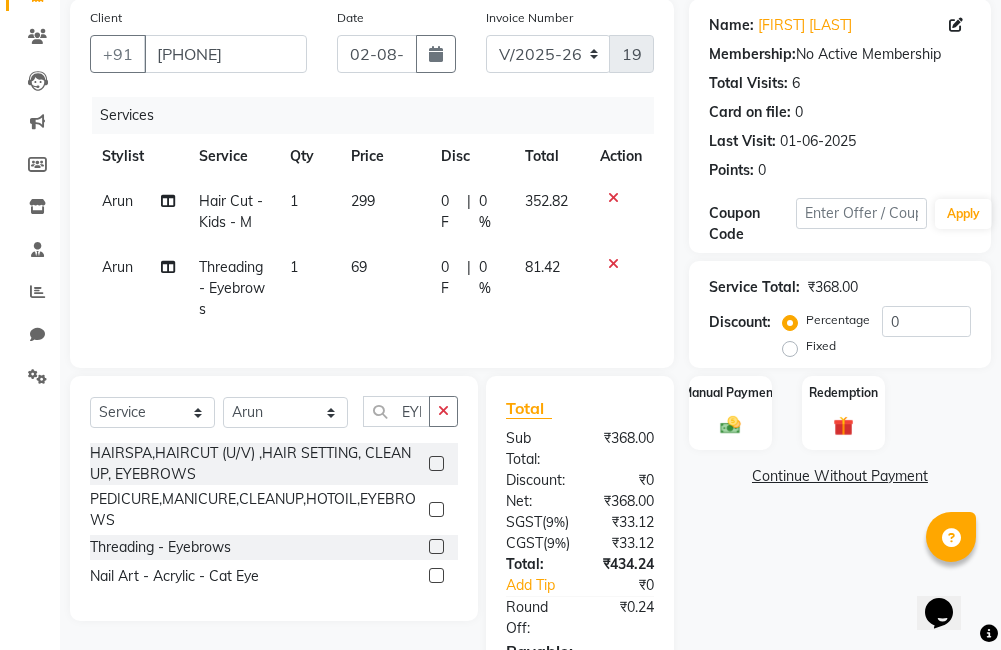 checkbox on "false" 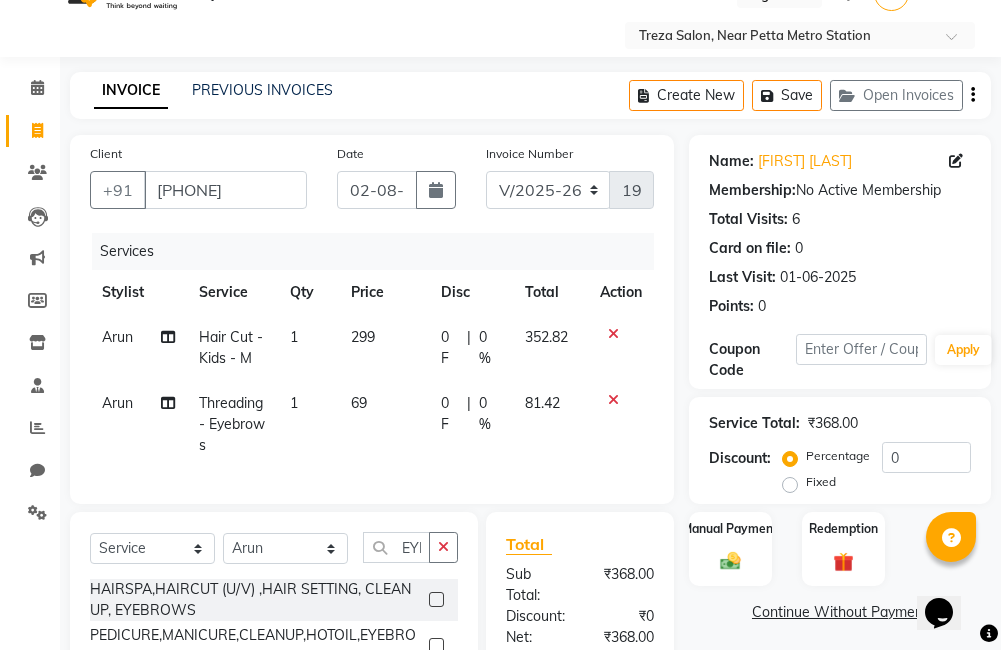 scroll, scrollTop: 33, scrollLeft: 0, axis: vertical 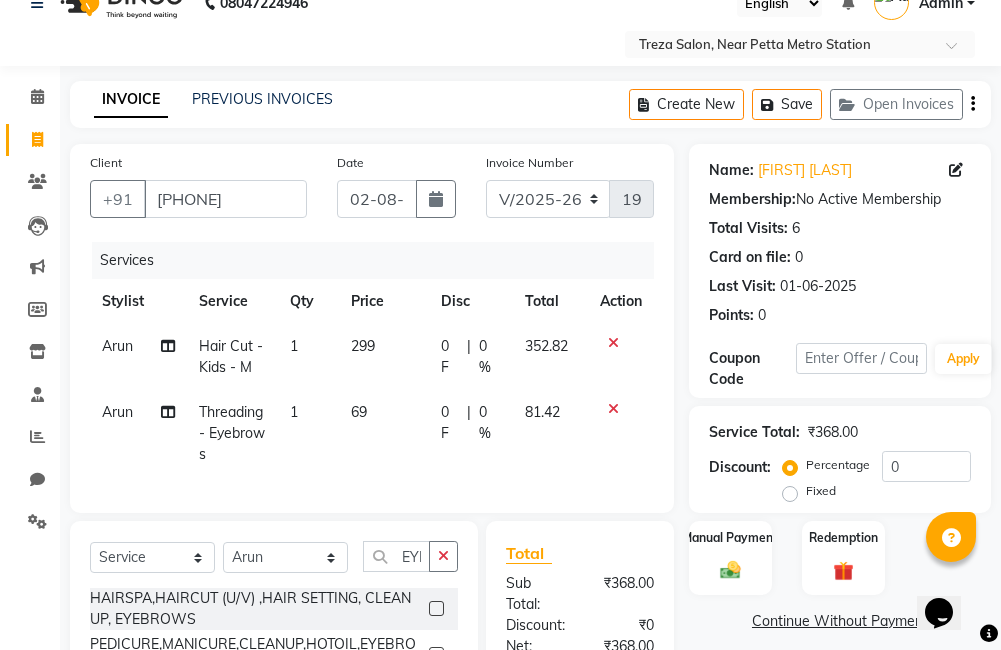 click 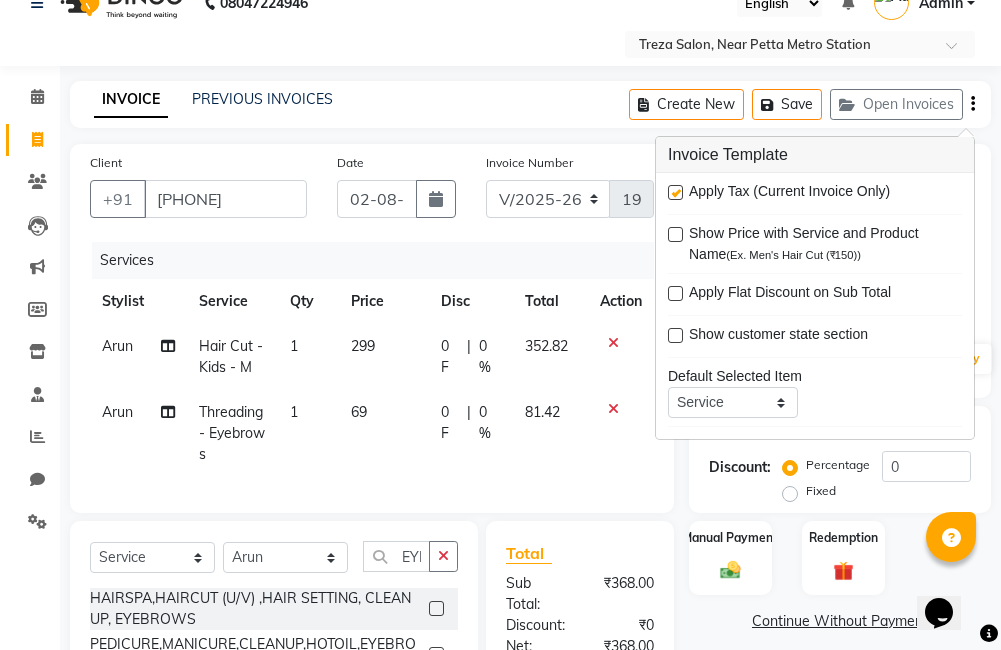 click at bounding box center [675, 192] 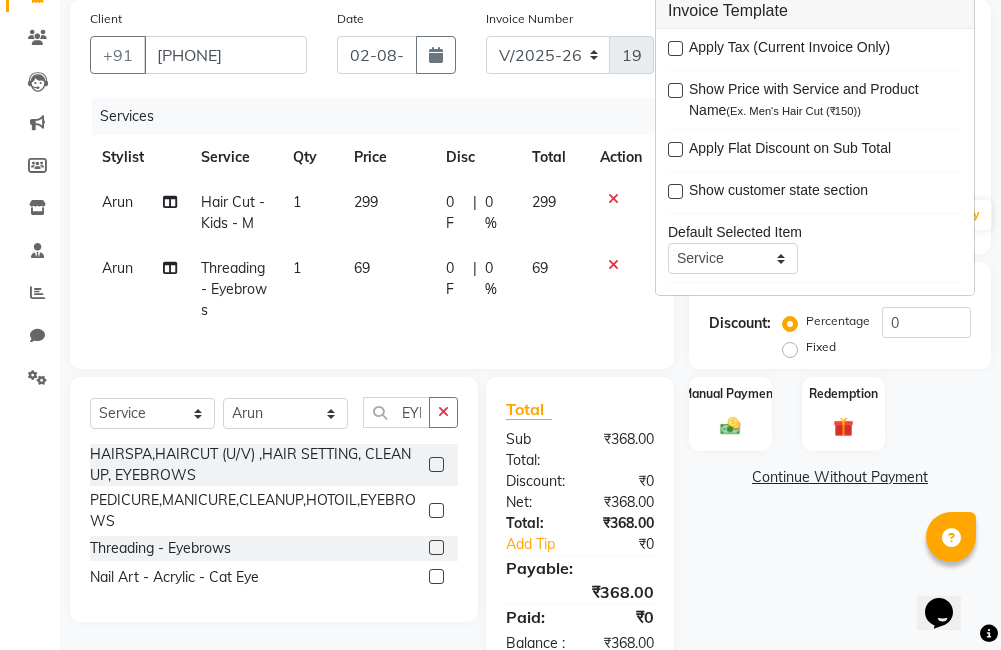 scroll, scrollTop: 178, scrollLeft: 0, axis: vertical 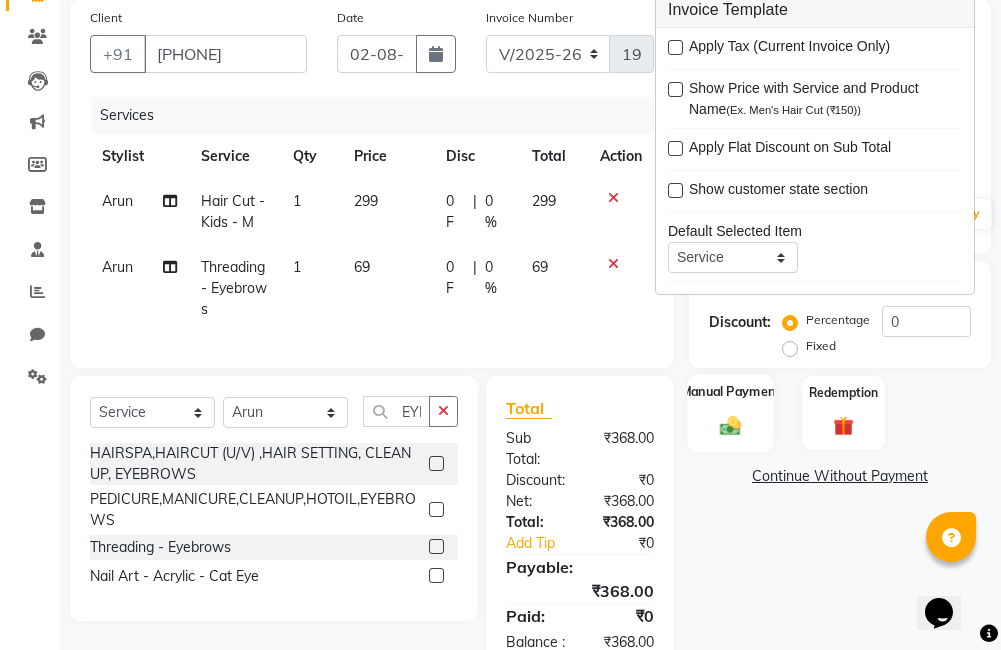 click 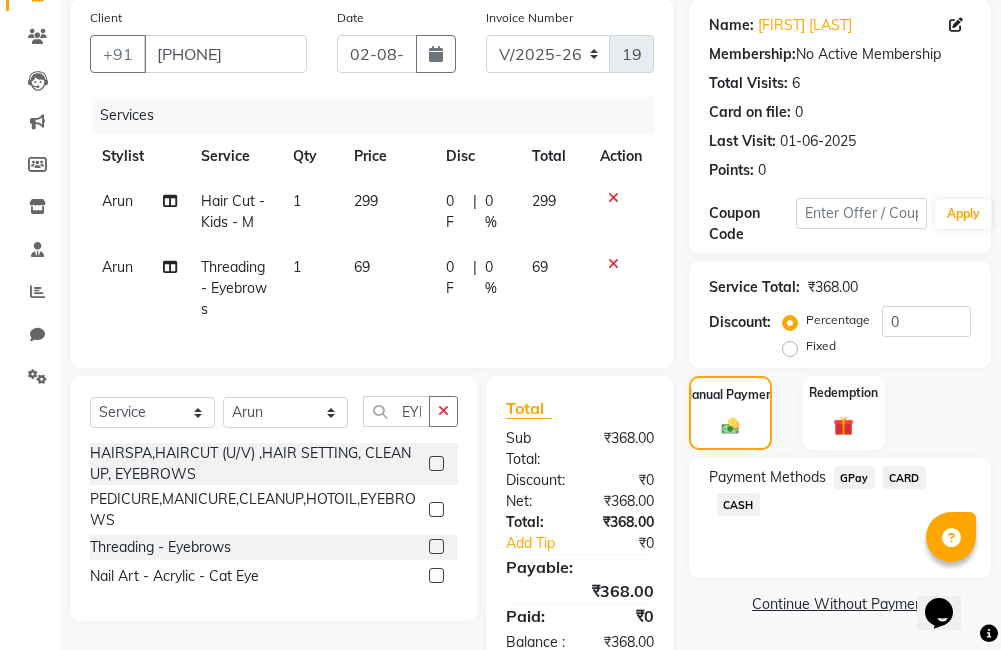 click on "GPay" 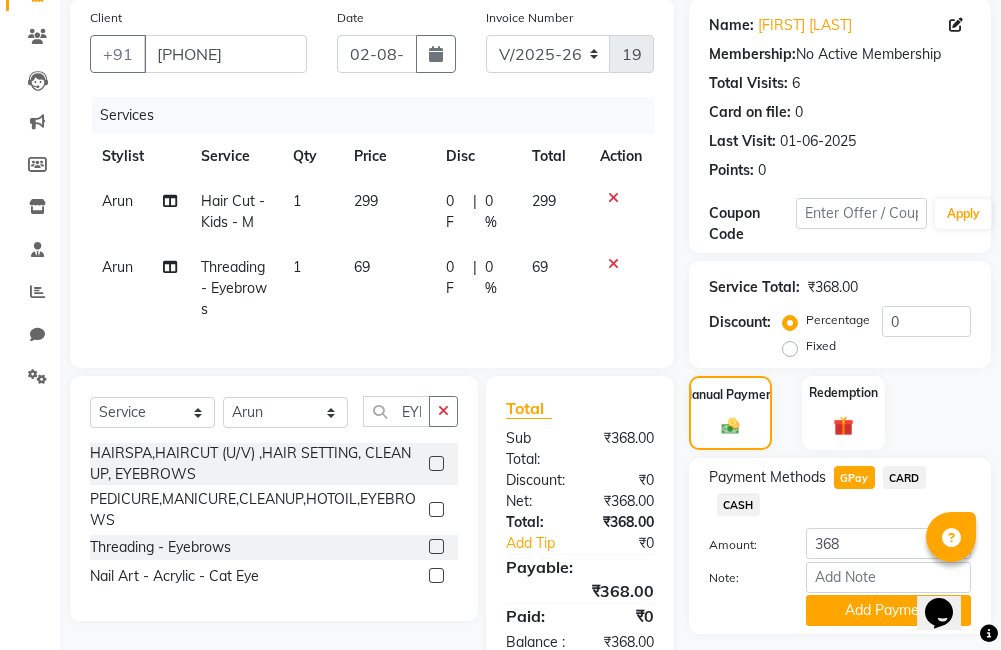 click on "Arun" 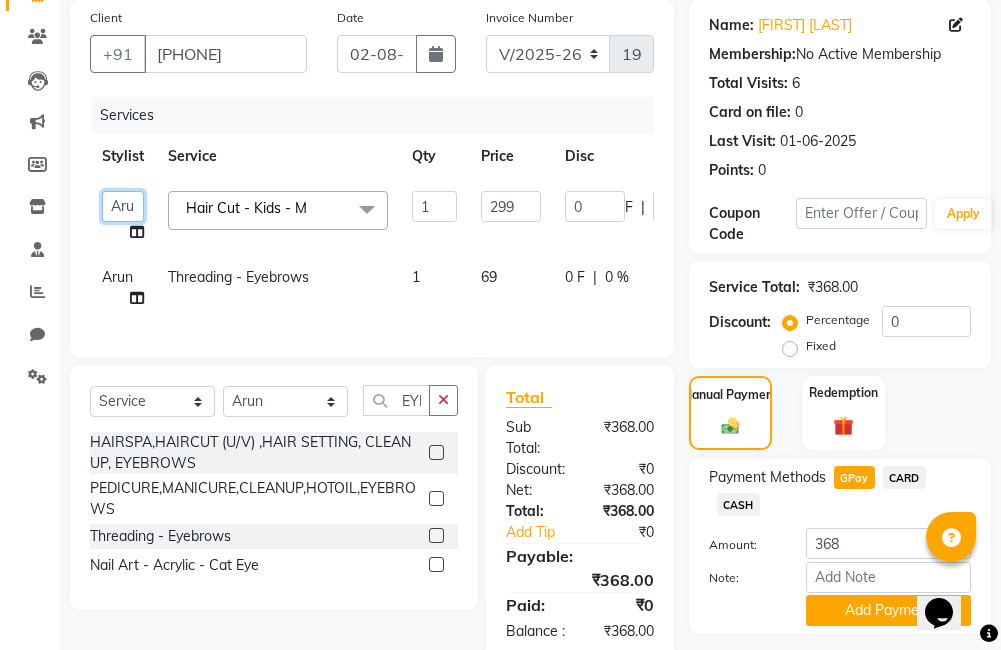 click on "Ajitha   Akshay   Amulie   Anju   Arun   Ashish   Jeeshma   Krishna Priya   Shijo" 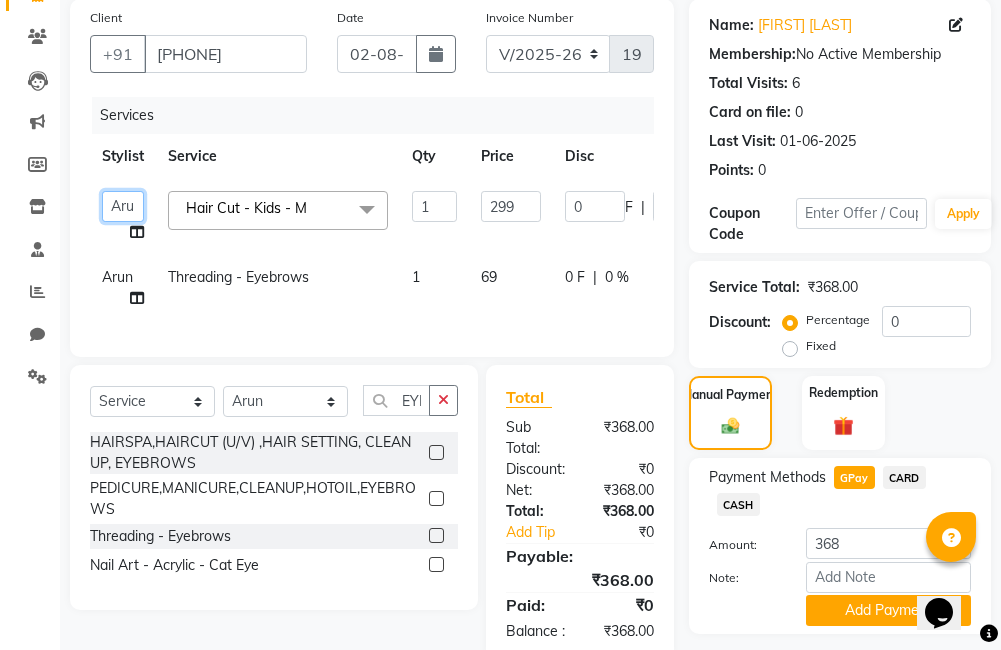 scroll, scrollTop: 256, scrollLeft: 0, axis: vertical 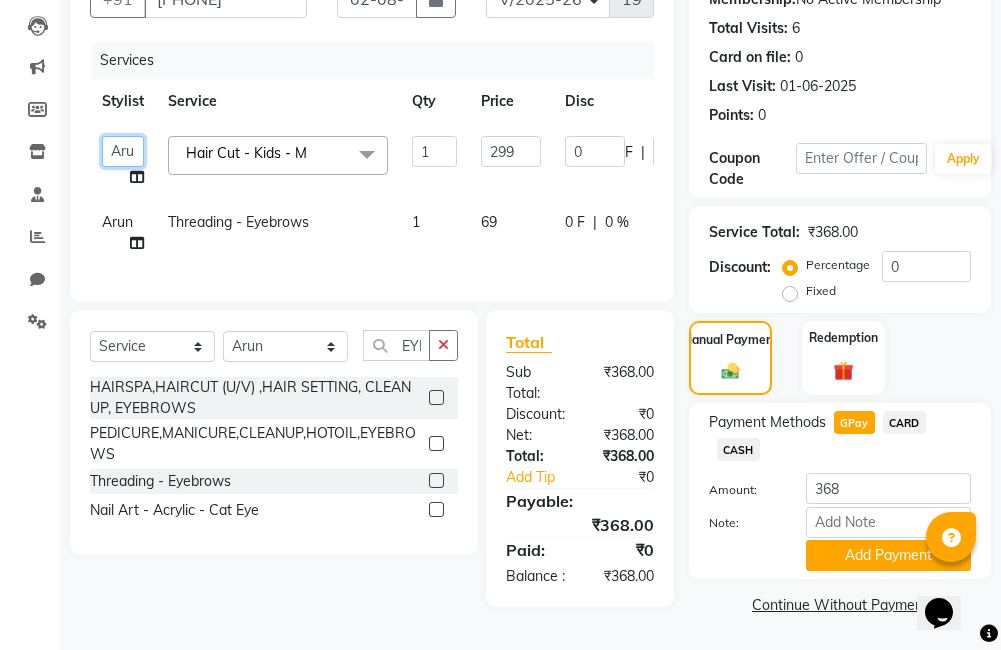 click on "Ajitha   Akshay   Amulie   Anju   Arun   Ashish   Jeeshma   Krishna Priya   Shijo" 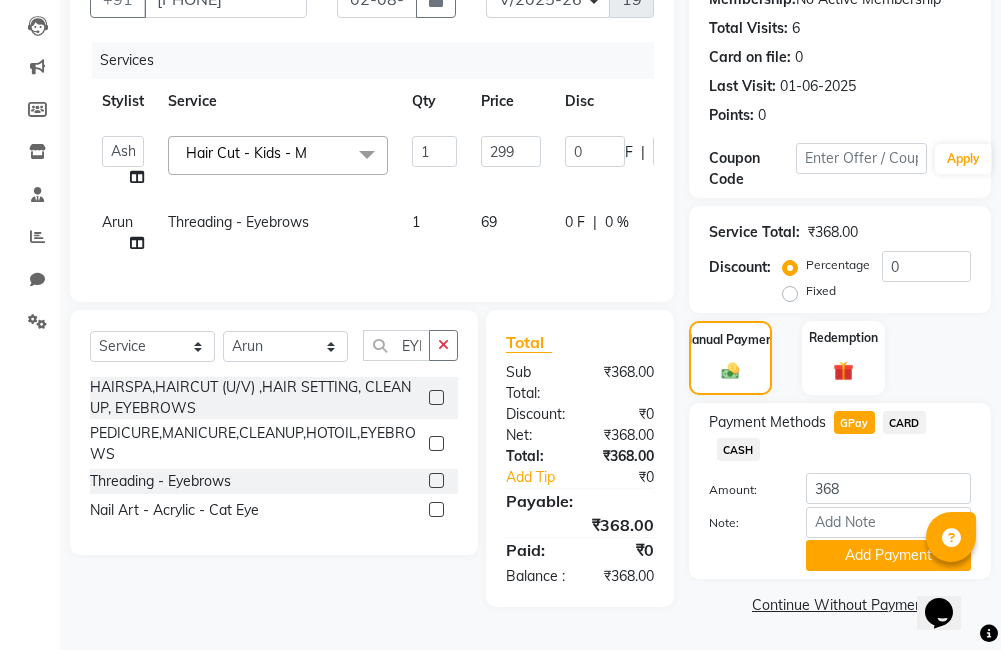 select on "81285" 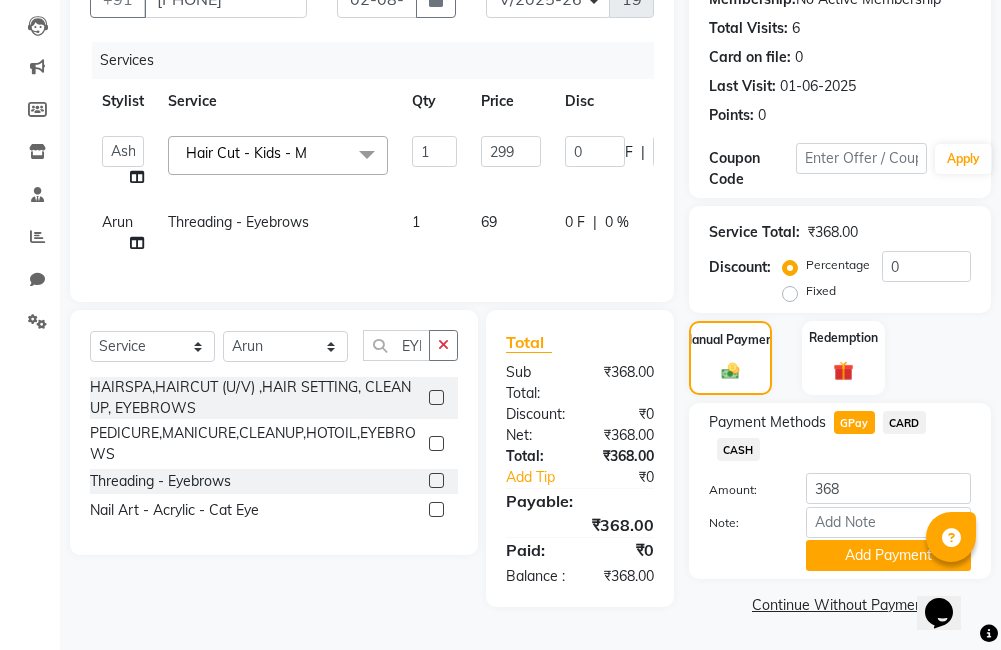 click 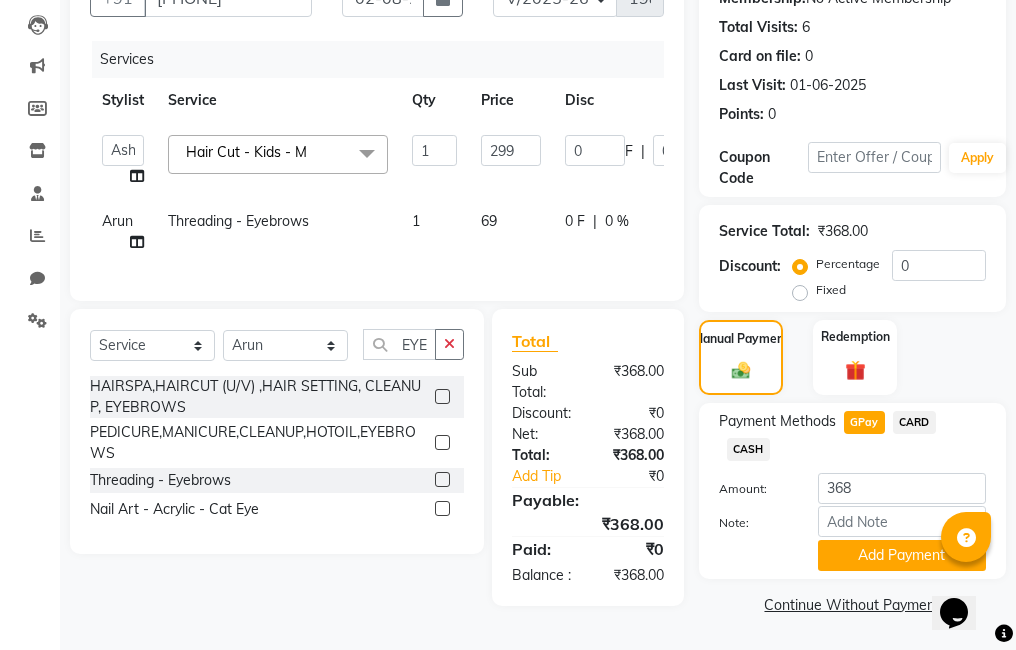 select on "85971" 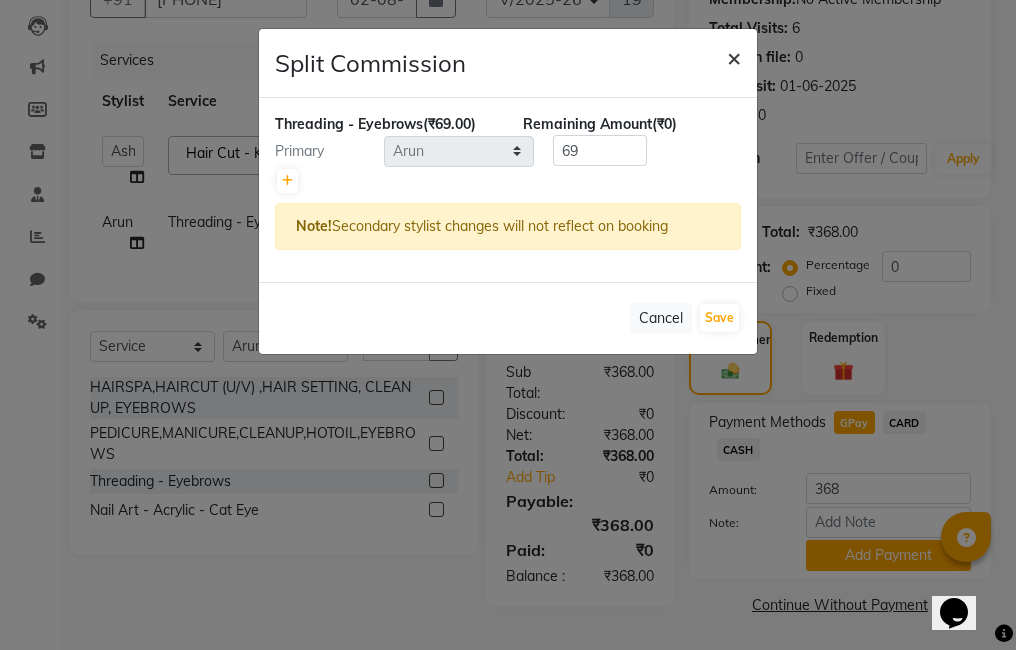 click on "×" 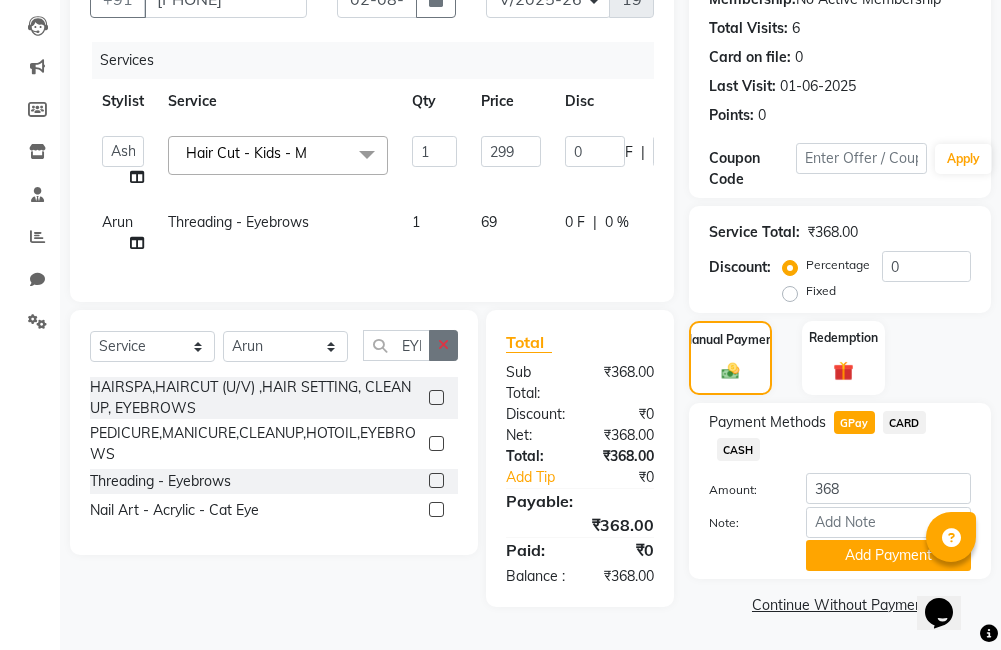 click 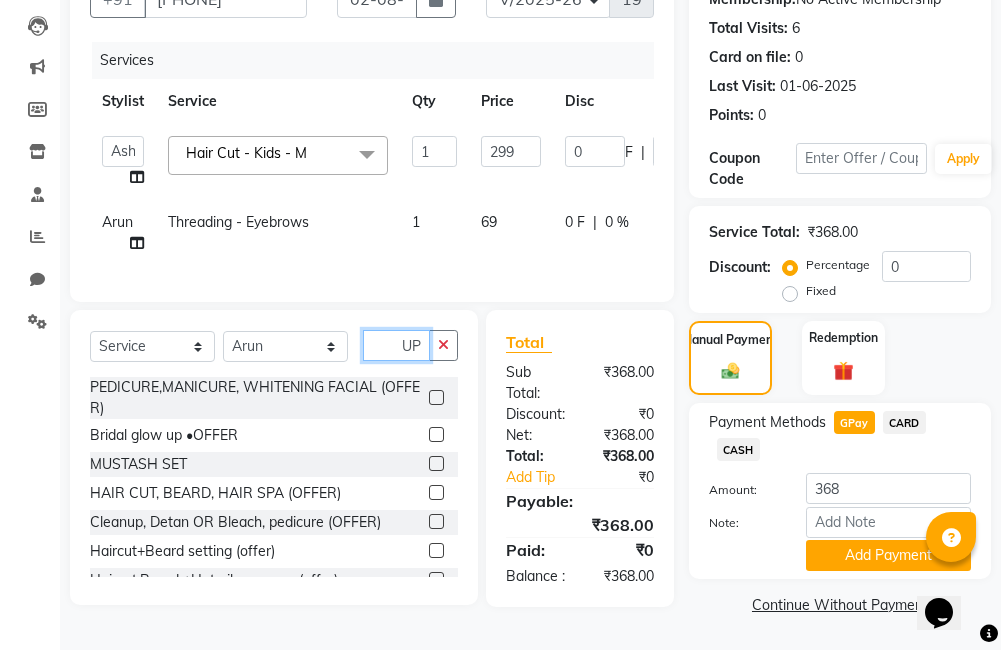scroll, scrollTop: 0, scrollLeft: 9, axis: horizontal 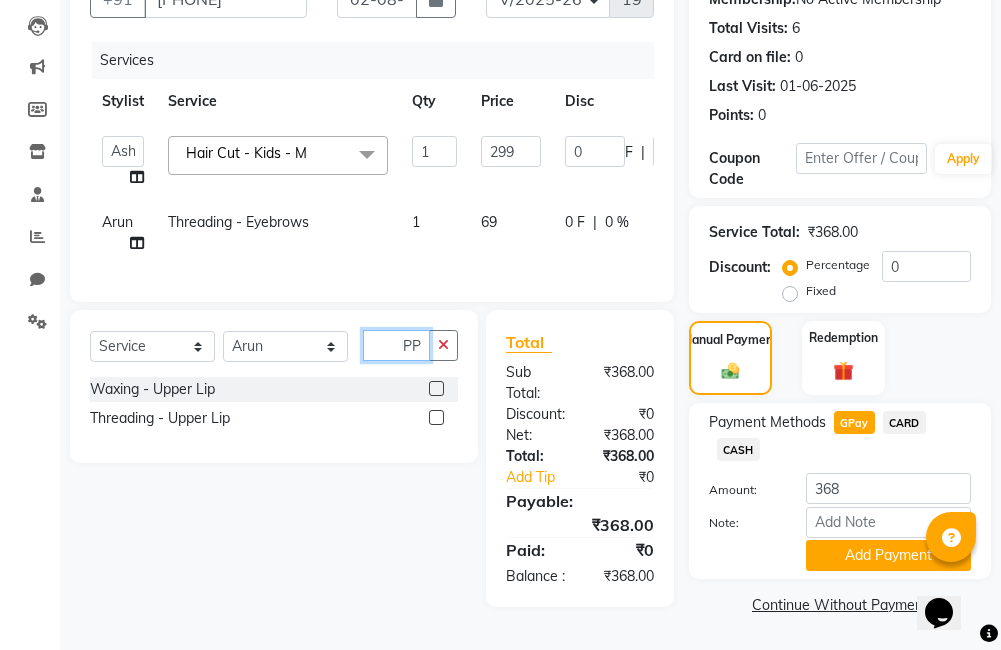 type on "UPP" 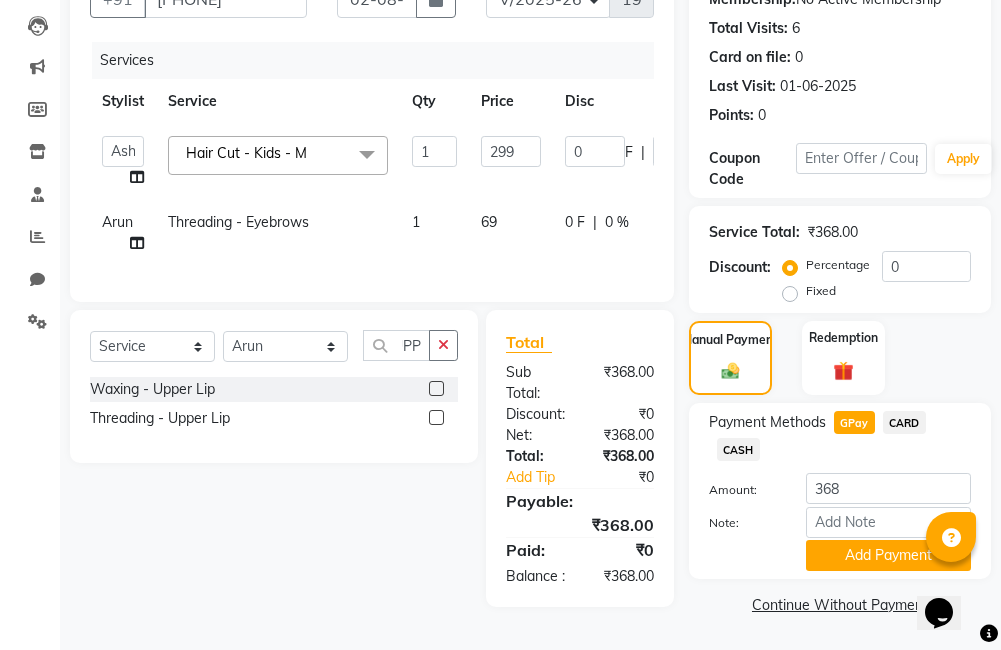 click 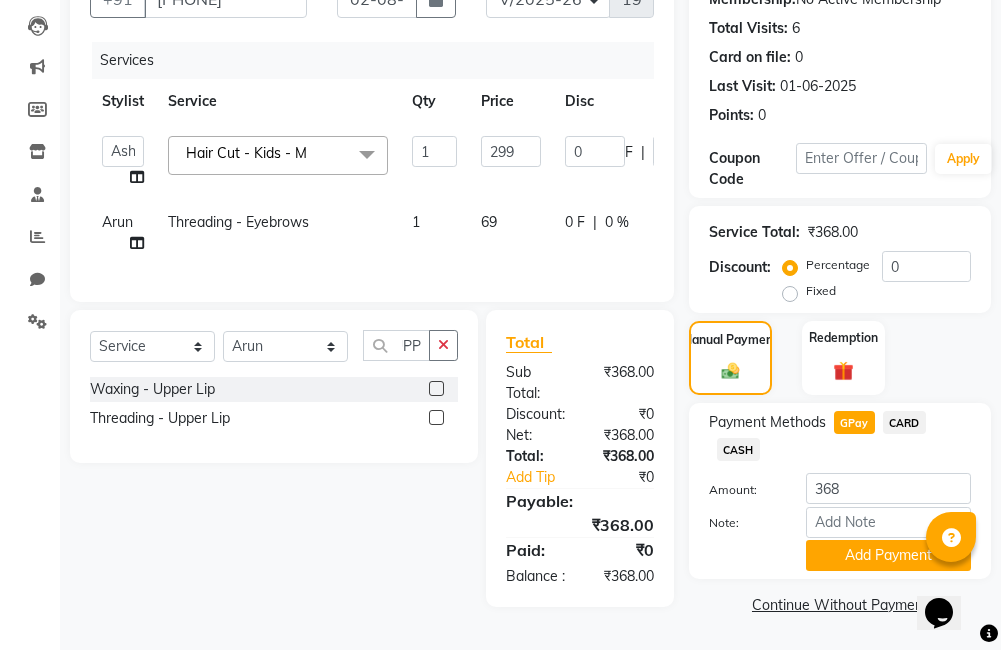 click at bounding box center [435, 418] 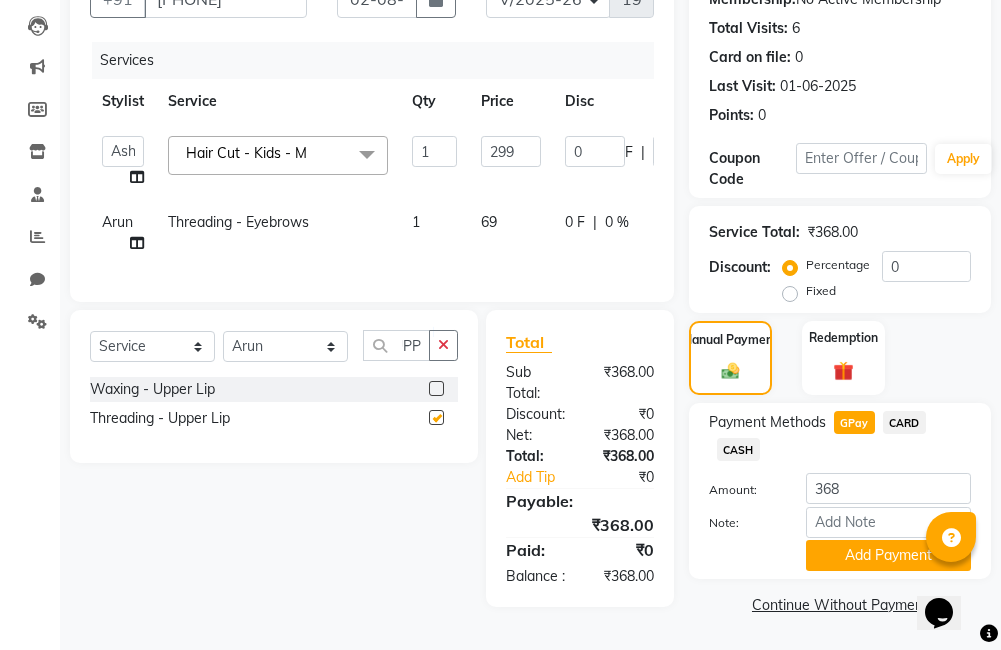 scroll, scrollTop: 0, scrollLeft: 0, axis: both 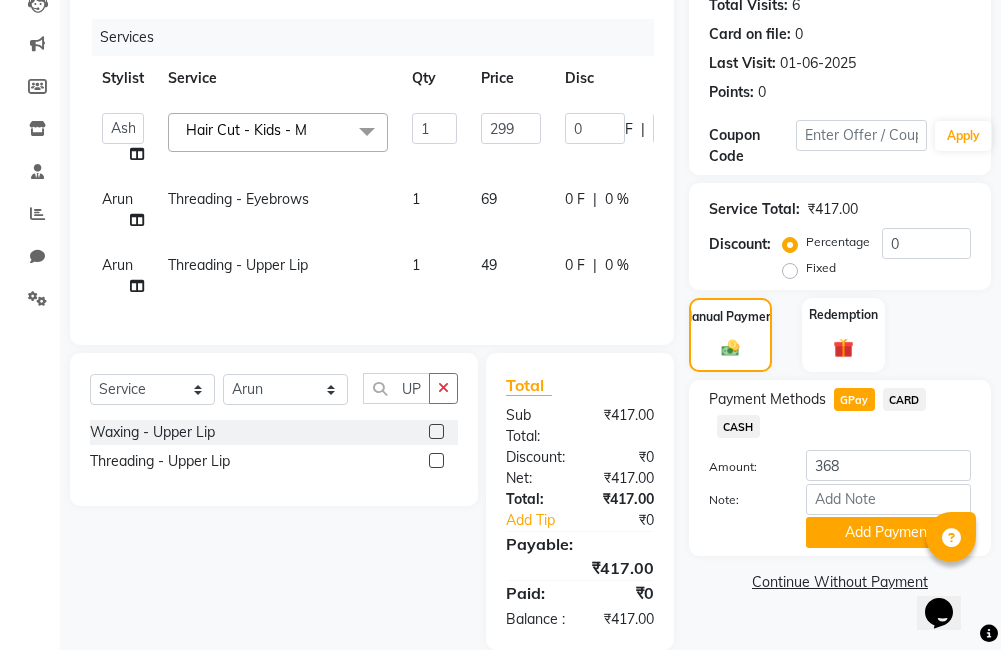 checkbox on "false" 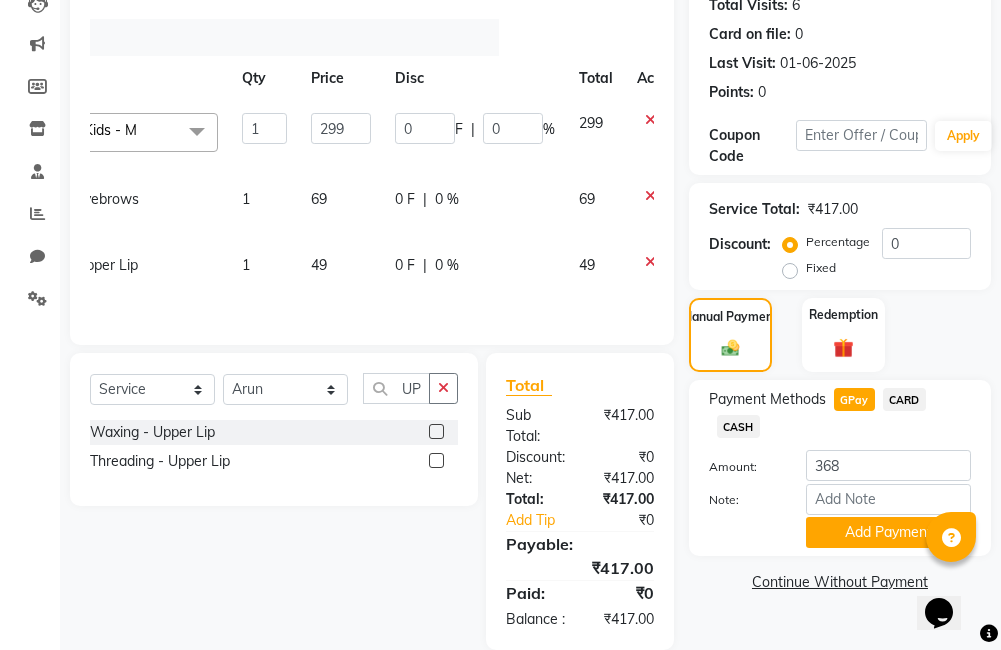 scroll, scrollTop: 0, scrollLeft: 194, axis: horizontal 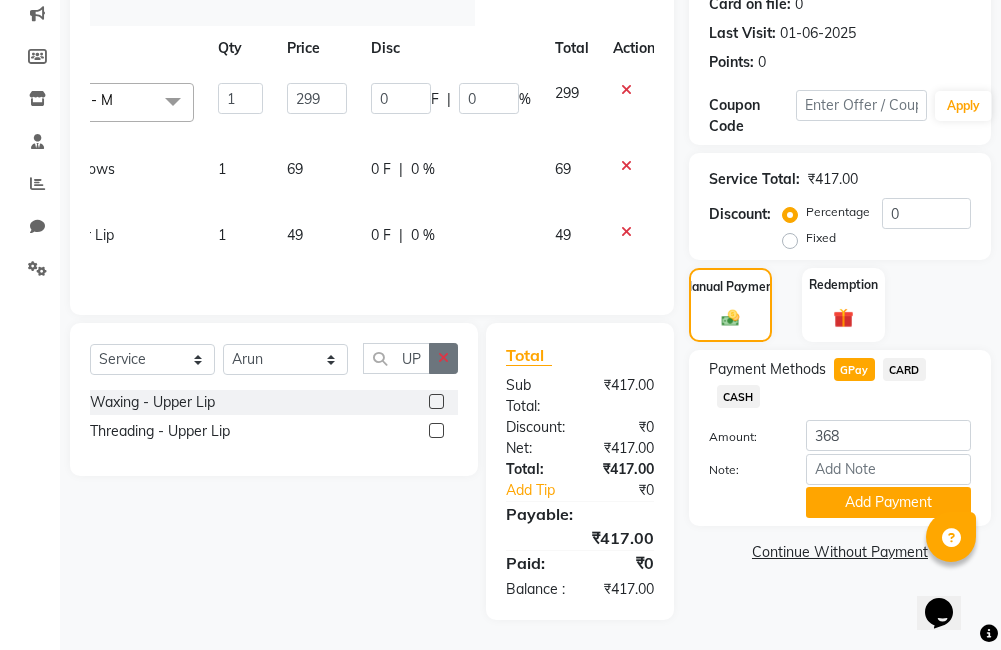 click 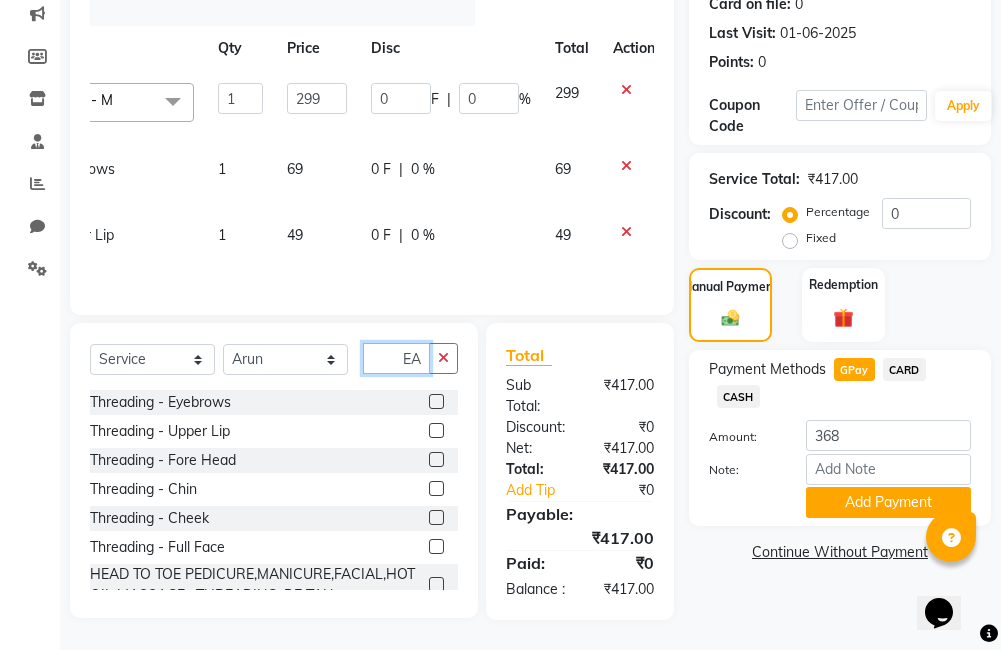 scroll, scrollTop: 0, scrollLeft: 38, axis: horizontal 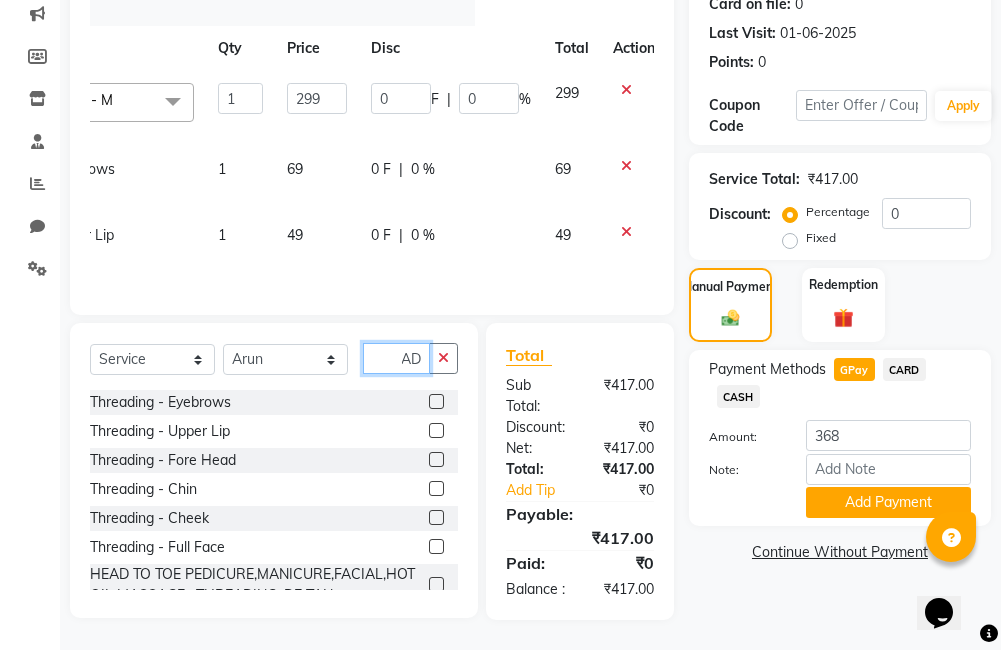 type on "THREAD" 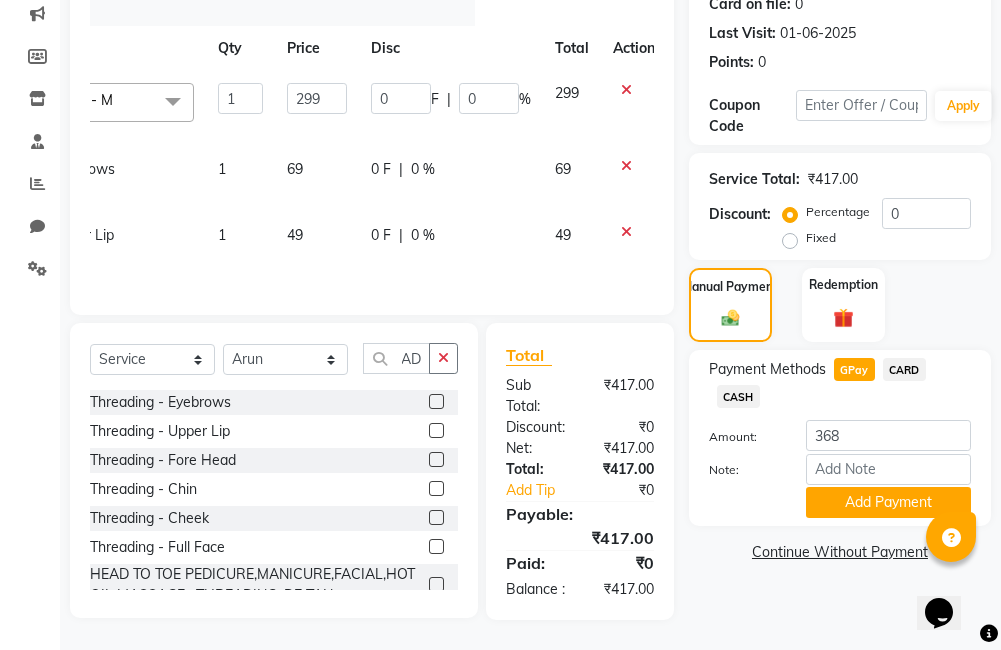 click 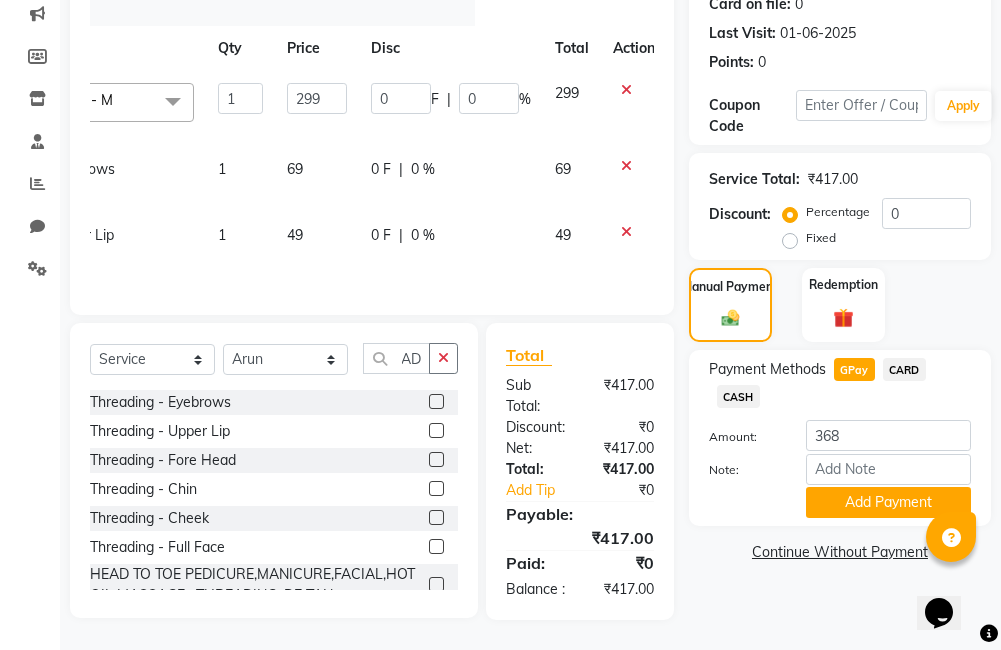 click at bounding box center (435, 460) 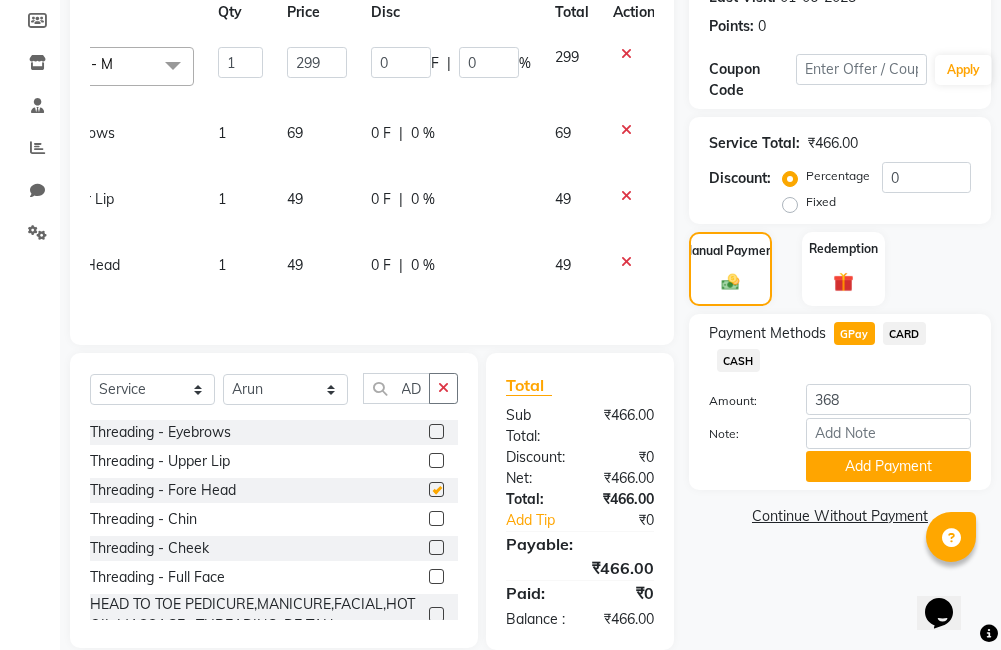 scroll, scrollTop: 0, scrollLeft: 0, axis: both 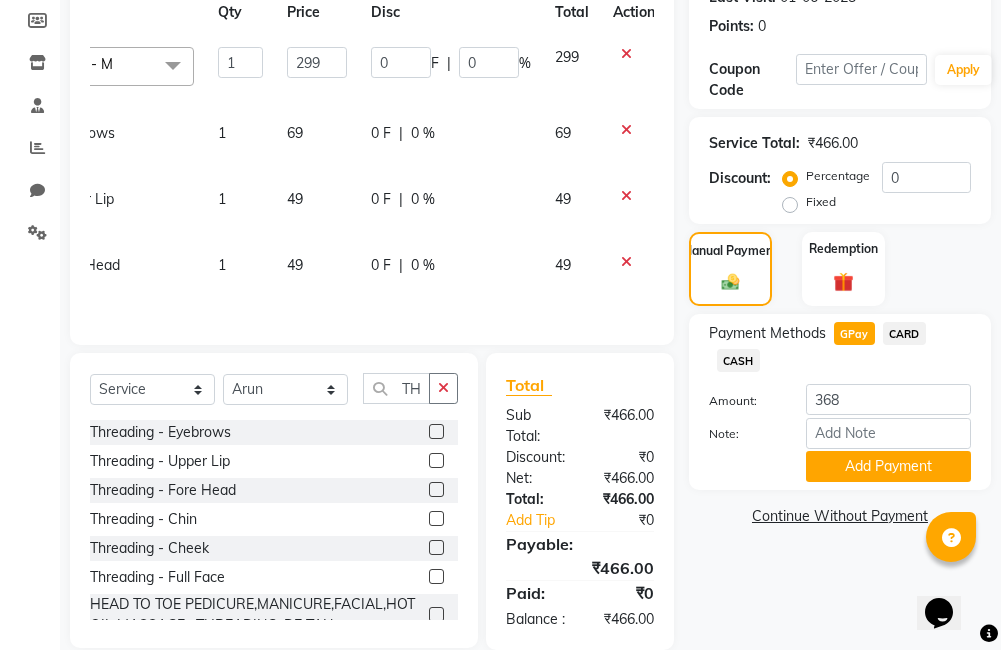 checkbox on "false" 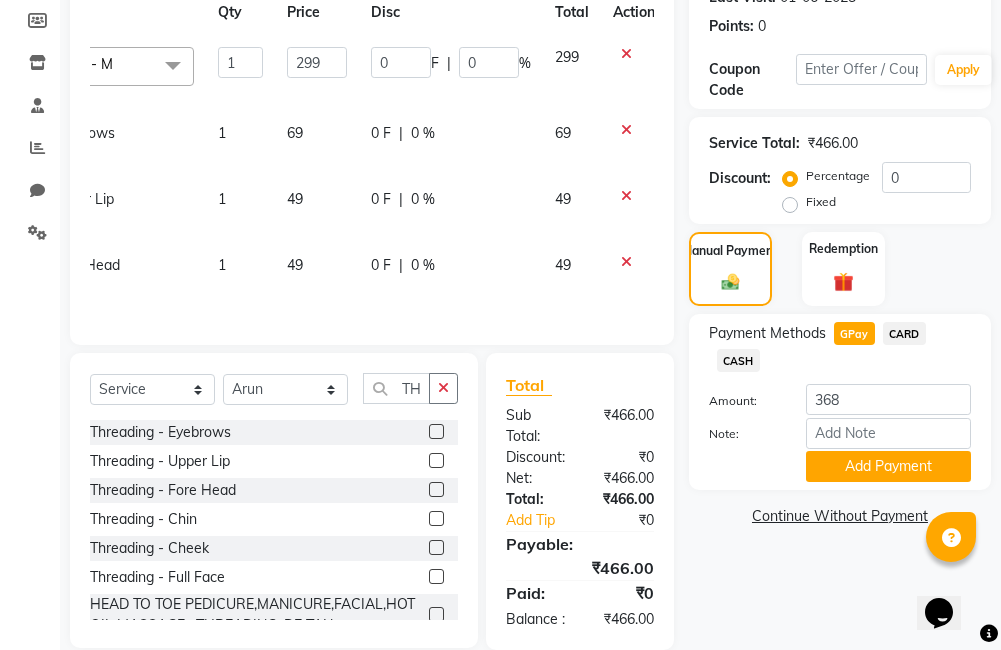 scroll, scrollTop: 0, scrollLeft: 207, axis: horizontal 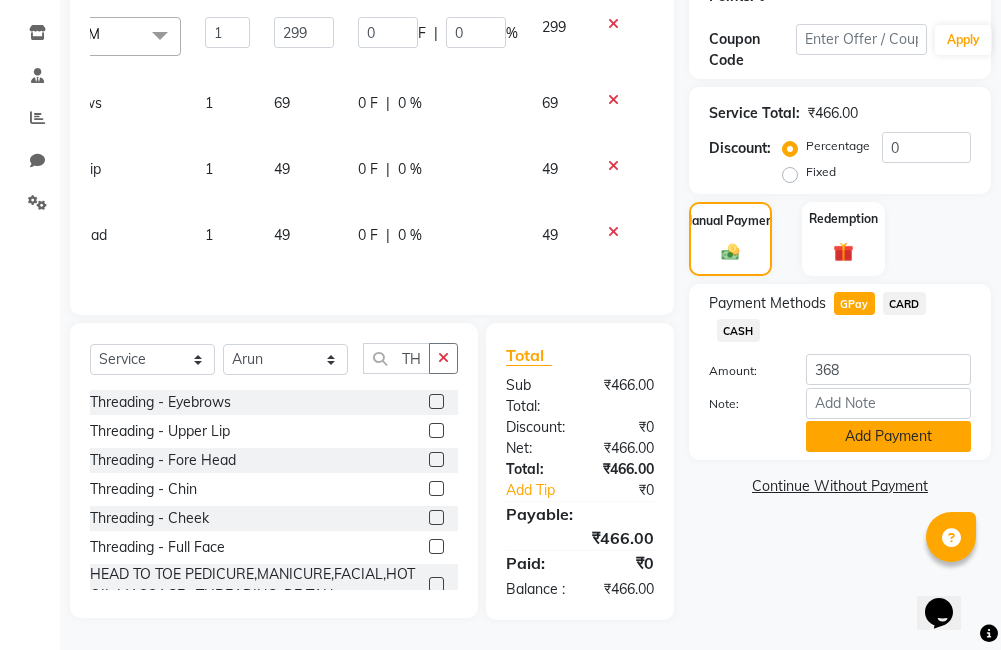 click on "Add Payment" 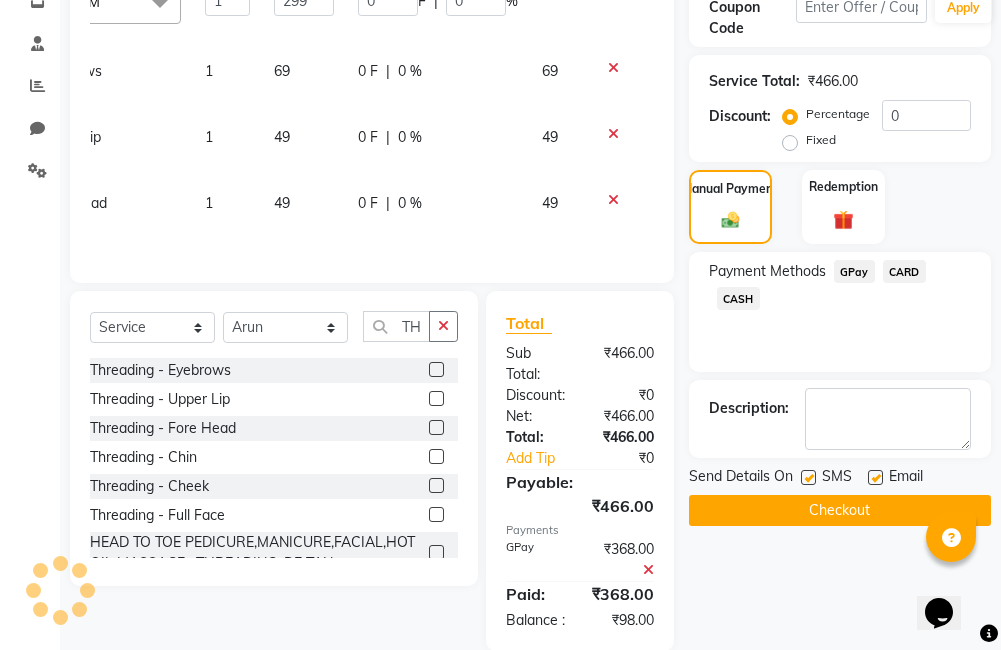 click 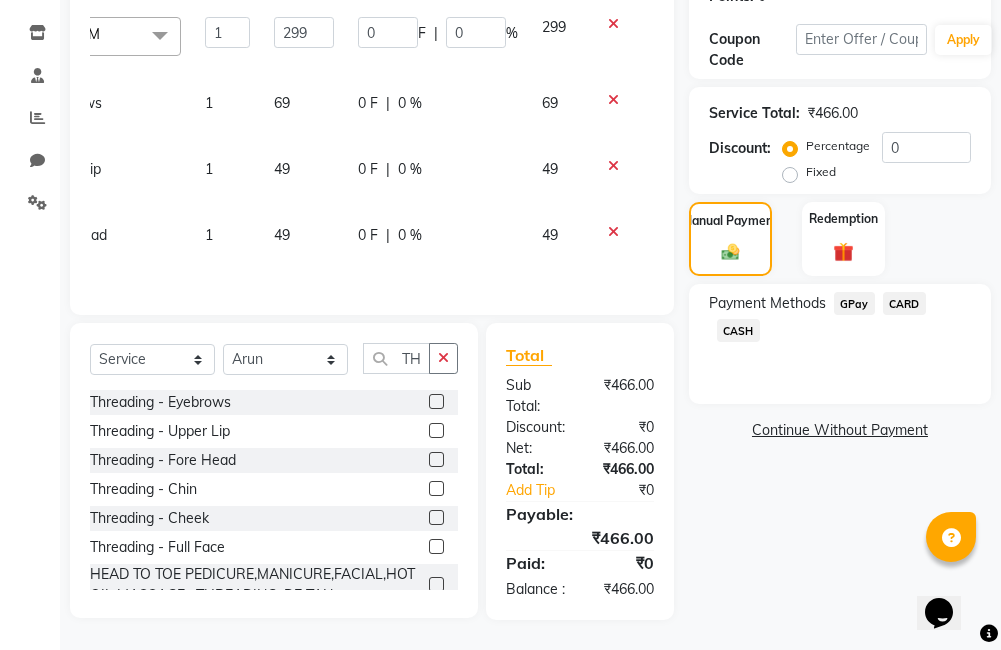 click on "GPay" 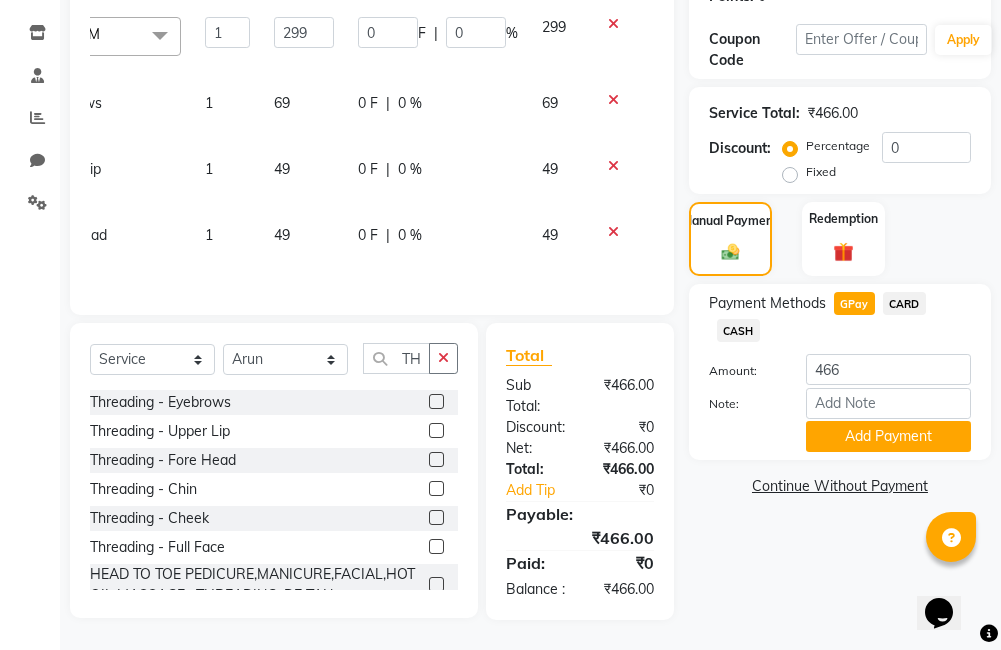 scroll, scrollTop: 388, scrollLeft: 0, axis: vertical 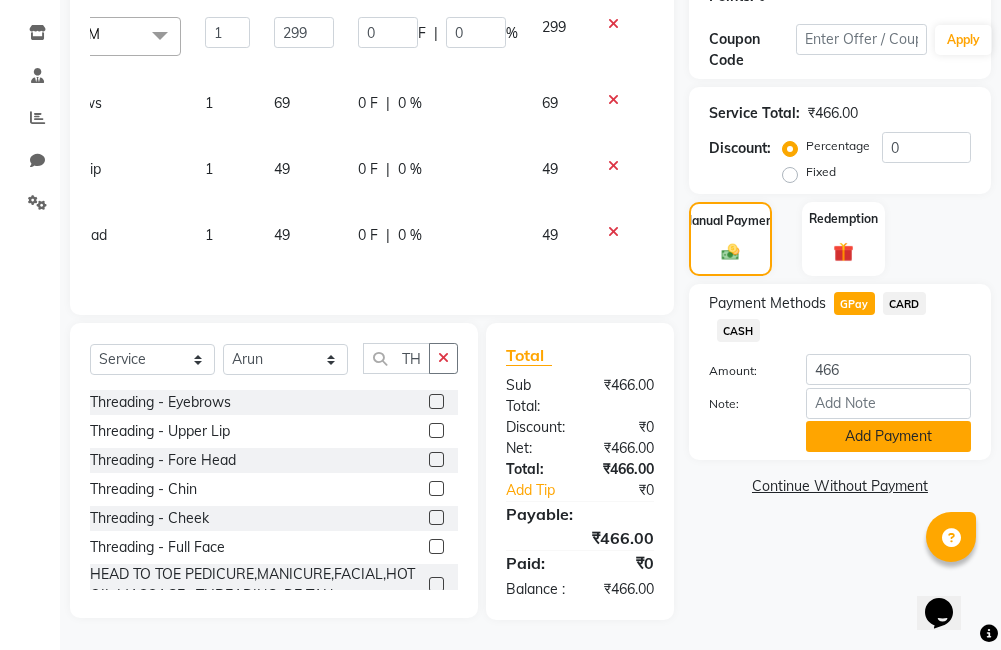 click on "Add Payment" 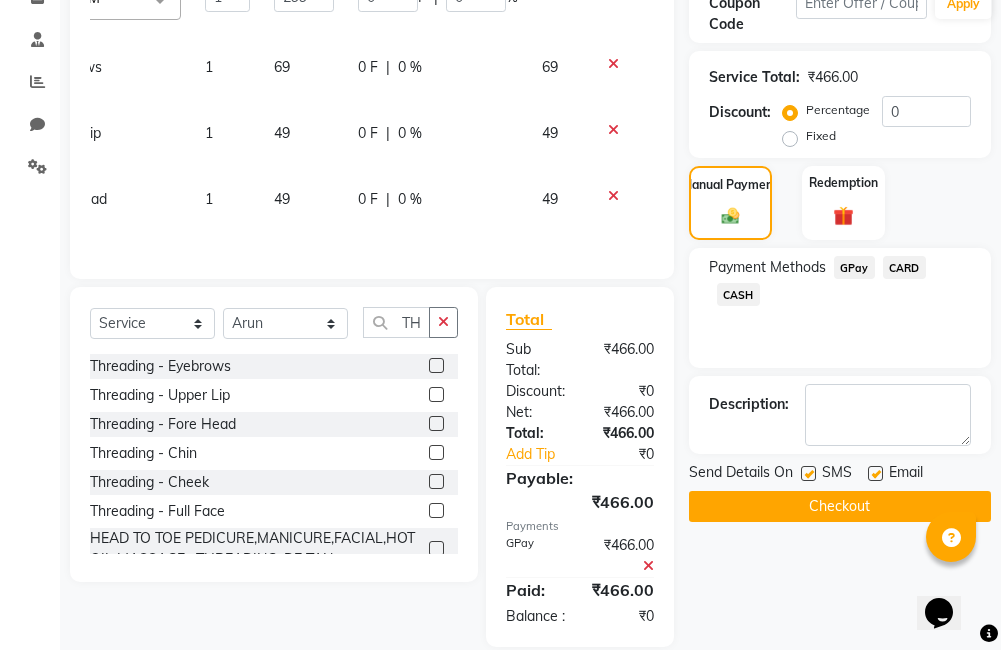 click on "Checkout" 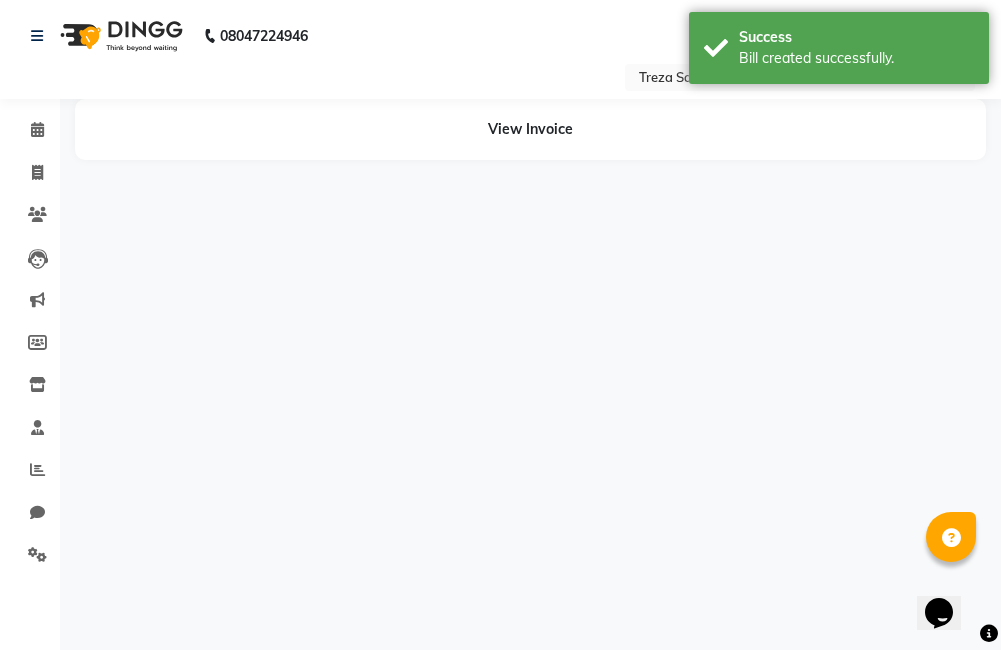 scroll, scrollTop: 0, scrollLeft: 0, axis: both 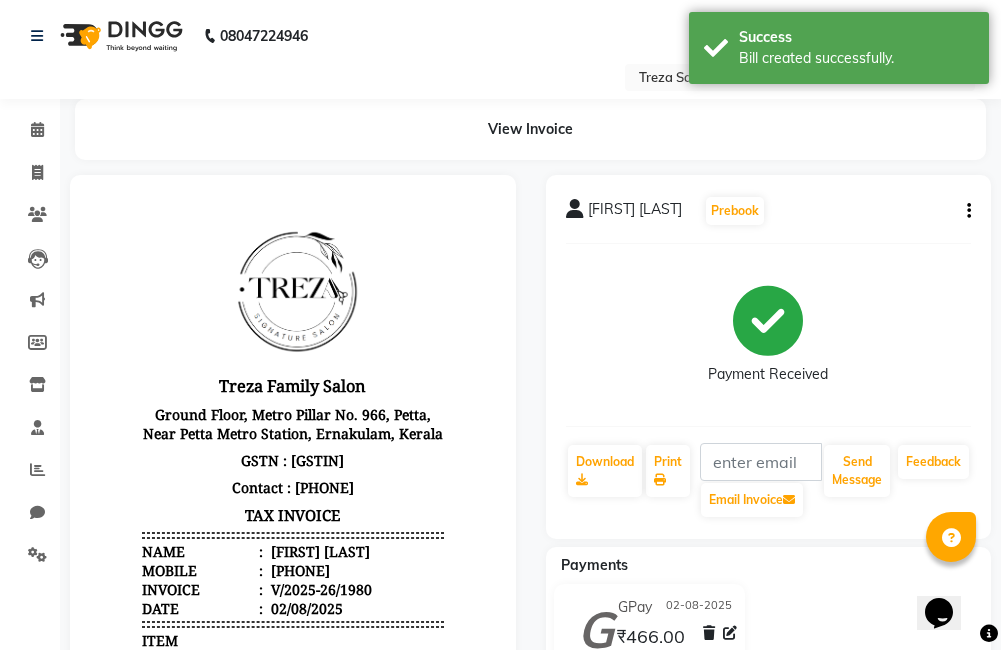click 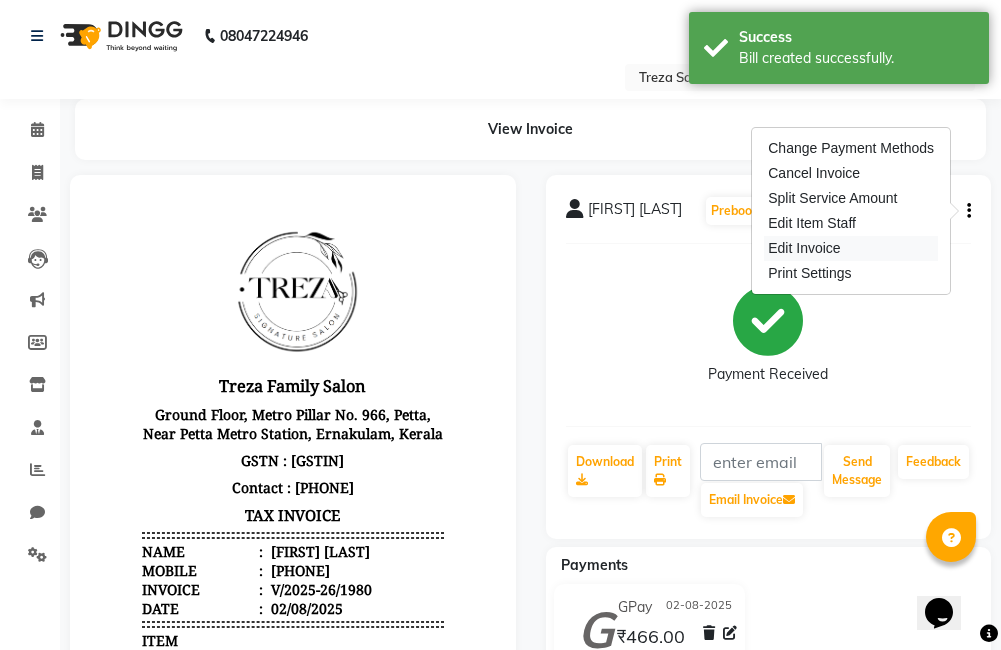 click on "Edit Invoice" at bounding box center (851, 248) 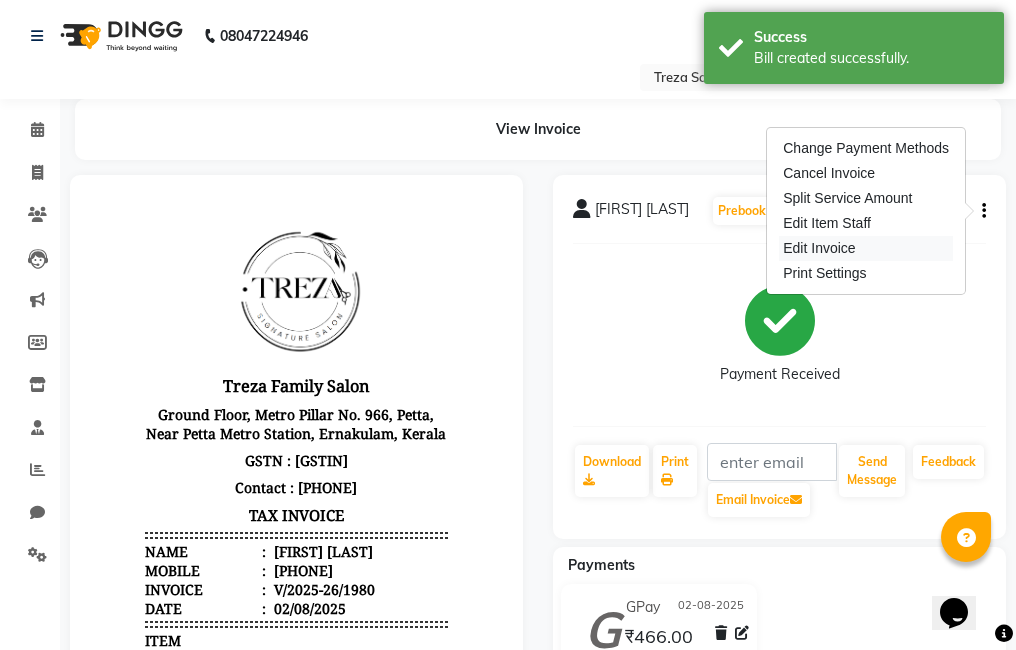 select on "service" 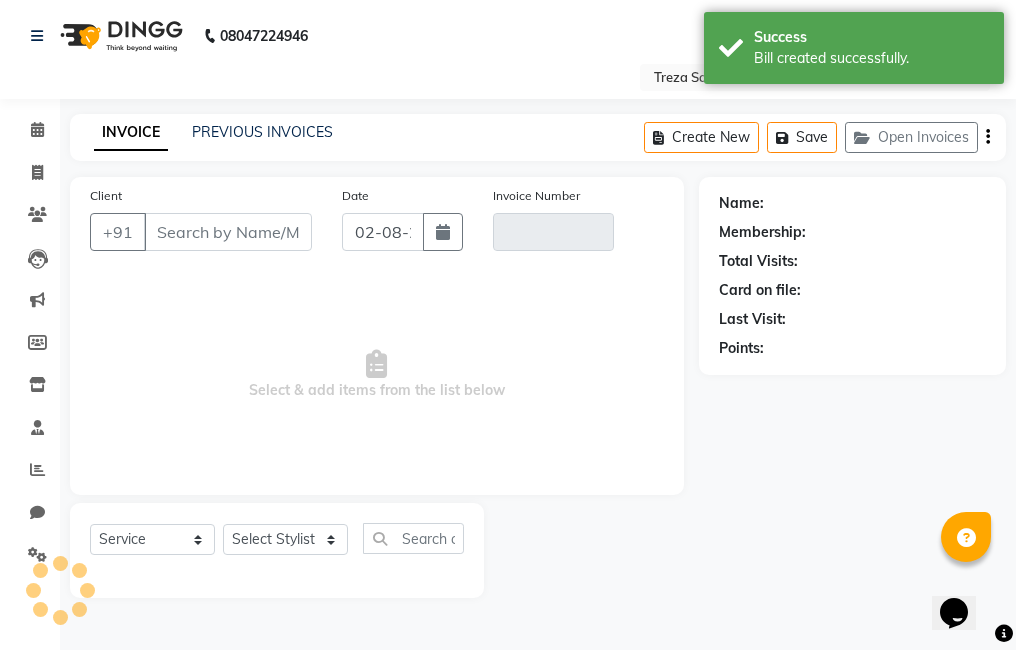 type on "[PHONE]" 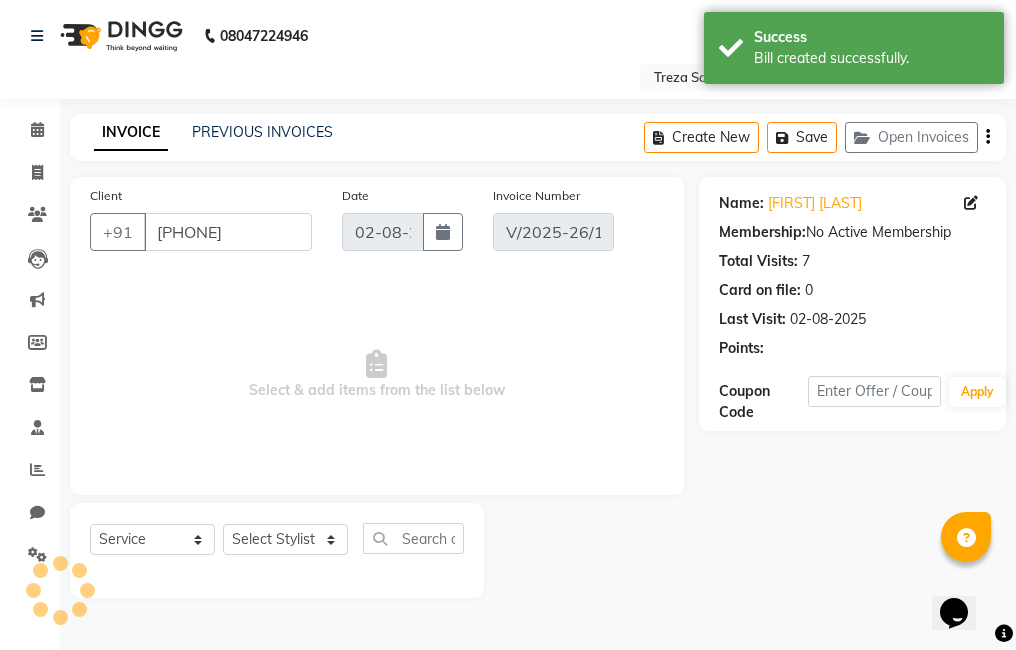 select on "select" 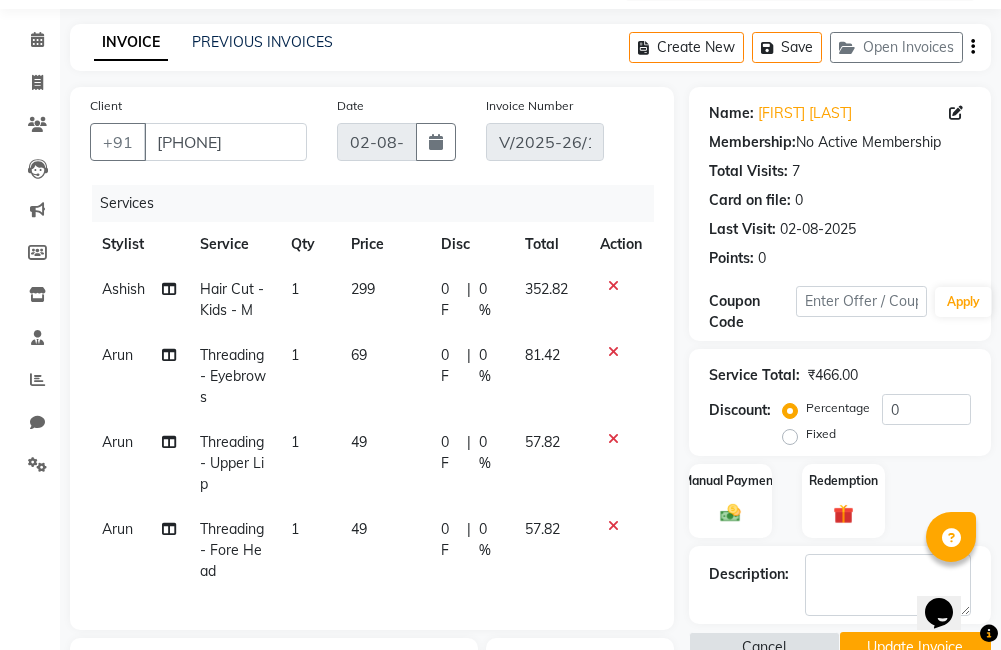 scroll, scrollTop: 156, scrollLeft: 0, axis: vertical 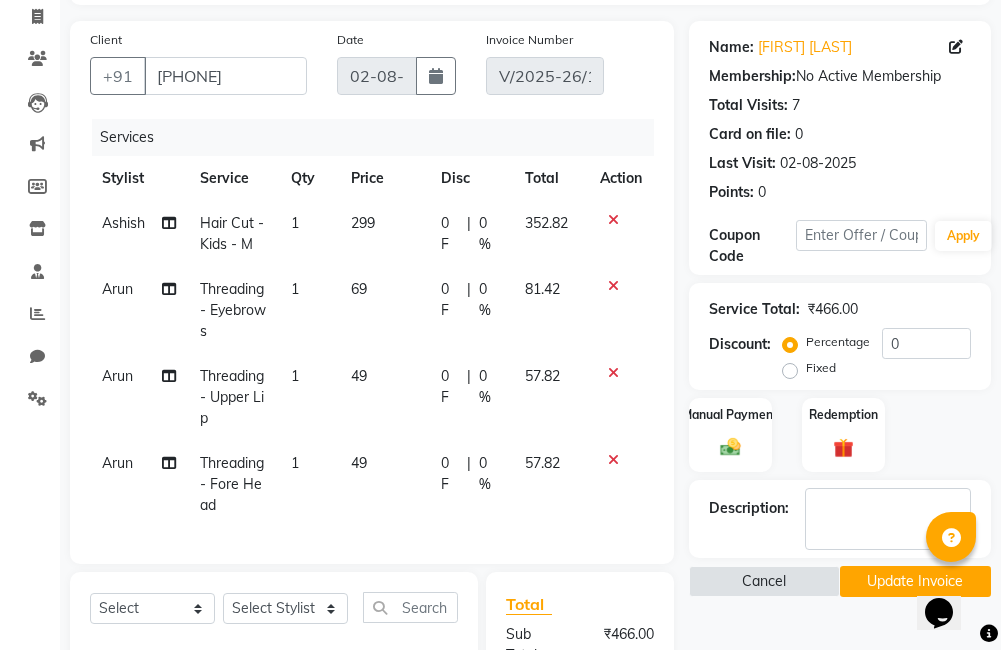 click on "Arun" 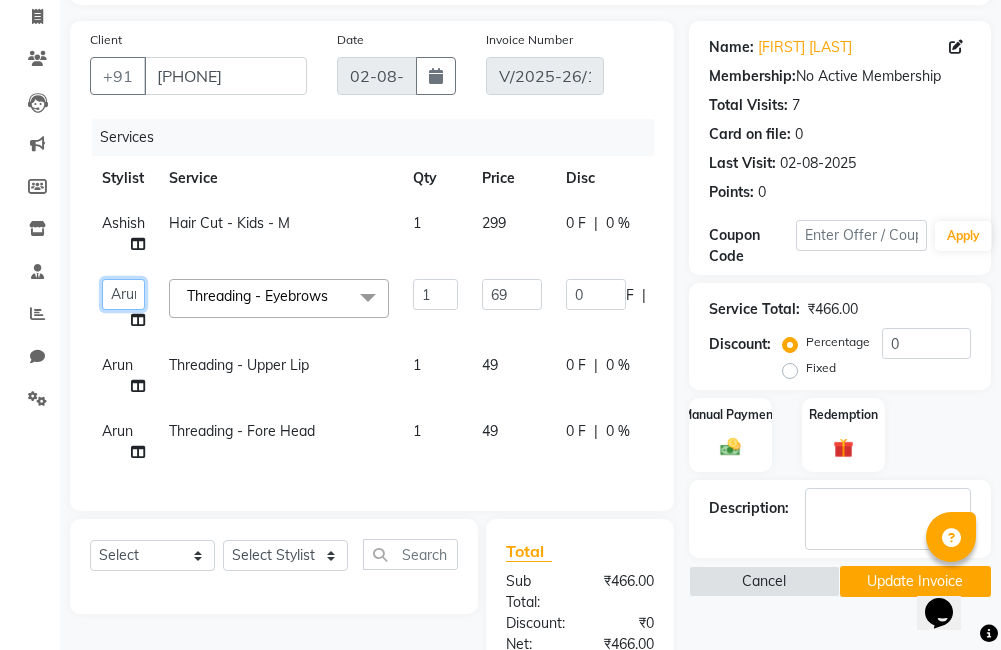 click on "Ajitha   Akshay   Amulie   Anju   Arun   Ashish   Jeeshma   Krishna Priya   Shijo" 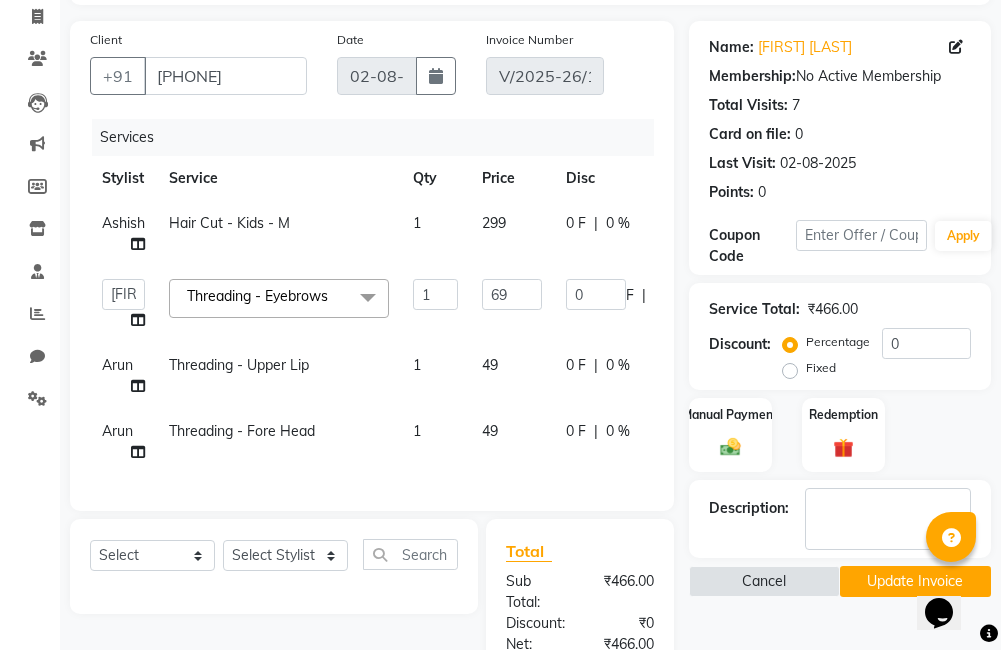 select on "67450" 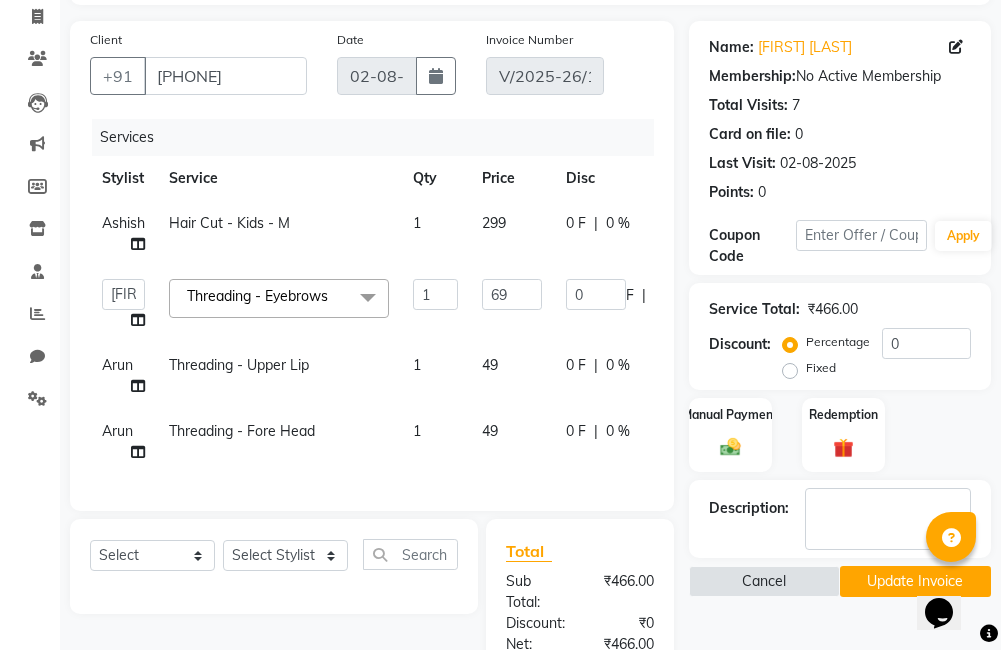 click on "Arun" 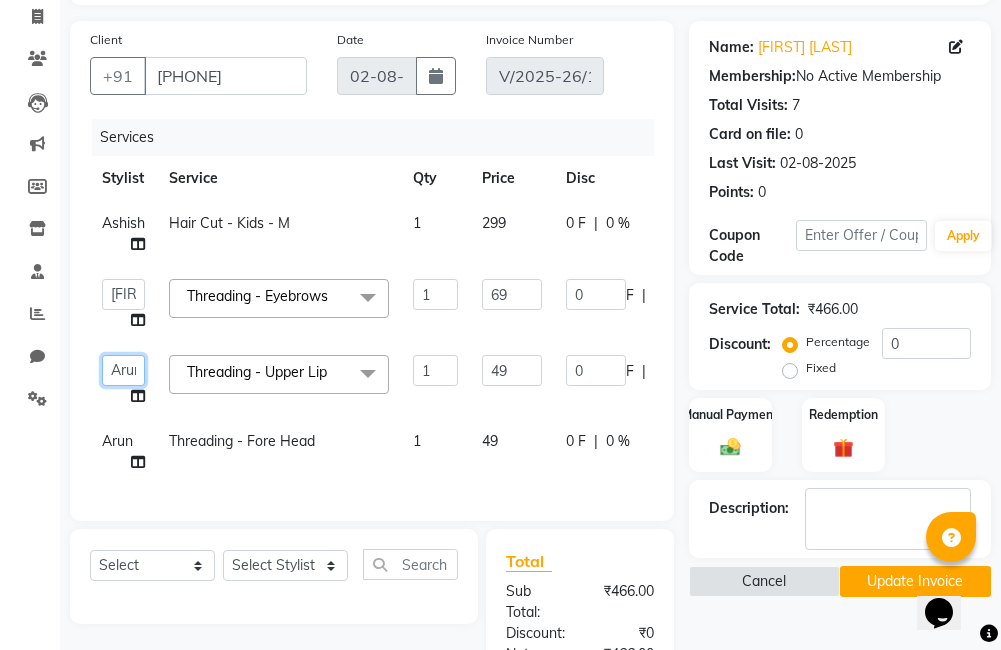 click on "Ajitha   Akshay   Amulie   Anju   Arun   Ashish   Jeeshma   Krishna Priya   Shijo" 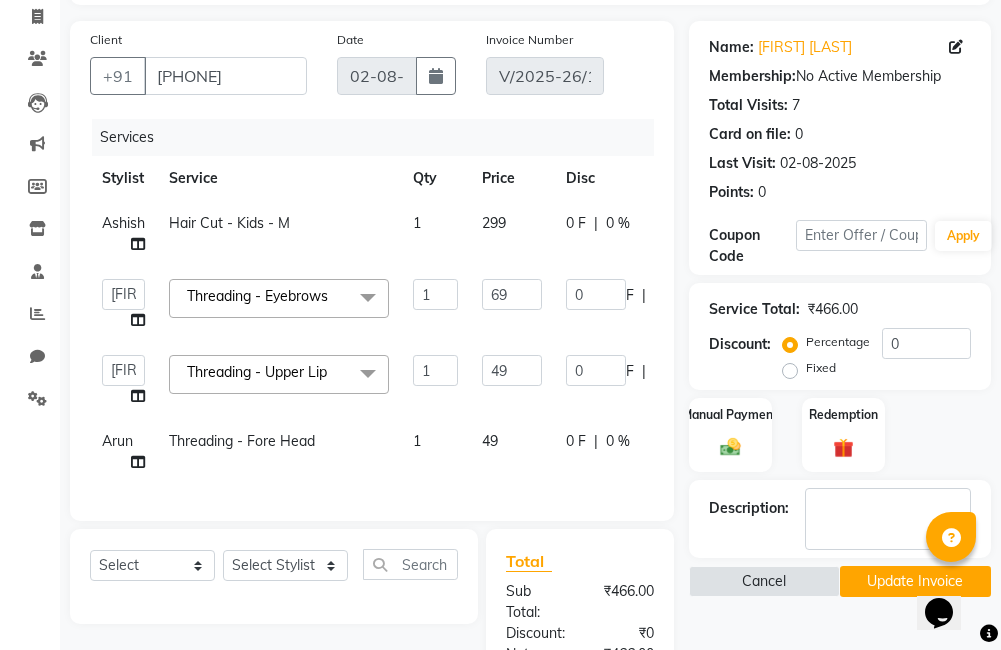 select on "67450" 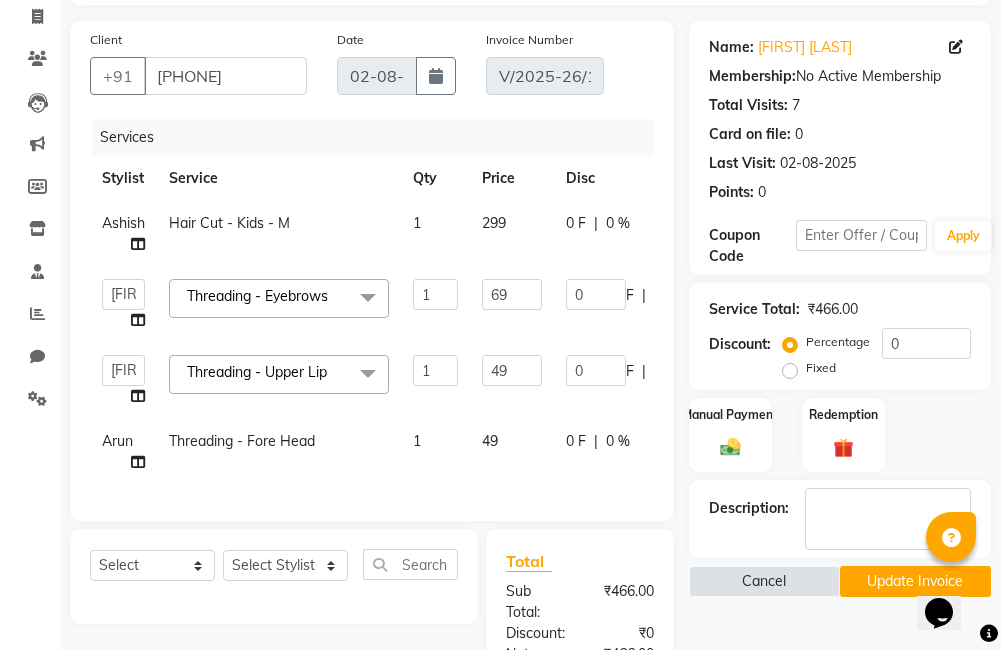 click on "Arun" 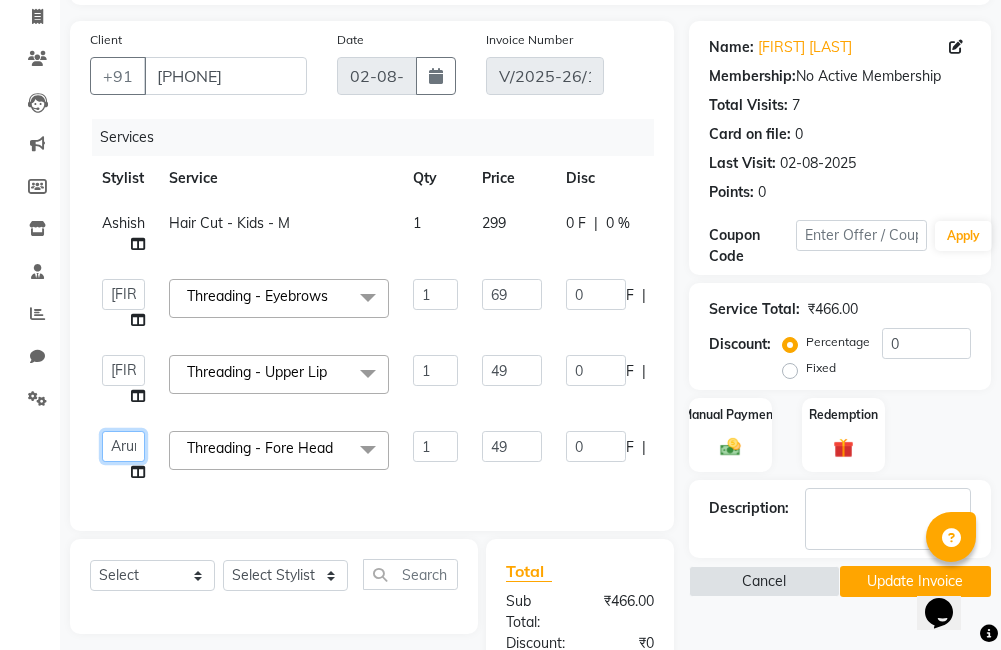 click on "Ajitha   Akshay   Amulie   Anju   Arun   Ashish   Jeeshma   Krishna Priya   Shijo" 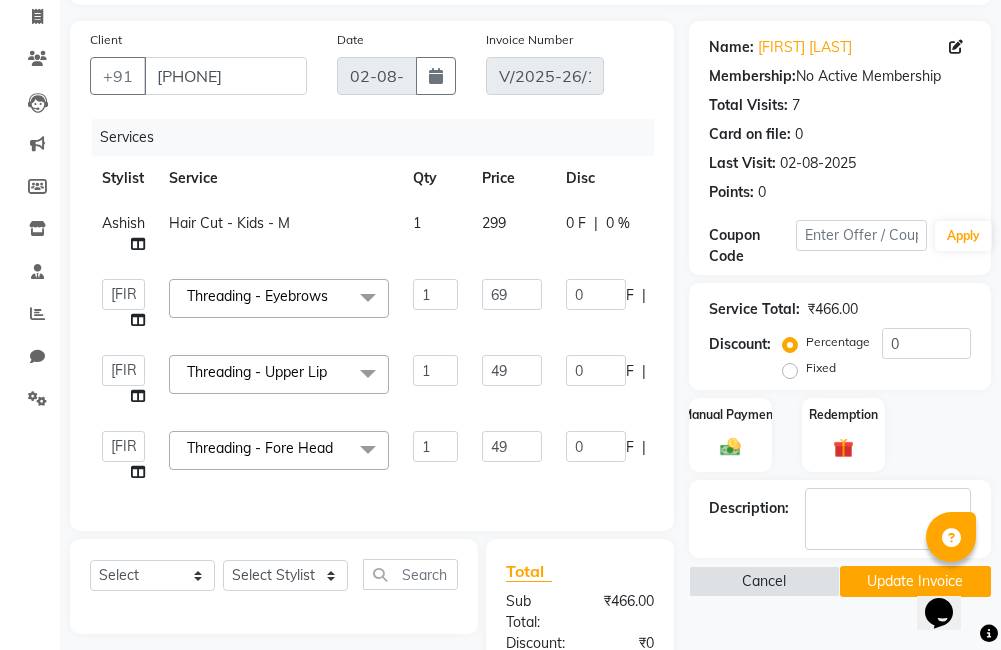 select on "67450" 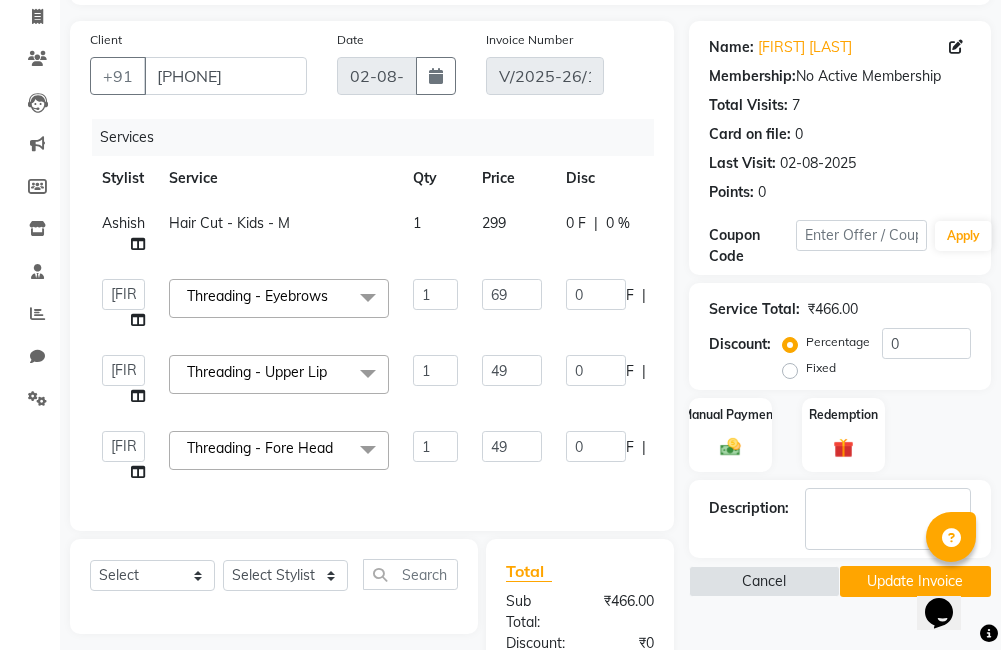 click on "Update Invoice" 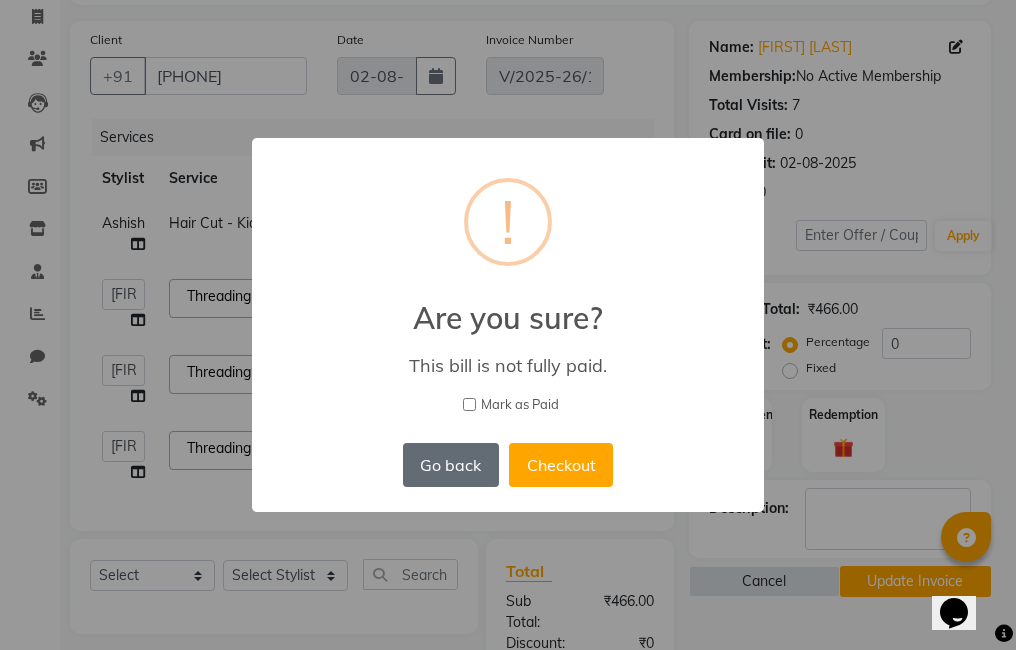click on "Go back" at bounding box center [451, 465] 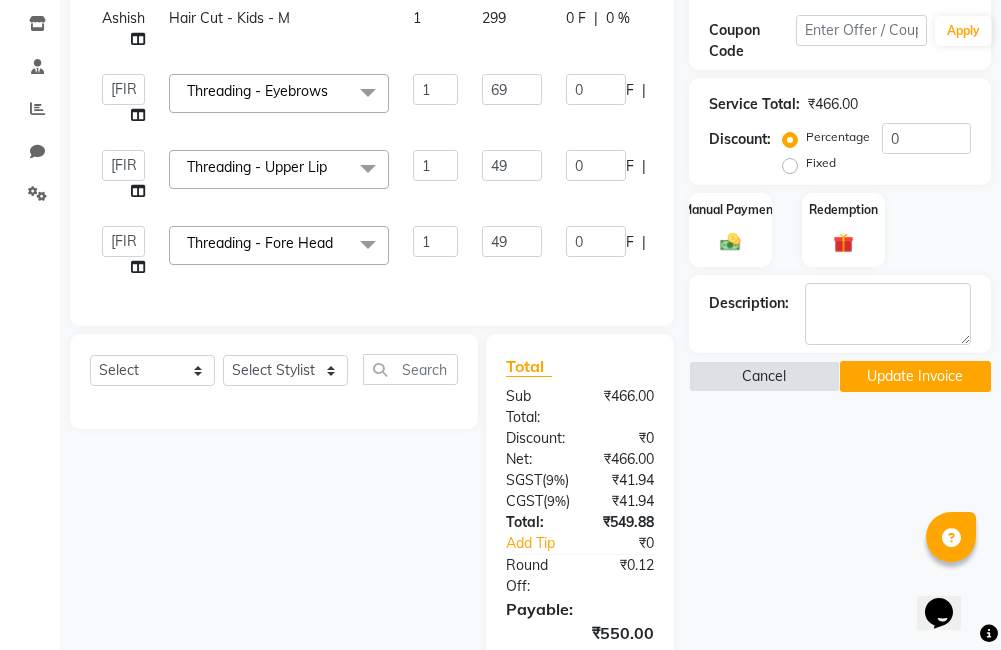 scroll, scrollTop: 381, scrollLeft: 0, axis: vertical 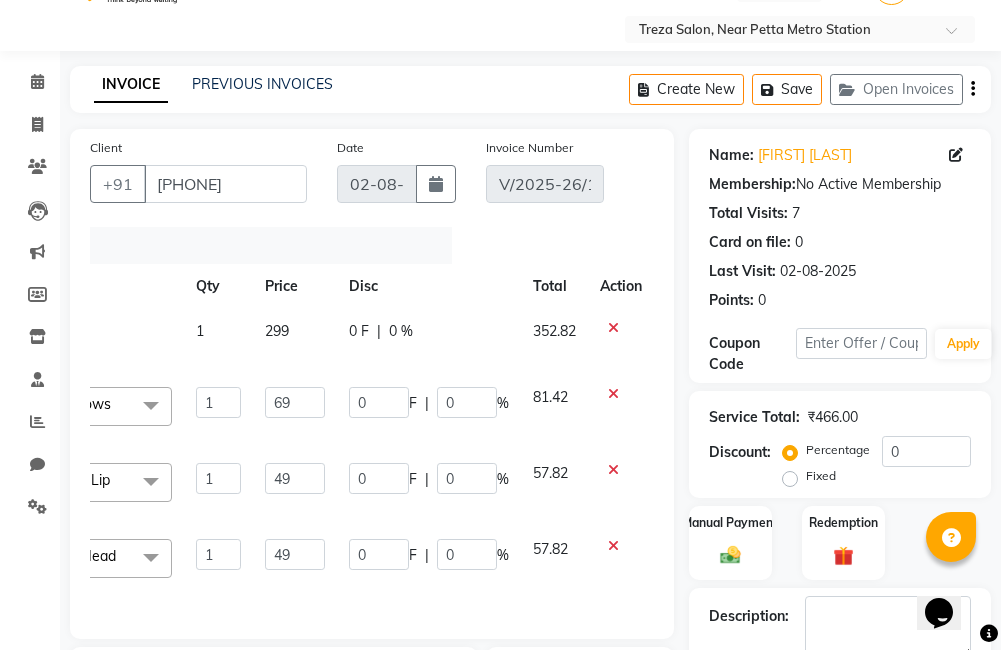 click 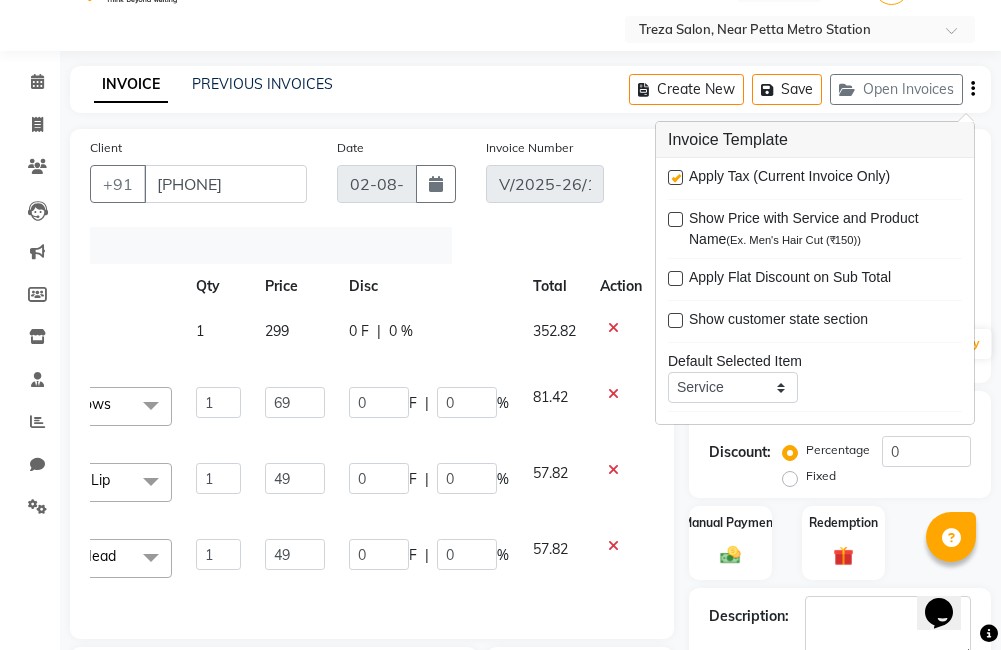click at bounding box center (675, 177) 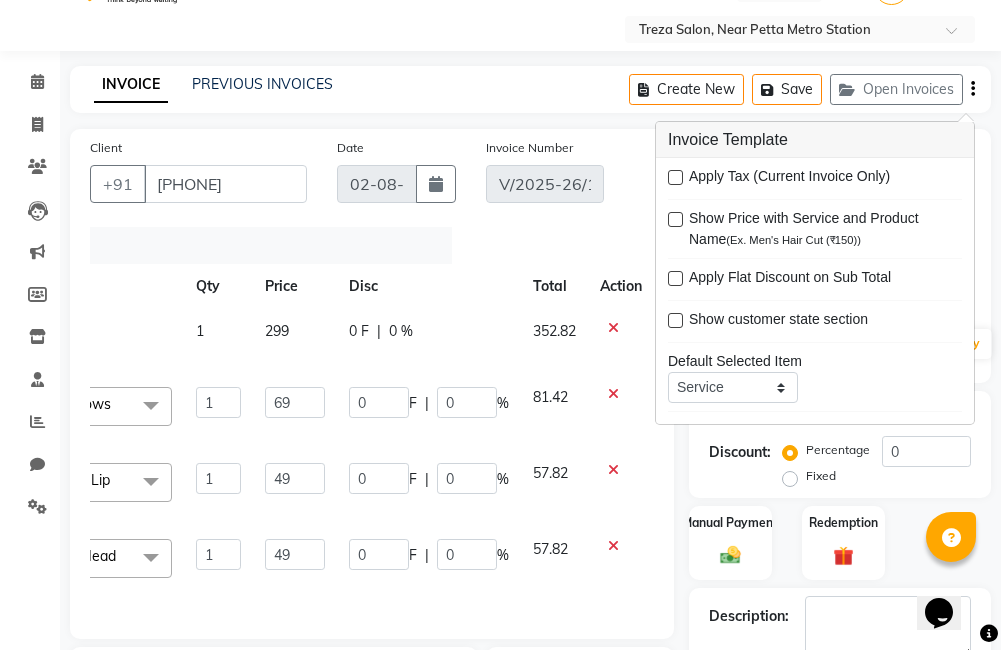 scroll, scrollTop: 0, scrollLeft: 209, axis: horizontal 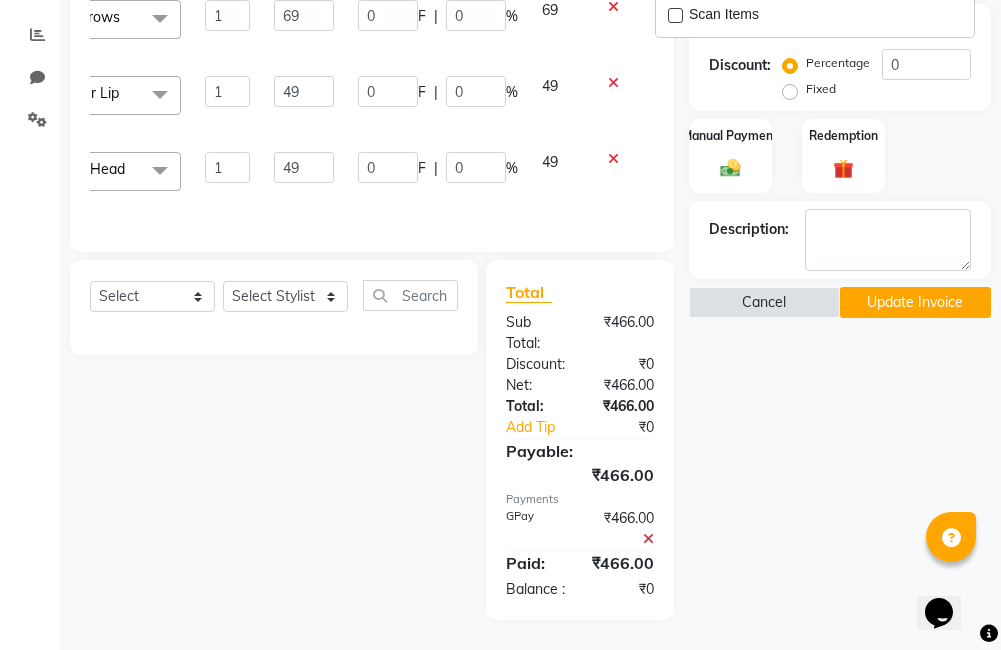 click on "Update Invoice" 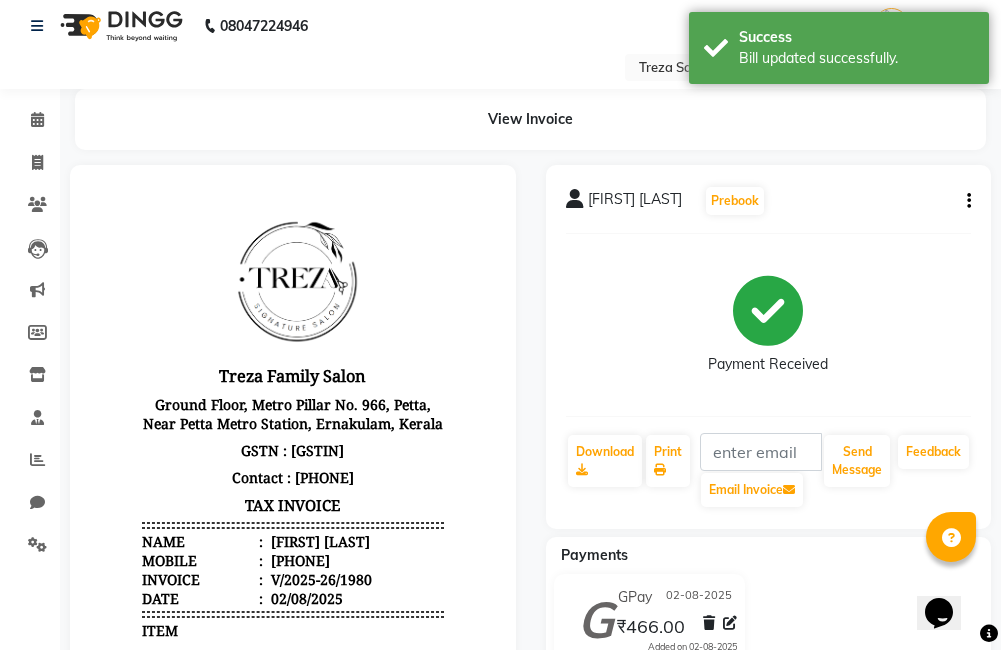 scroll, scrollTop: 13, scrollLeft: 0, axis: vertical 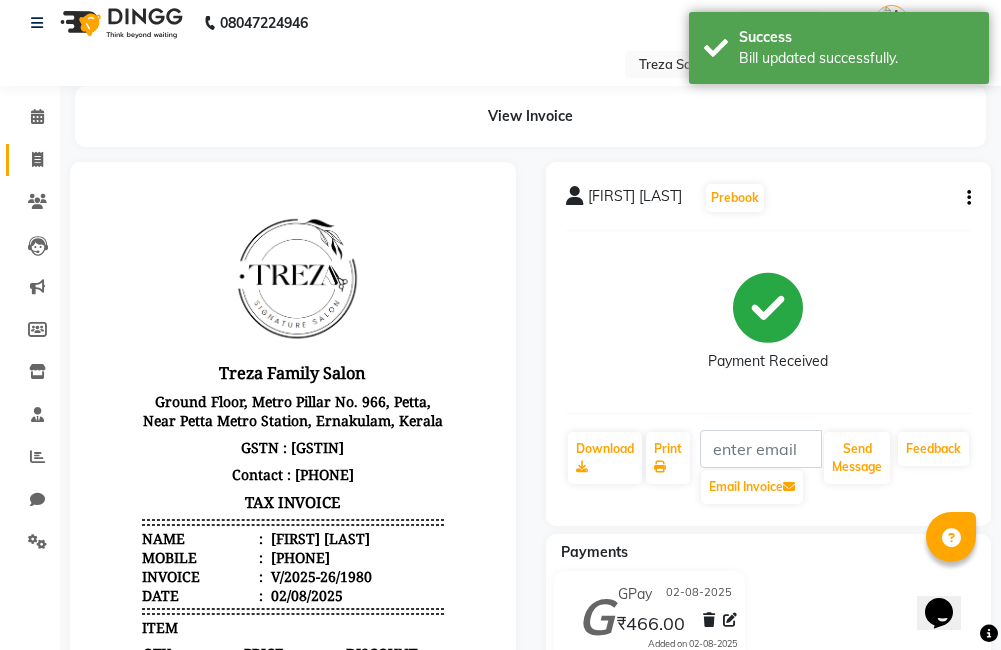 click 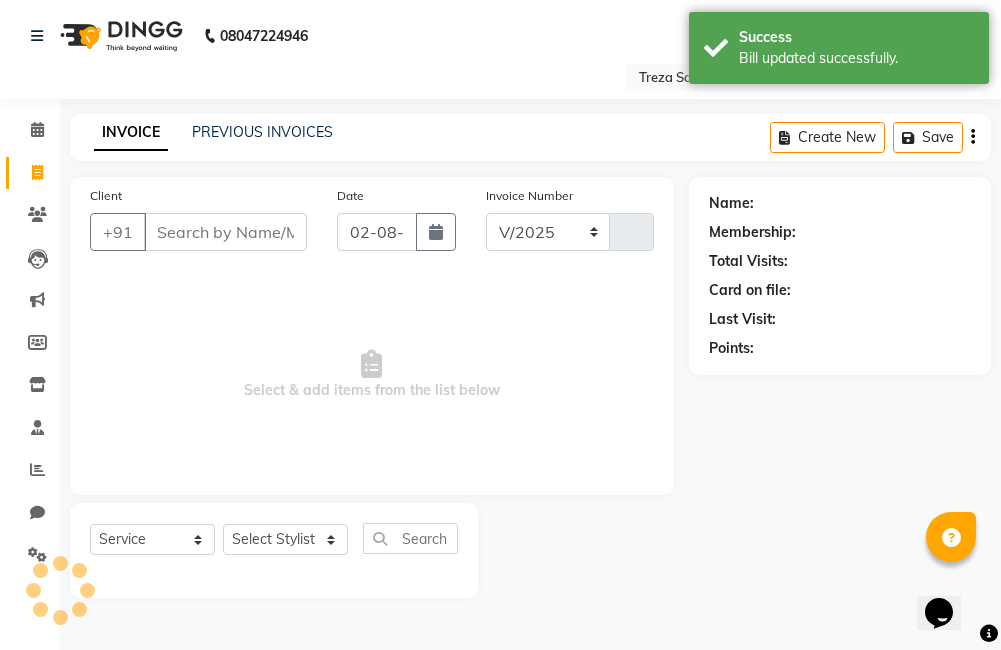 scroll, scrollTop: 0, scrollLeft: 0, axis: both 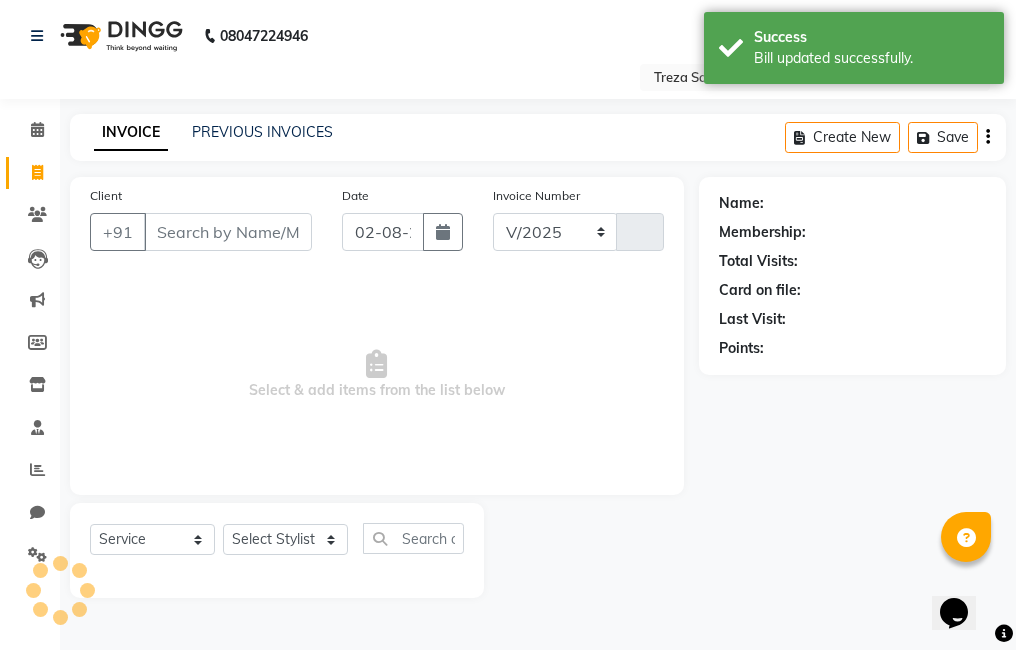 select on "7633" 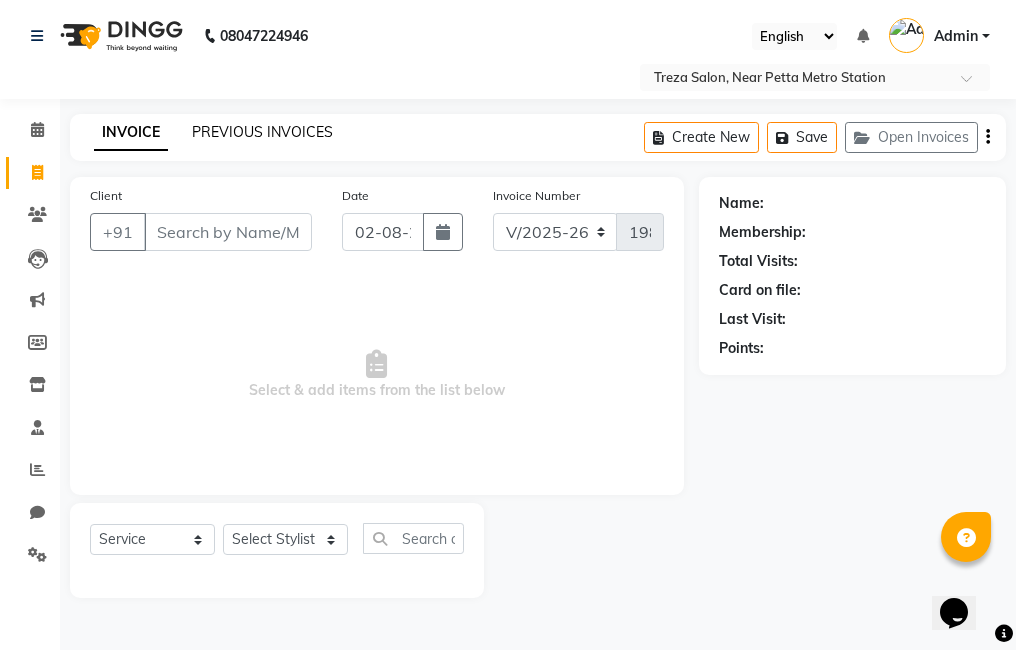 click on "PREVIOUS INVOICES" 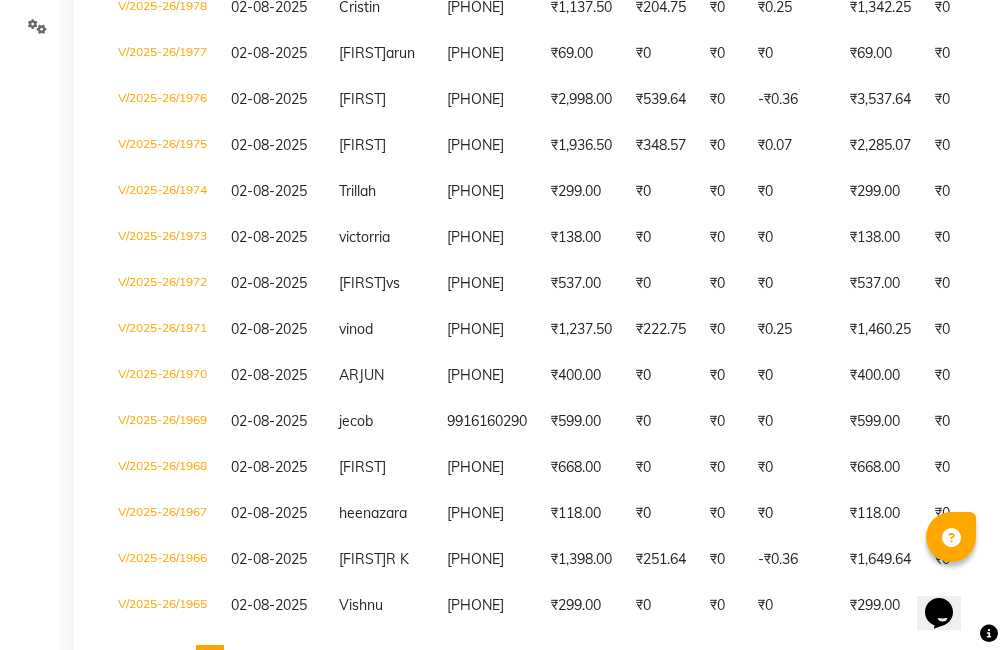 scroll, scrollTop: 631, scrollLeft: 0, axis: vertical 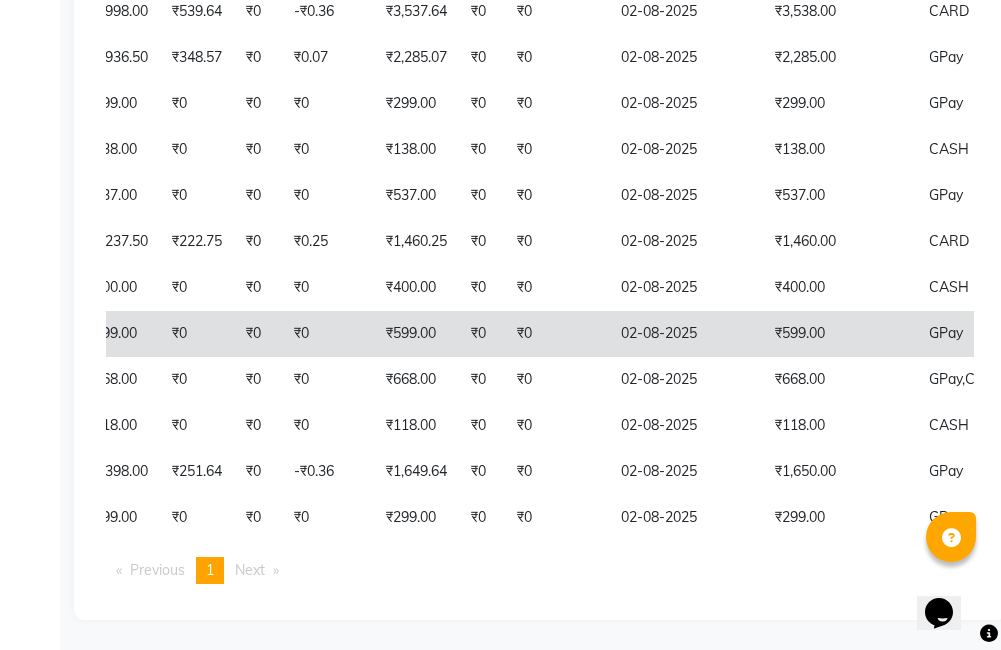 click on "GPay" 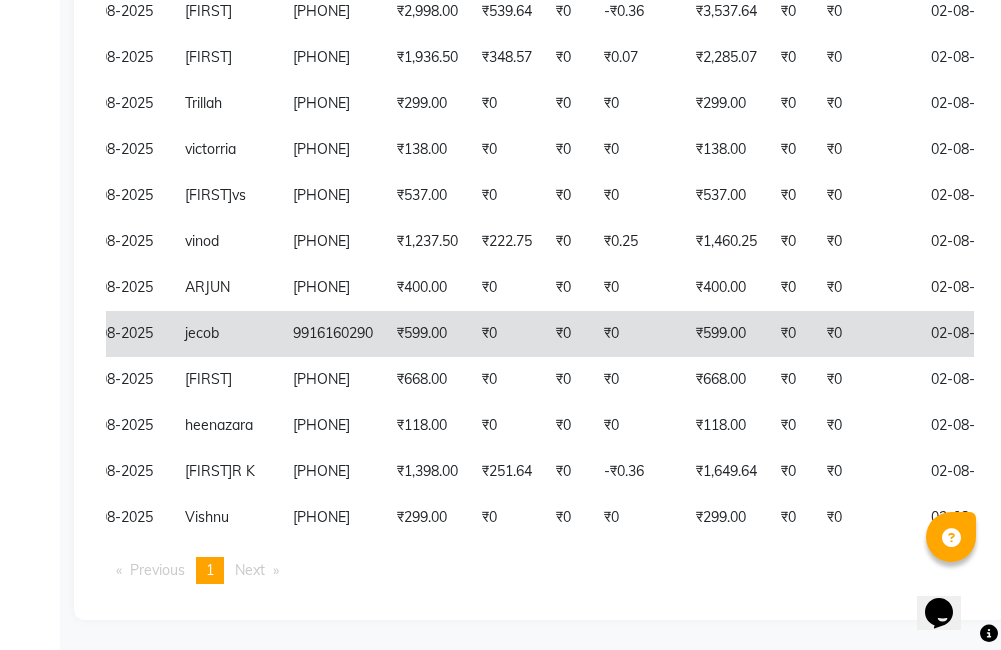scroll, scrollTop: 0, scrollLeft: 160, axis: horizontal 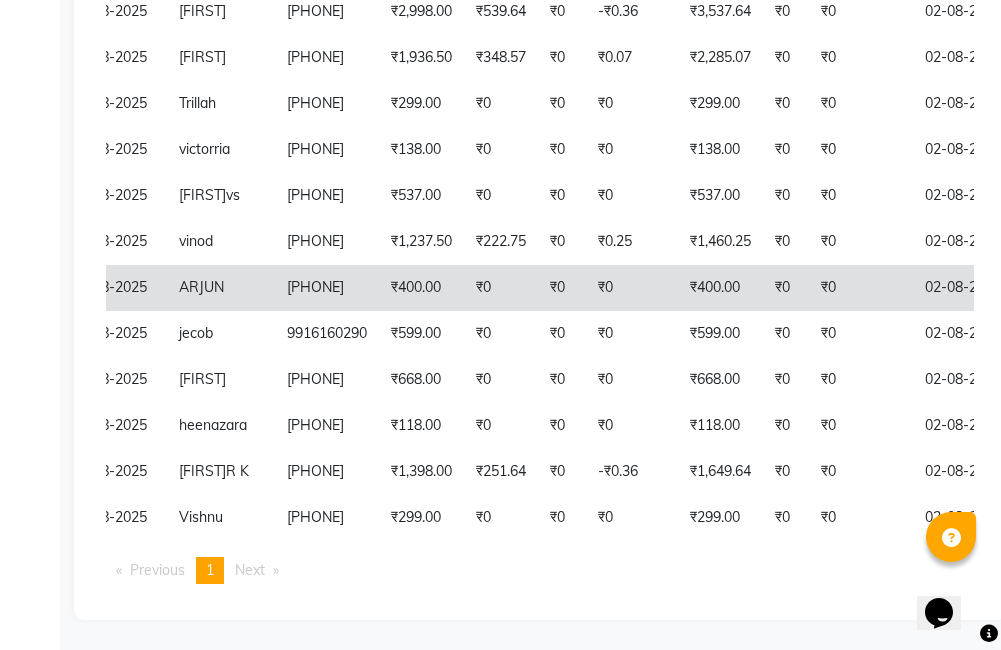 click on "₹400.00" 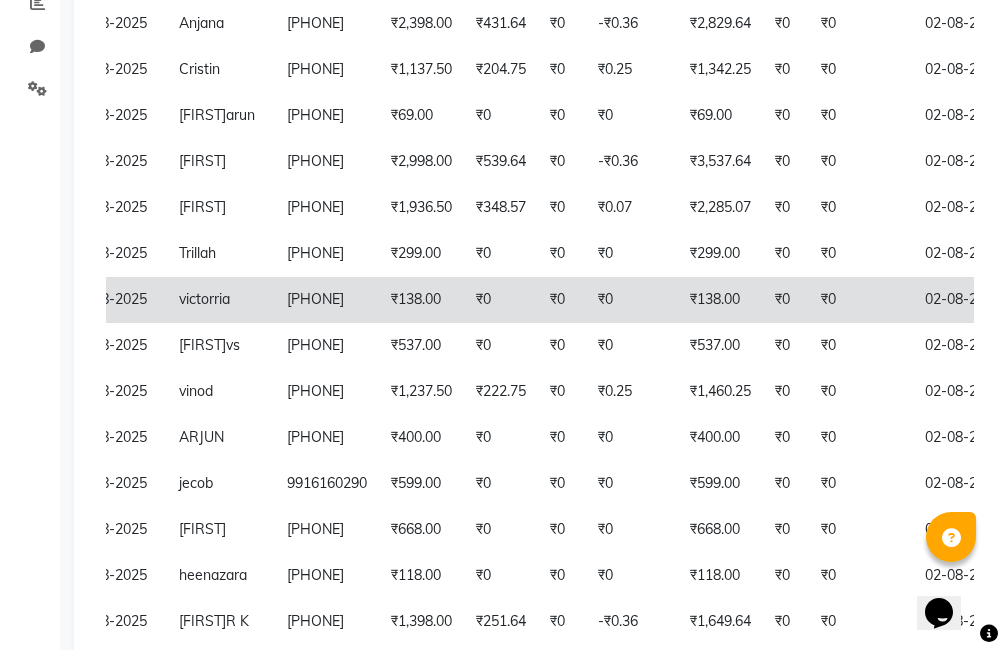 scroll, scrollTop: 431, scrollLeft: 0, axis: vertical 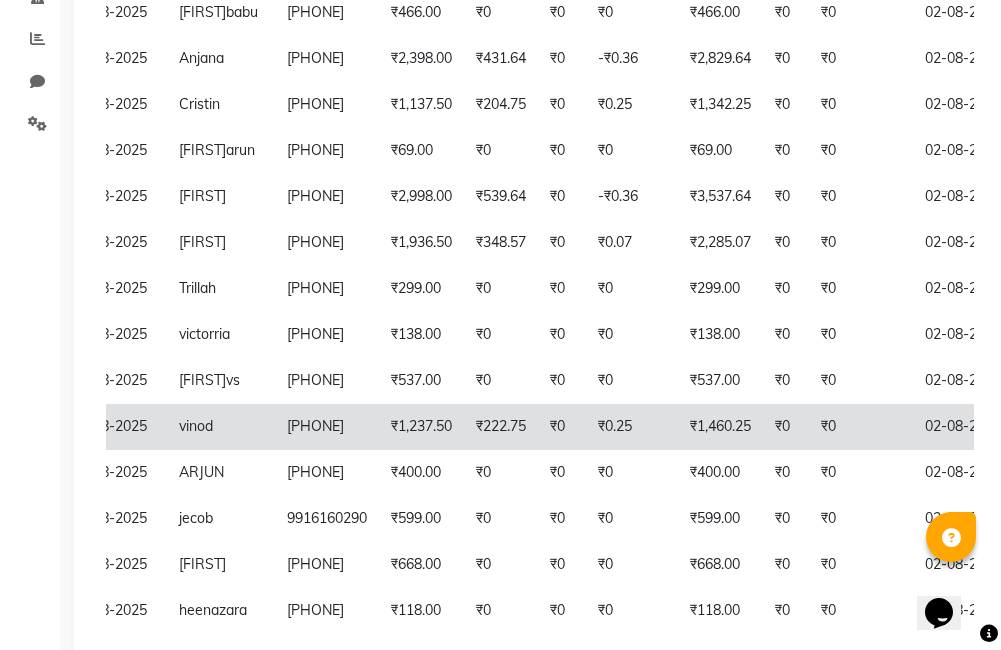 click on "₹0.25" 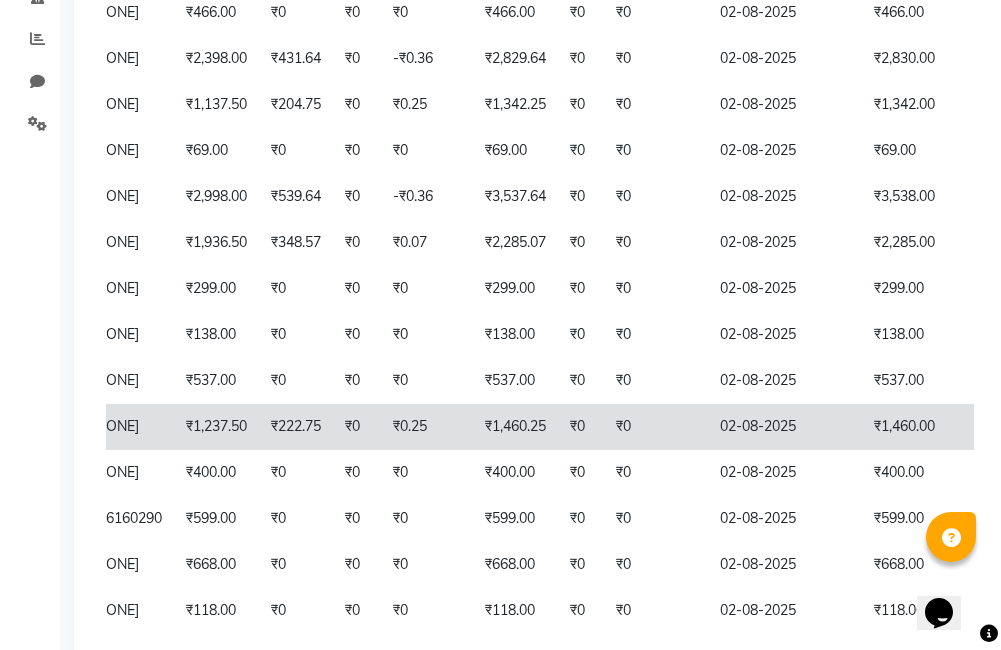 scroll, scrollTop: 0, scrollLeft: 349, axis: horizontal 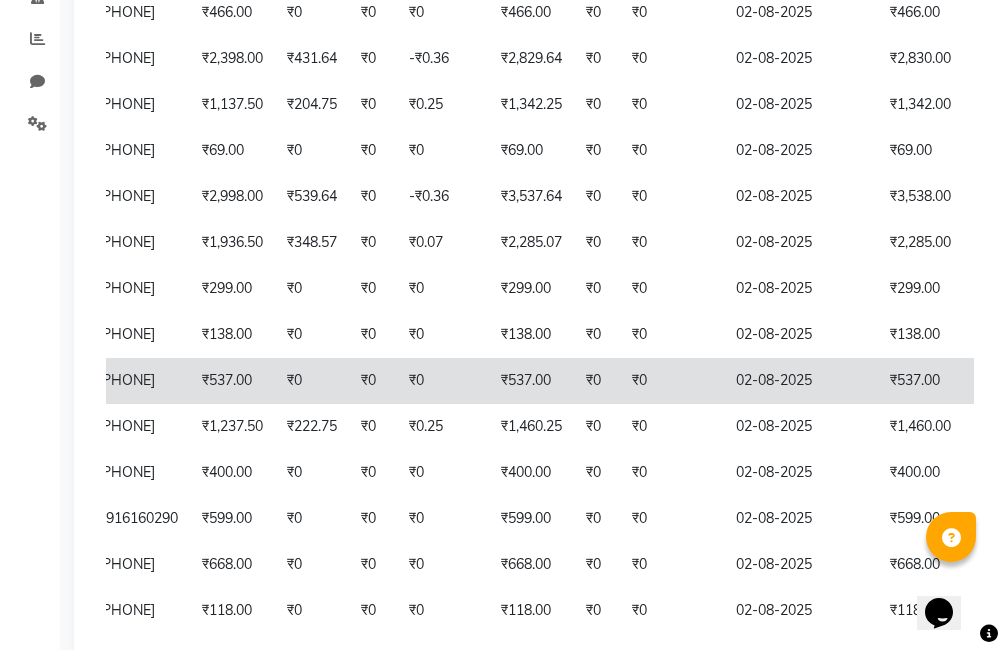 click on "₹537.00" 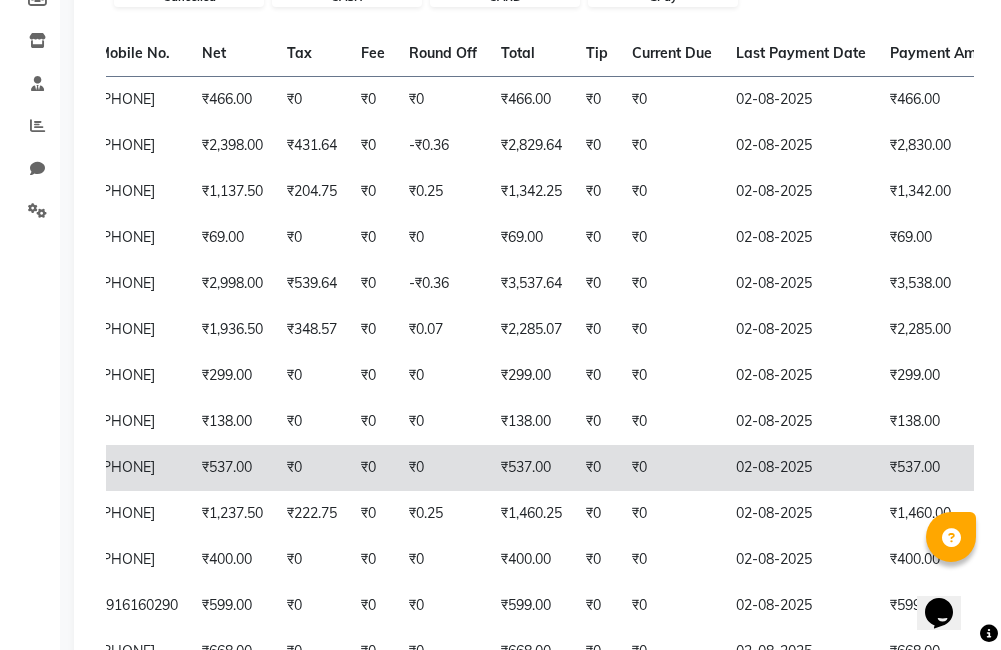 scroll, scrollTop: 350, scrollLeft: 0, axis: vertical 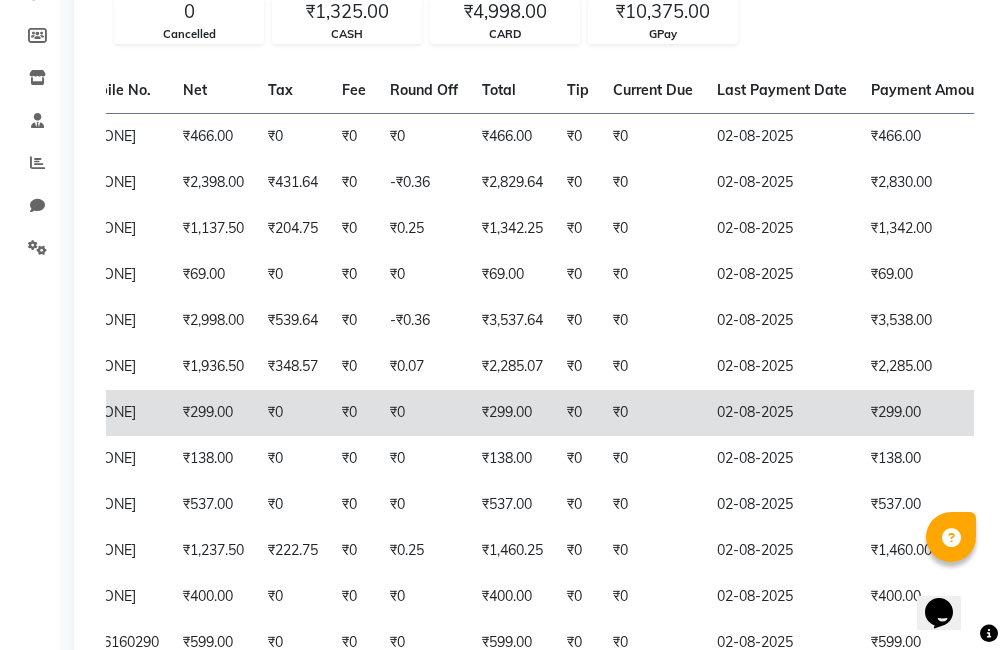 click on "₹0" 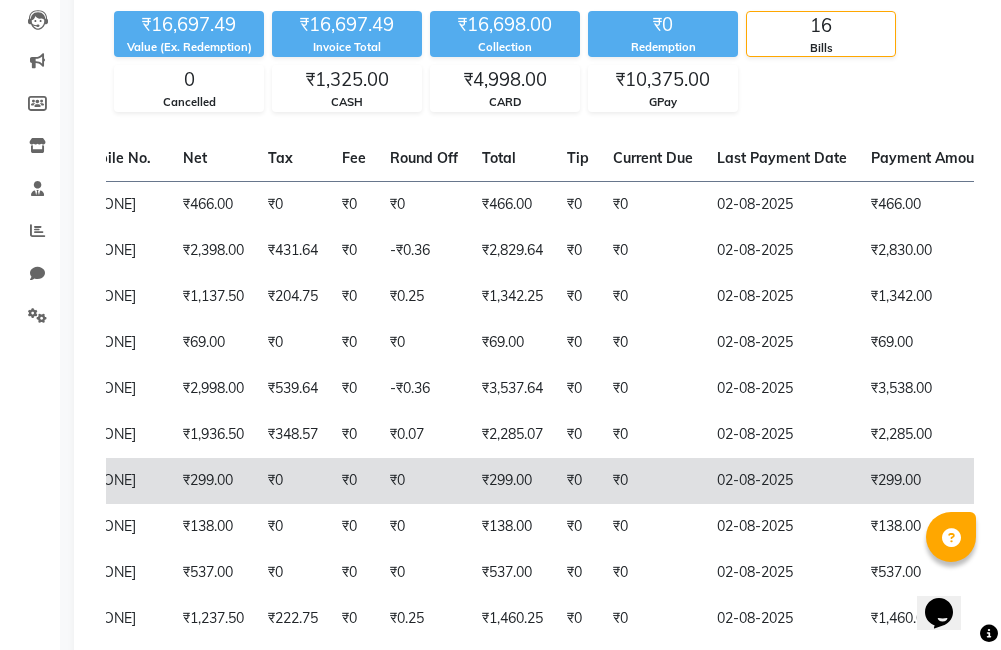 scroll, scrollTop: 240, scrollLeft: 0, axis: vertical 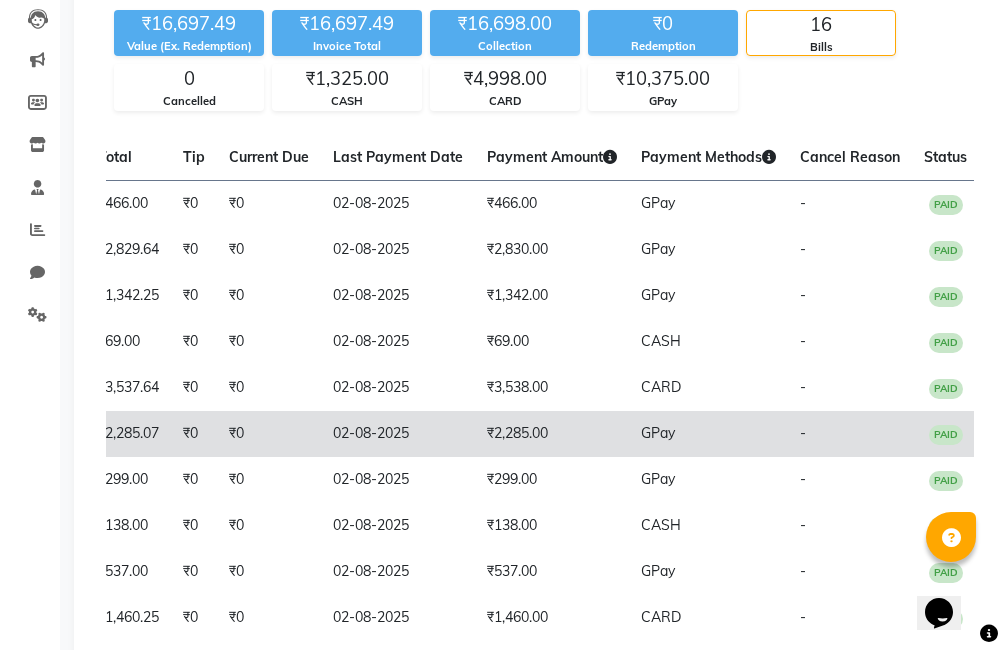 click on "₹2,285.00" 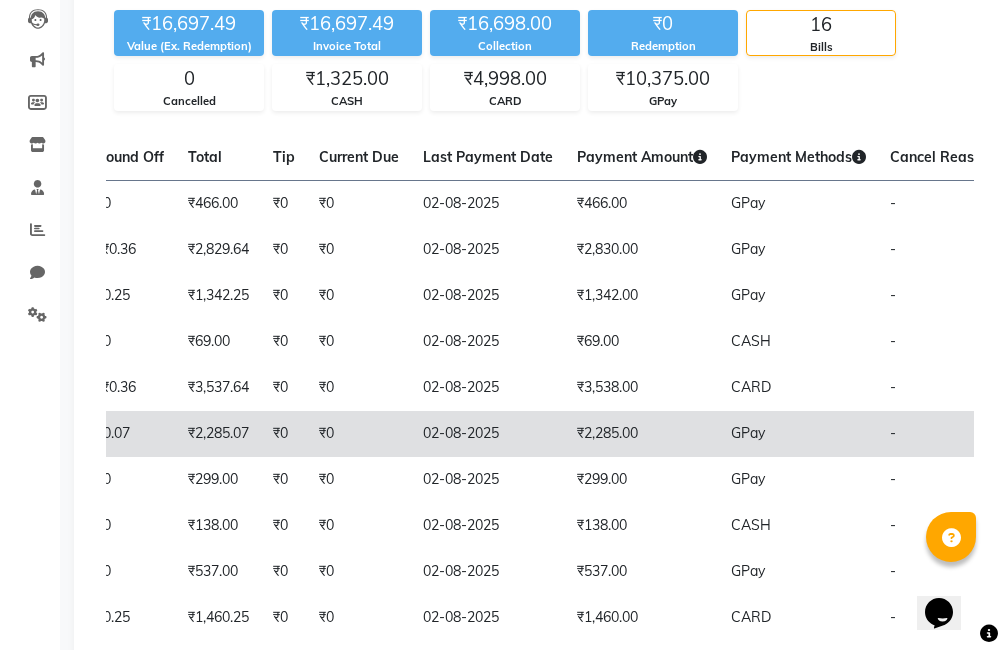 scroll, scrollTop: 0, scrollLeft: 664, axis: horizontal 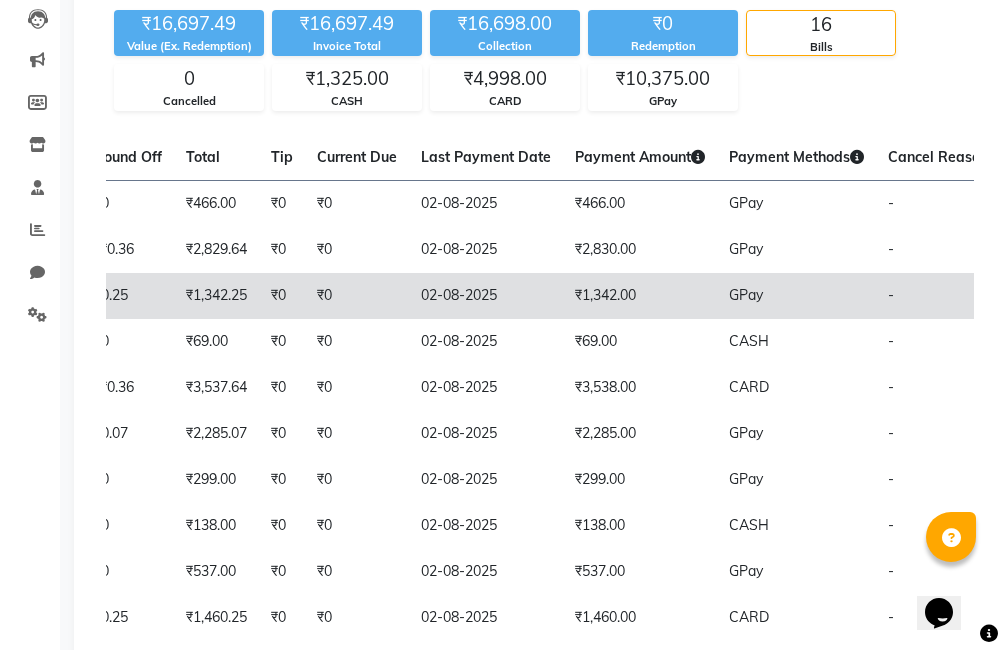 click on "GPay" 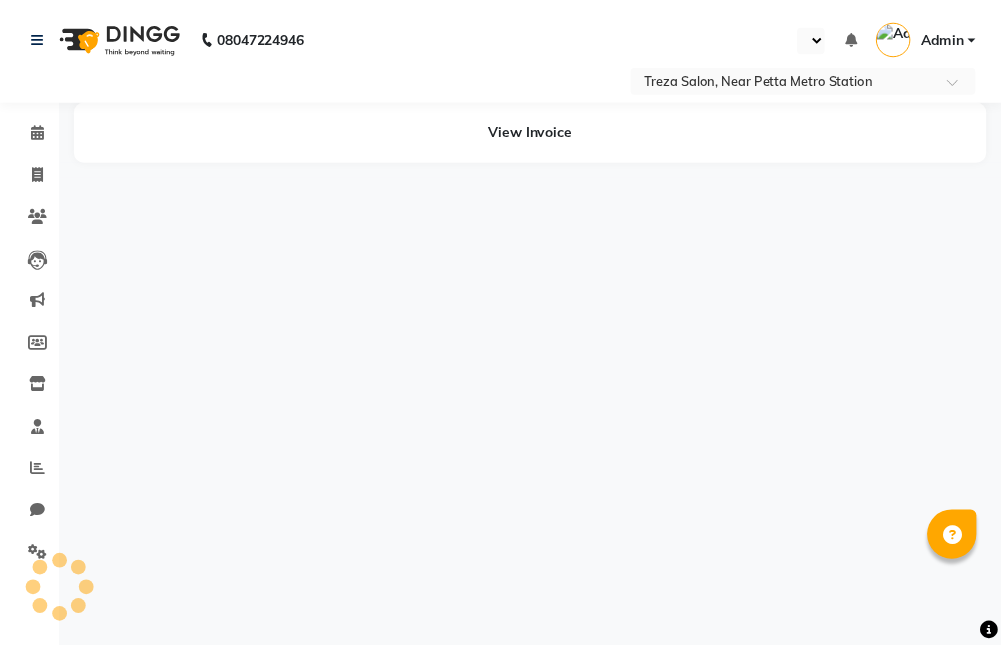 scroll, scrollTop: 0, scrollLeft: 0, axis: both 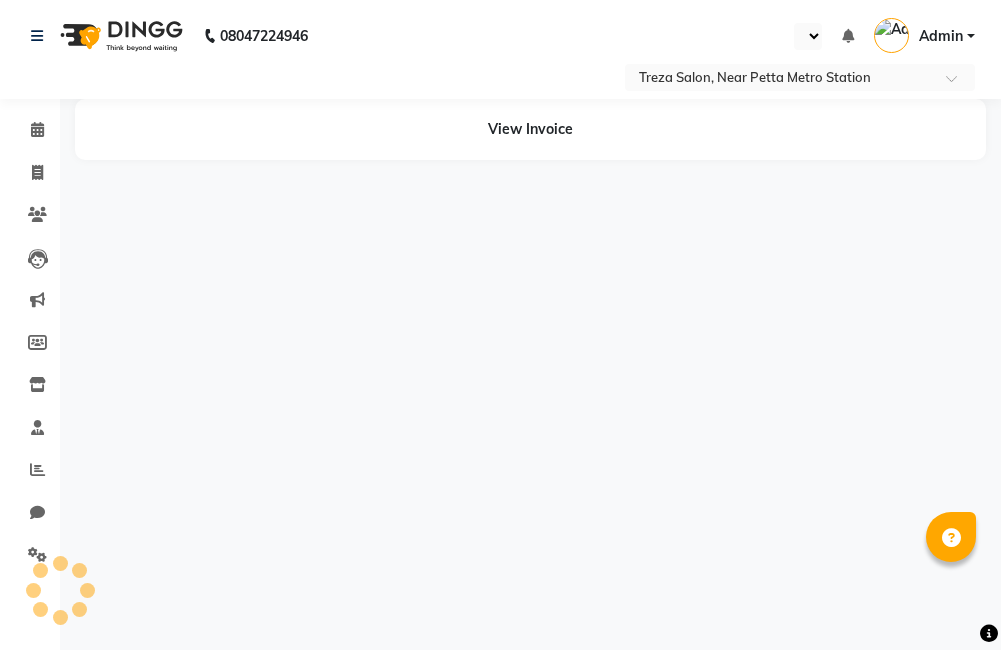 select on "en" 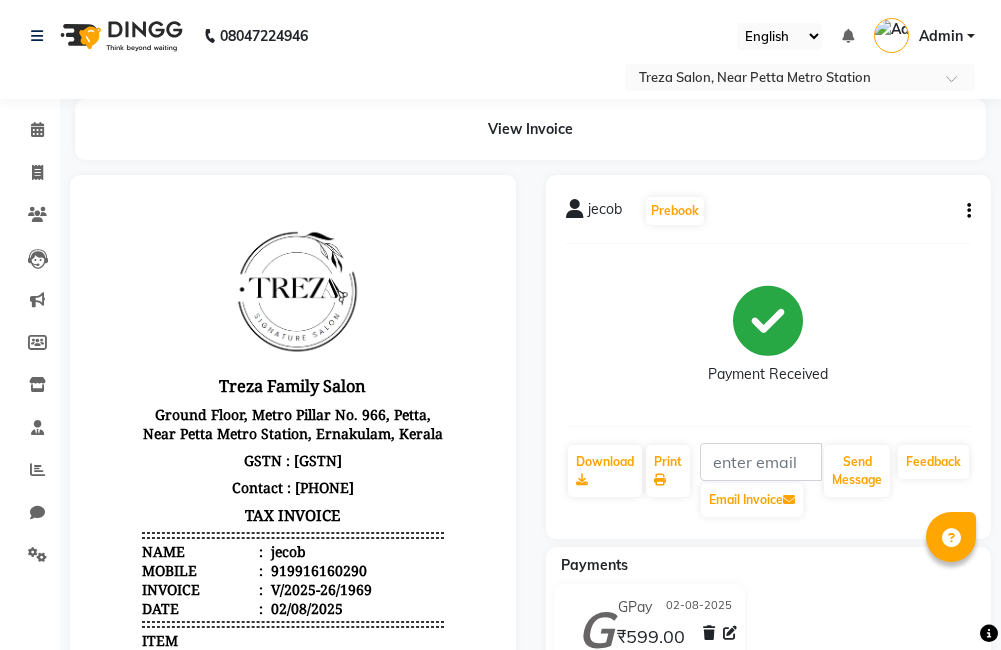 scroll, scrollTop: 0, scrollLeft: 0, axis: both 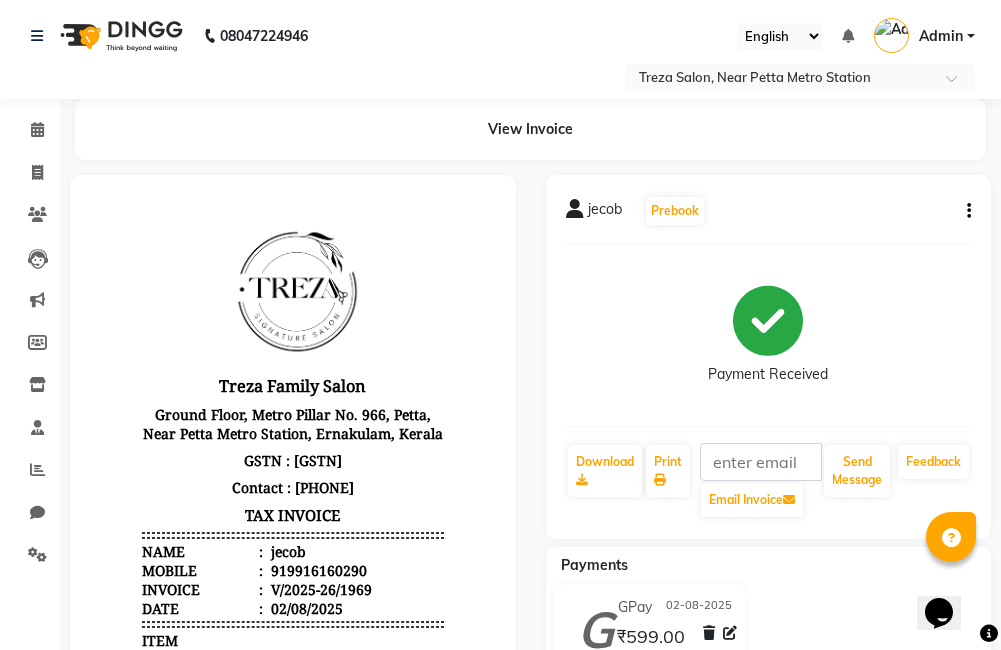 click 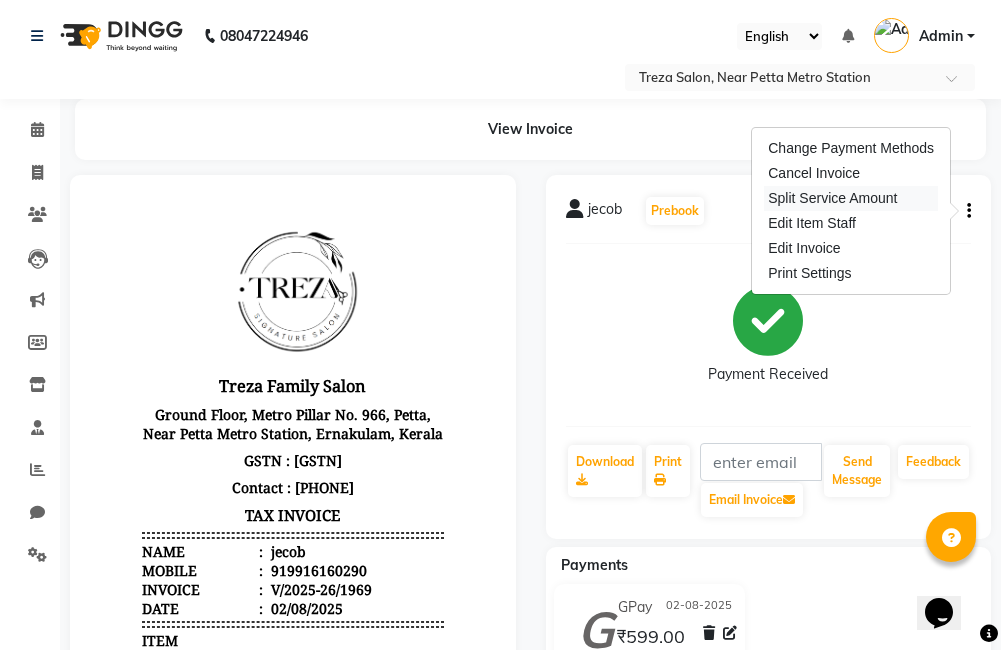 click on "Split Service Amount" at bounding box center [851, 198] 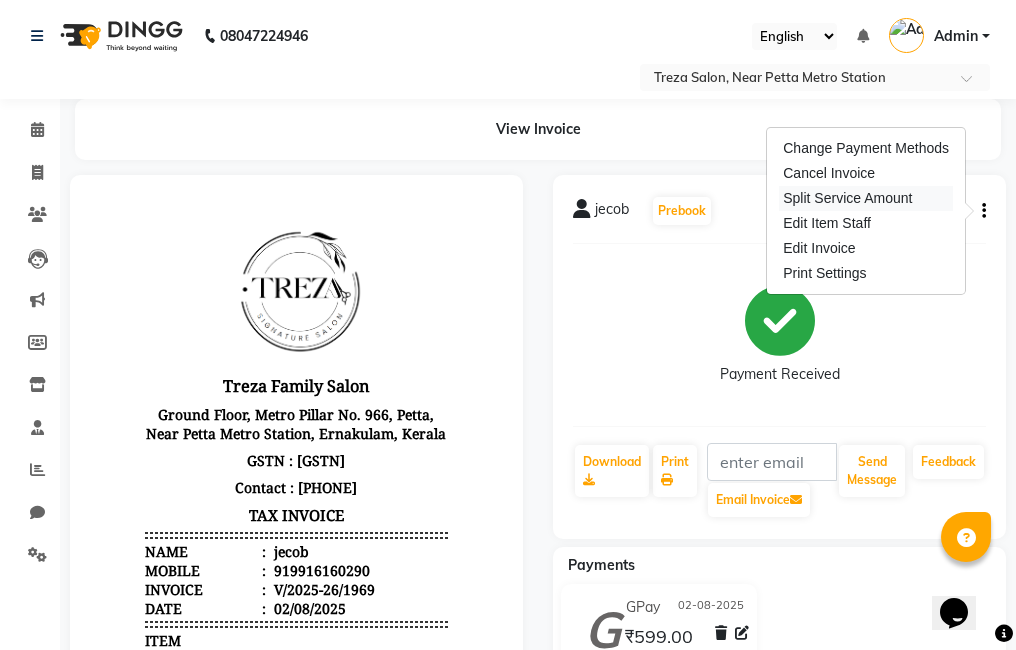 select on "81285" 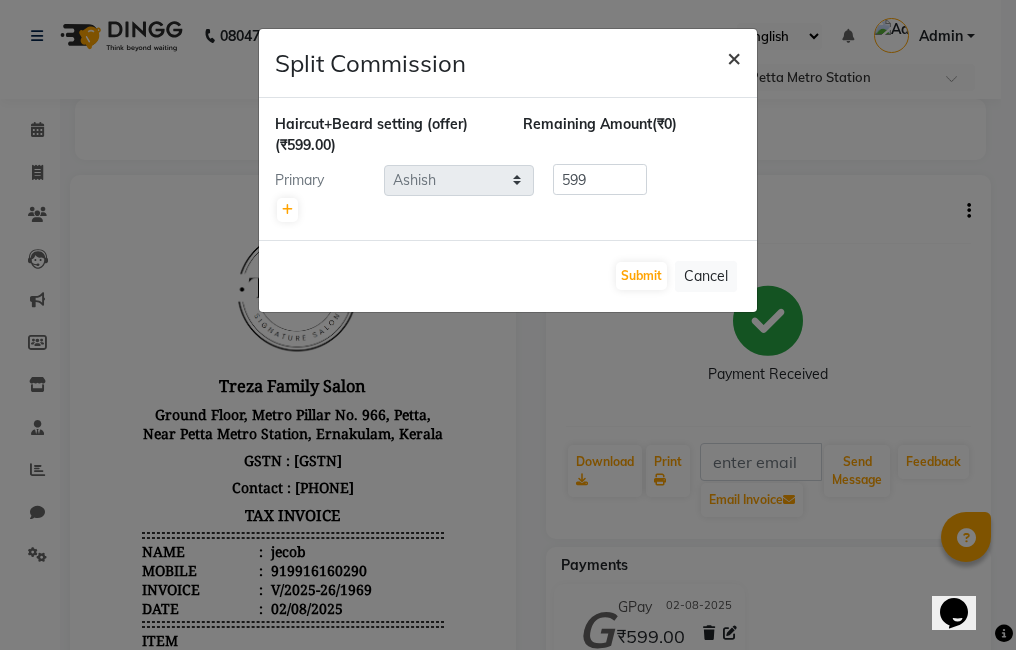 click on "×" 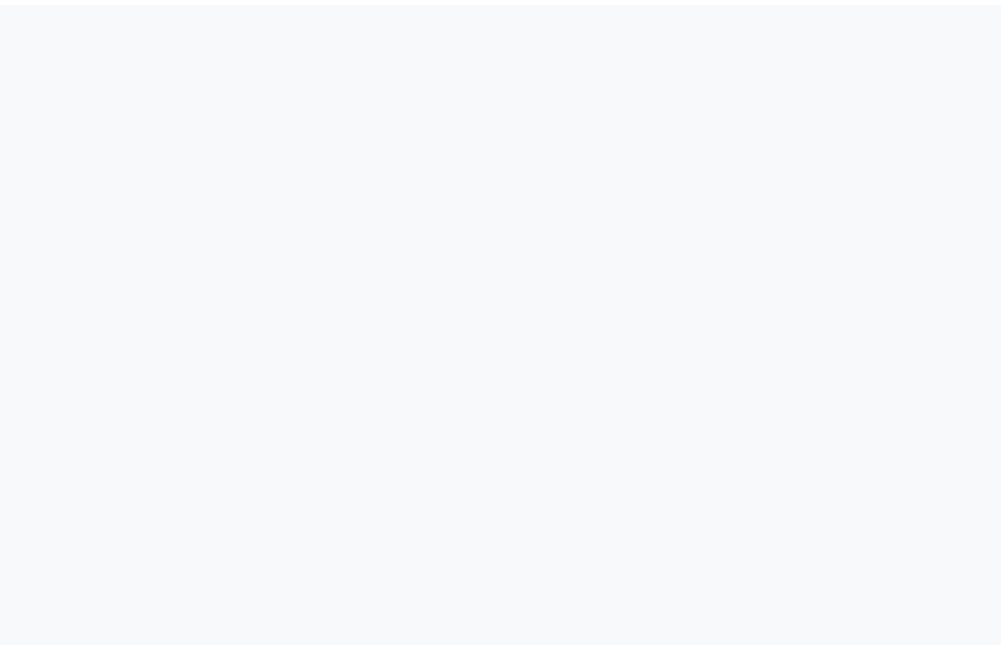 scroll, scrollTop: 0, scrollLeft: 0, axis: both 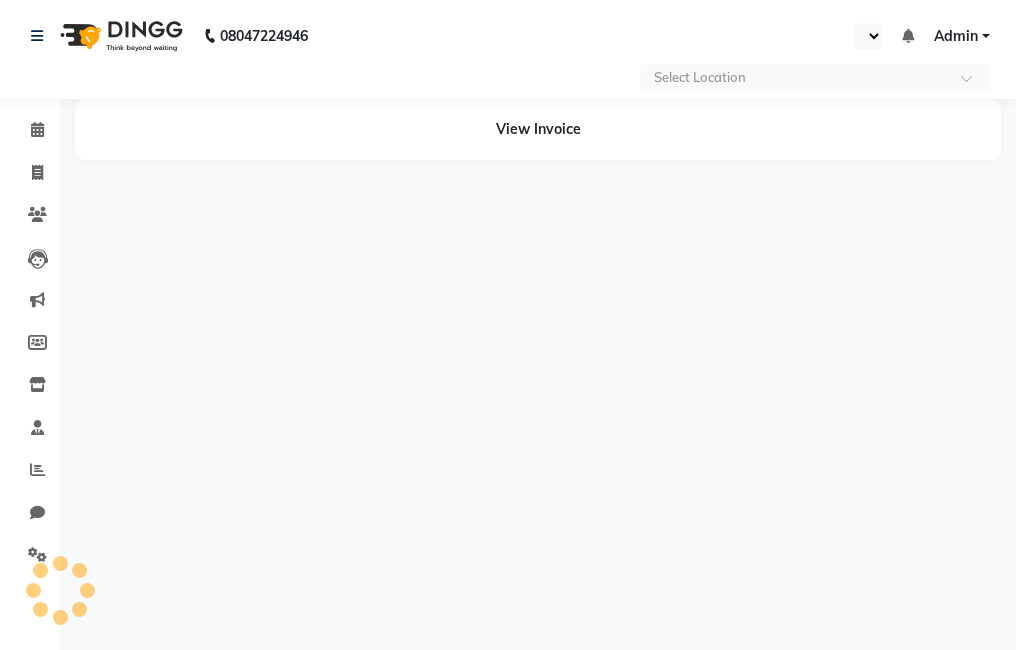 select on "en" 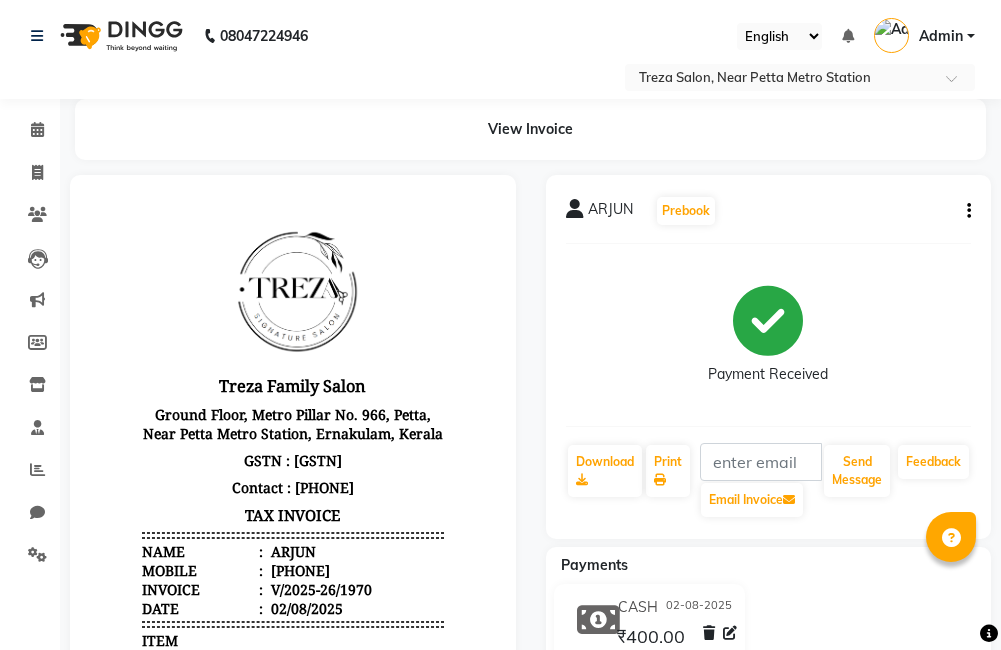 scroll, scrollTop: 0, scrollLeft: 0, axis: both 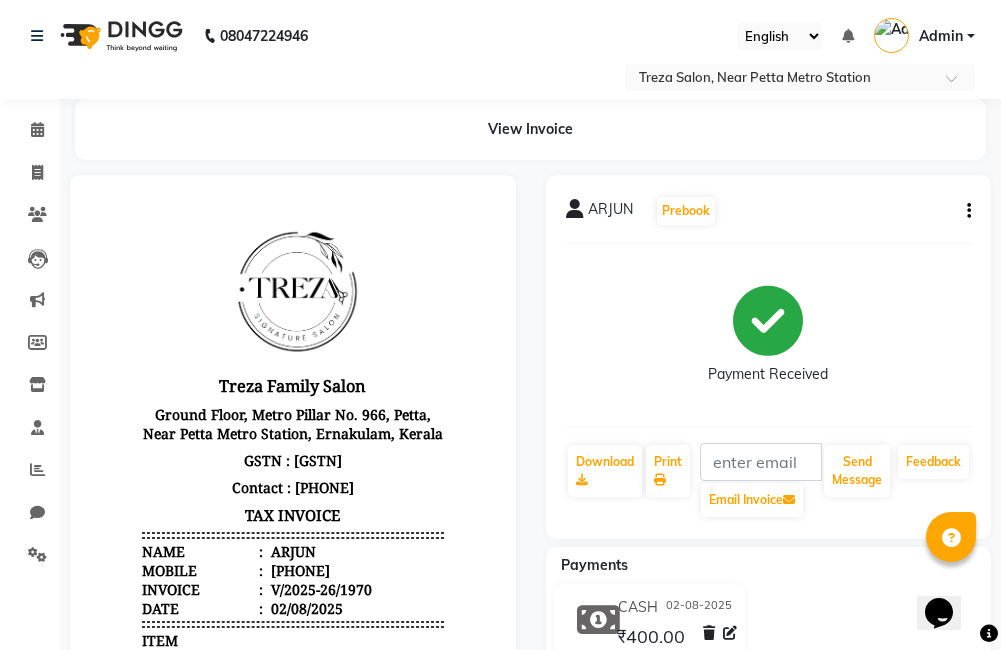 click 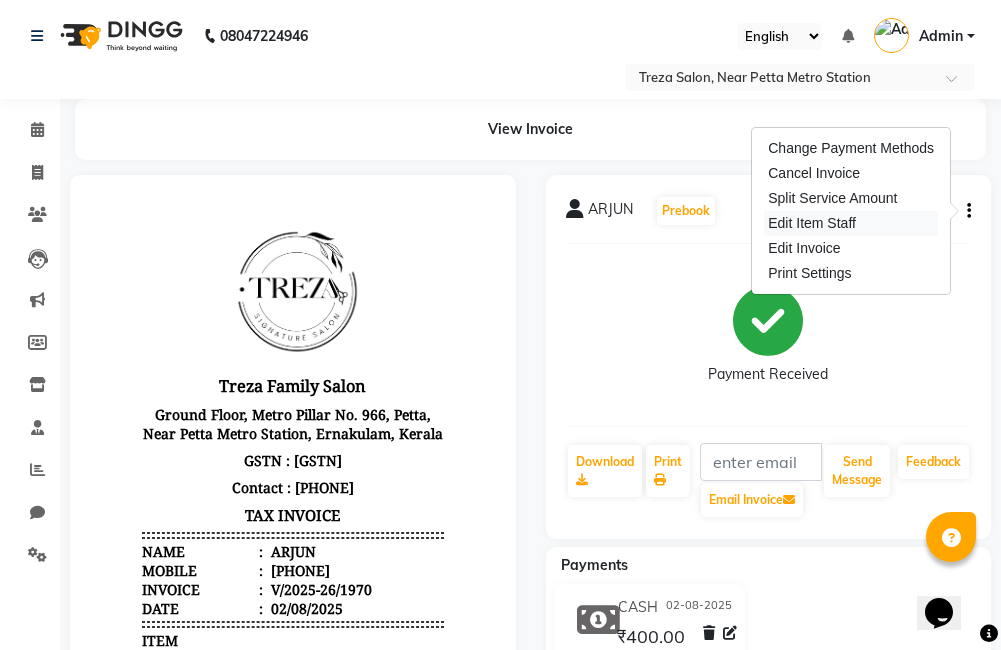 click on "Edit Item Staff" at bounding box center [851, 223] 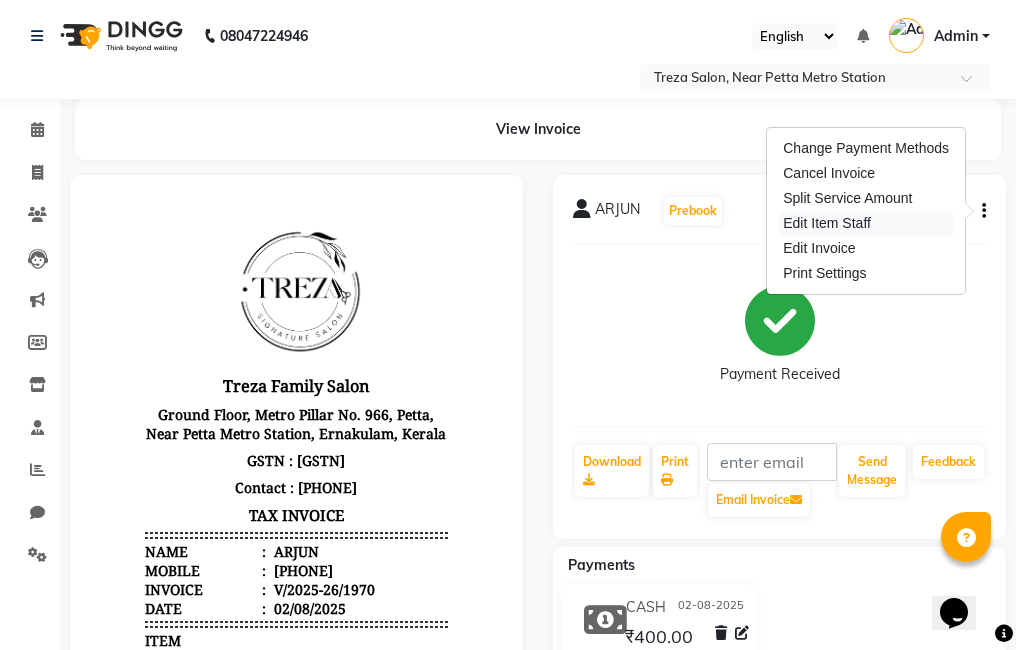 select on "79935" 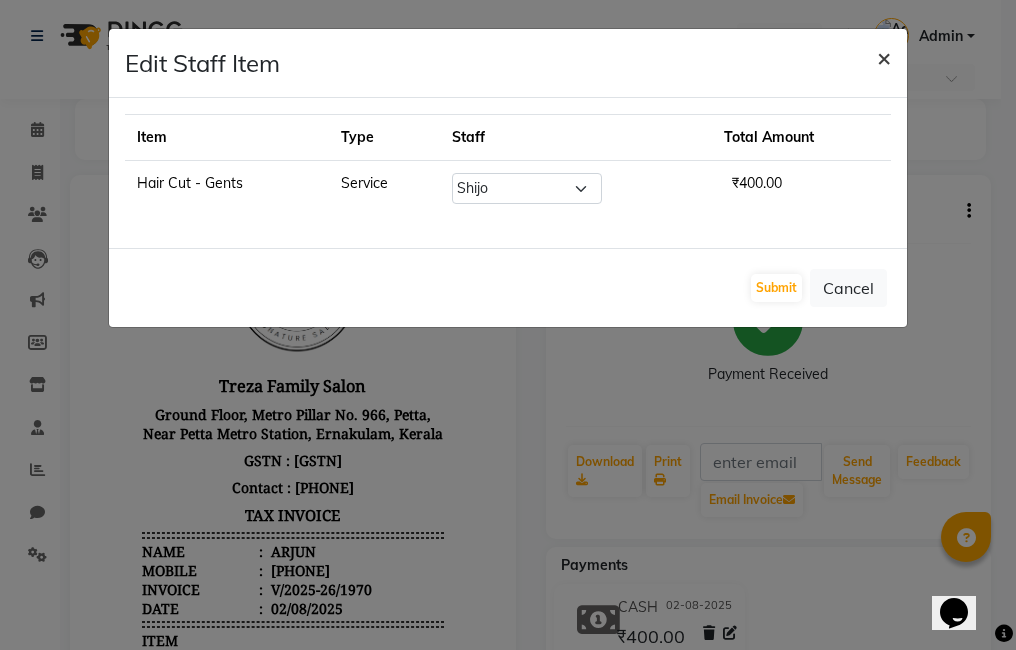 click on "×" 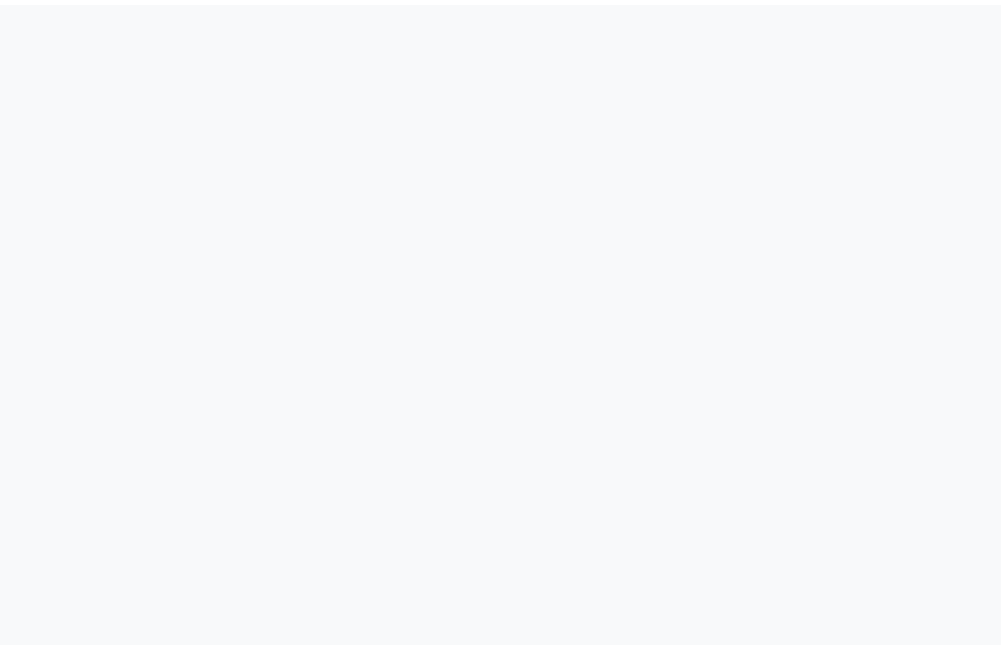 scroll, scrollTop: 0, scrollLeft: 0, axis: both 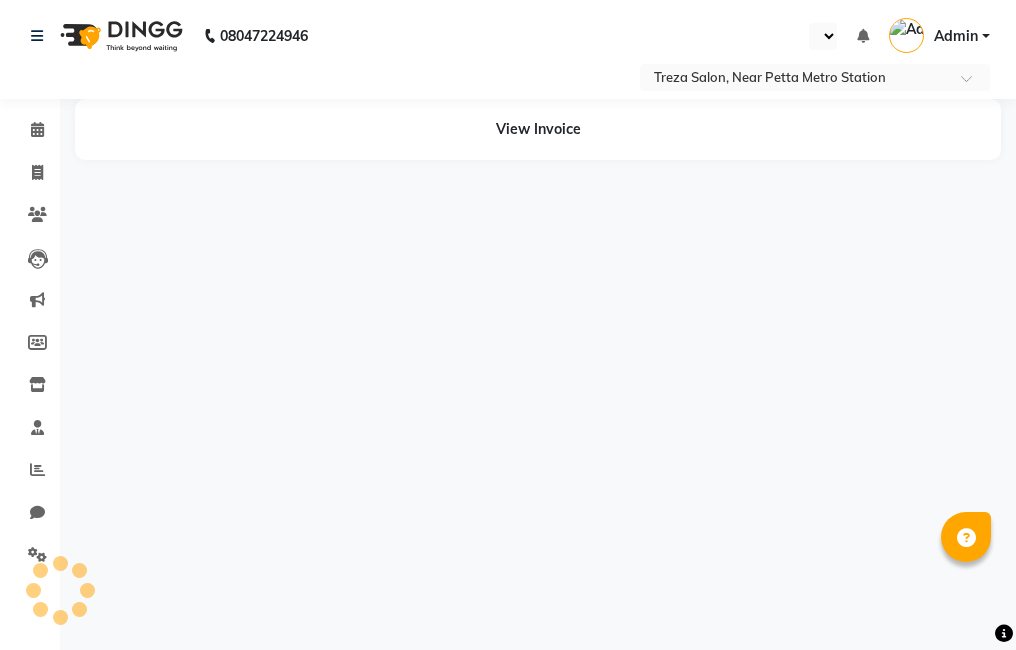 select on "en" 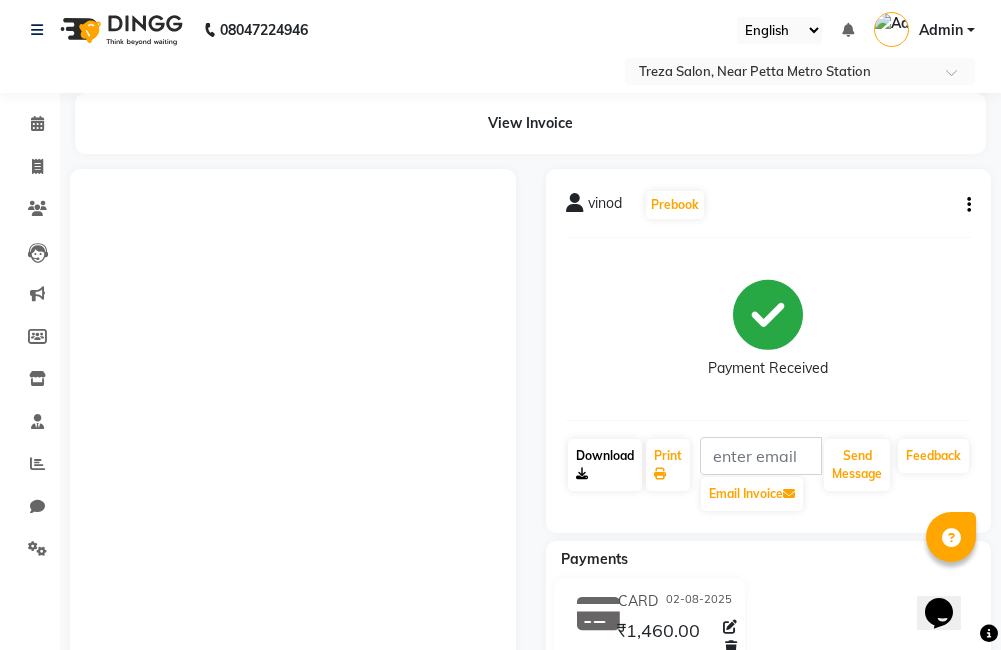 scroll, scrollTop: 191, scrollLeft: 0, axis: vertical 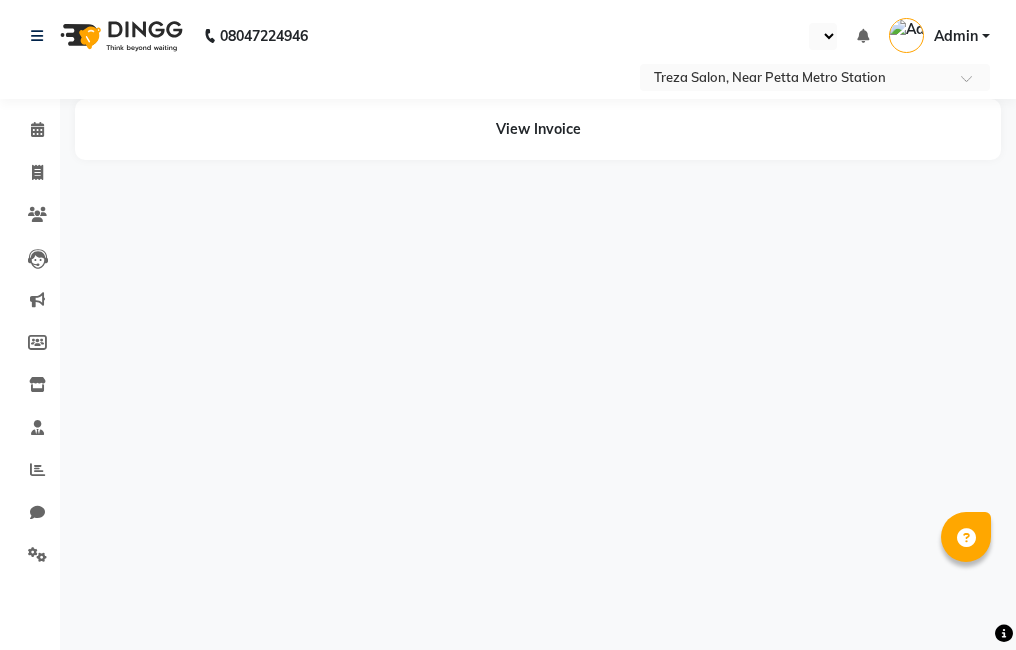 select on "en" 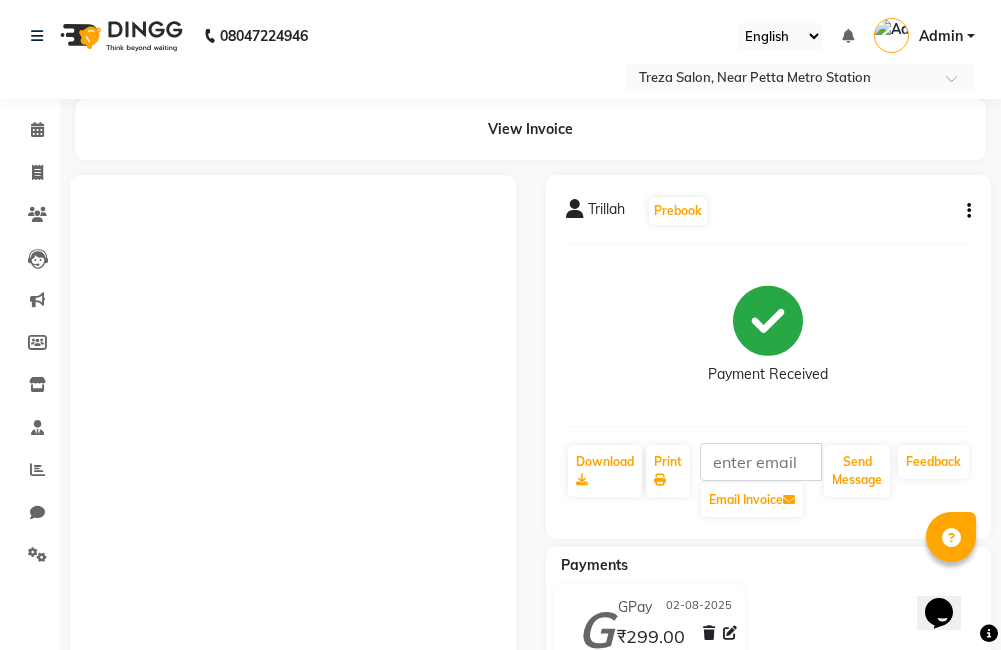 scroll, scrollTop: 0, scrollLeft: 0, axis: both 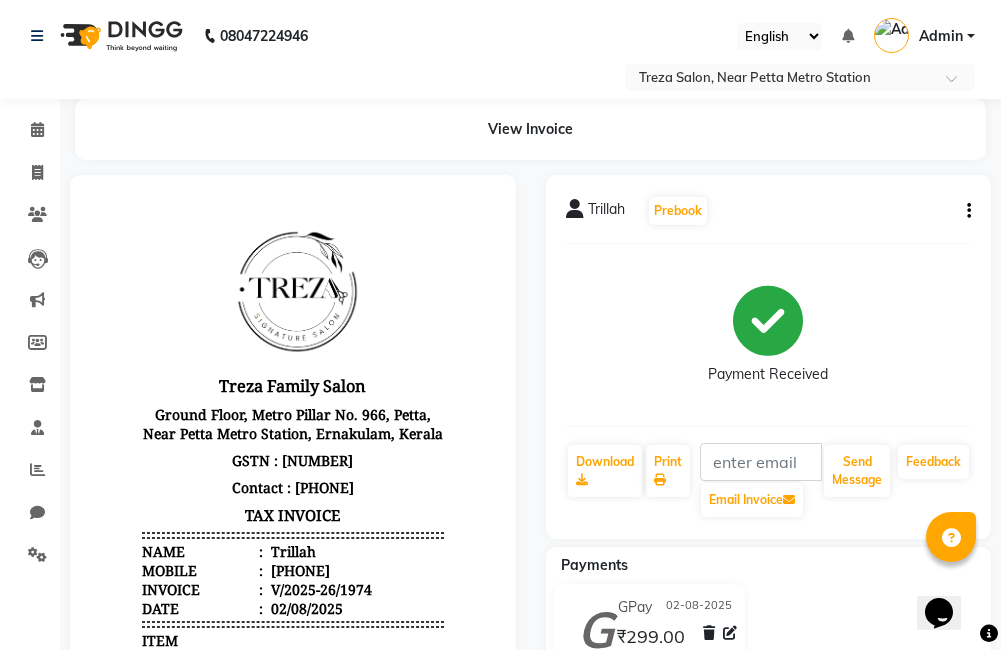 click 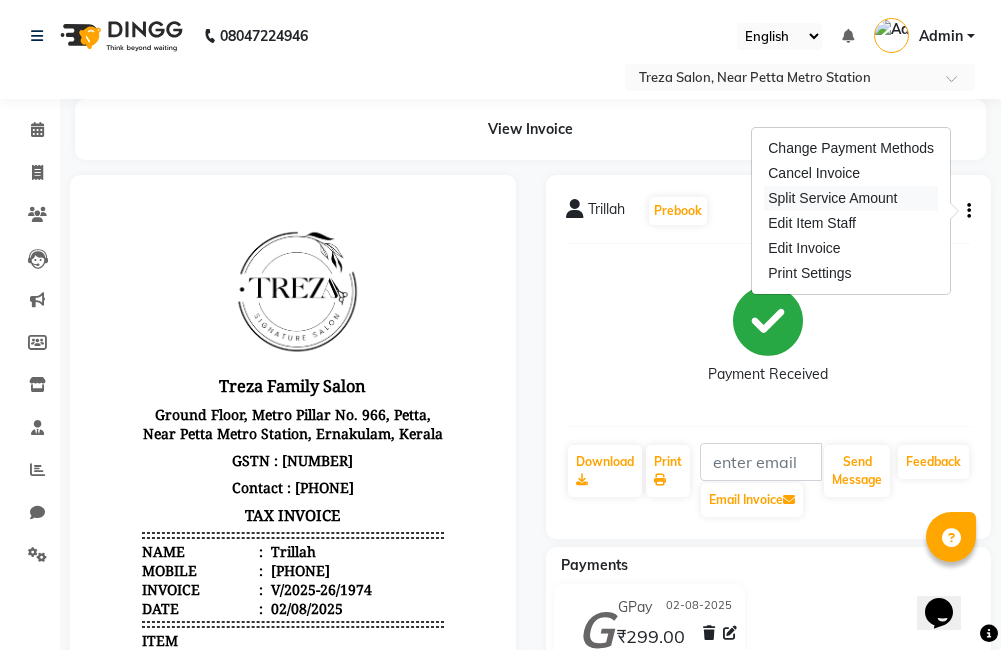 click on "Split Service Amount" at bounding box center (851, 198) 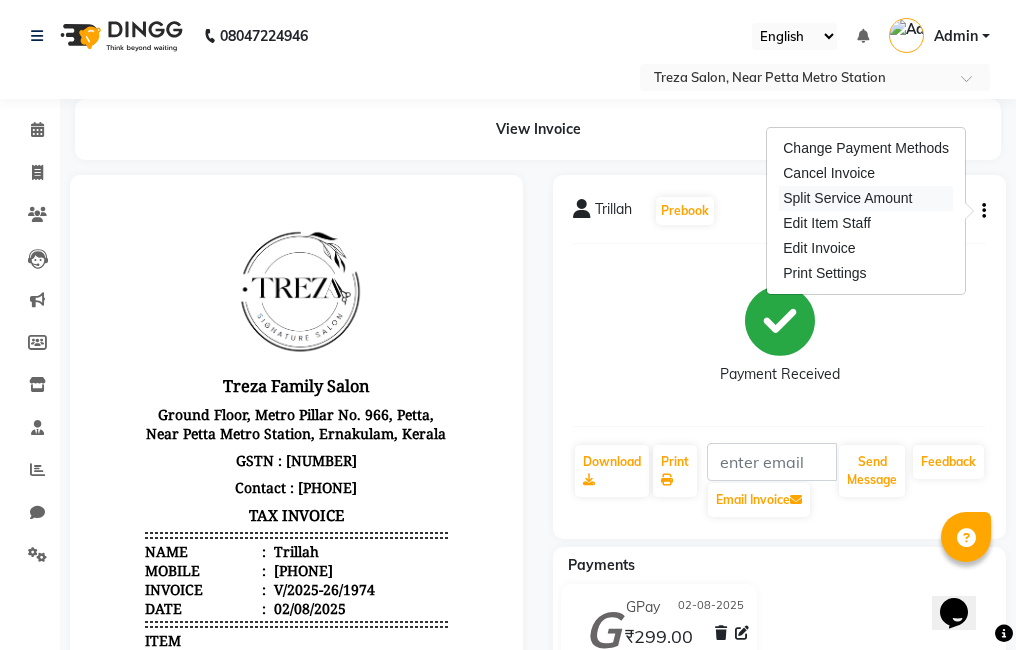 select on "81285" 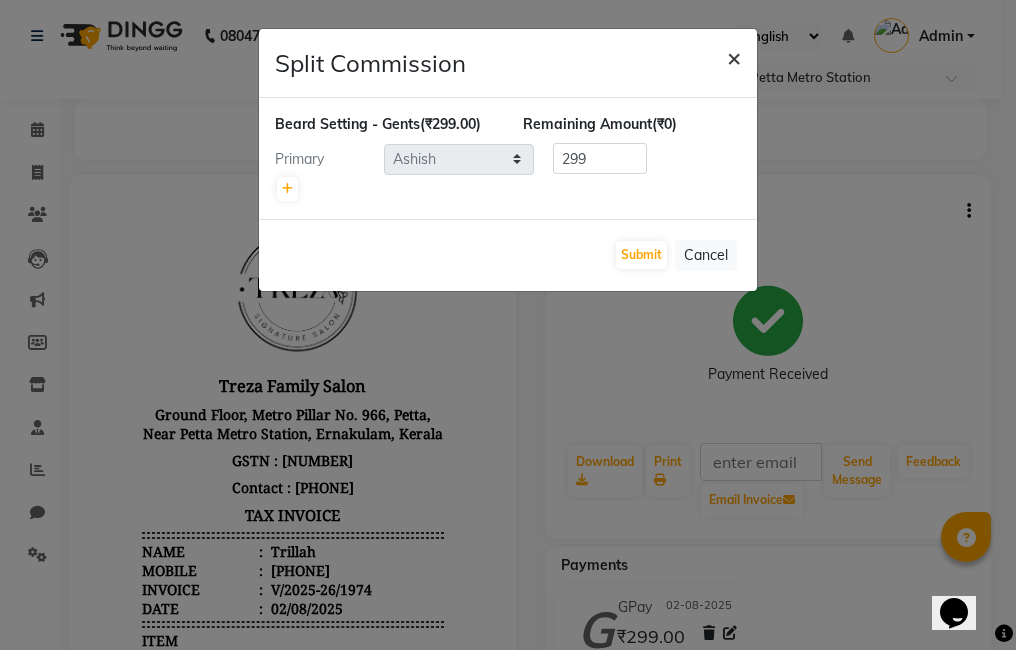 click on "×" 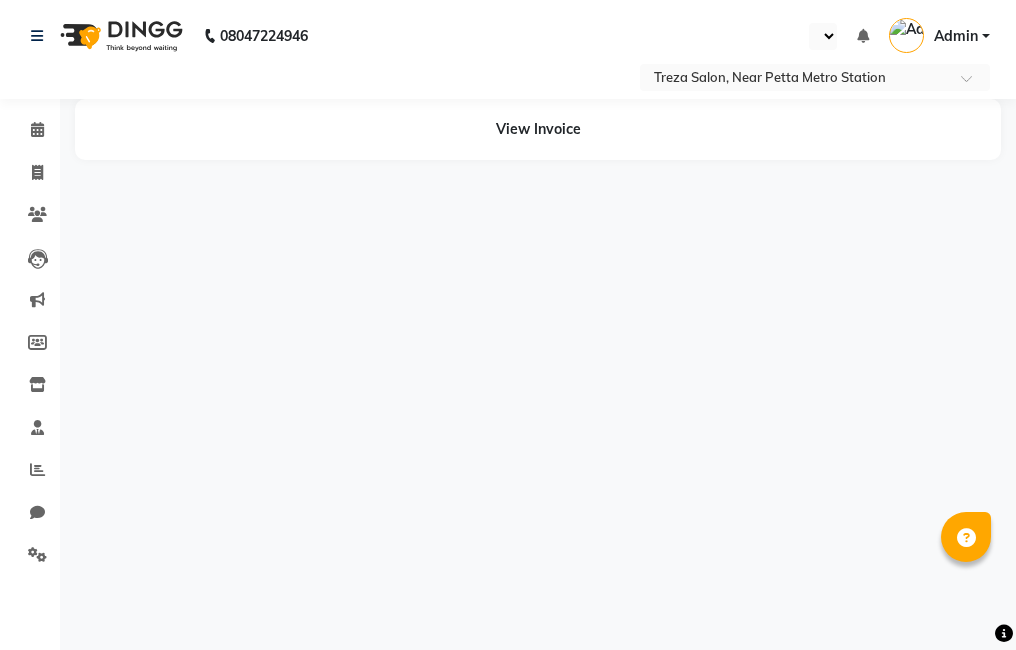 scroll, scrollTop: 0, scrollLeft: 0, axis: both 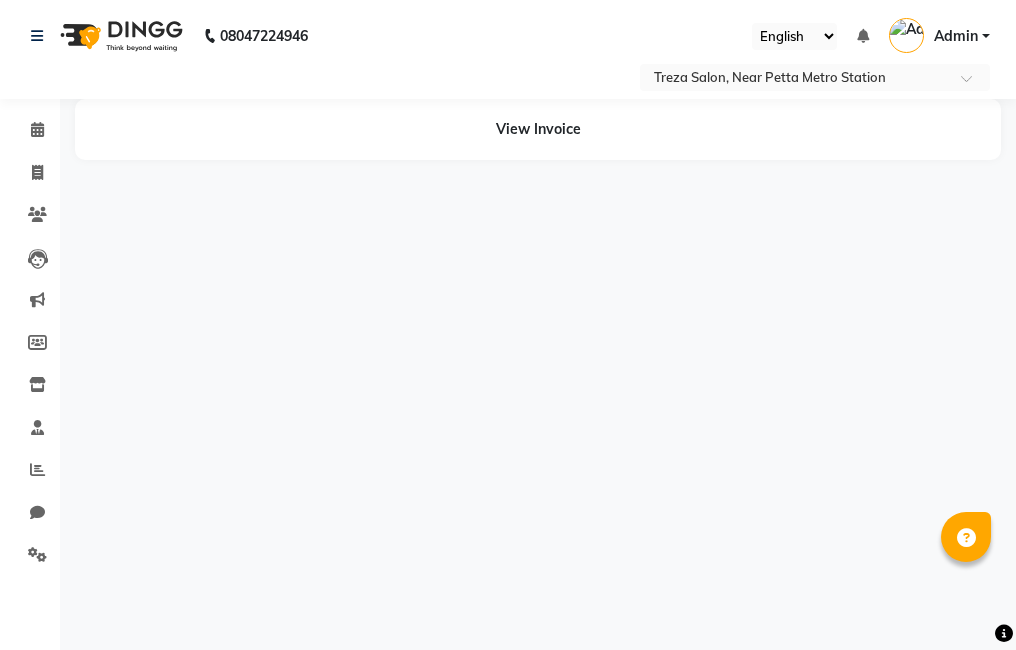 select on "en" 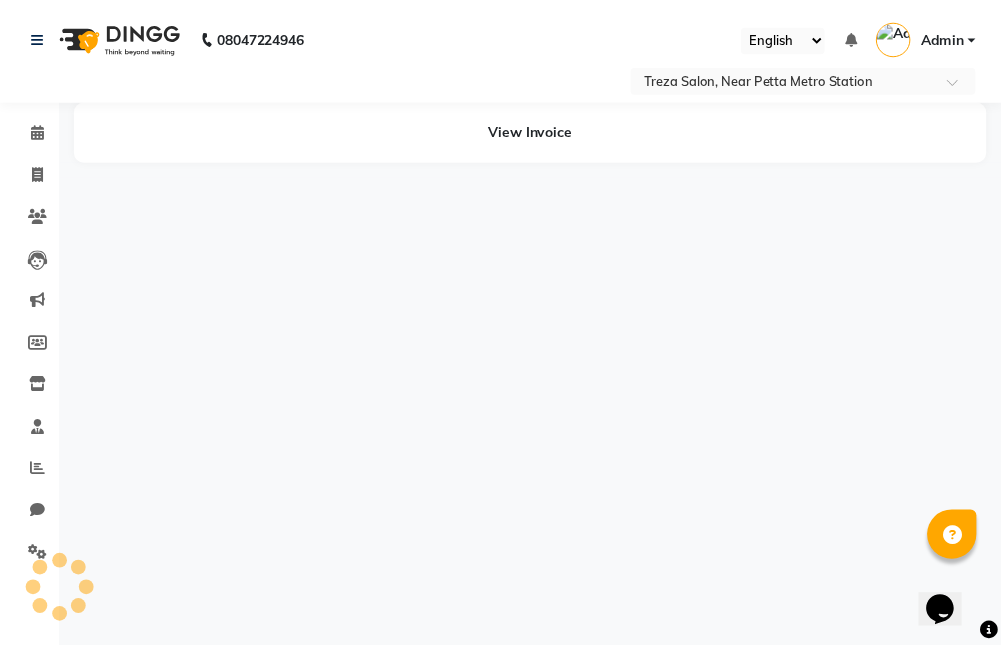 scroll, scrollTop: 0, scrollLeft: 0, axis: both 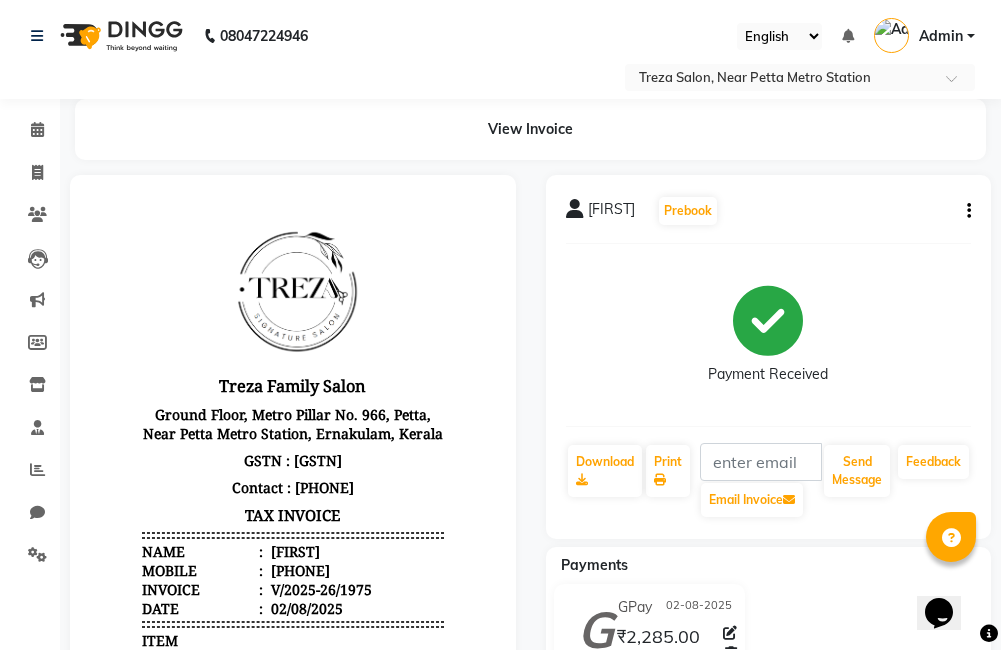 click 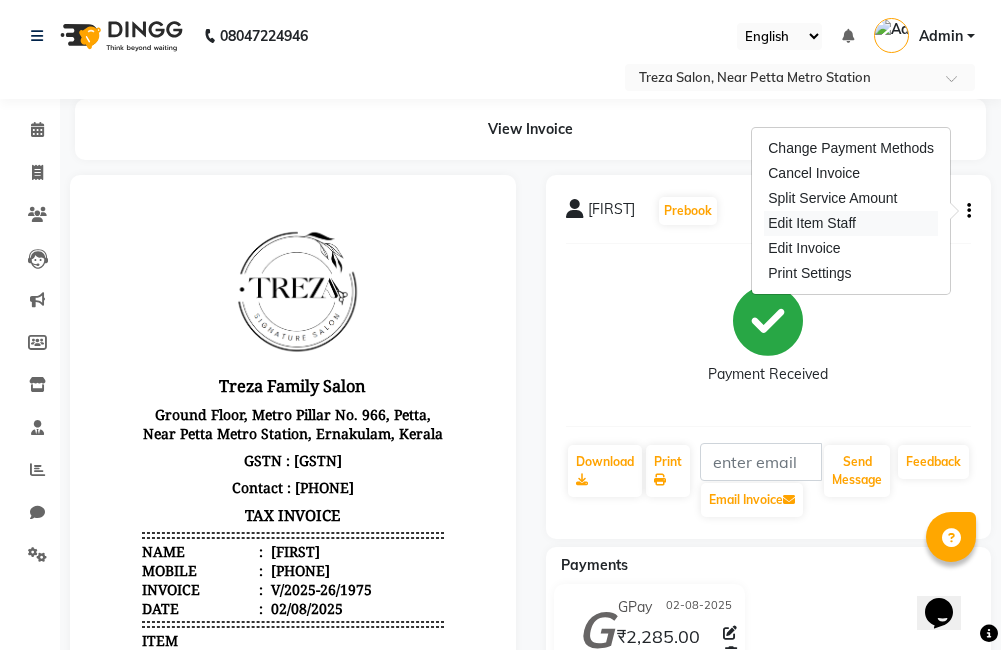 click on "Edit Item Staff" at bounding box center (851, 223) 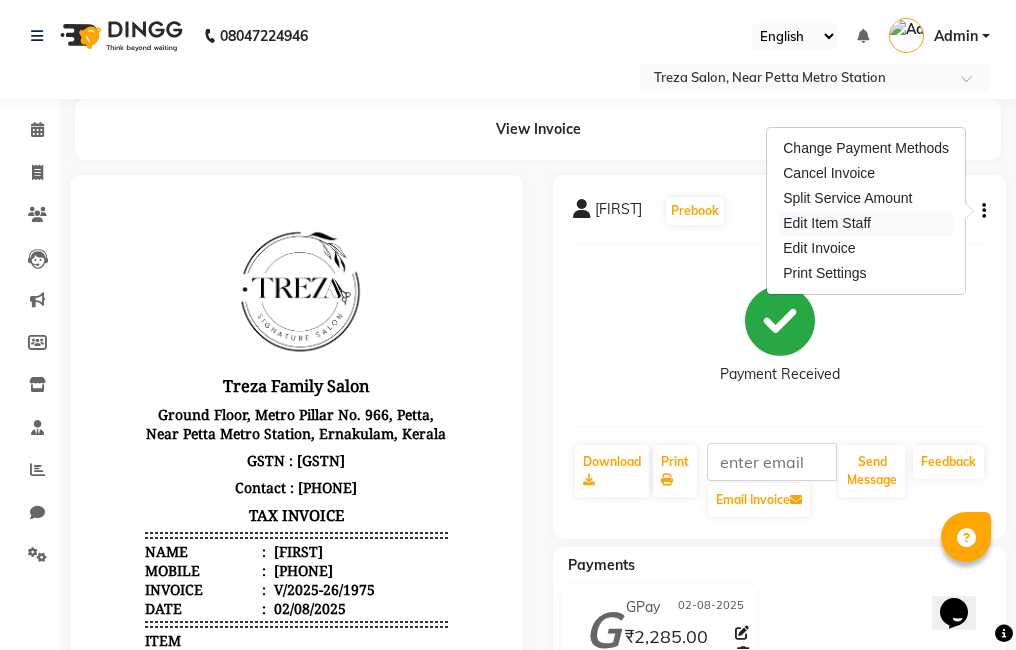 select on "67450" 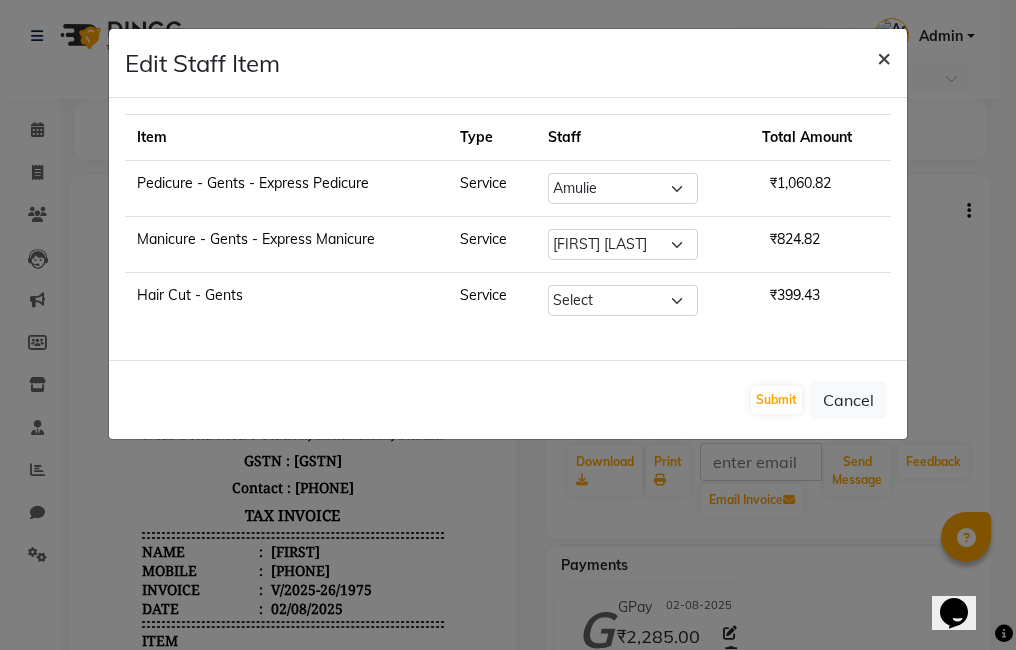 click on "×" 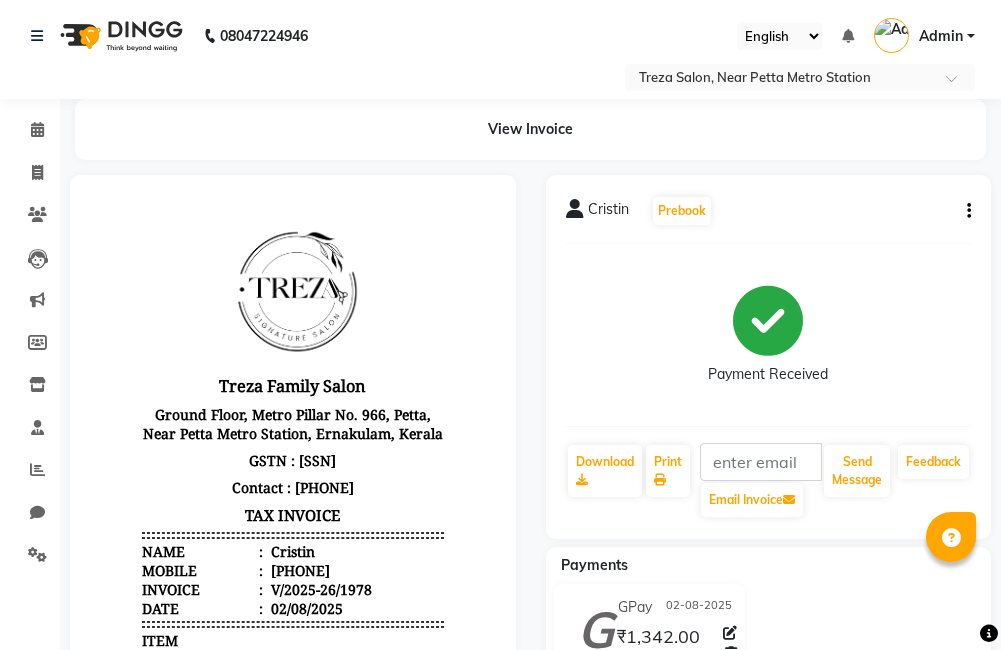 scroll, scrollTop: 0, scrollLeft: 0, axis: both 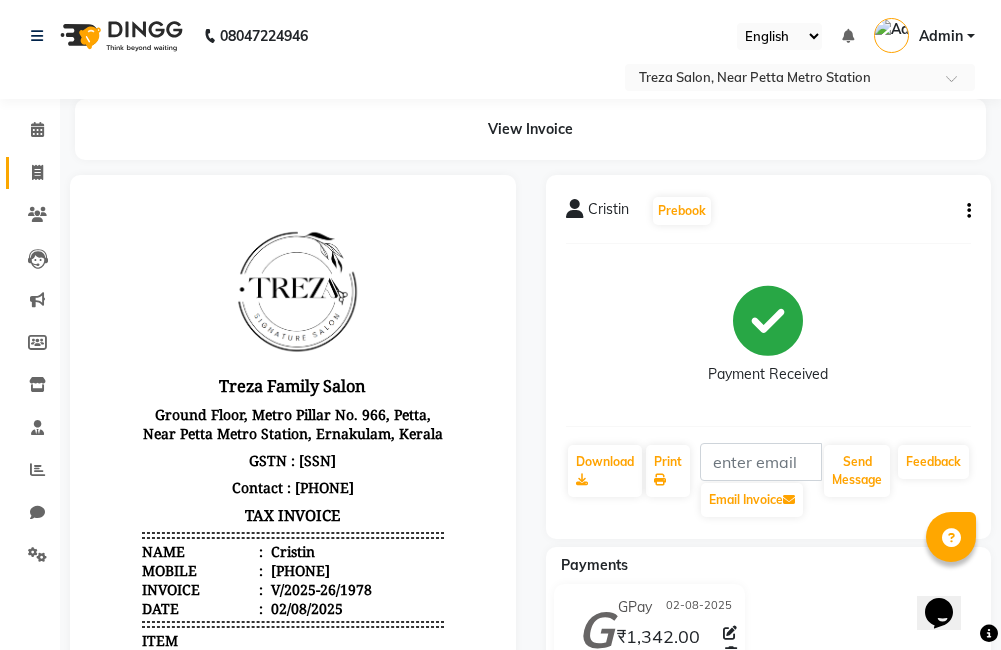 click 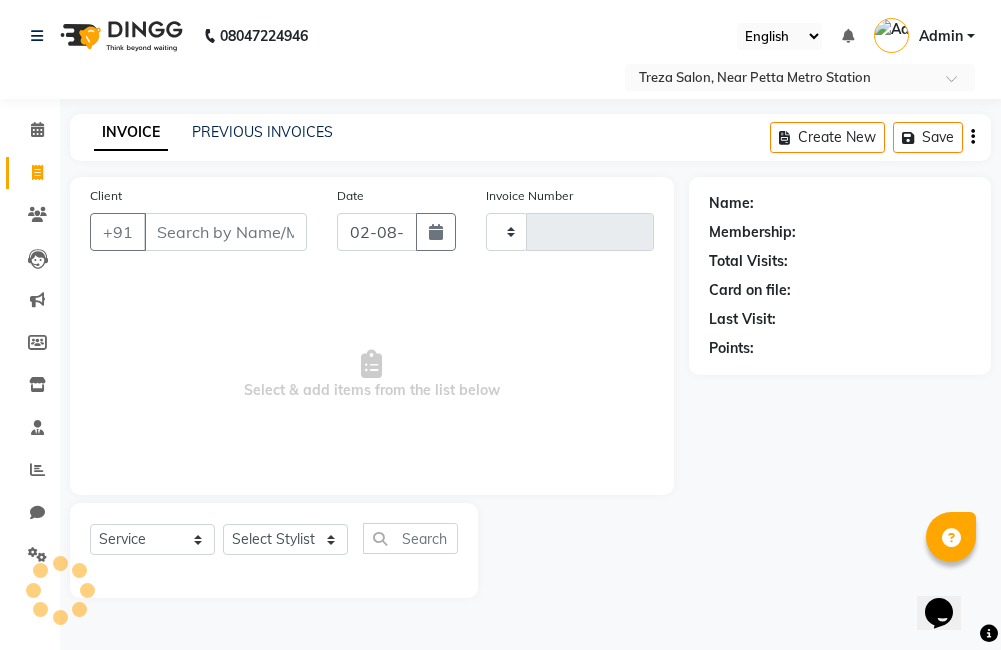 type on "1981" 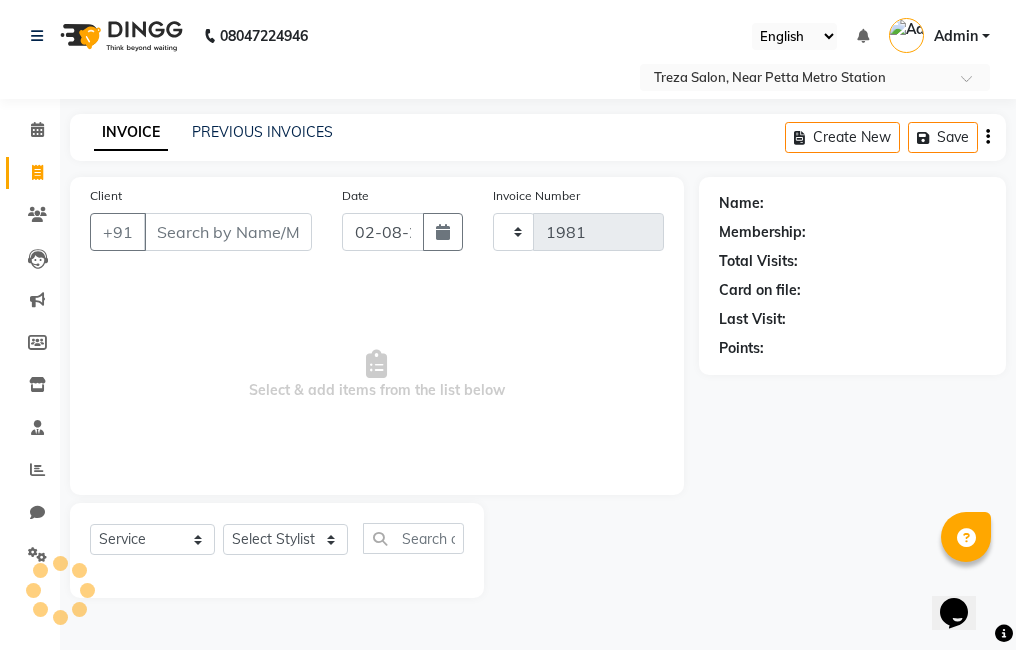 select on "7633" 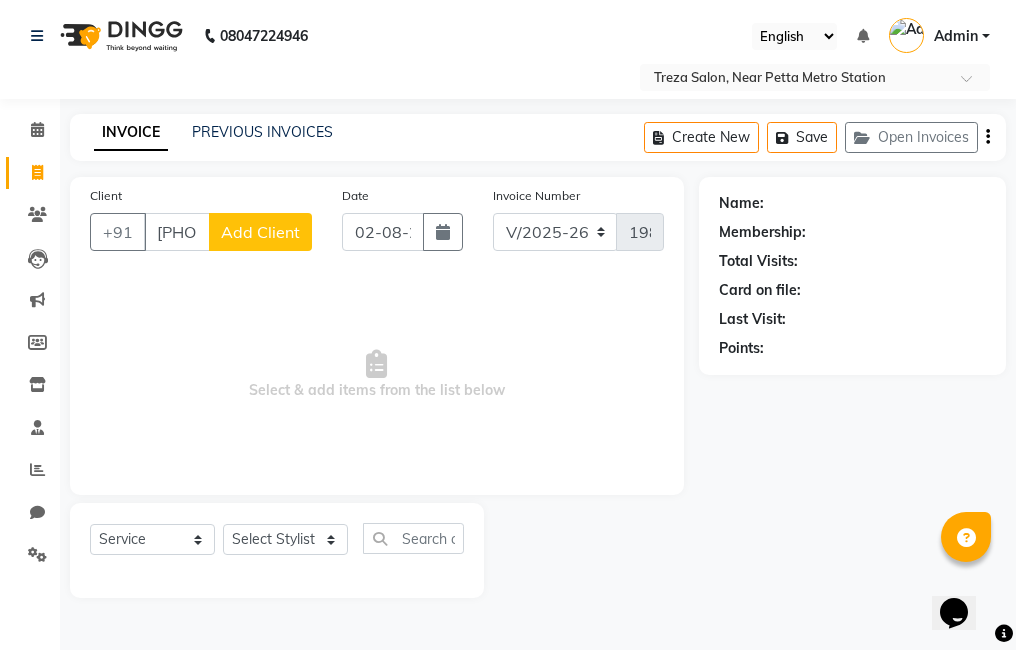 type on "[PHONE]" 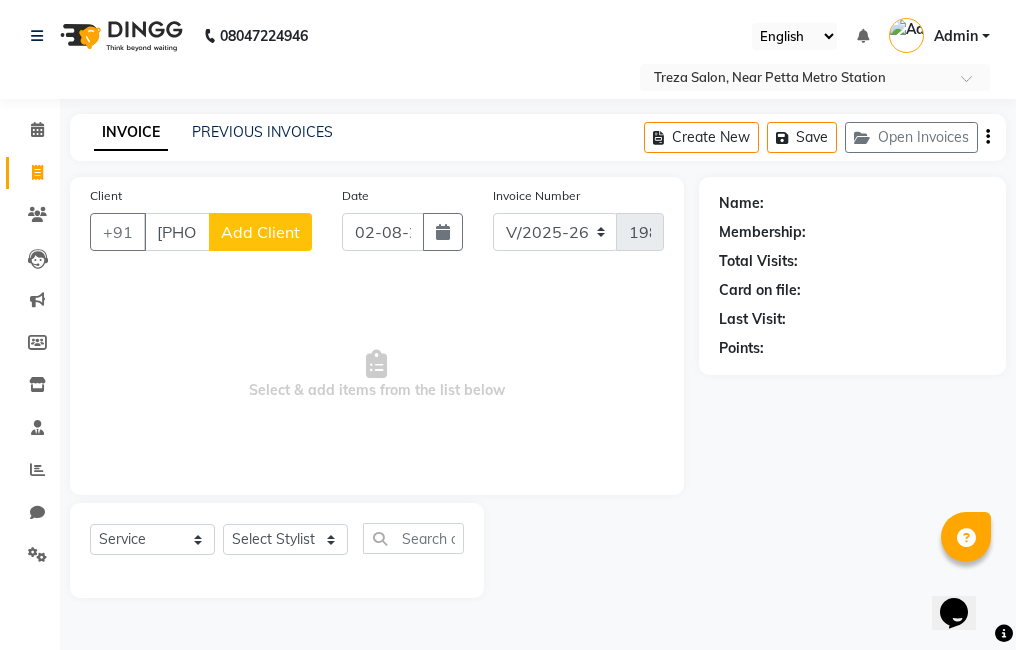 click on "Add Client" 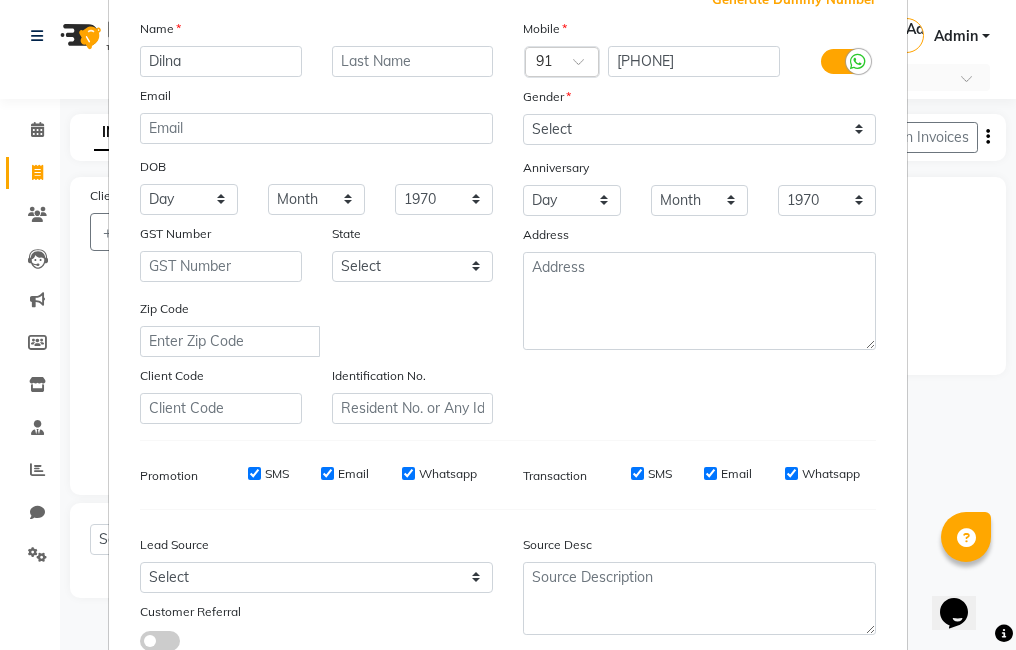 scroll, scrollTop: 131, scrollLeft: 0, axis: vertical 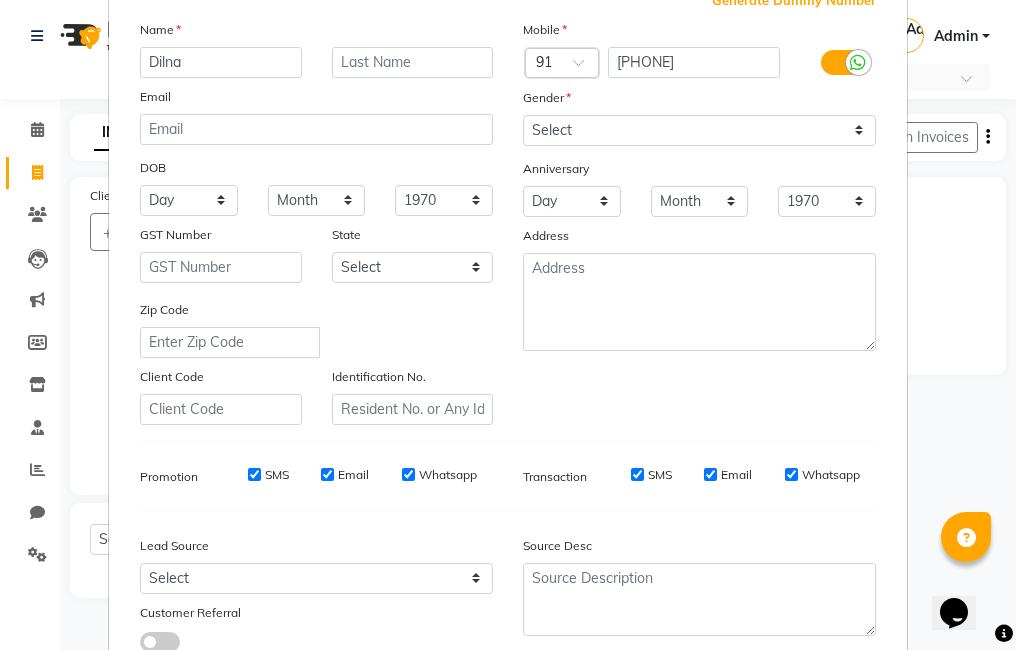 type on "Dilna" 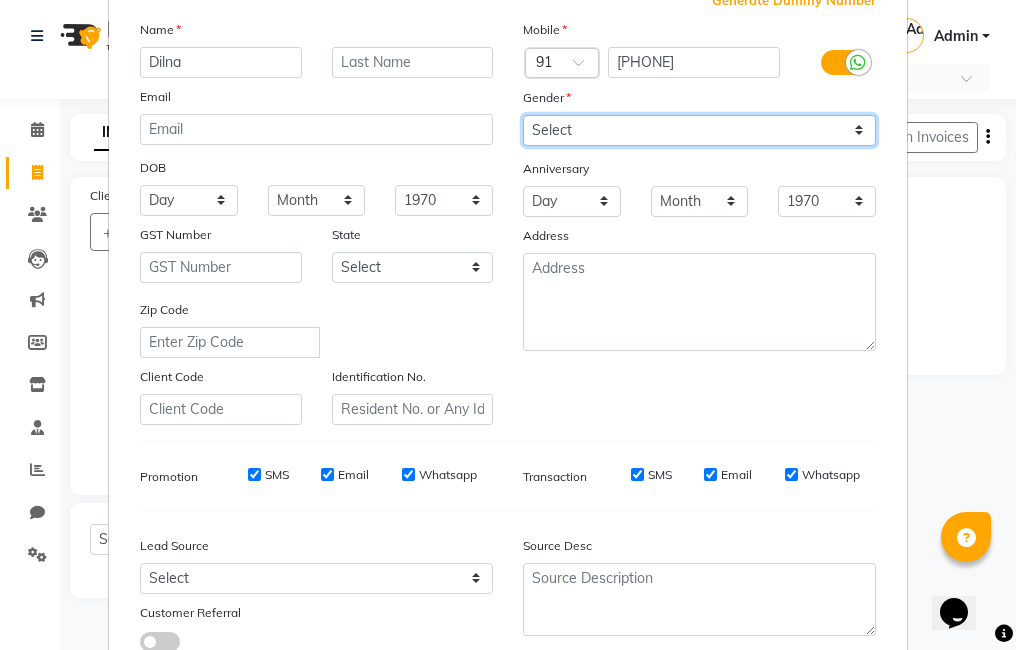 click on "Select Male Female Other Prefer Not To Say" at bounding box center (699, 130) 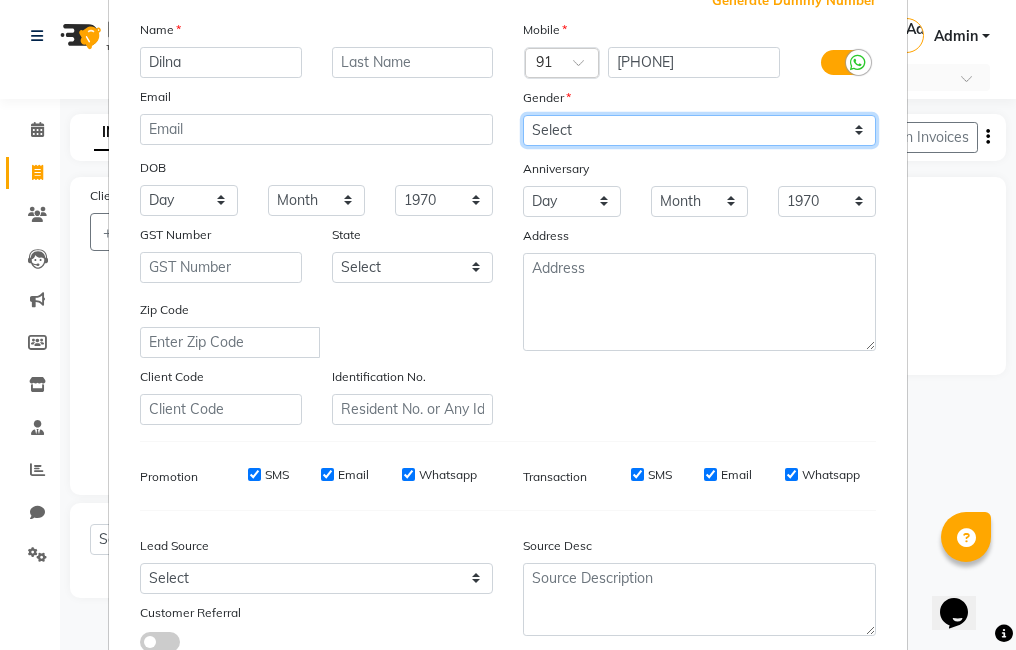 select on "female" 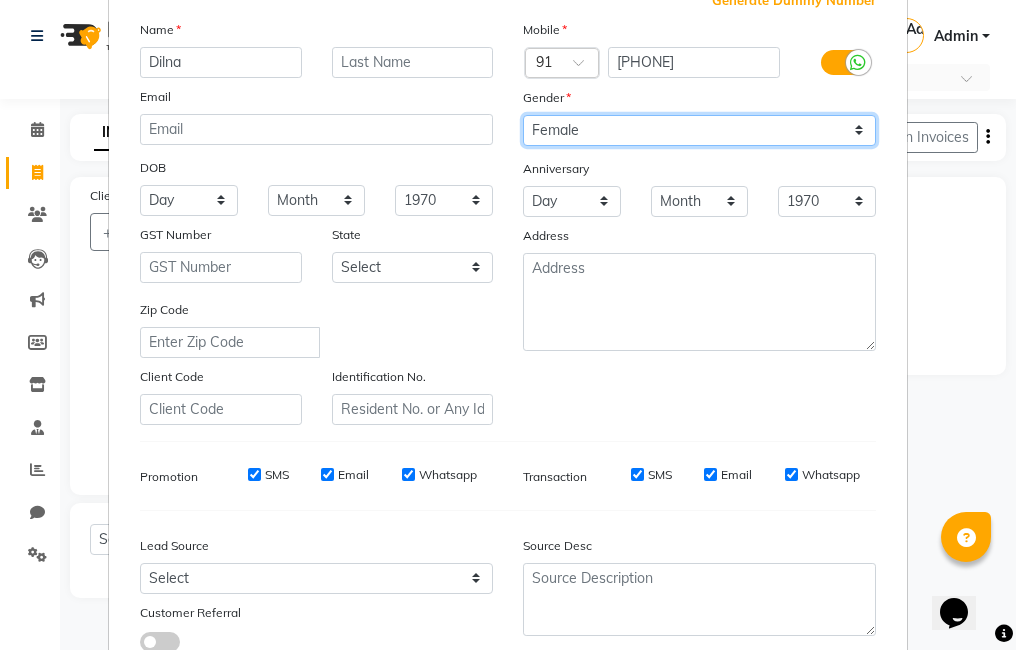 click on "Select Male Female Other Prefer Not To Say" at bounding box center (699, 130) 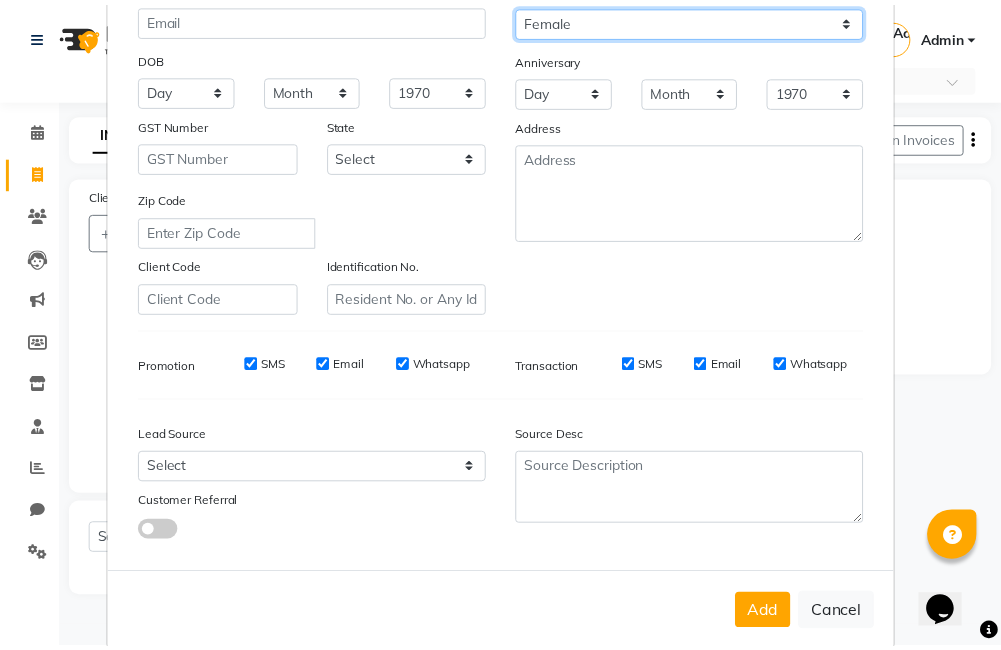 scroll, scrollTop: 273, scrollLeft: 0, axis: vertical 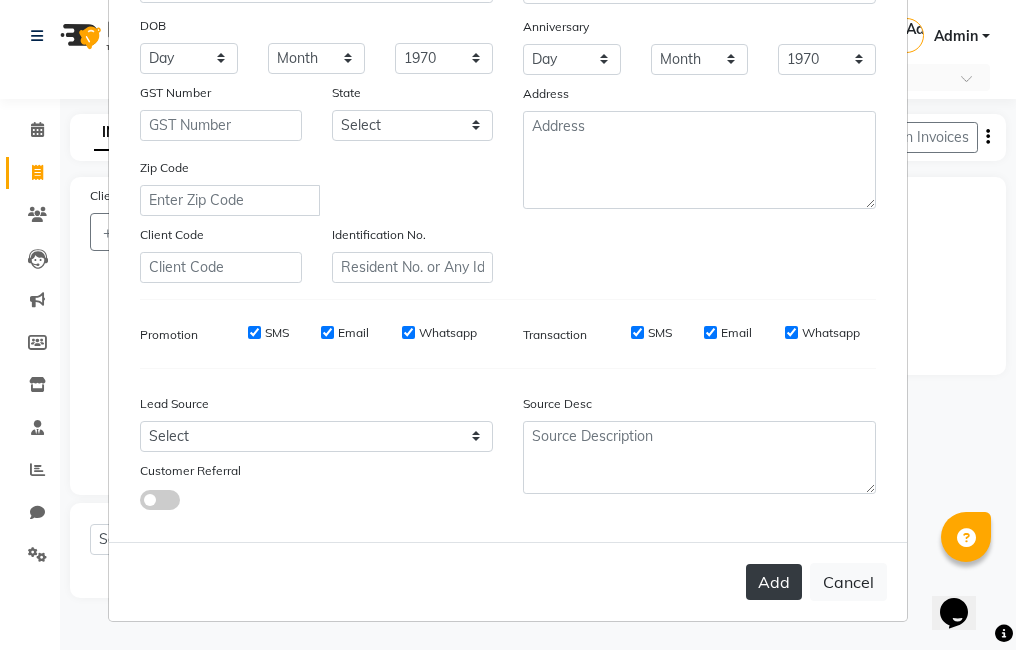 click on "Add" at bounding box center (774, 582) 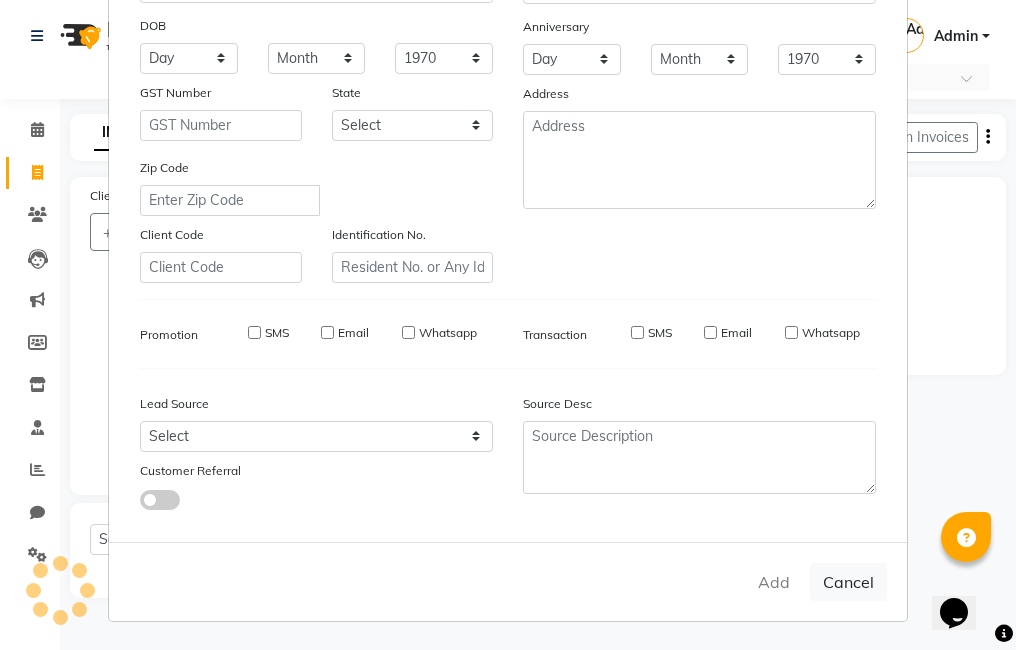 type 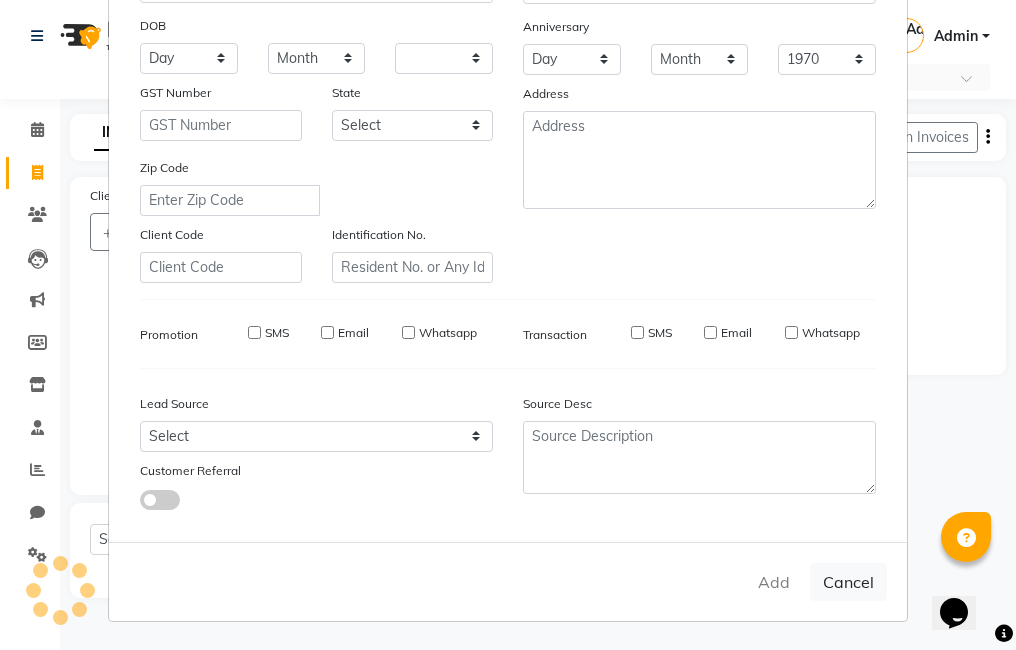 select 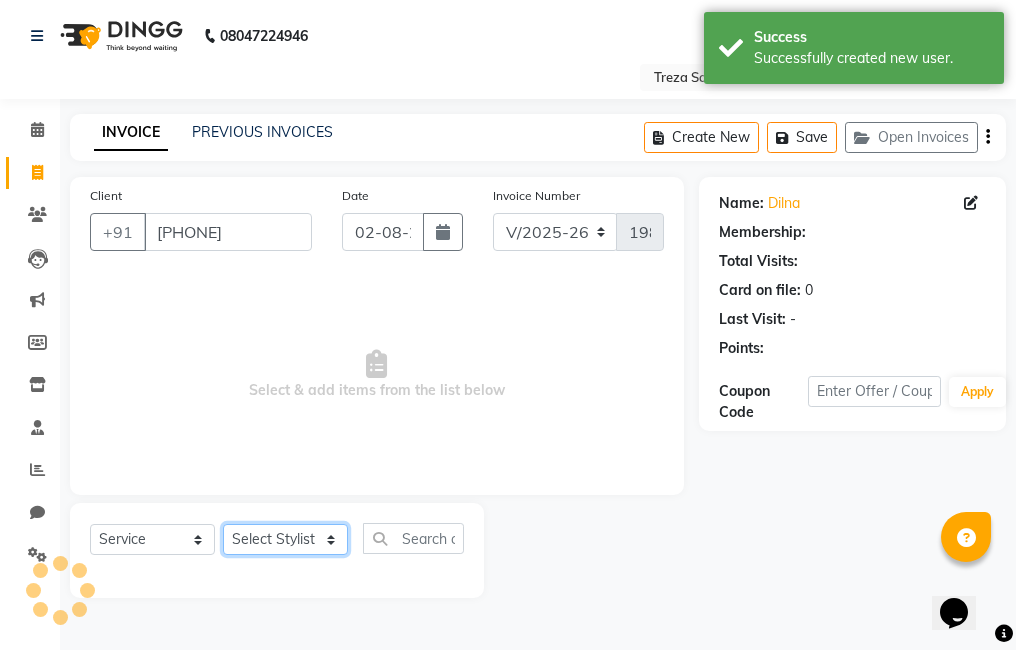 click on "Select Stylist [FIRST] [FIRST] [FIRST] [FIRST] [FIRST] [FIRST] [FIRST] [FIRST] [FIRST] [FIRST] [FIRST] [FIRST] [FIRST]" 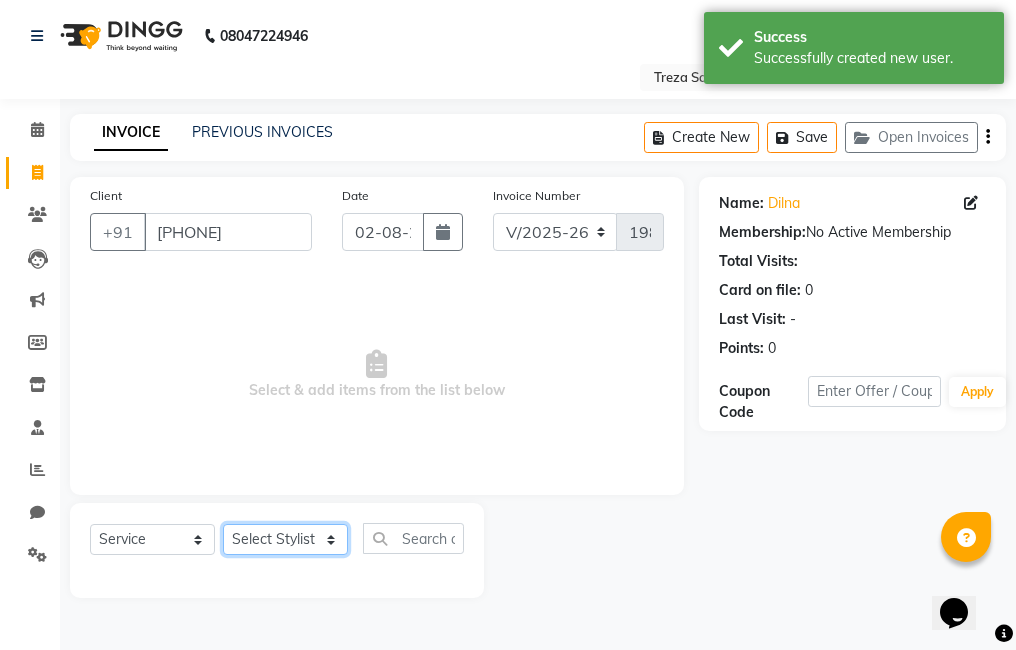 select on "67451" 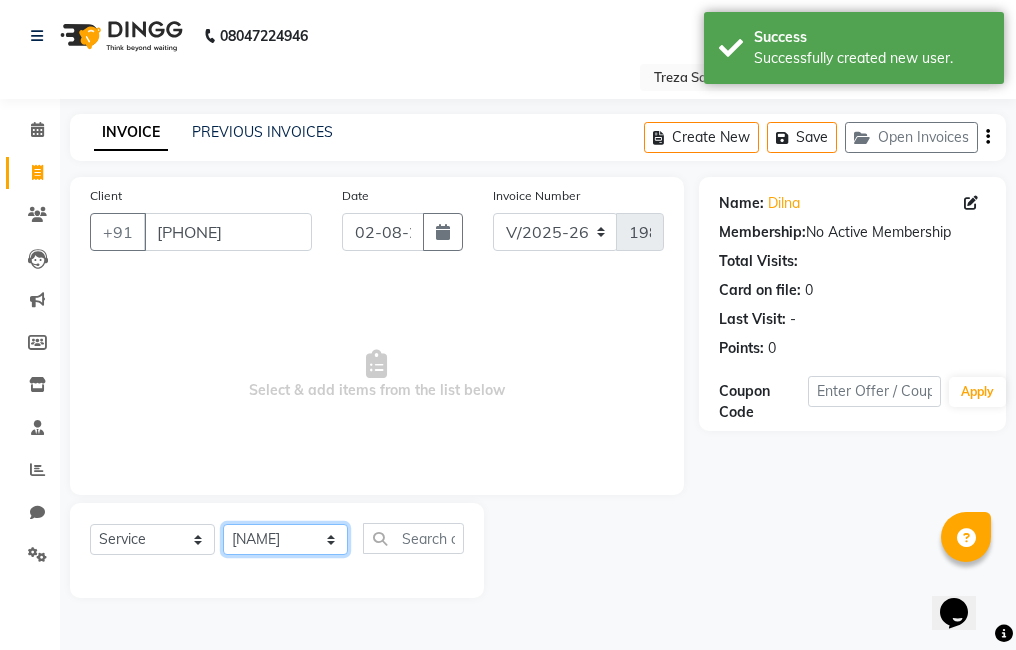 click on "Select Stylist [FIRST] [FIRST] [FIRST] [FIRST] [FIRST] [FIRST] [FIRST] [FIRST] [FIRST] [FIRST] [FIRST] [FIRST] [FIRST]" 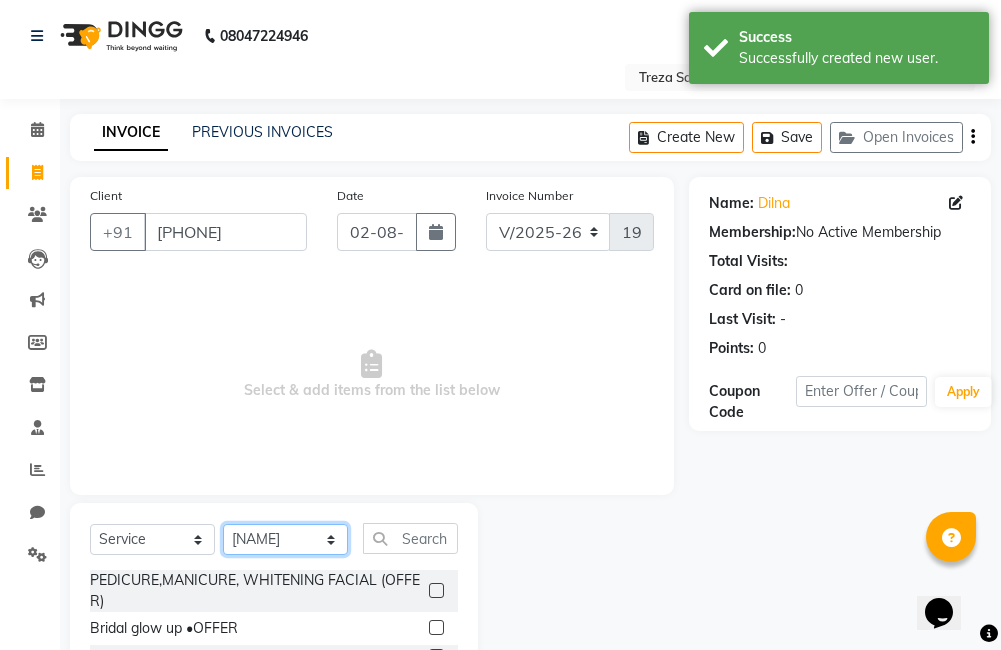 scroll, scrollTop: 178, scrollLeft: 0, axis: vertical 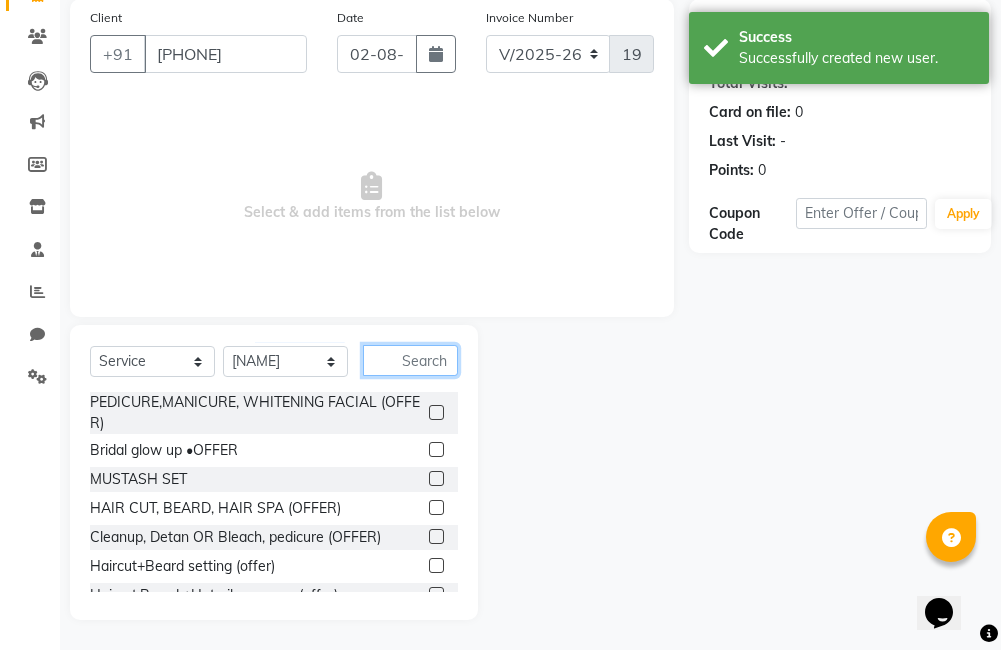 click 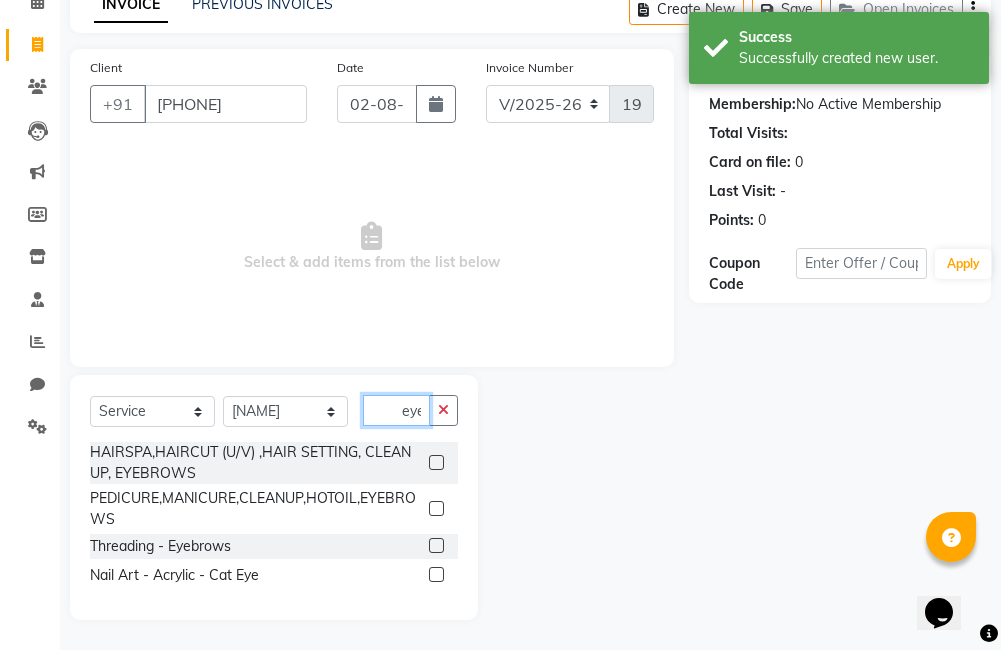 scroll, scrollTop: 128, scrollLeft: 0, axis: vertical 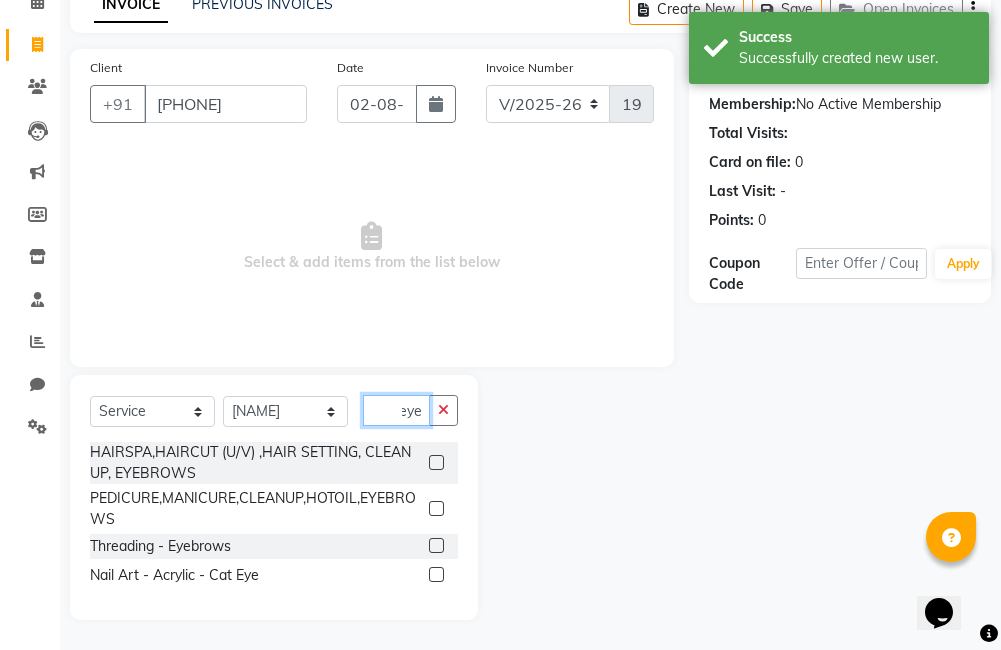 type on "eye" 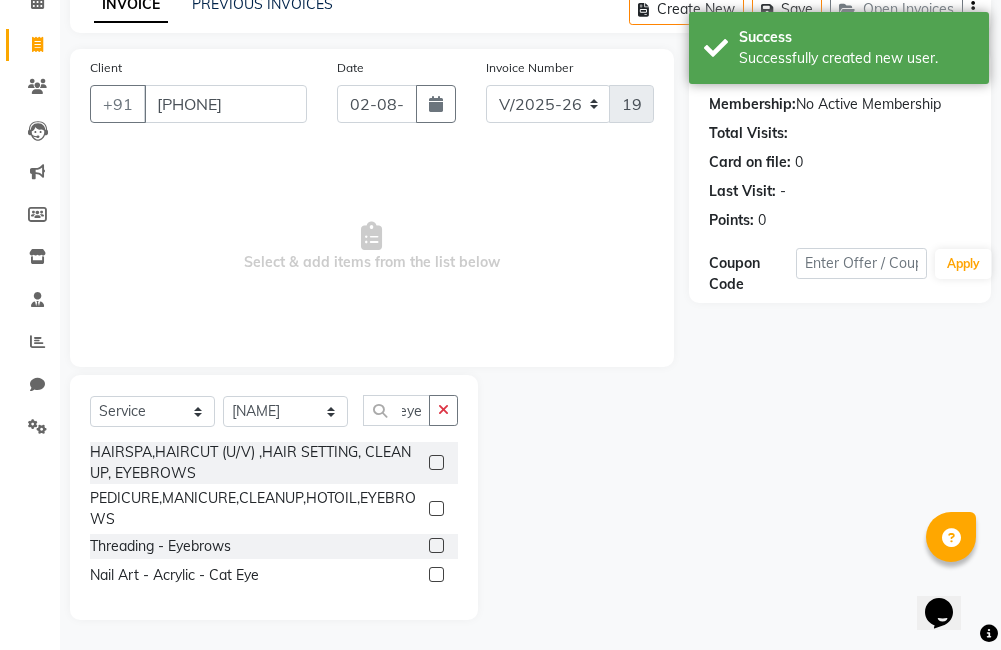 click 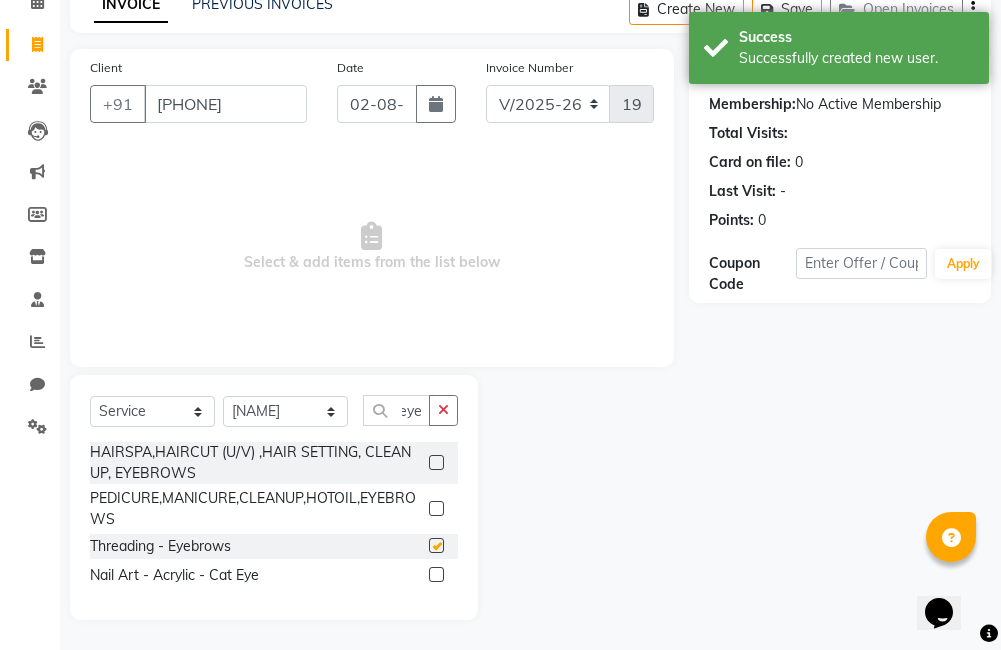 scroll, scrollTop: 0, scrollLeft: 0, axis: both 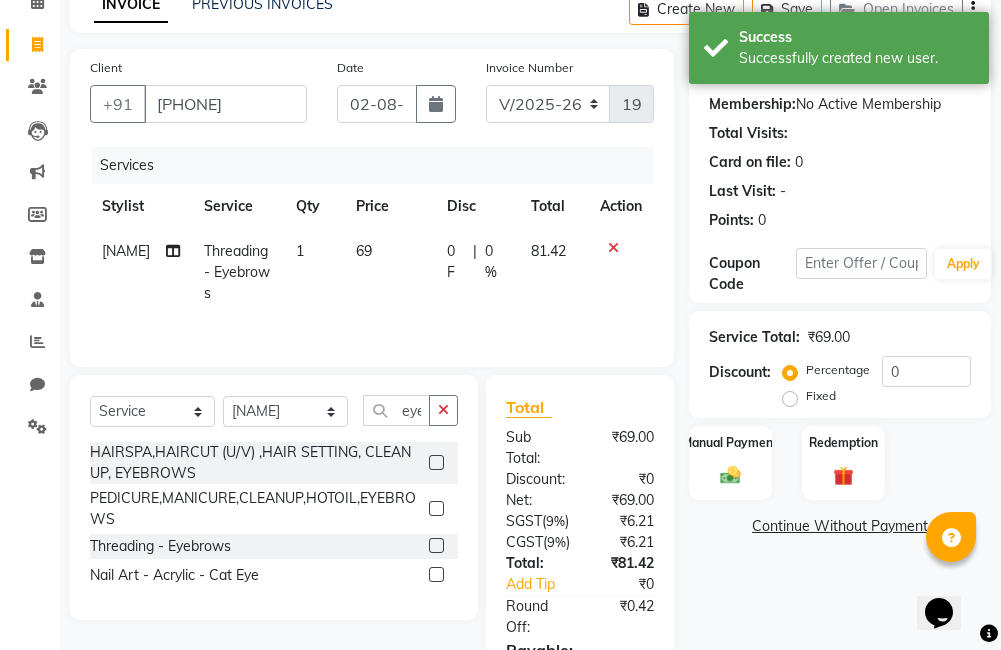 checkbox on "false" 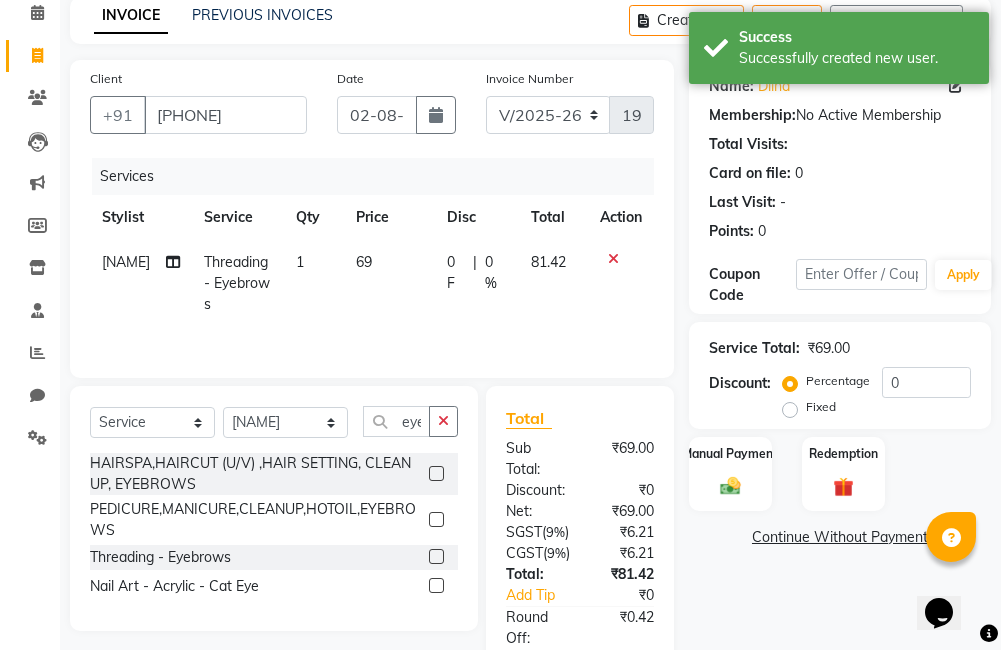 scroll, scrollTop: 0, scrollLeft: 0, axis: both 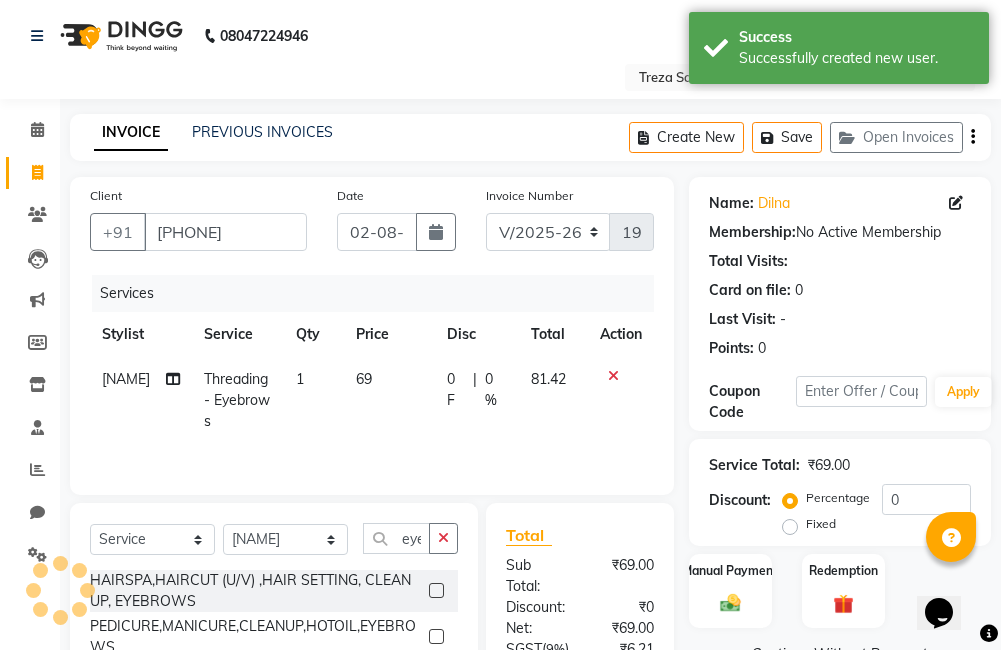 click 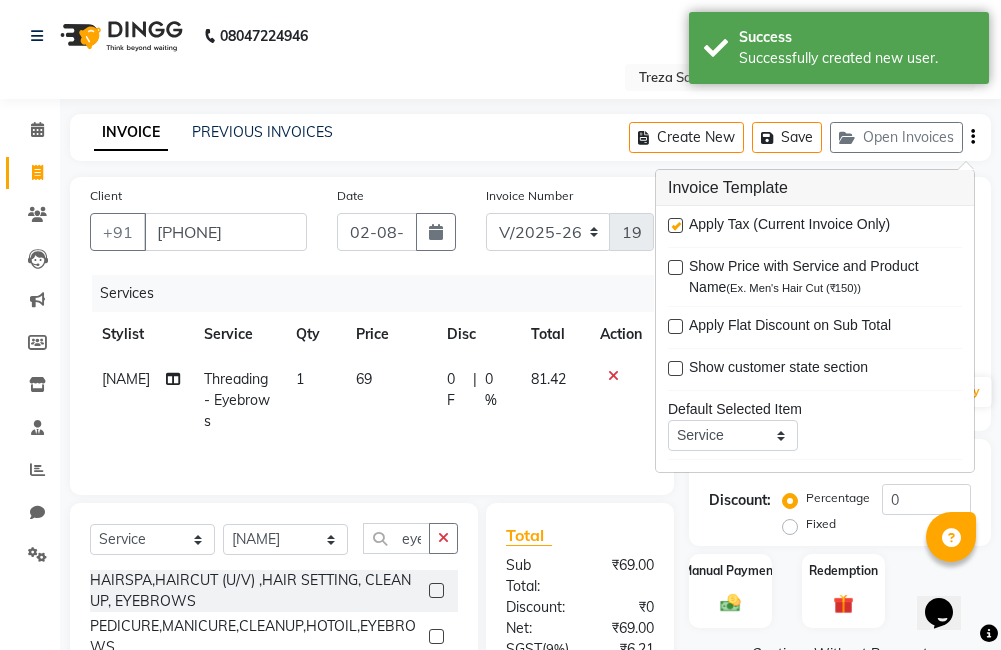 click at bounding box center (675, 225) 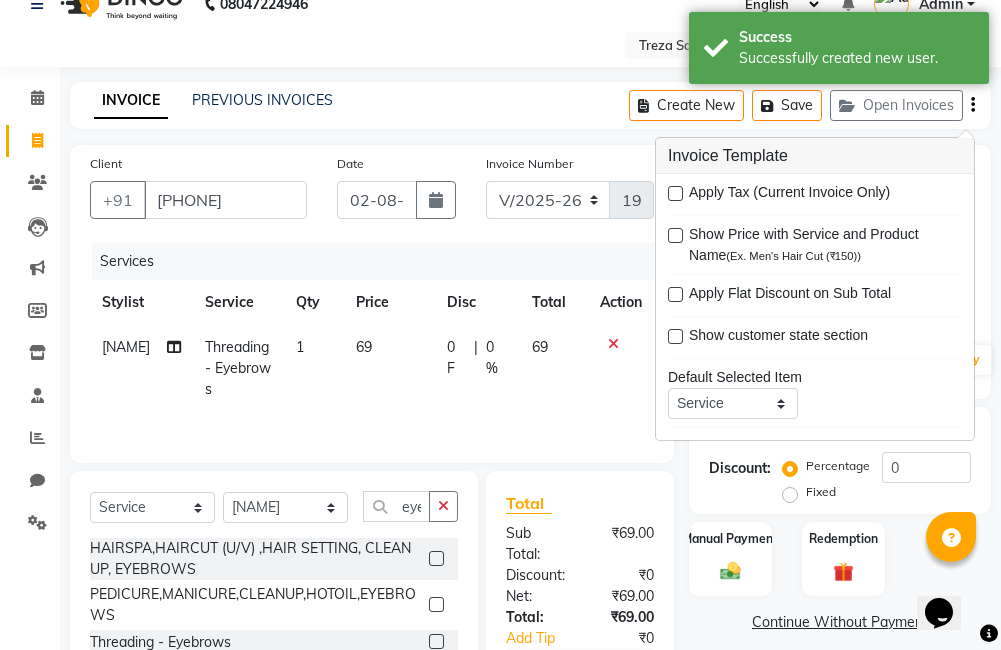 scroll, scrollTop: 177, scrollLeft: 0, axis: vertical 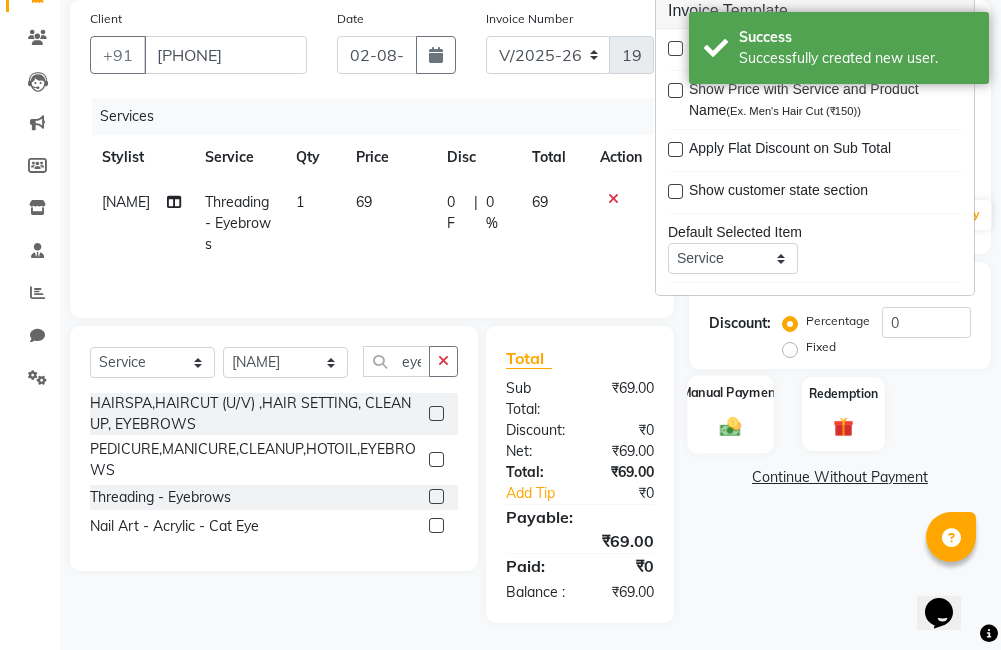 click 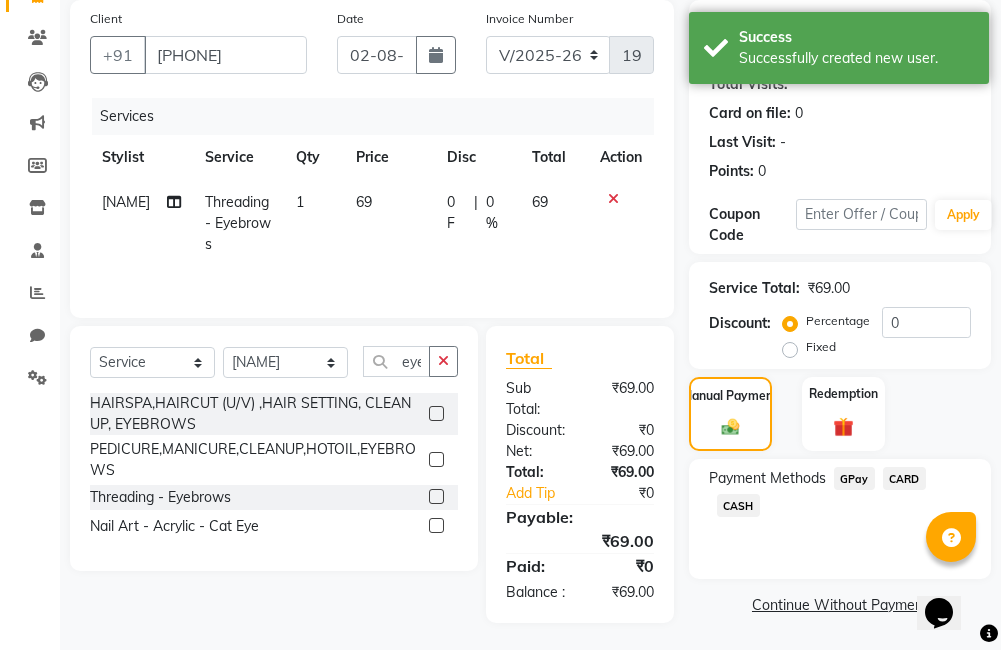 click on "GPay" 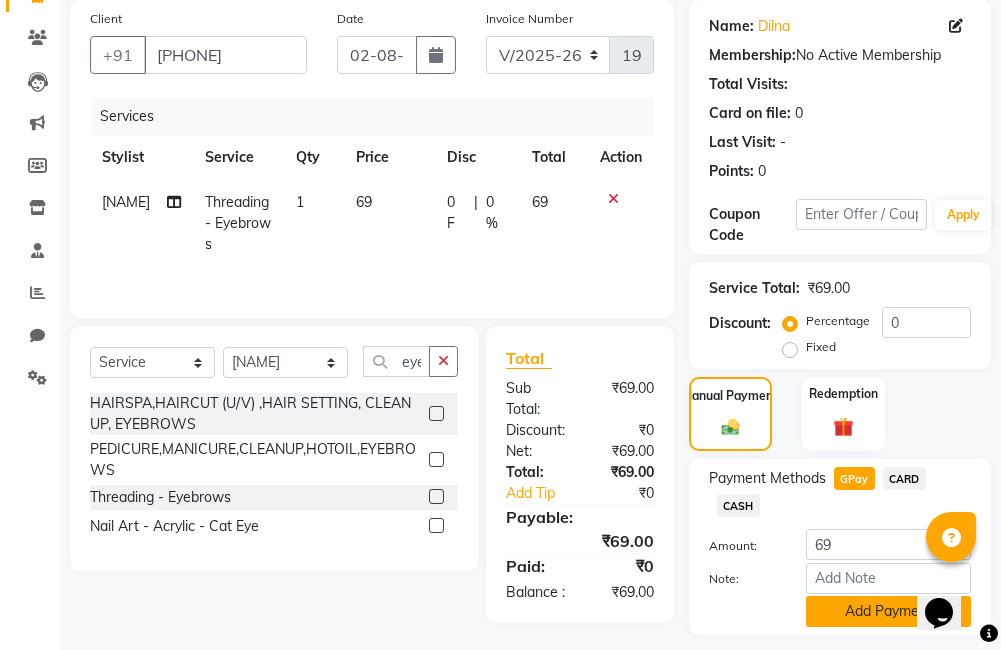 click on "Add Payment" 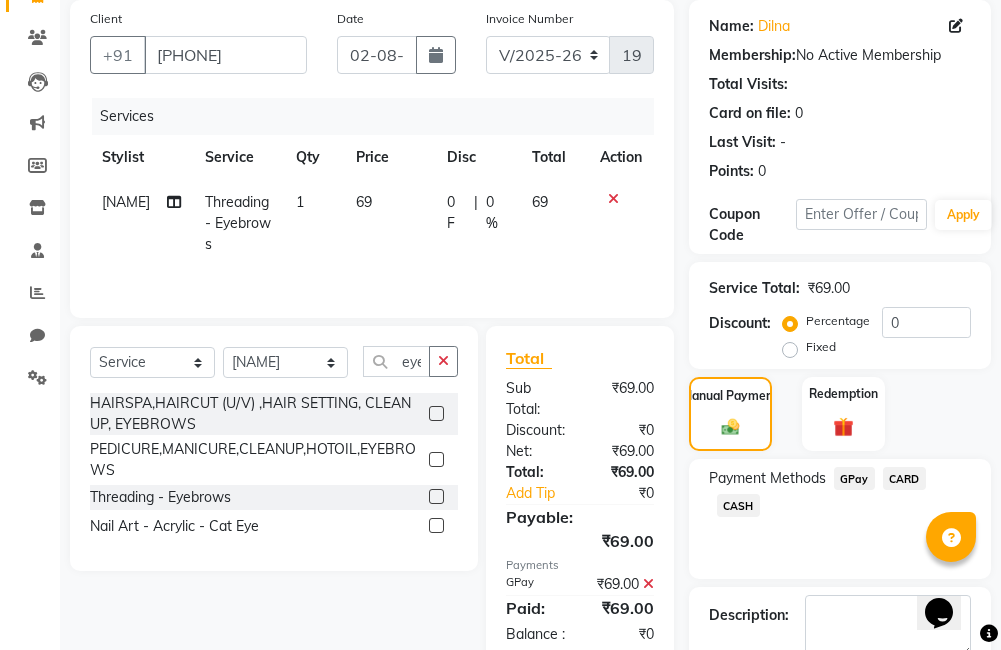 scroll, scrollTop: 290, scrollLeft: 0, axis: vertical 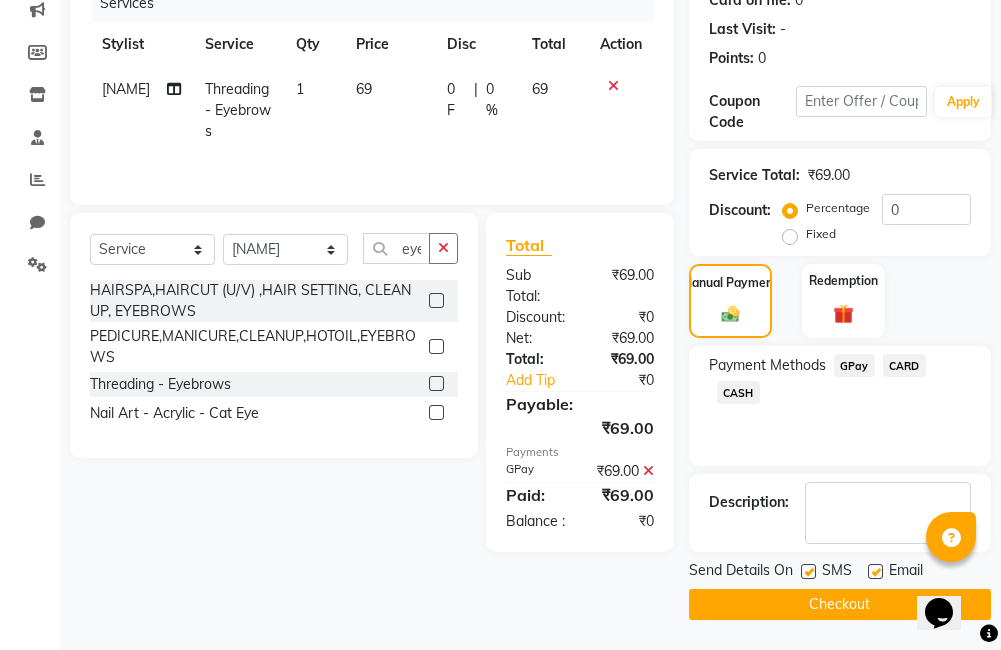 click 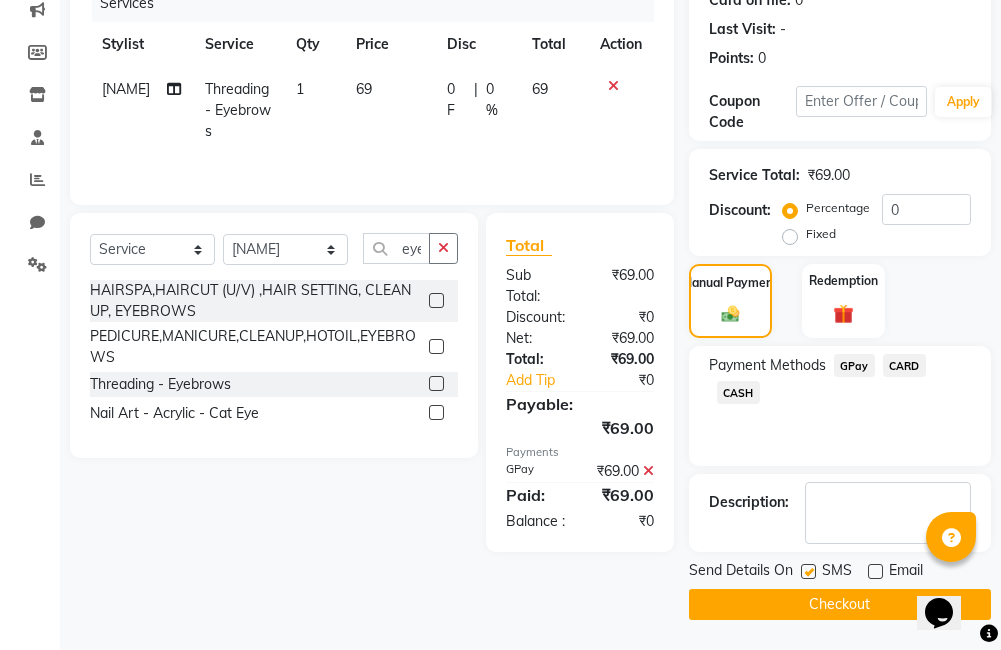 scroll, scrollTop: 0, scrollLeft: 0, axis: both 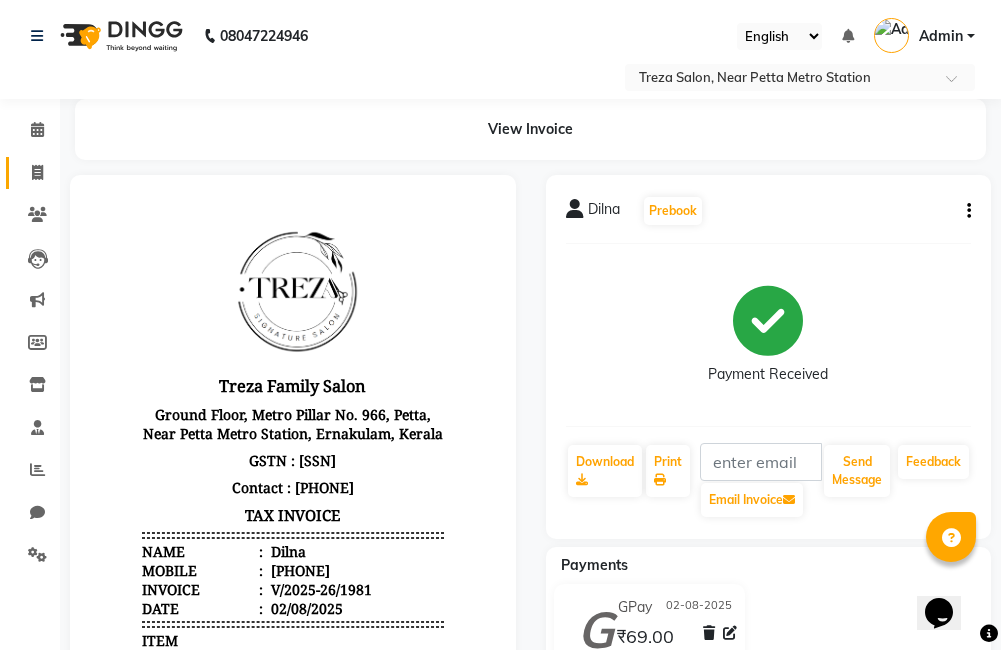 click 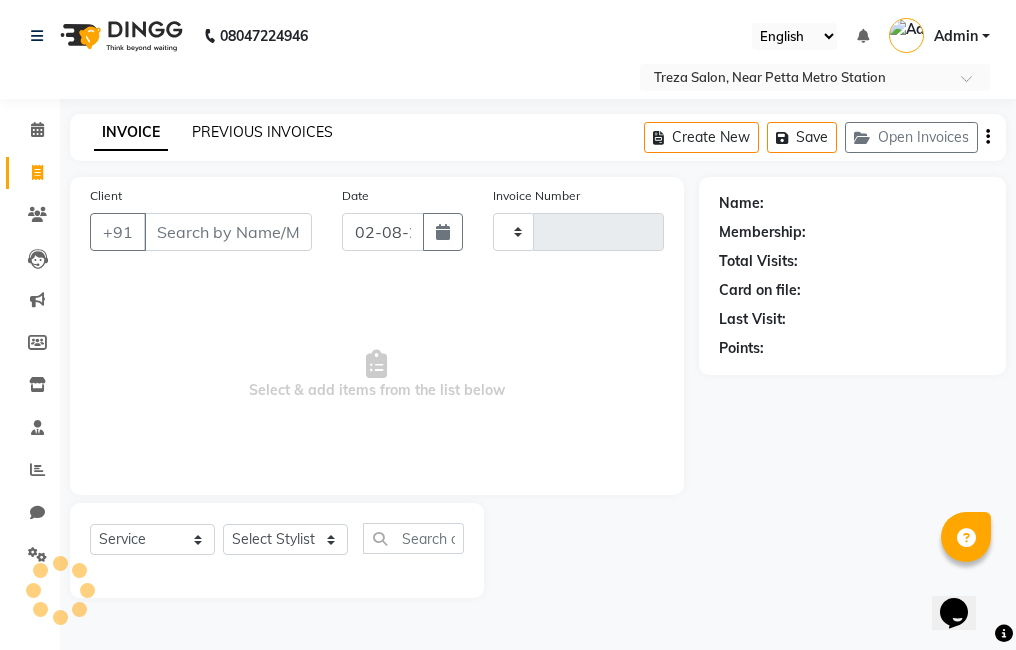 click on "PREVIOUS INVOICES" 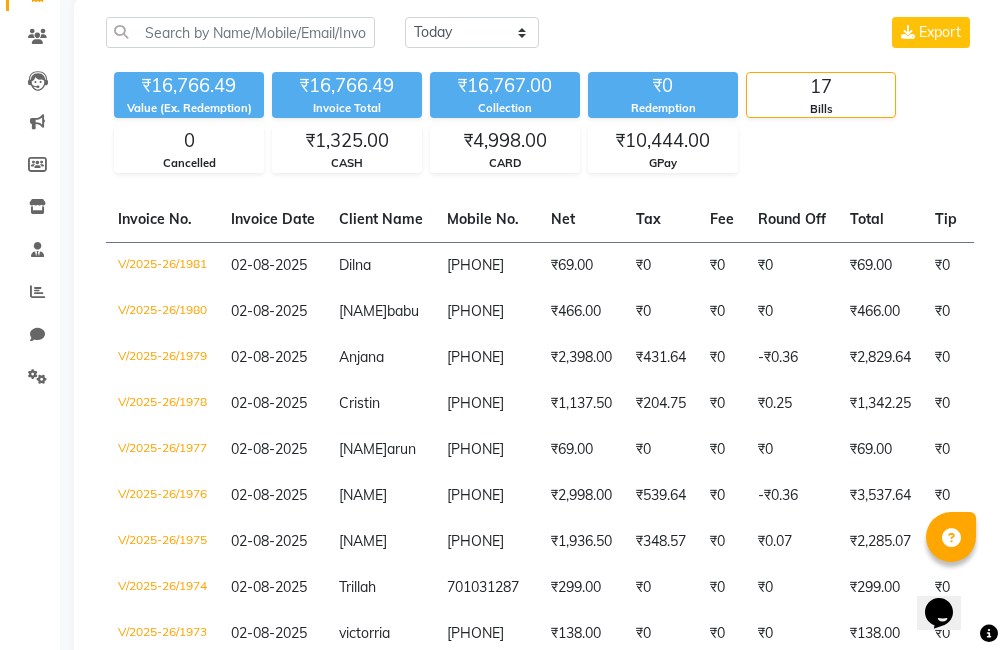 scroll, scrollTop: 176, scrollLeft: 0, axis: vertical 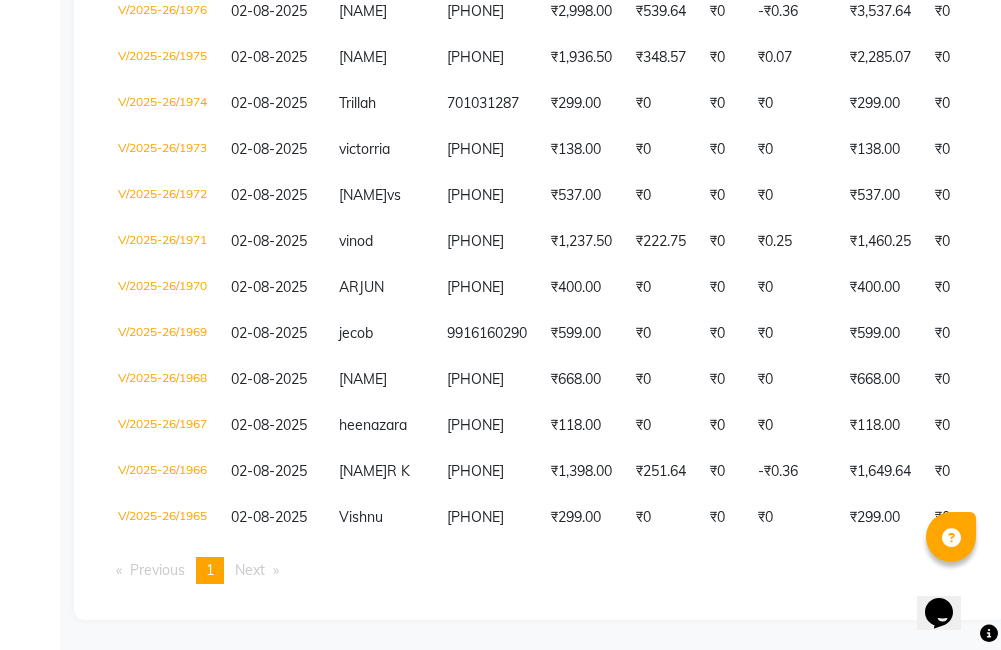 click on "Invoice No.   Invoice Date   Client Name   Mobile No.   Net   Tax   Fee   Round Off   Total   Tip   Current Due   Last Payment Date   Payment Amount   Payment Methods   Cancel Reason   Status   V/2025-26/1981  02-08-2025 [NAME]   [PHONE] ₹69.00 ₹0  ₹0  ₹0 ₹69.00 ₹0 ₹0 02-08-2025 ₹69.00  GPay - PAID  V/2025-26/1980  02-08-2025 [NAME]   [NAME] [PHONE] ₹466.00 ₹0  ₹0  ₹0 ₹466.00 ₹0 ₹0 02-08-2025 ₹466.00  GPay - PAID  V/2025-26/1979  02-08-2025 [NAME]   [PHONE] ₹2,398.00 ₹431.64  ₹0  -₹0.36 ₹2,829.64 ₹0 ₹0 02-08-2025 ₹2,830.00  GPay - PAID  V/2025-26/1978  02-08-2025 [NAME]   [PHONE] ₹1,137.50 ₹204.75  ₹0  ₹0.25 ₹1,342.25 ₹0 ₹0 02-08-2025 ₹1,342.00  GPay - PAID  V/2025-26/1977  02-08-2025 [NAME]  [NAME] [PHONE] ₹69.00 ₹0  ₹0  ₹0 ₹69.00 ₹0 ₹0 02-08-2025 ₹69.00  CASH - PAID  V/2025-26/1976  02-08-2025 [NAME]   [PHONE] ₹2,998.00 ₹539.64  ₹0  -₹0.36 ₹3,537.64 ₹0 ₹0 02-08-2025 ₹3,538.00  CARD - PAID 02-08-2025" 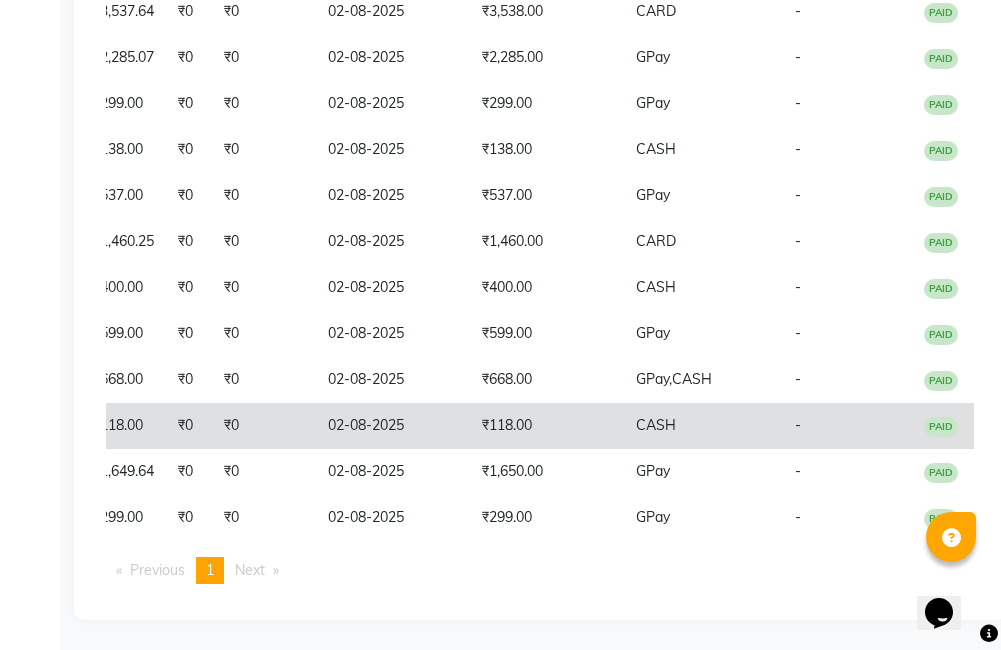 click on "₹118.00" 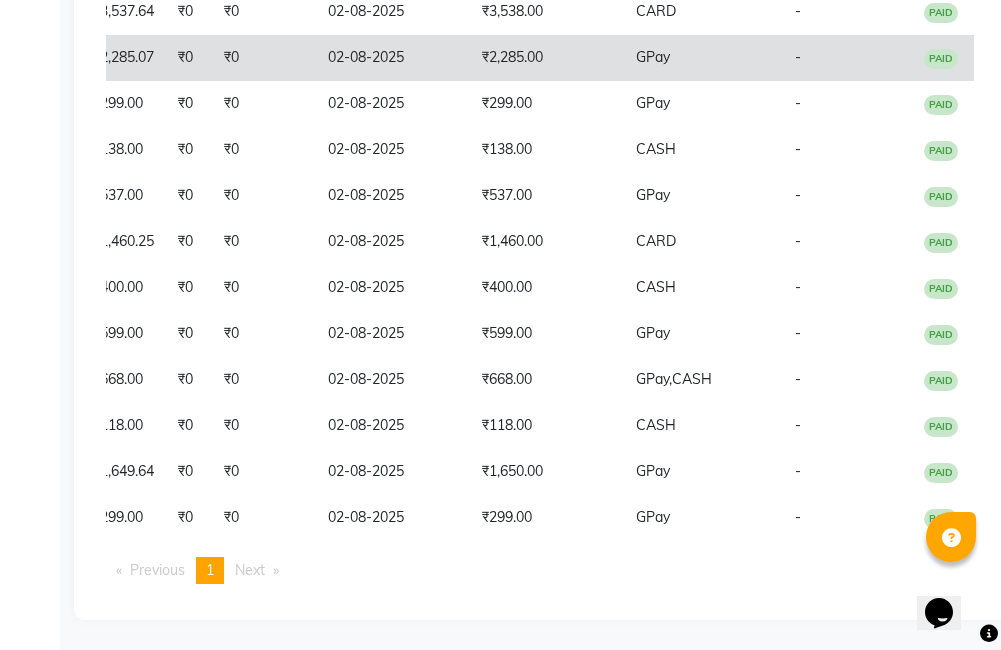 scroll, scrollTop: 177, scrollLeft: 0, axis: vertical 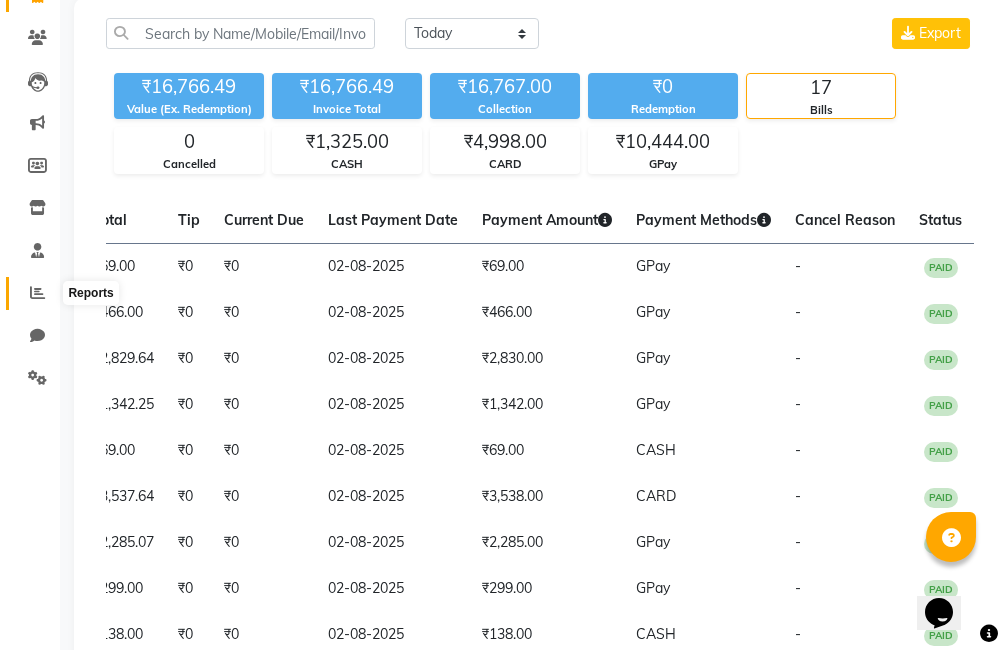 click 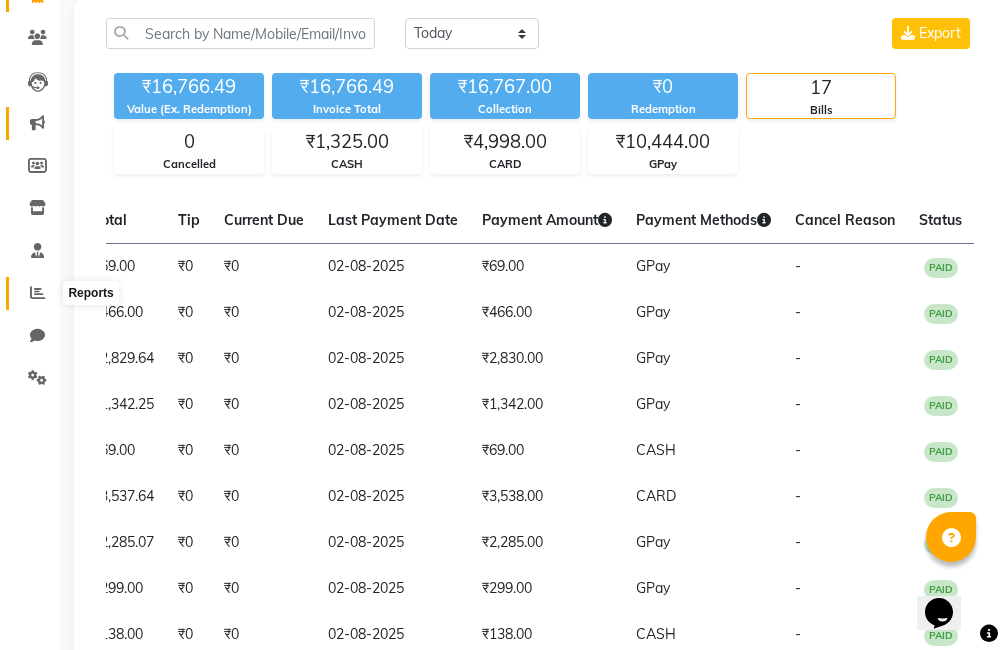 scroll, scrollTop: 0, scrollLeft: 0, axis: both 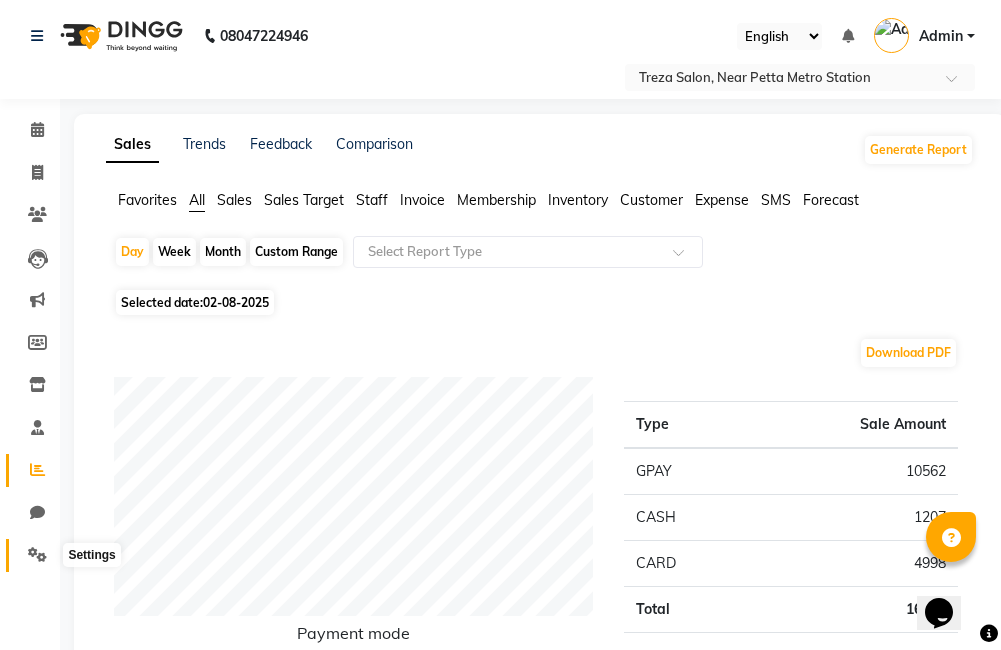 click 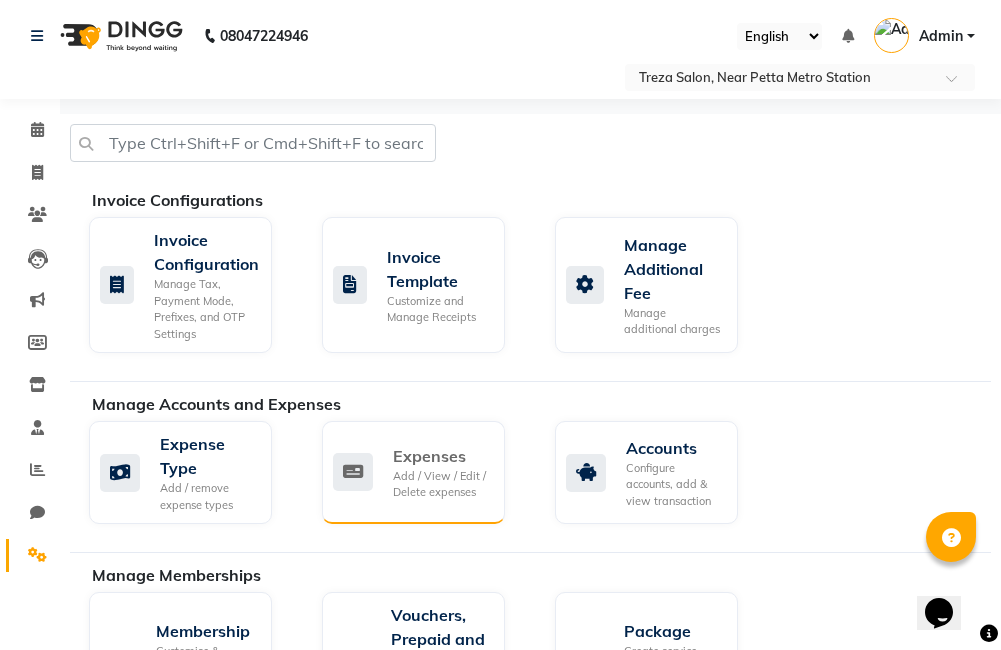 click on "Add / View / Edit / Delete expenses" 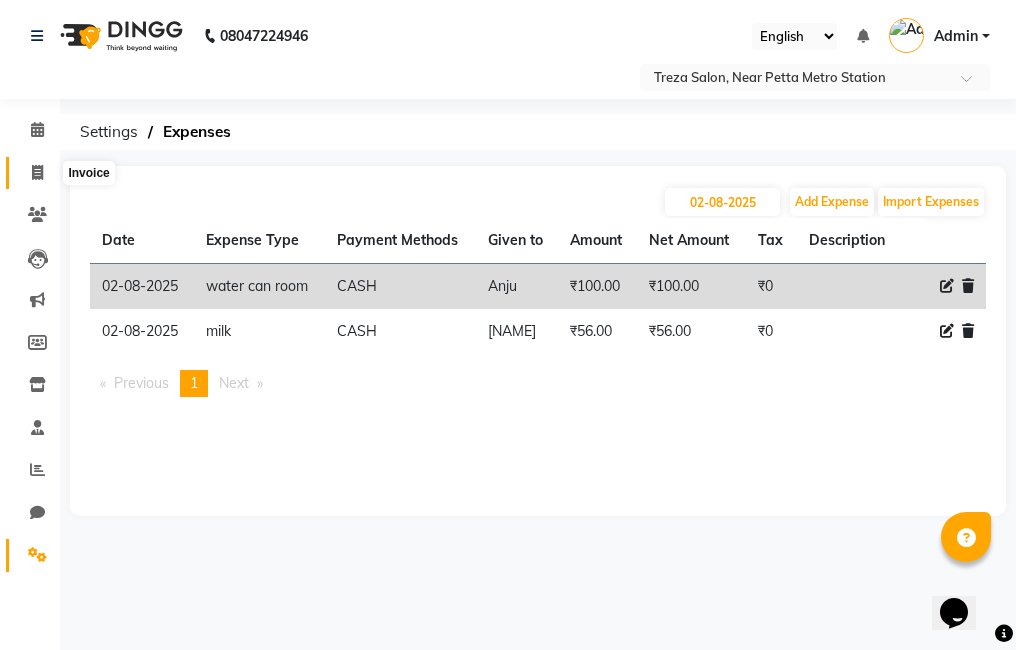 click 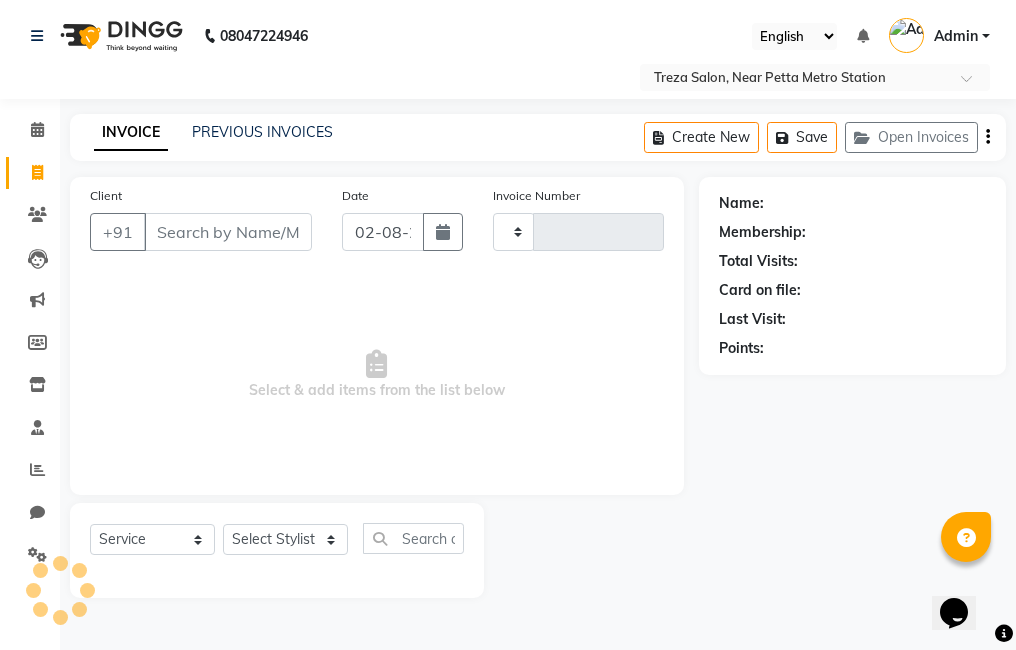 type on "1982" 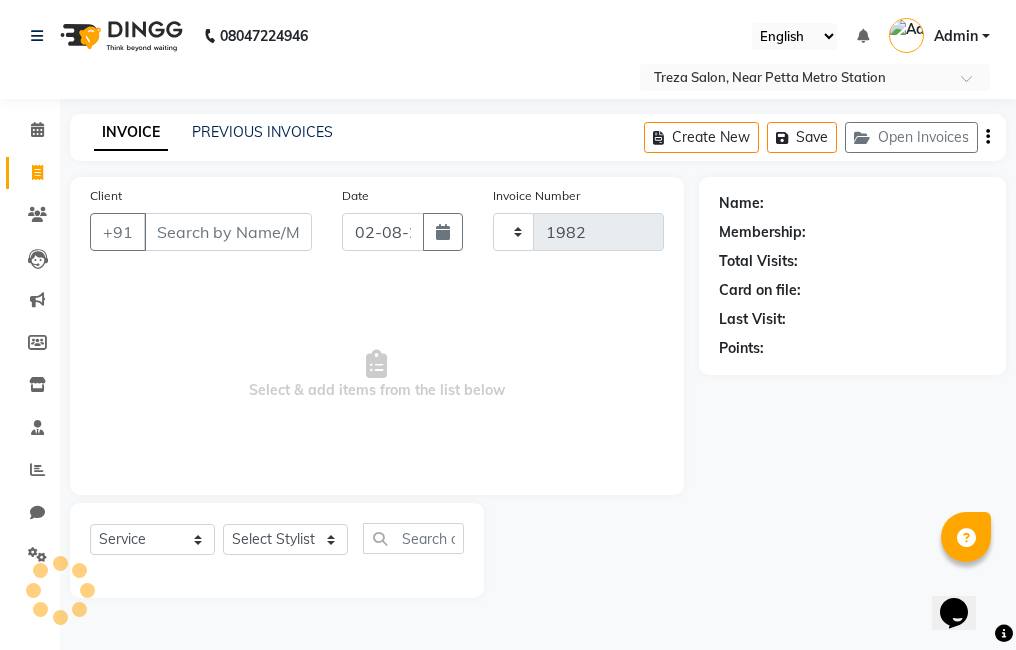 select on "7633" 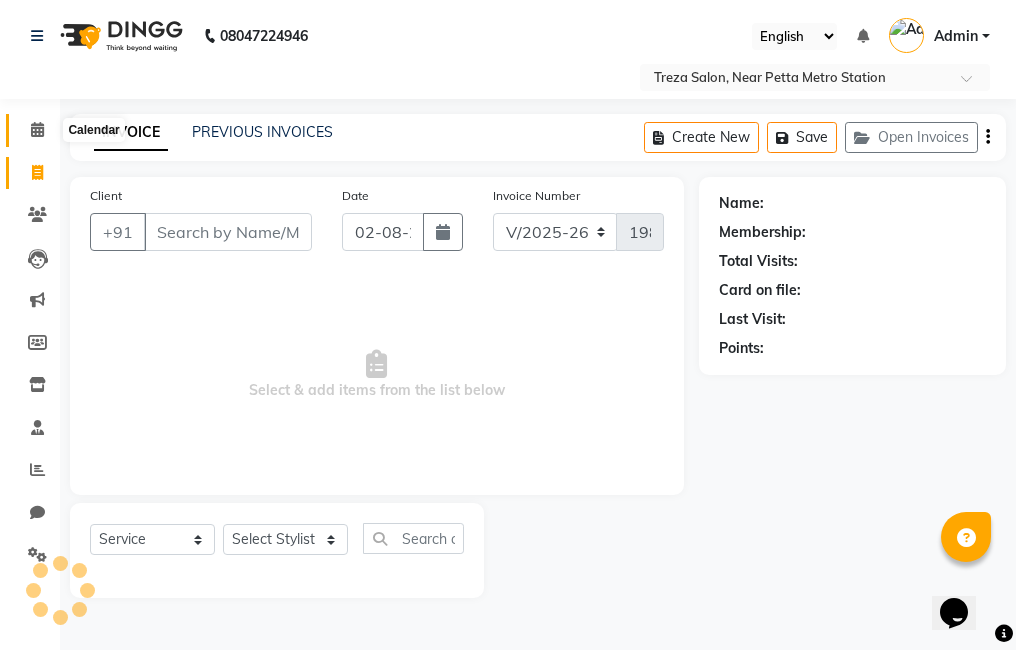 click 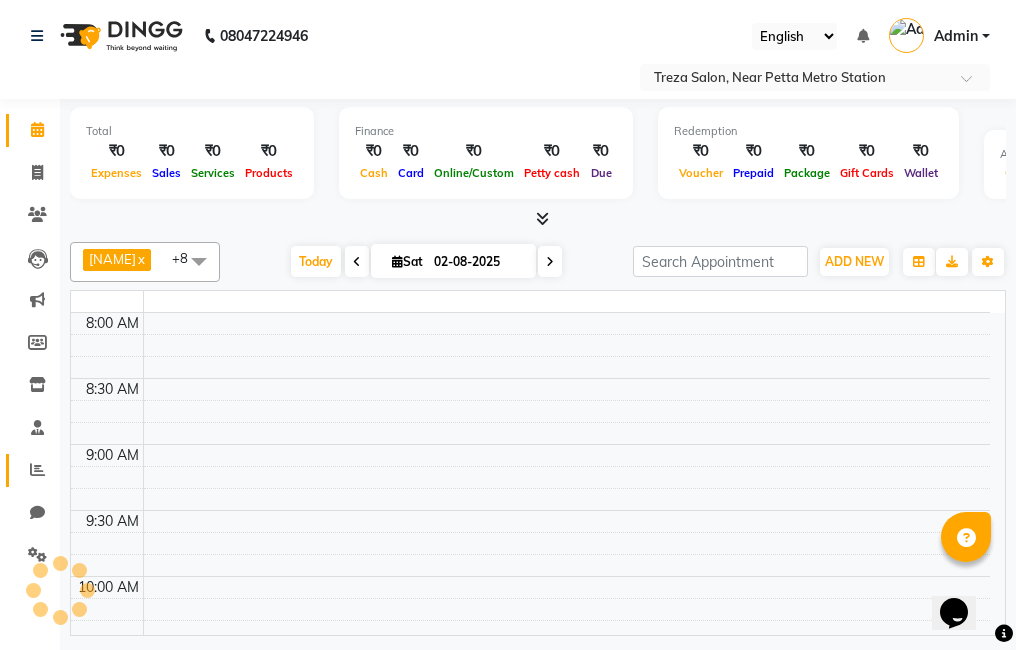 click on "Reports" 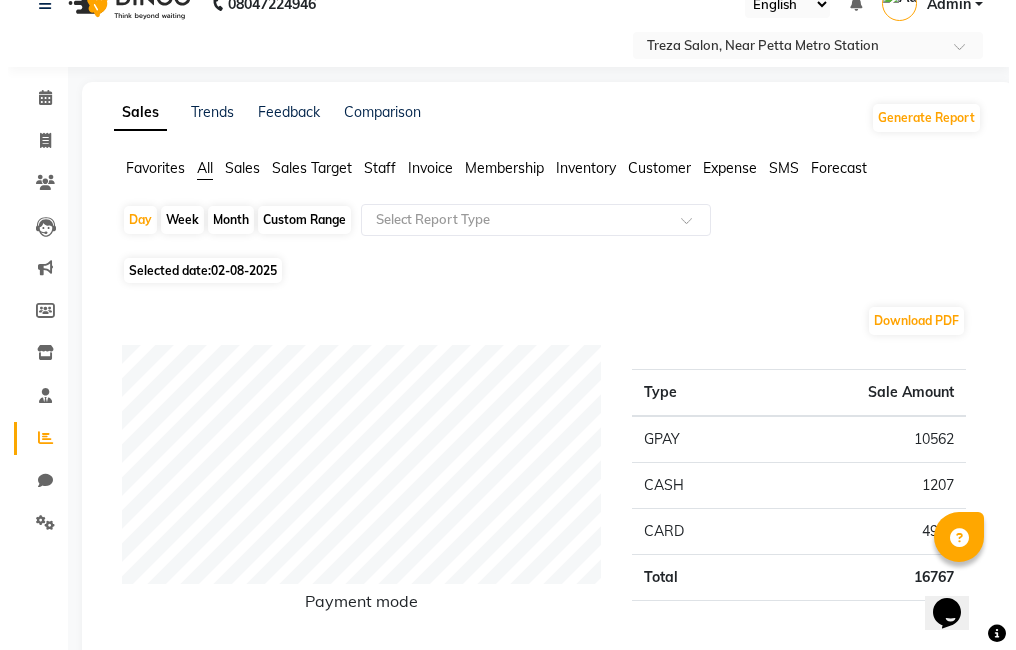 scroll, scrollTop: 0, scrollLeft: 0, axis: both 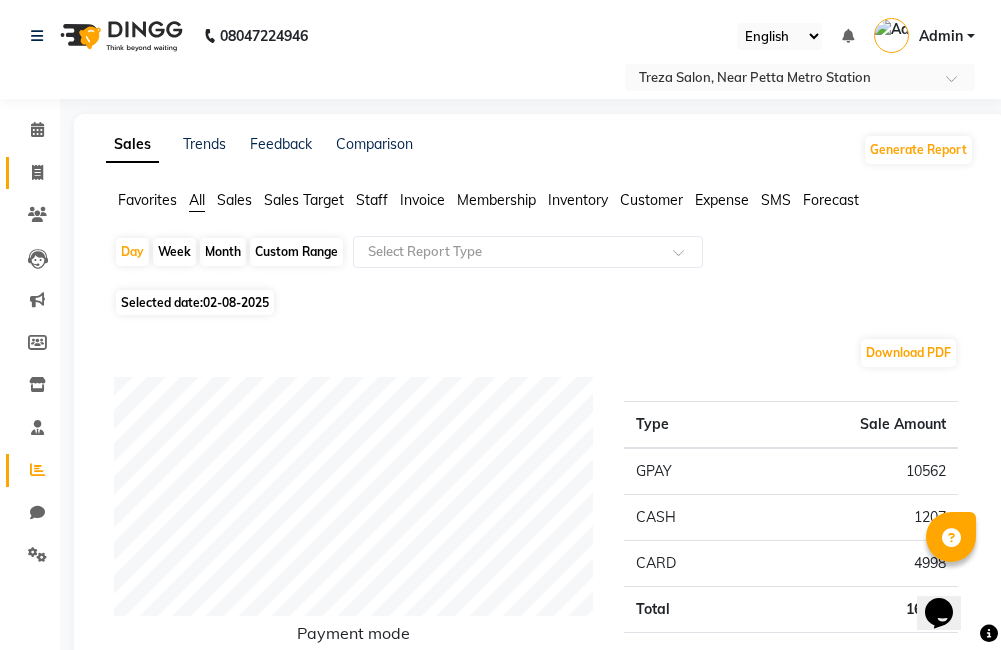 click 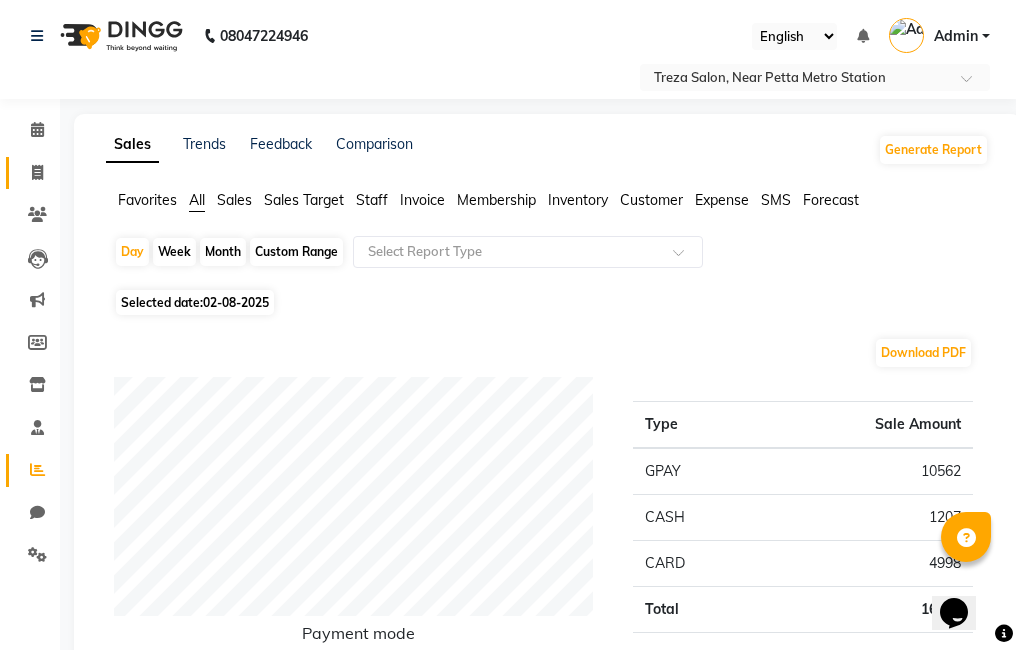 select on "service" 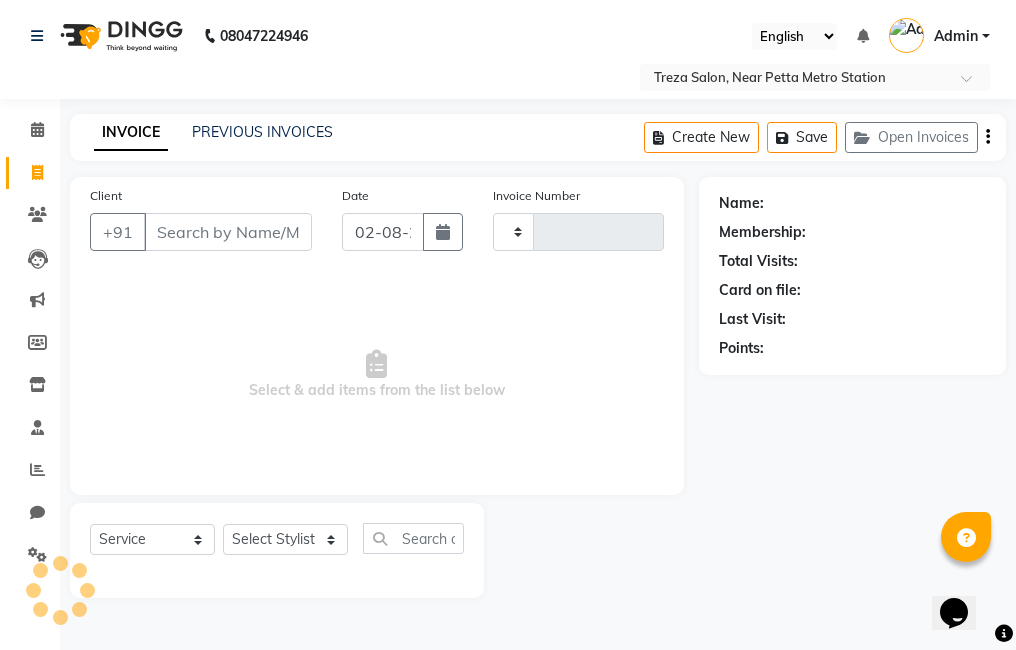 type on "1982" 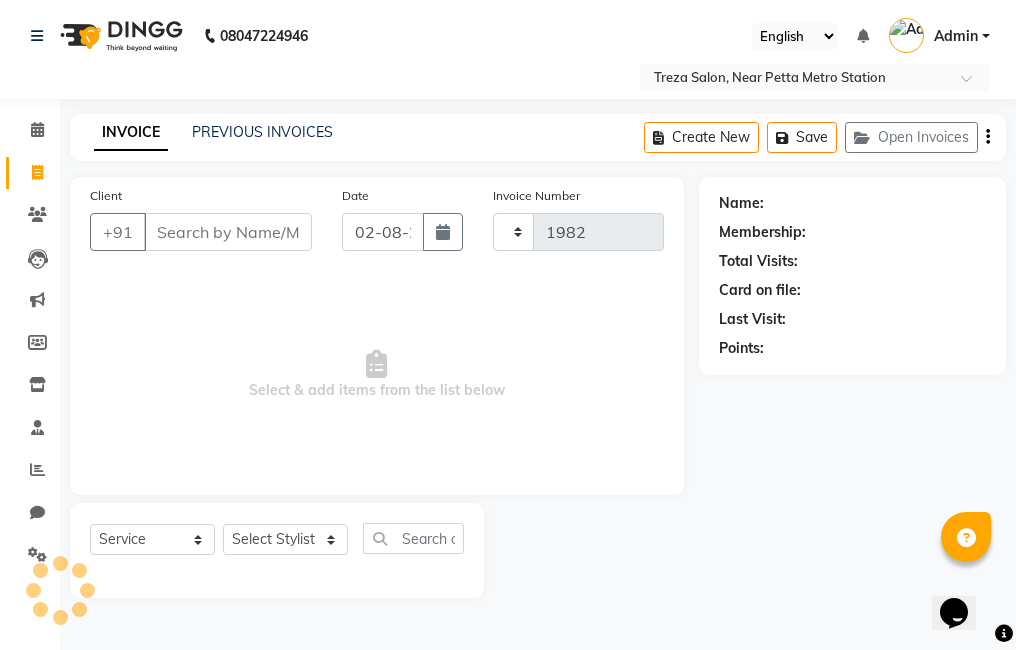 select on "7633" 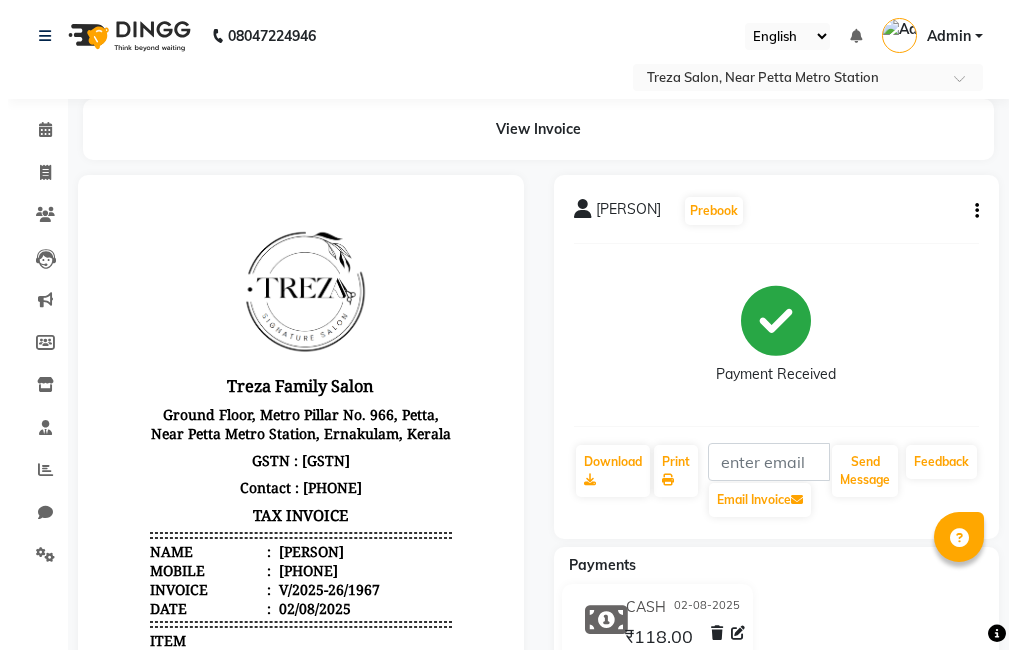 scroll, scrollTop: 0, scrollLeft: 0, axis: both 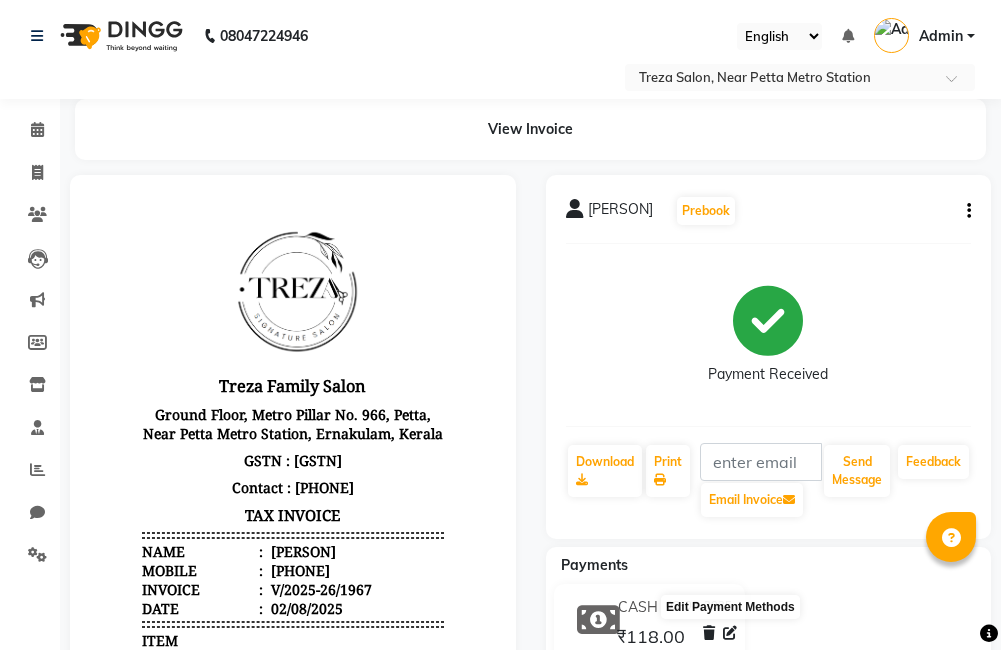 click 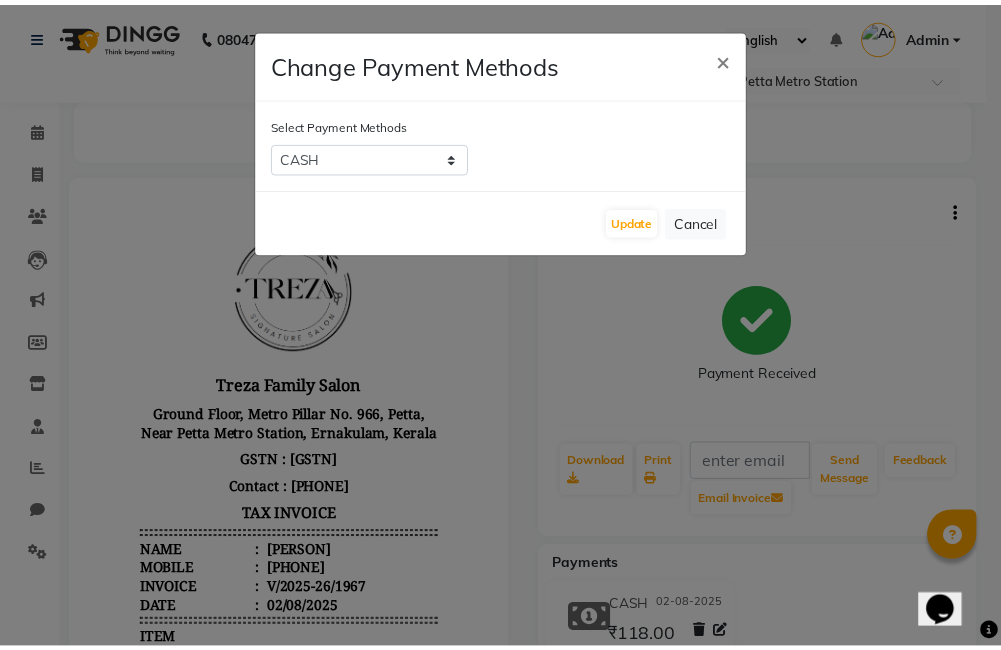 scroll, scrollTop: 0, scrollLeft: 0, axis: both 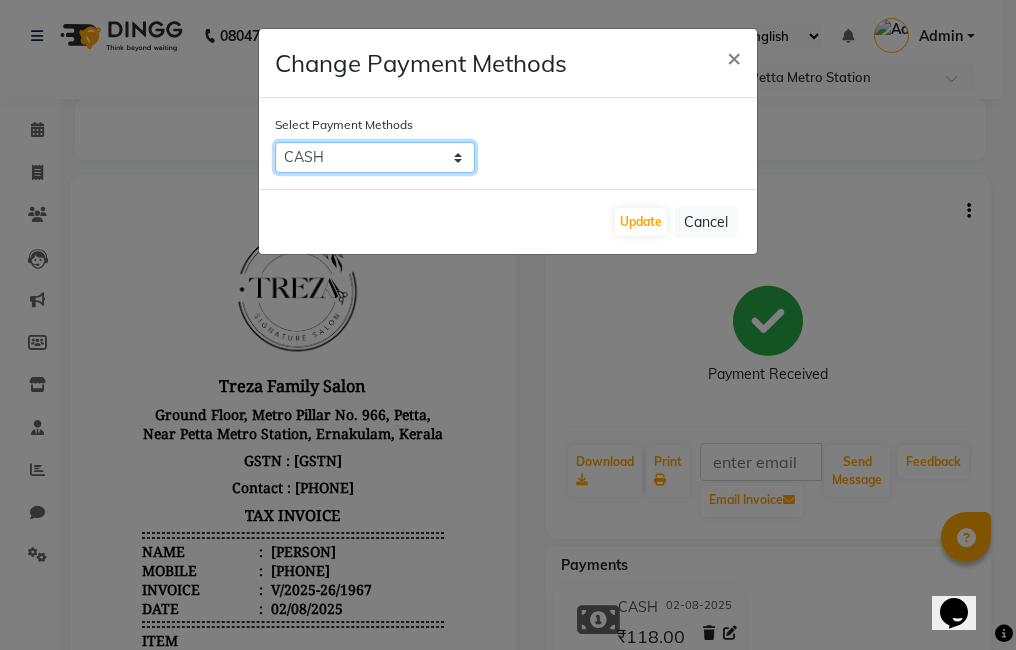 click on "GPay   CARD   CASH" 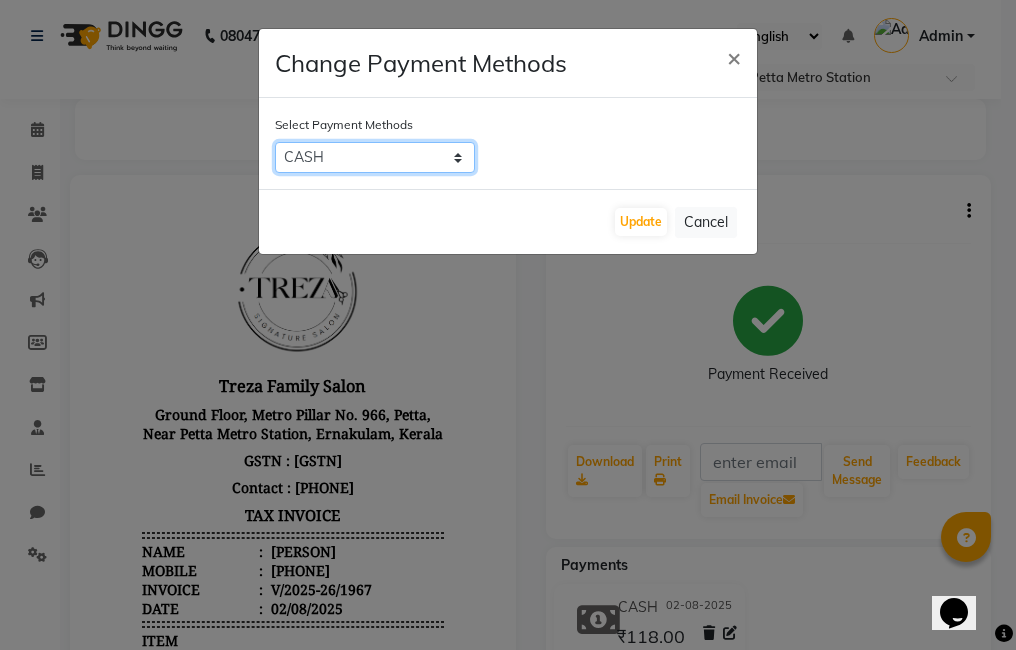 select on "5" 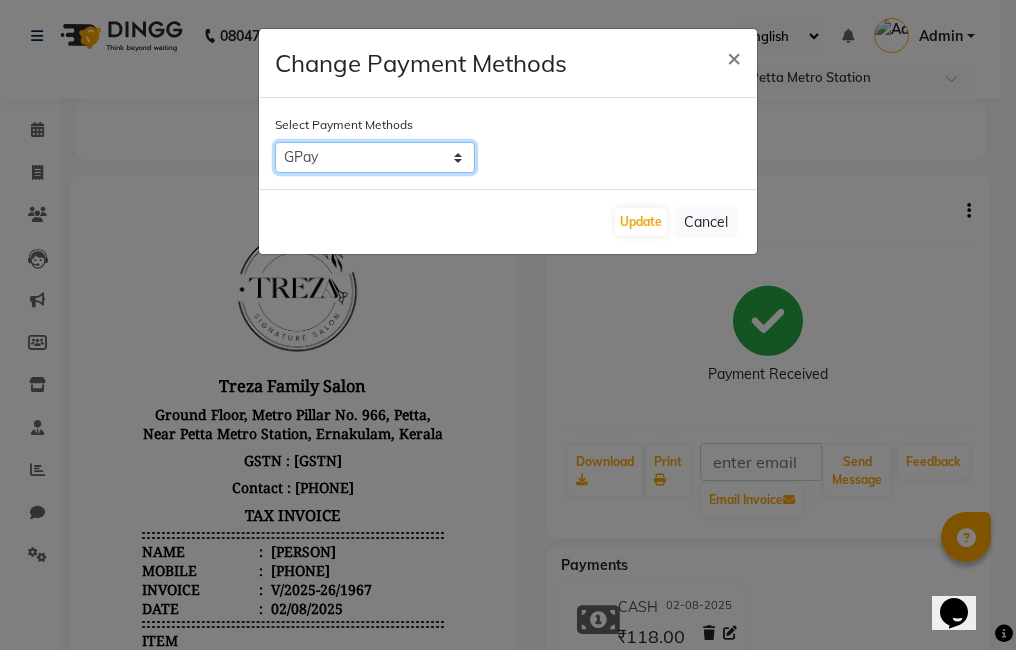 click on "GPay   CARD   CASH" 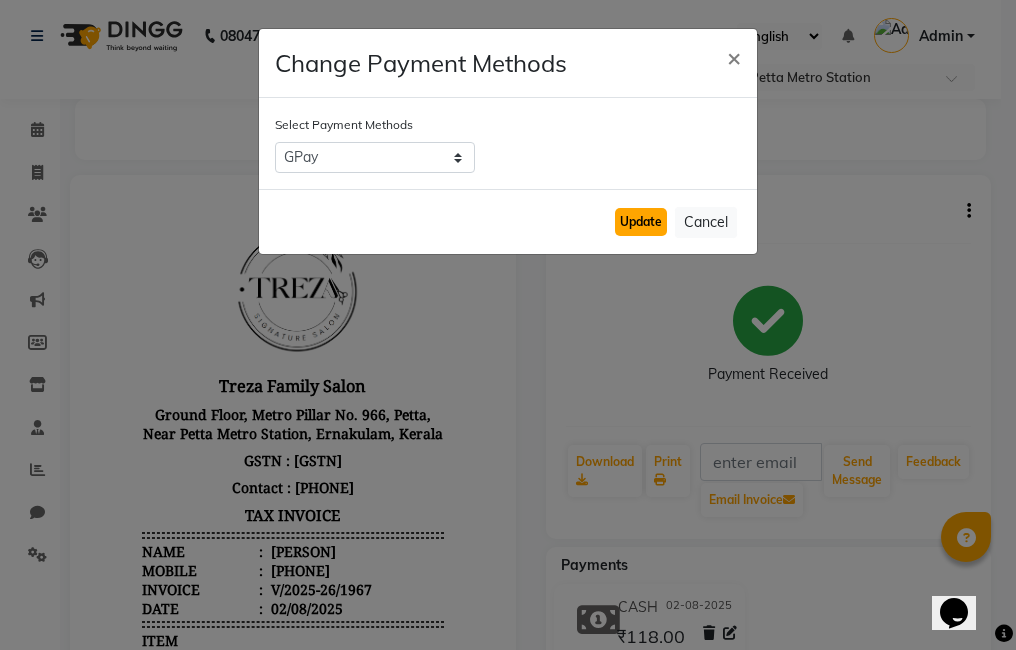 click on "Update" 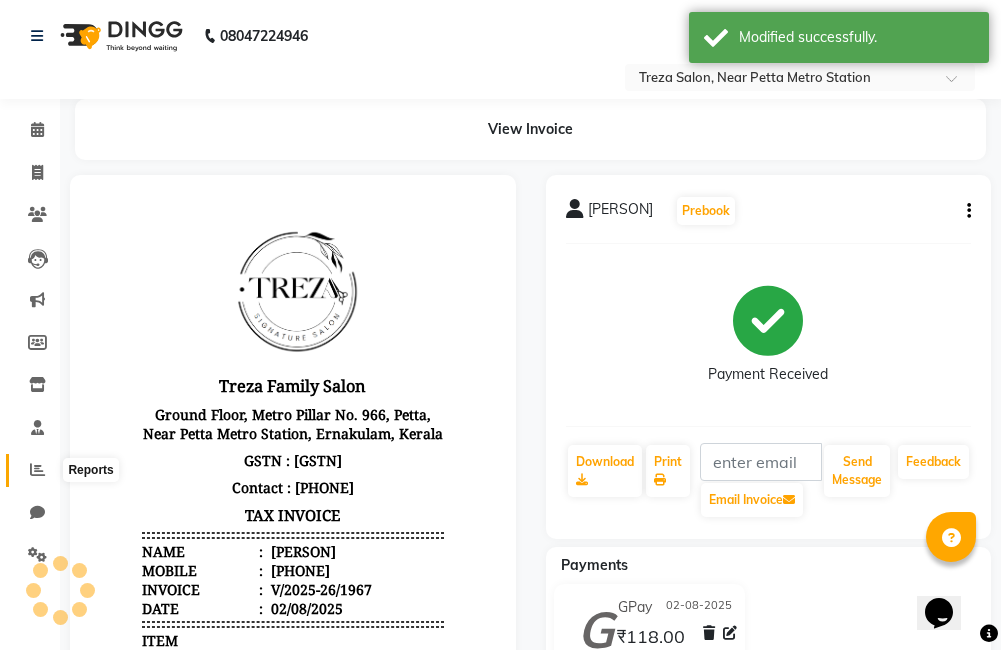 click 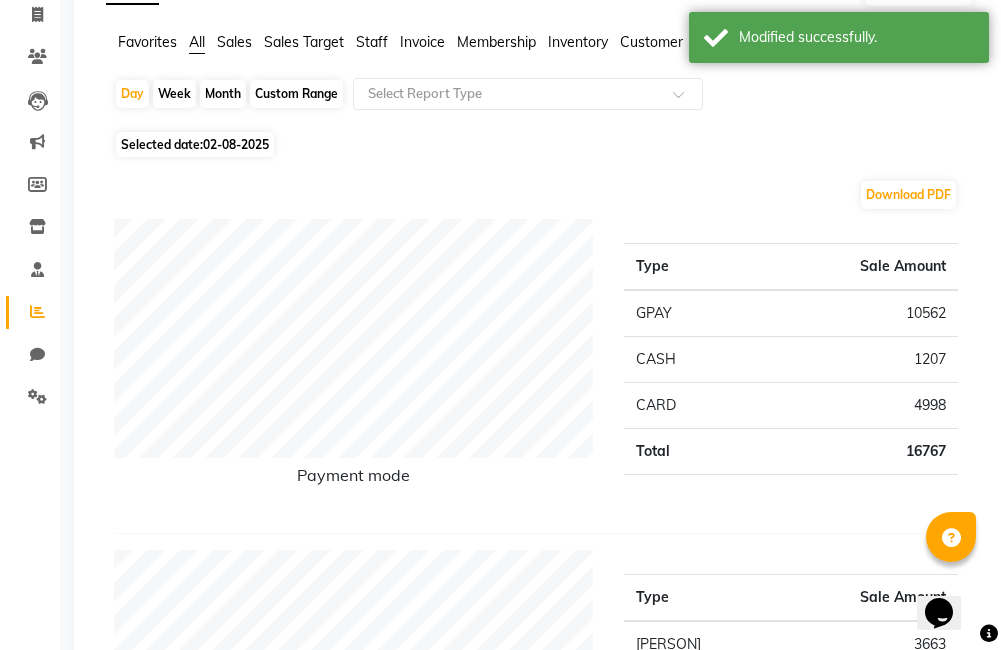 scroll, scrollTop: 174, scrollLeft: 0, axis: vertical 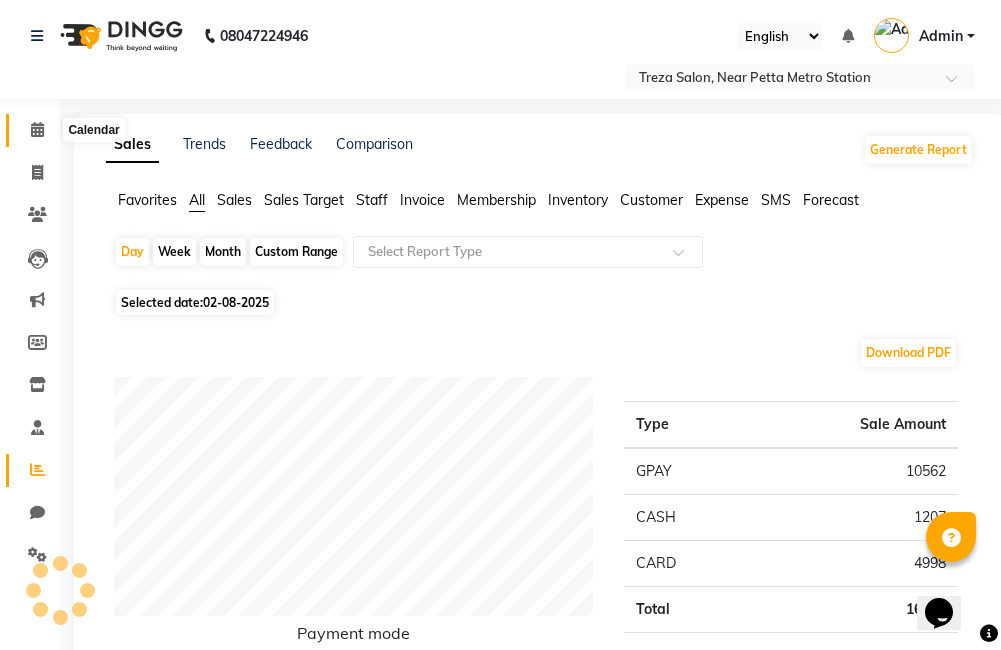 click 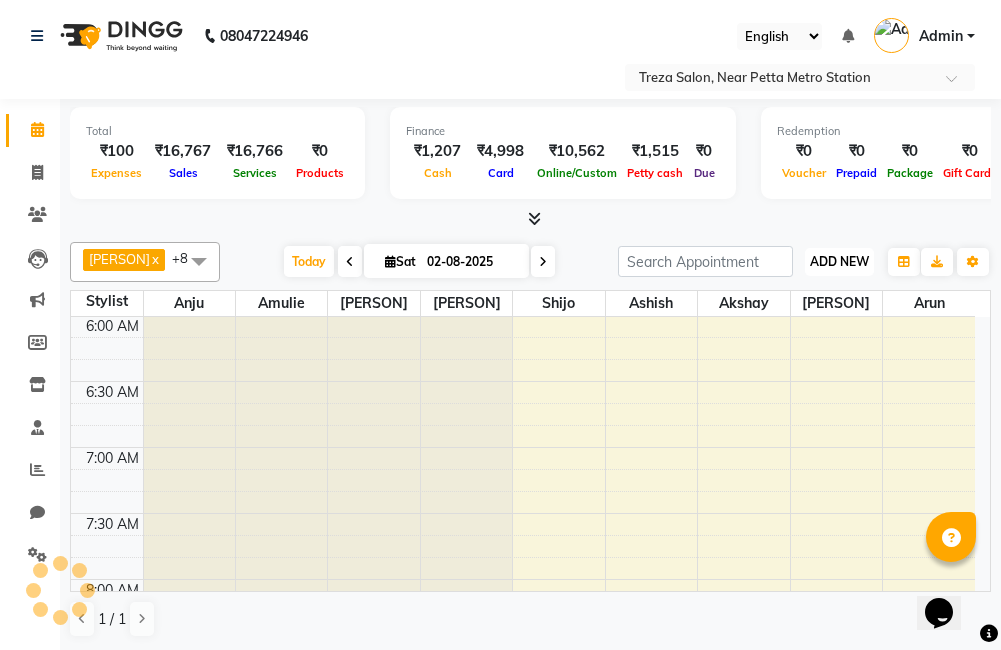 click on "ADD NEW" at bounding box center (839, 261) 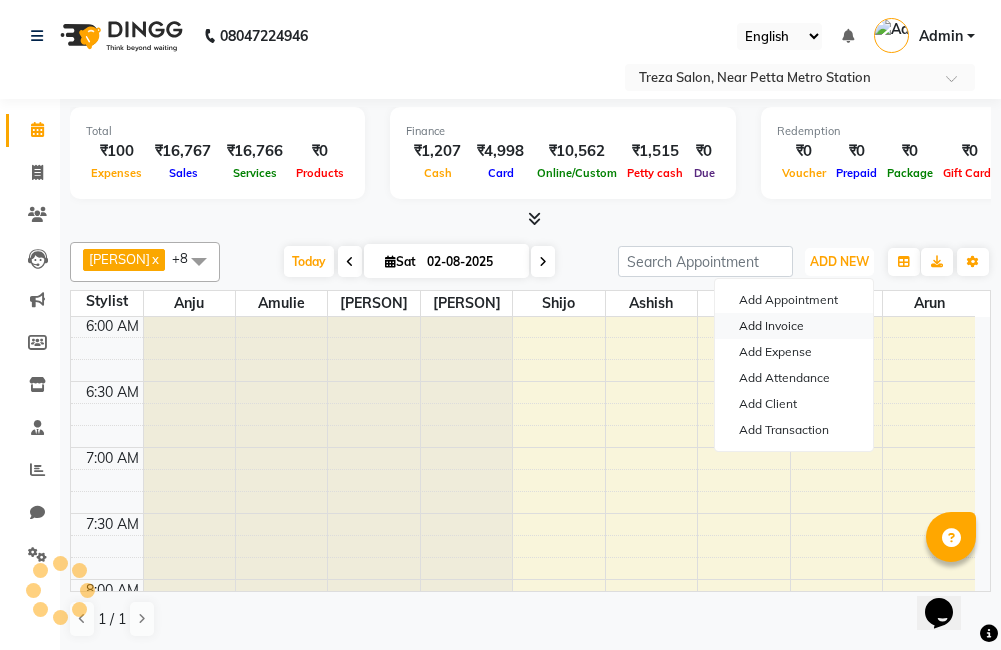 scroll, scrollTop: 793, scrollLeft: 0, axis: vertical 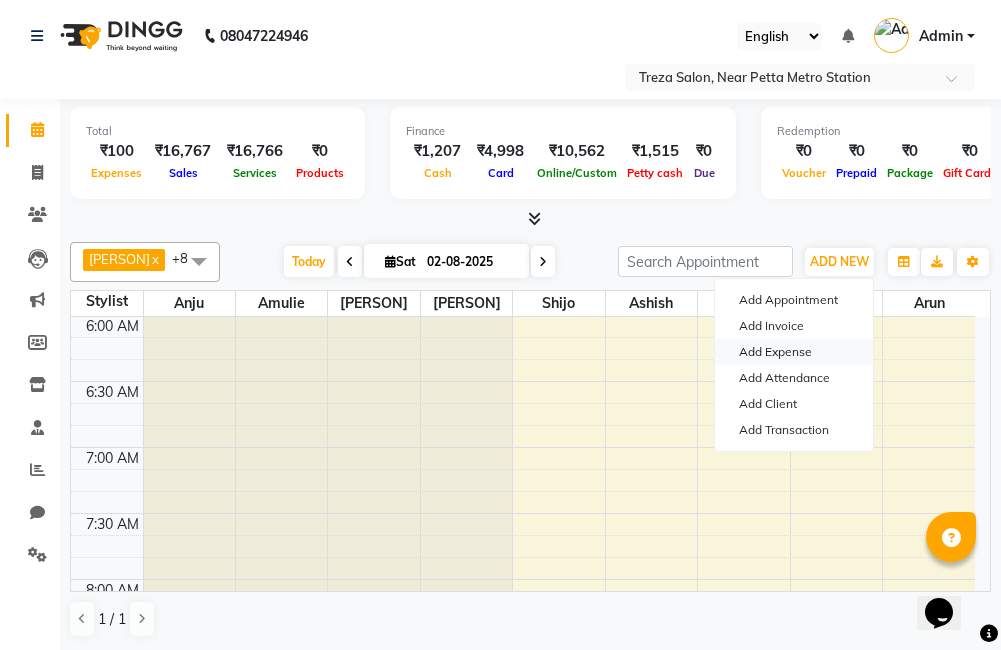 click on "Add Expense" at bounding box center (794, 352) 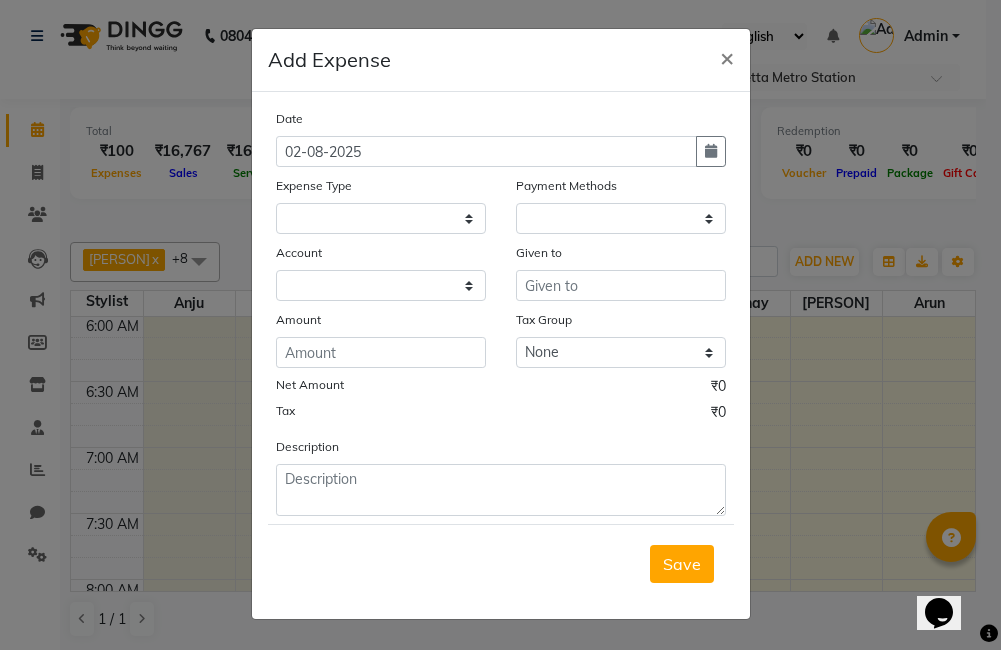 select 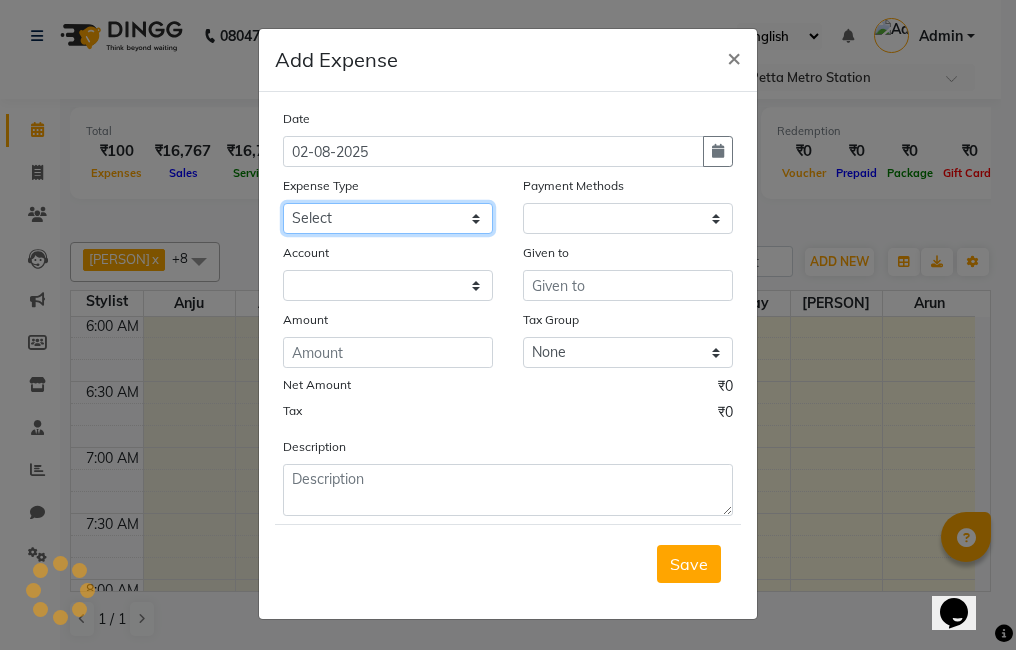 click on "Select Advance Salary Bank charges Car maintenance  Cash transfer to bank Cash transfer to hub Client Snacks Clinical charges Equipment foil paper Fuel Govt fee harpic Incentive Insurance International purchase Loan Repayment Maintenance Marketing milk Miscellaneous MRA Other over time cash over time cash Pantry Product Rent Salary Staff Snacks Tax Tea & Refreshment Utilities Utilities water can room water can salon" 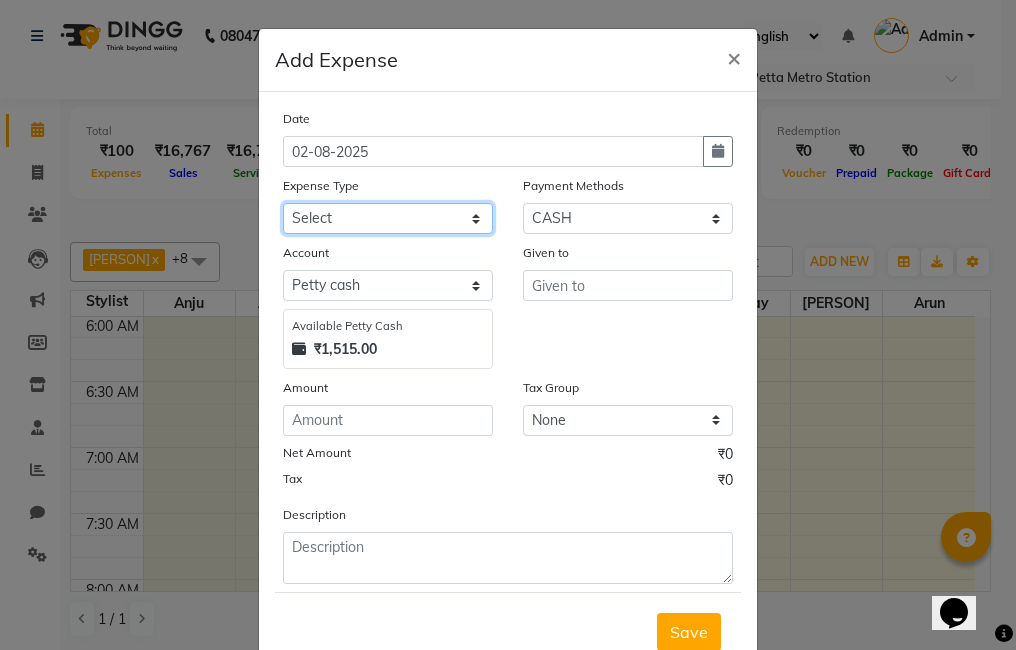 select on "20381" 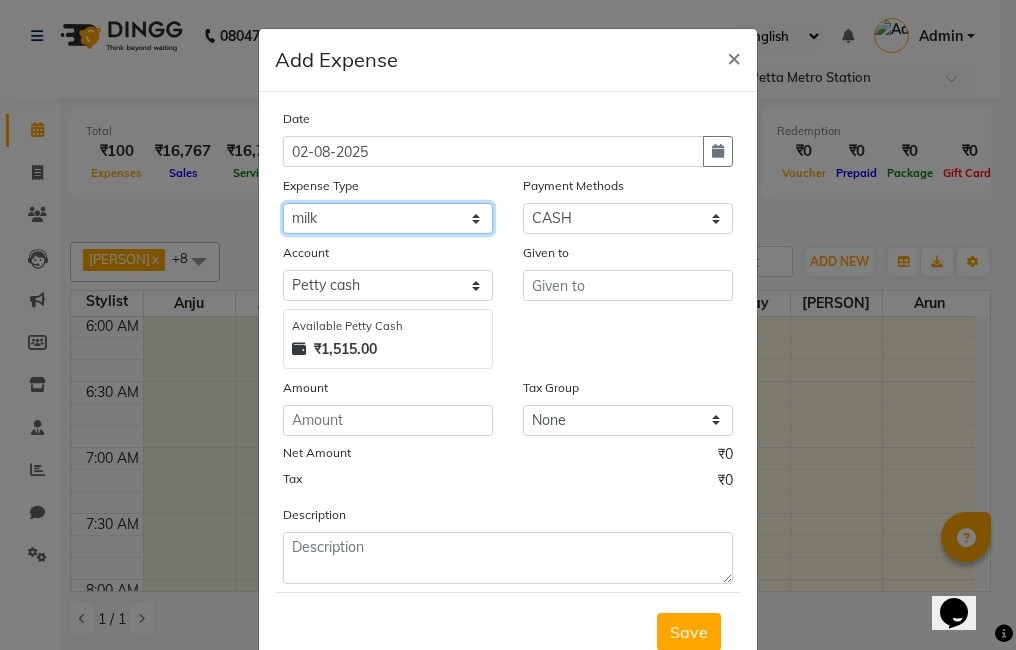 click on "Select Advance Salary Bank charges Car maintenance  Cash transfer to bank Cash transfer to hub Client Snacks Clinical charges Equipment foil paper Fuel Govt fee harpic Incentive Insurance International purchase Loan Repayment Maintenance Marketing milk Miscellaneous MRA Other over time cash over time cash Pantry Product Rent Salary Staff Snacks Tax Tea & Refreshment Utilities Utilities water can room water can salon" 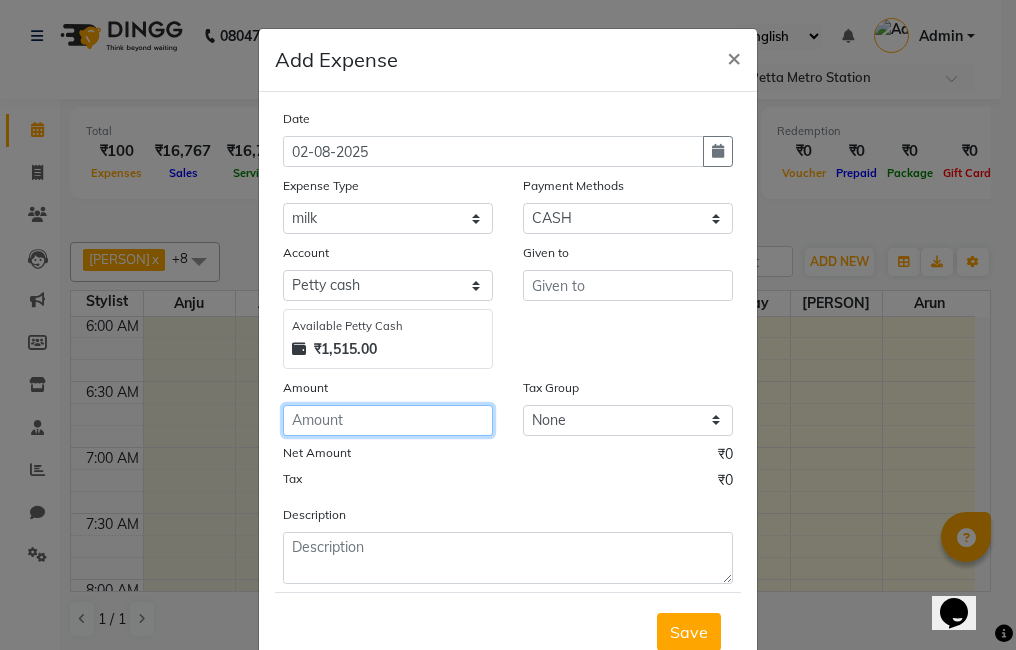 click 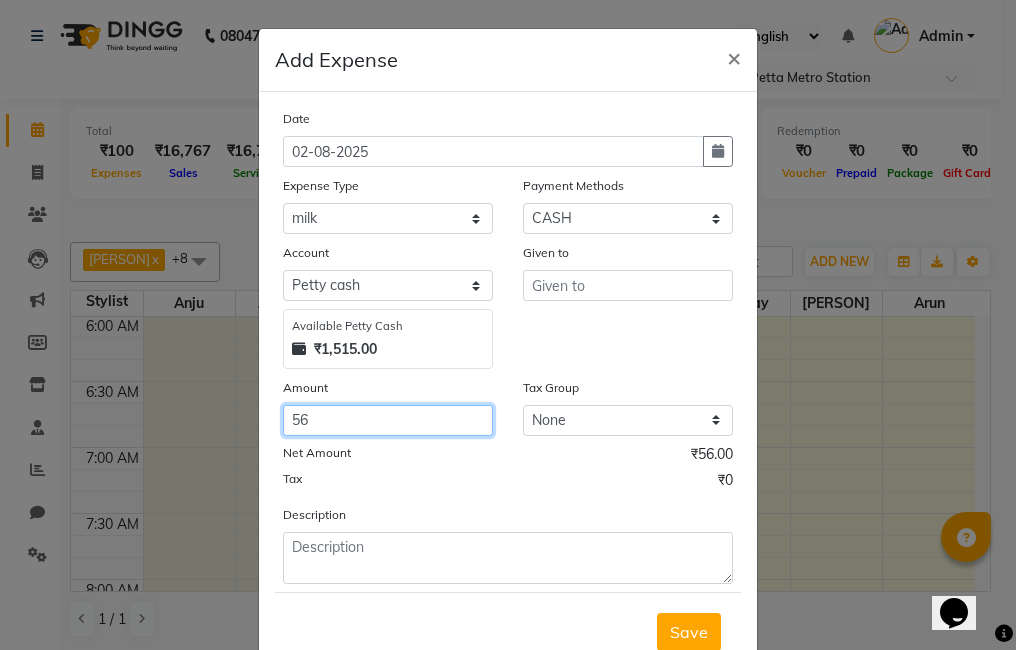 type on "56" 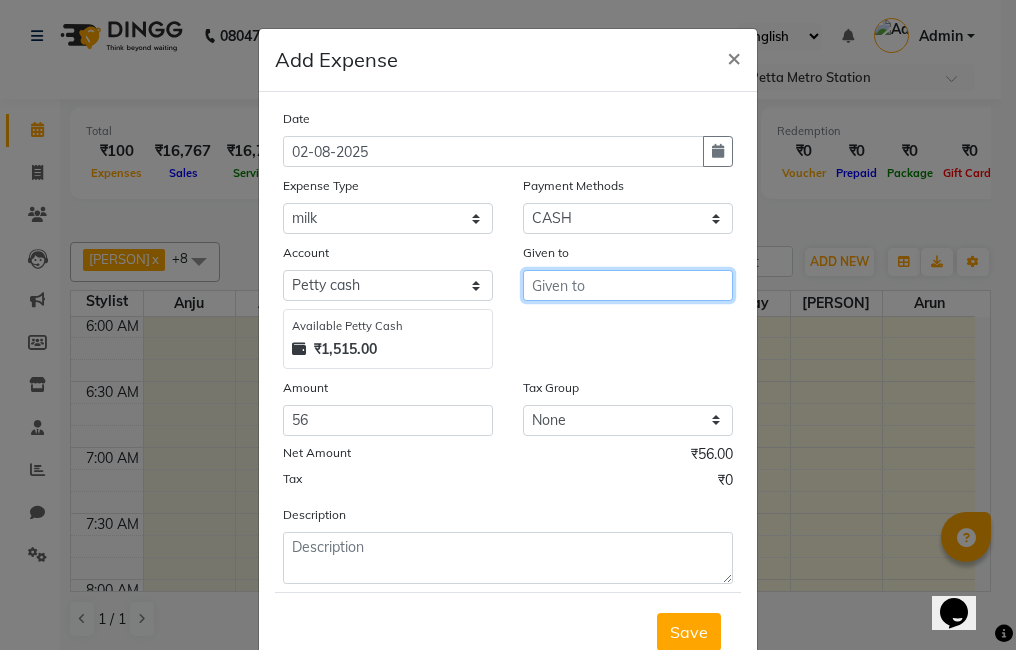 click at bounding box center [628, 285] 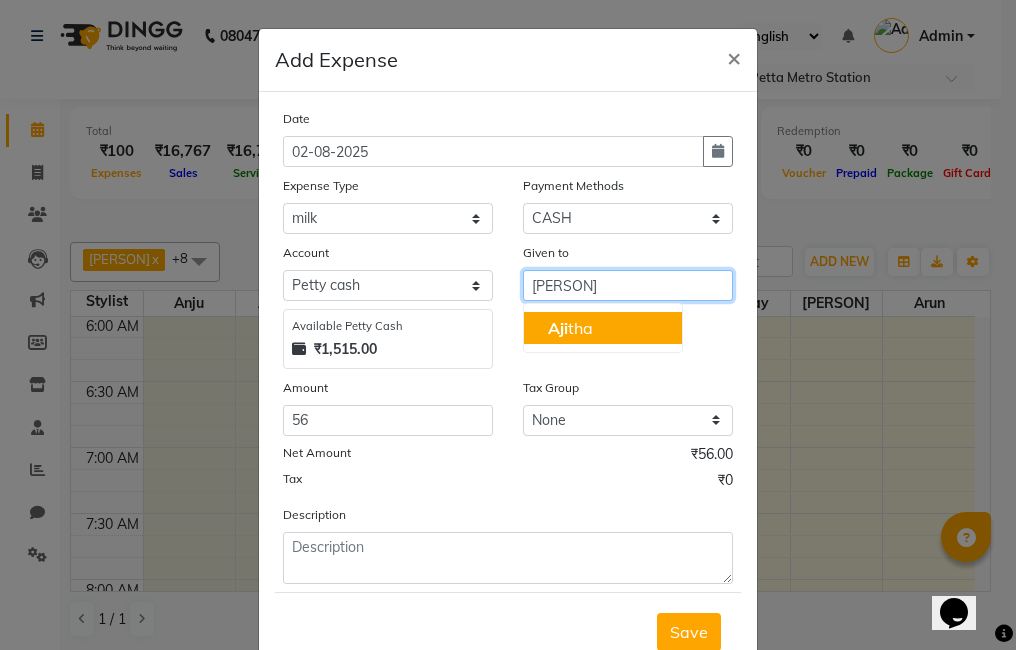 drag, startPoint x: 589, startPoint y: 331, endPoint x: 584, endPoint y: 345, distance: 14.866069 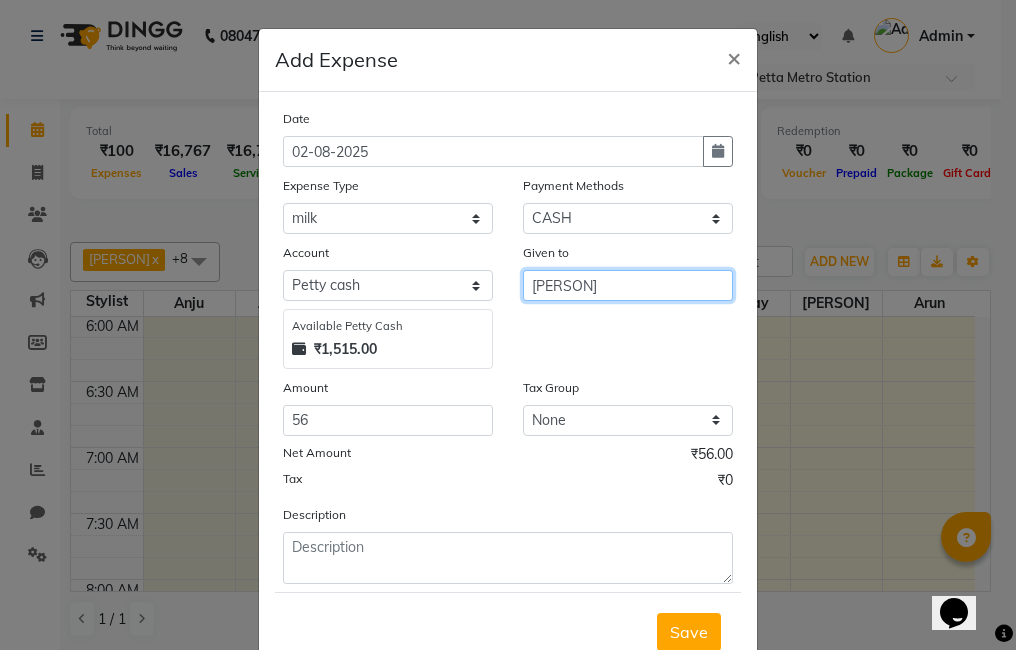 type on "[PERSON]" 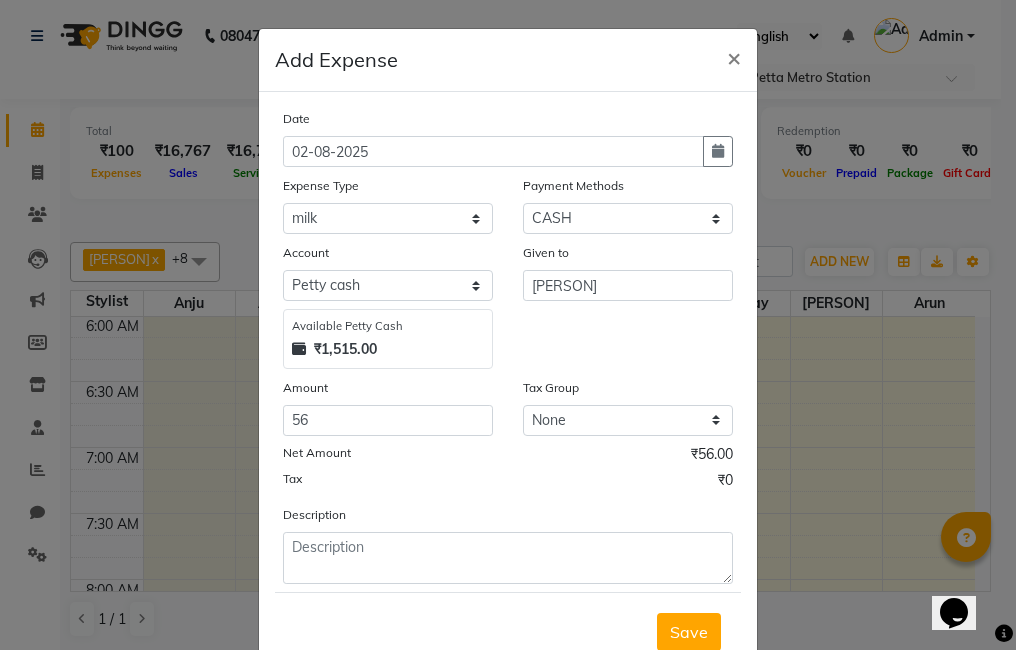click on "Save" at bounding box center [689, 632] 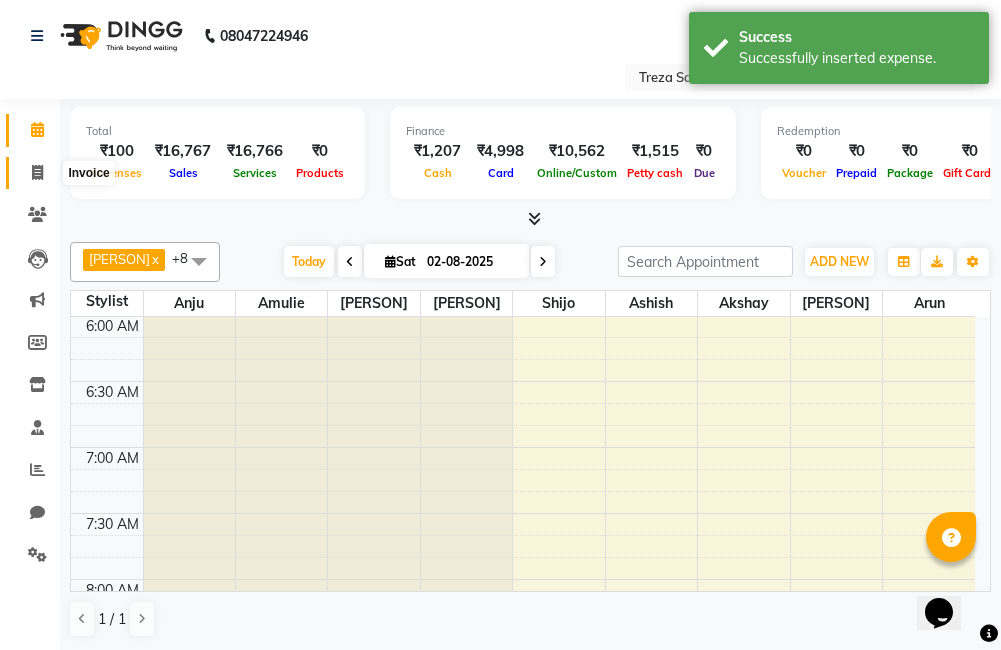 click 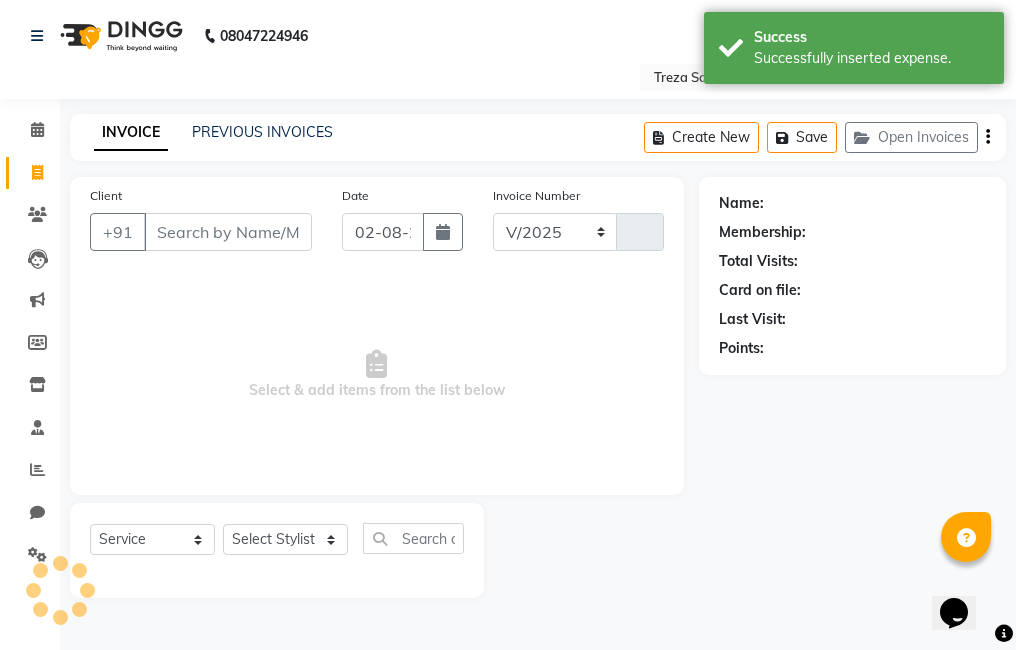 select on "7633" 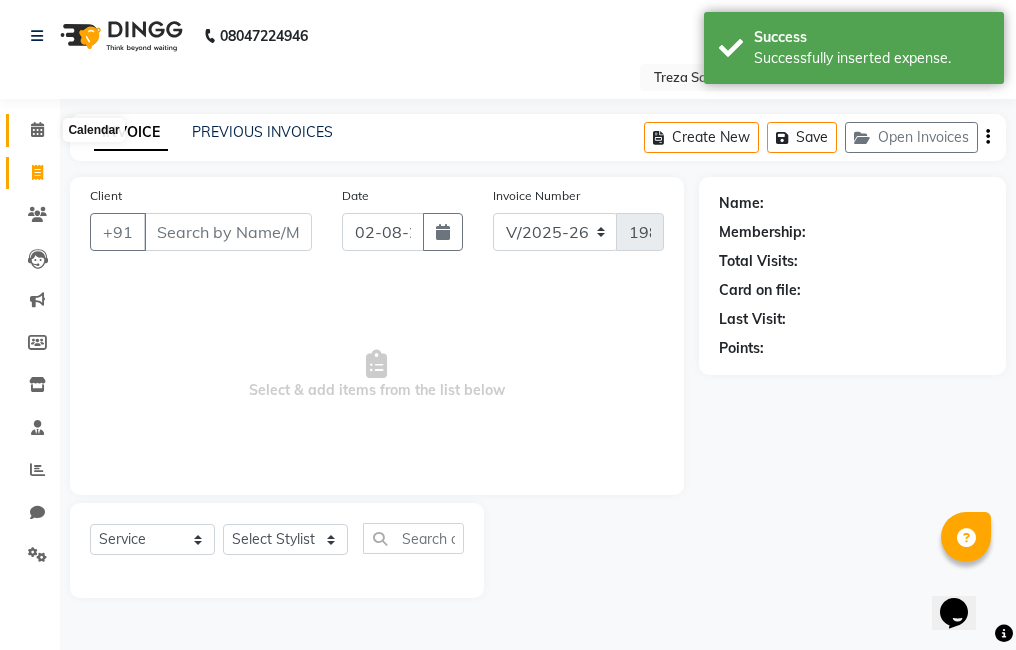 click 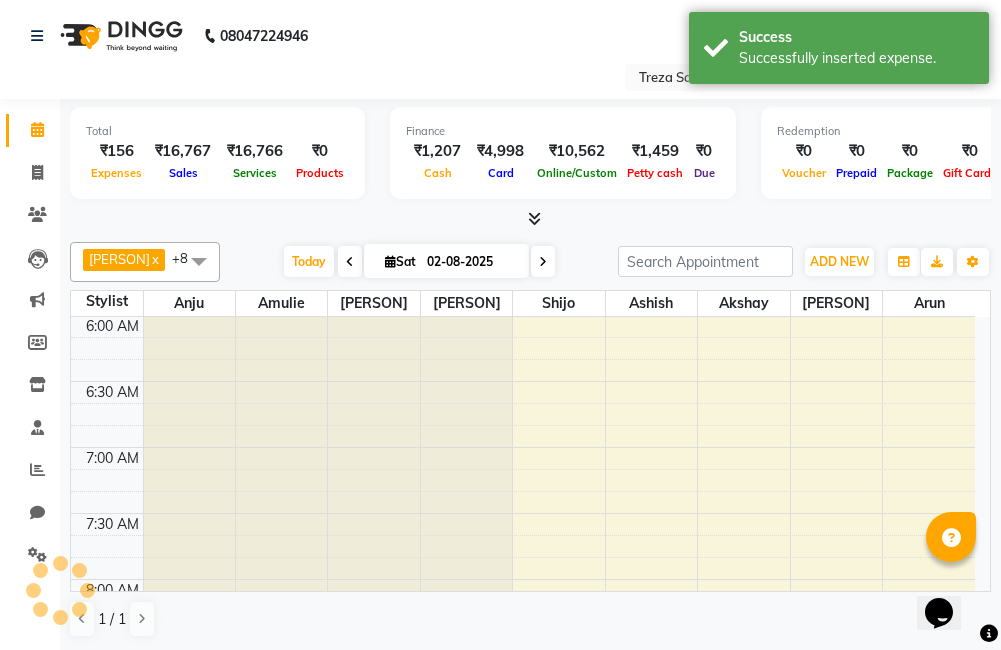 scroll, scrollTop: 793, scrollLeft: 0, axis: vertical 